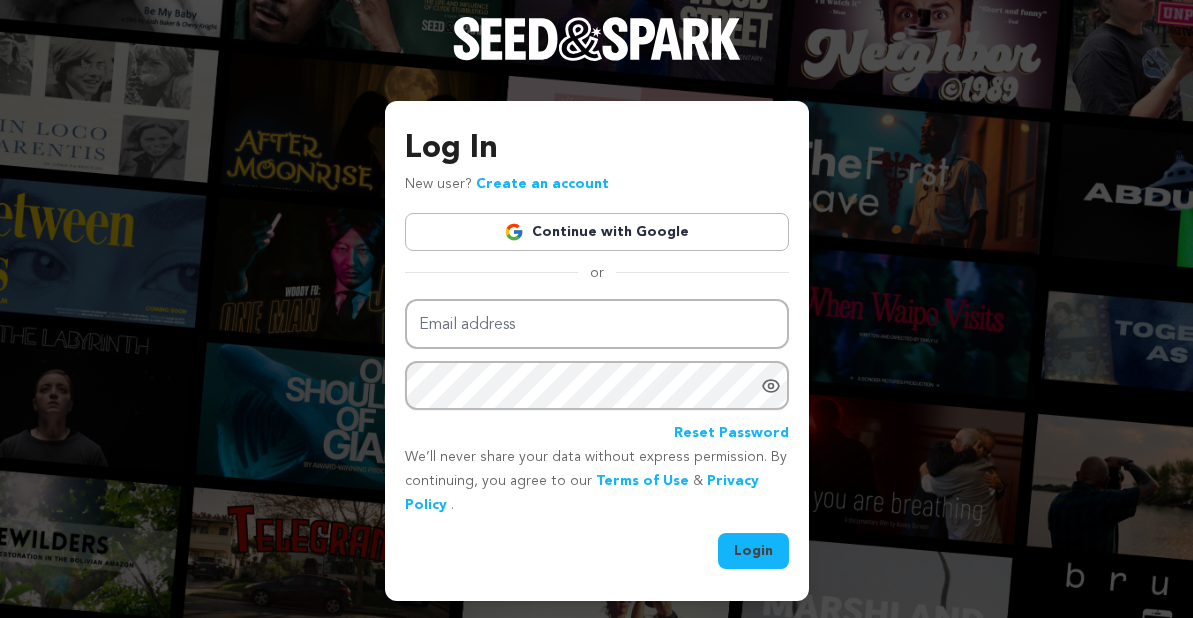 scroll, scrollTop: 0, scrollLeft: 0, axis: both 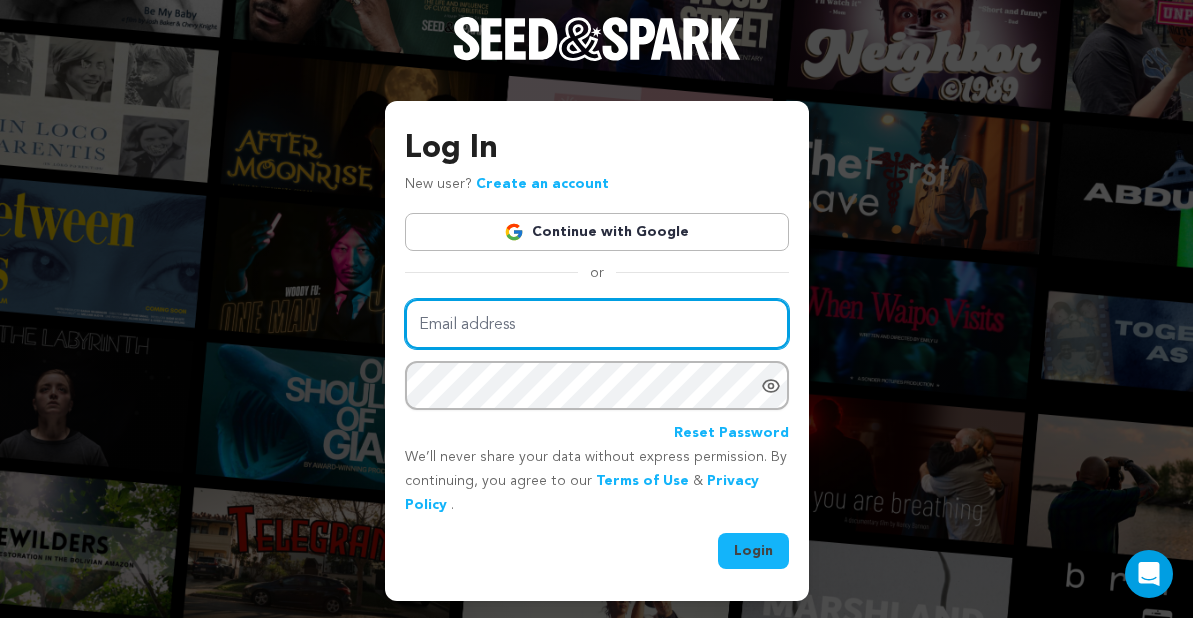 type on "[EMAIL_ADDRESS][PERSON_NAME][DOMAIN_NAME]" 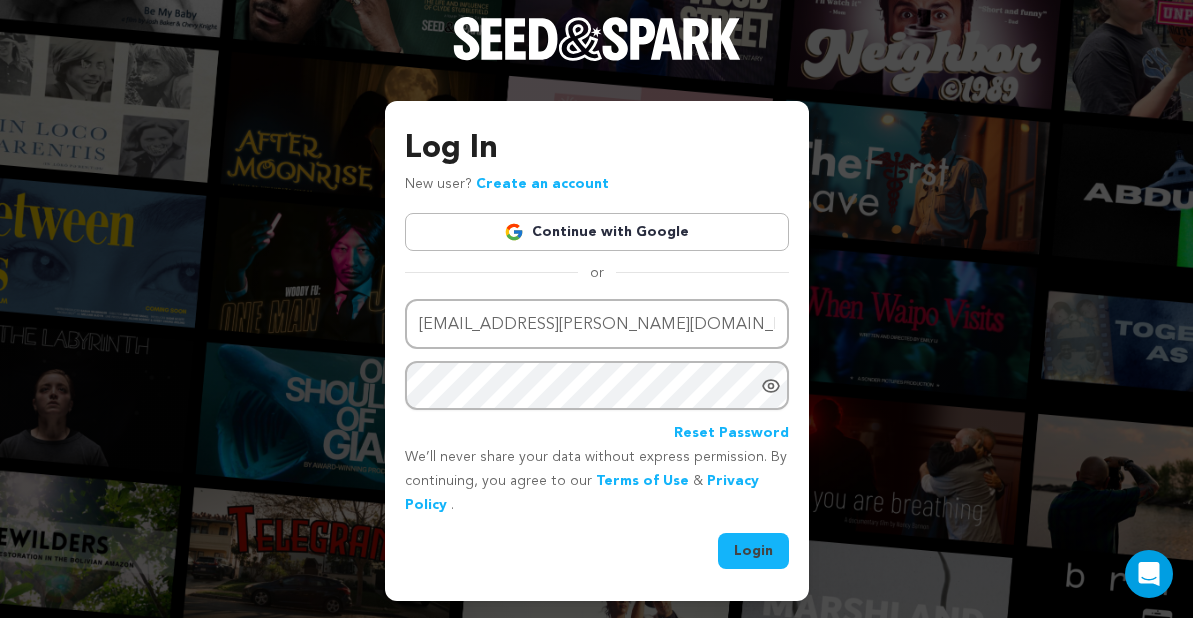 click on "Login" at bounding box center [753, 551] 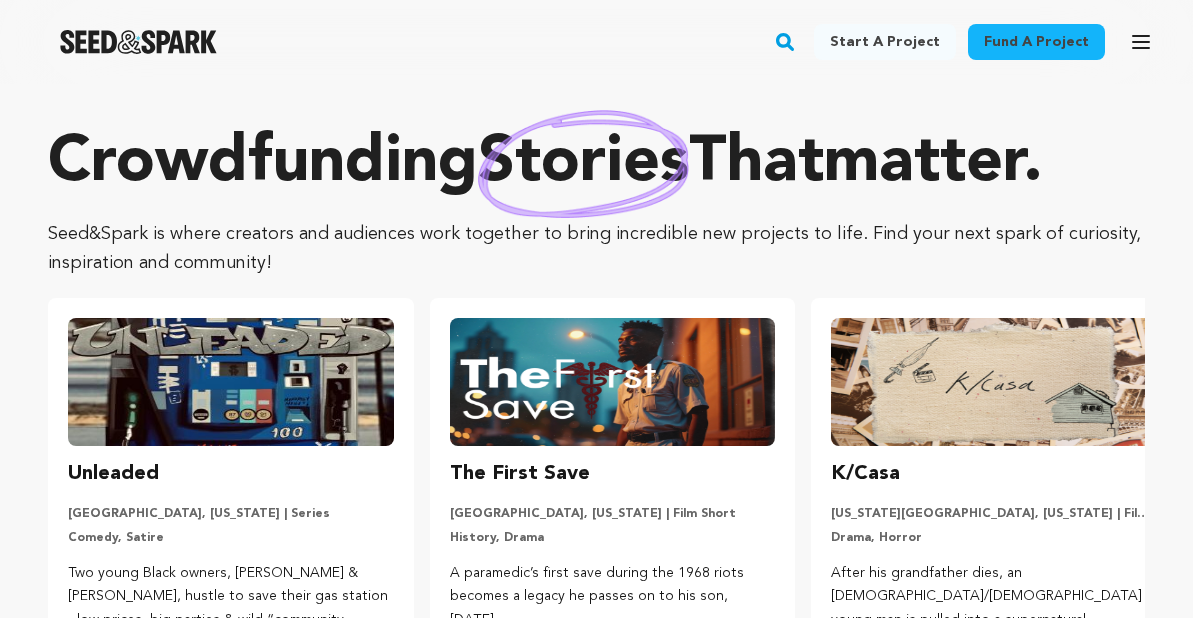 scroll, scrollTop: 0, scrollLeft: 0, axis: both 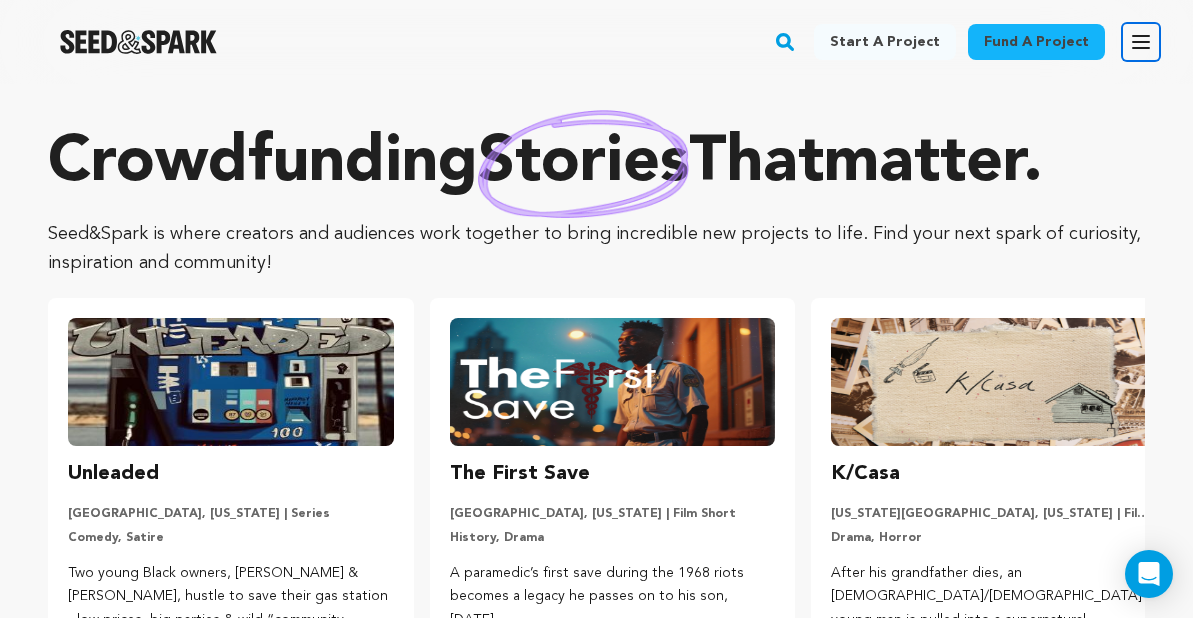 click 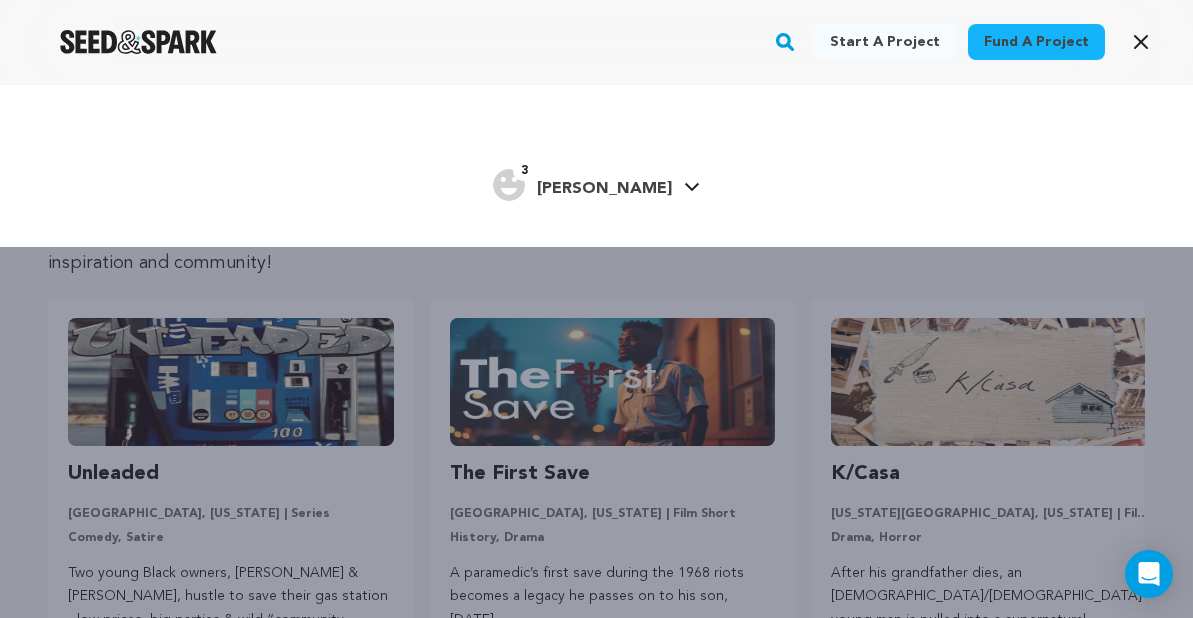 click on "[PERSON_NAME]" at bounding box center (604, 189) 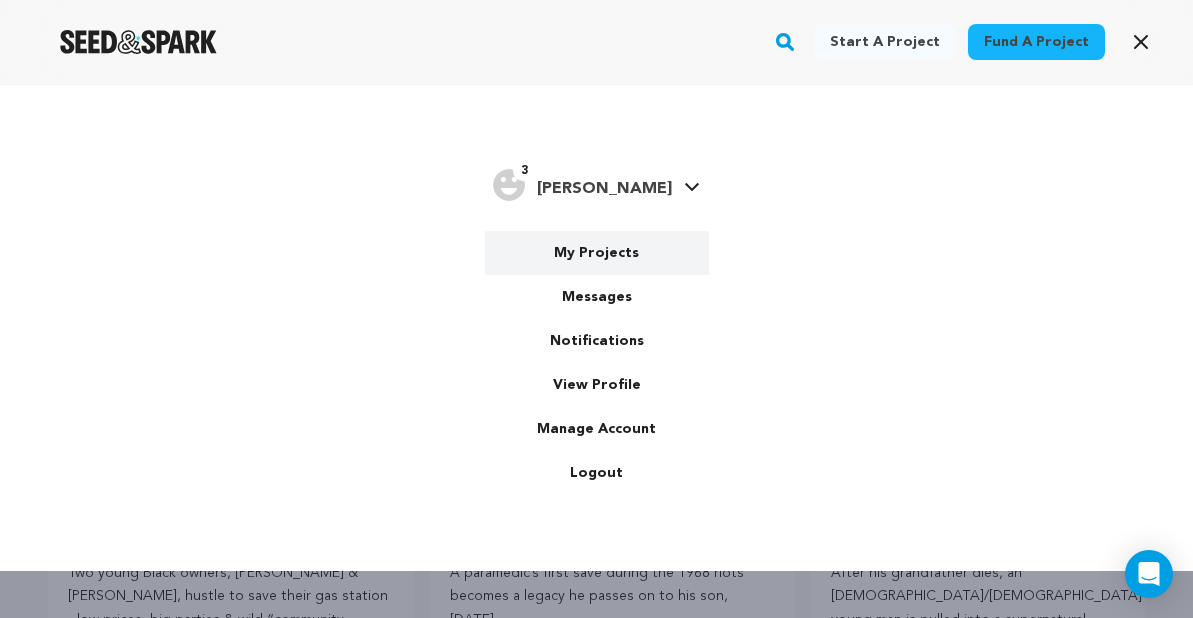 click on "My Projects" at bounding box center [597, 253] 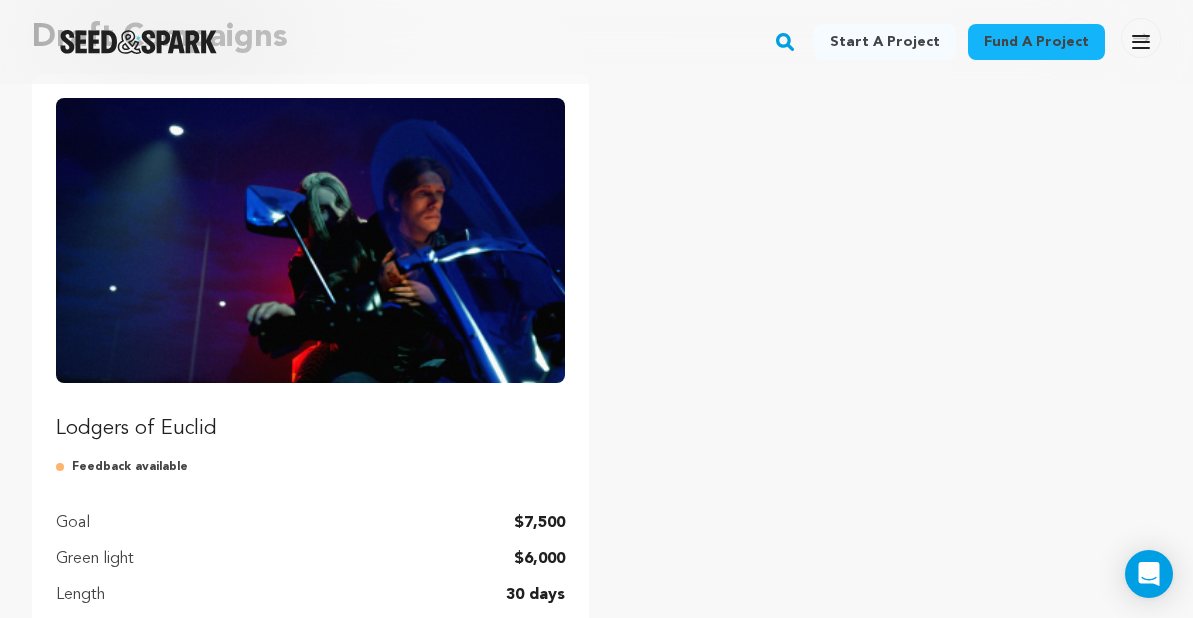 scroll, scrollTop: 261, scrollLeft: 0, axis: vertical 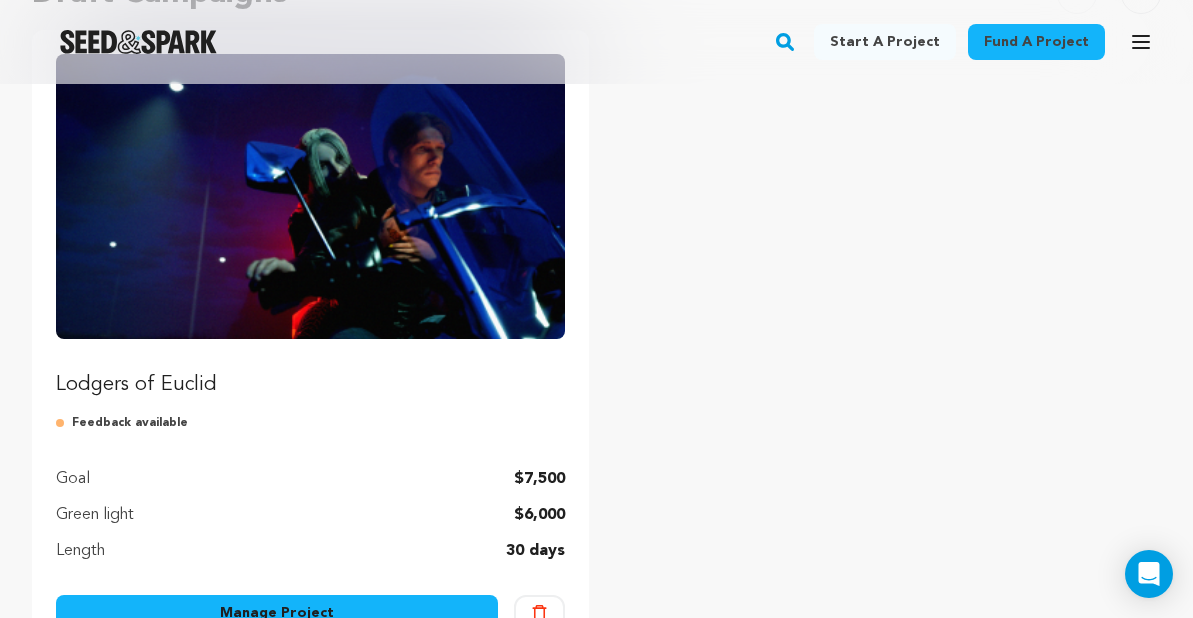 click on "Lodgers of Euclid" at bounding box center (310, 385) 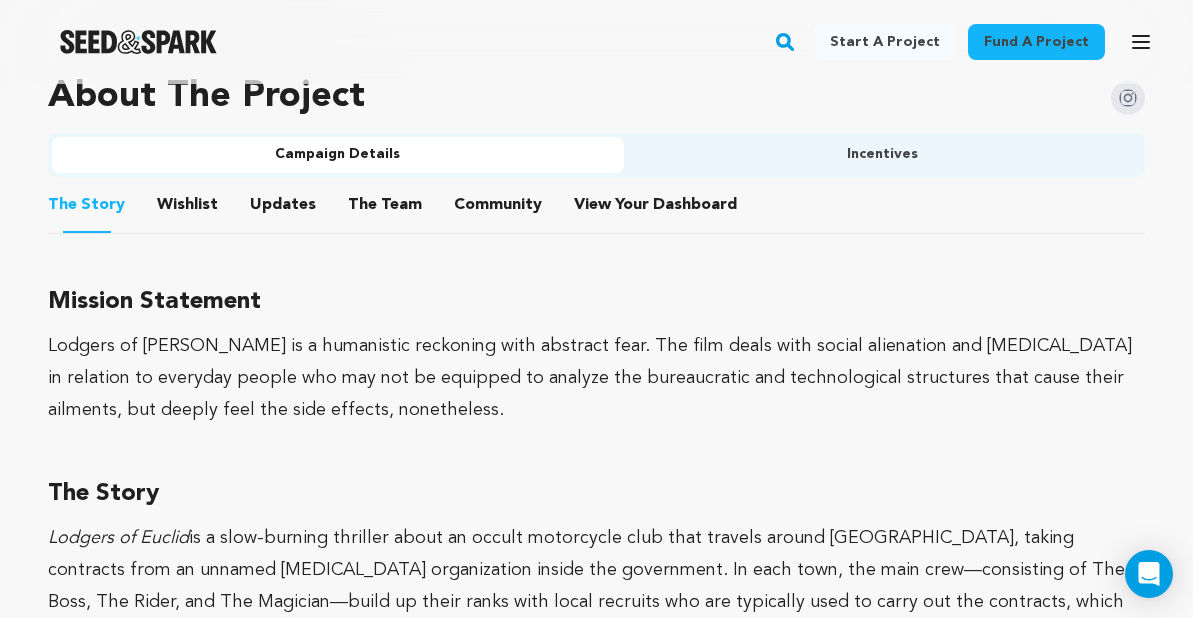 scroll, scrollTop: 1088, scrollLeft: 0, axis: vertical 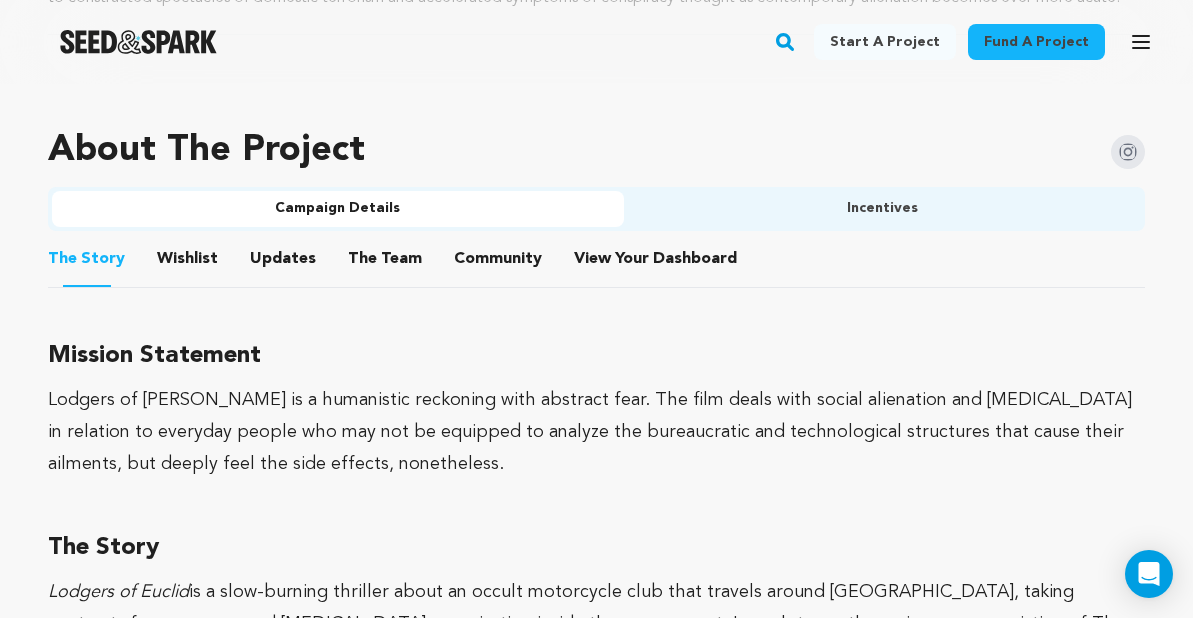 click on "Lodgers of Euclid is a humanistic reckoning with abstract fear. The film deals with social alienation and paranoia in relation to everyday people who may not be equipped to analyze the bureaucratic and technological structures that cause their ailments, but deeply feel the side effects, nonetheless." at bounding box center [596, 432] 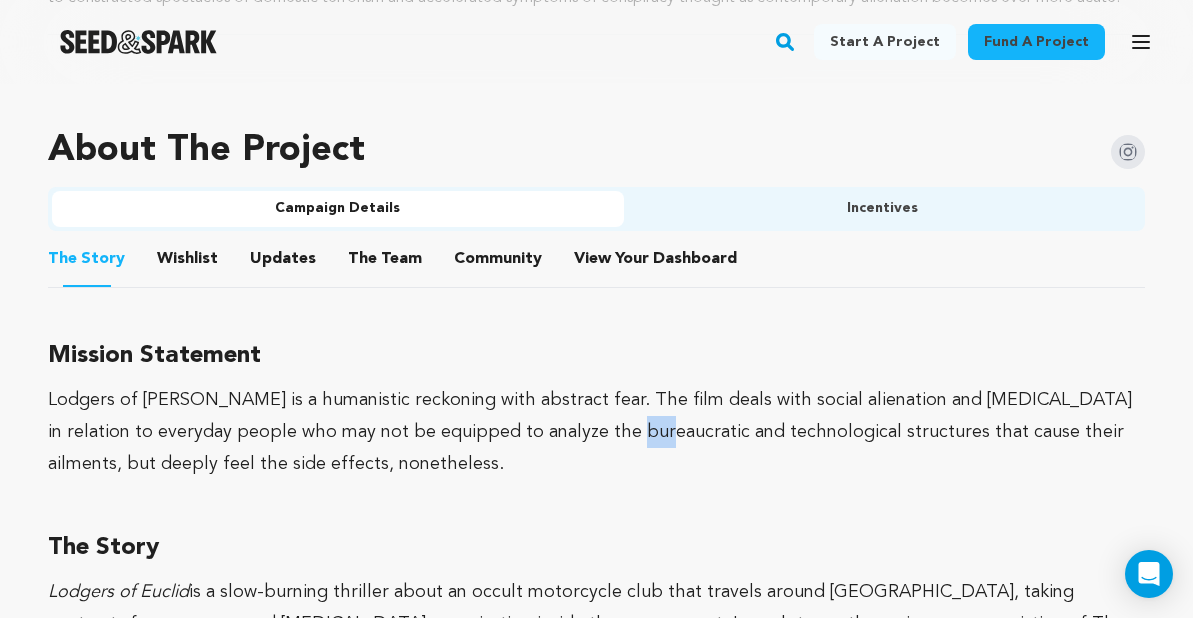click on "Lodgers of Euclid is a humanistic reckoning with abstract fear. The film deals with social alienation and paranoia in relation to everyday people who may not be equipped to analyze the bureaucratic and technological structures that cause their ailments, but deeply feel the side effects, nonetheless." at bounding box center [596, 432] 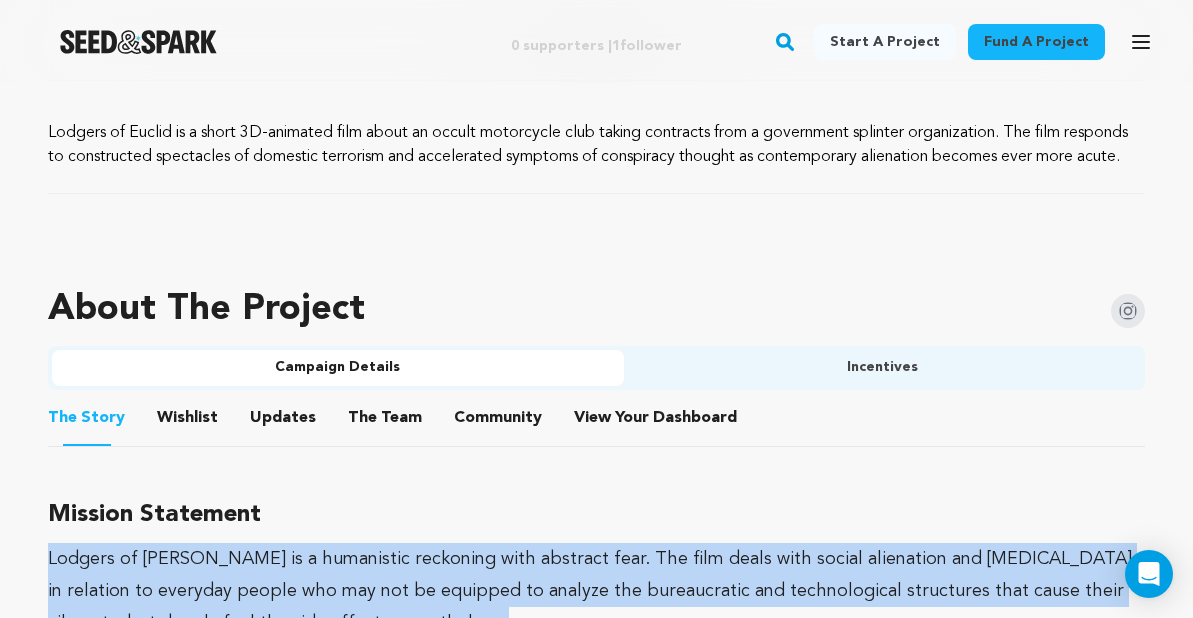 scroll, scrollTop: 931, scrollLeft: 0, axis: vertical 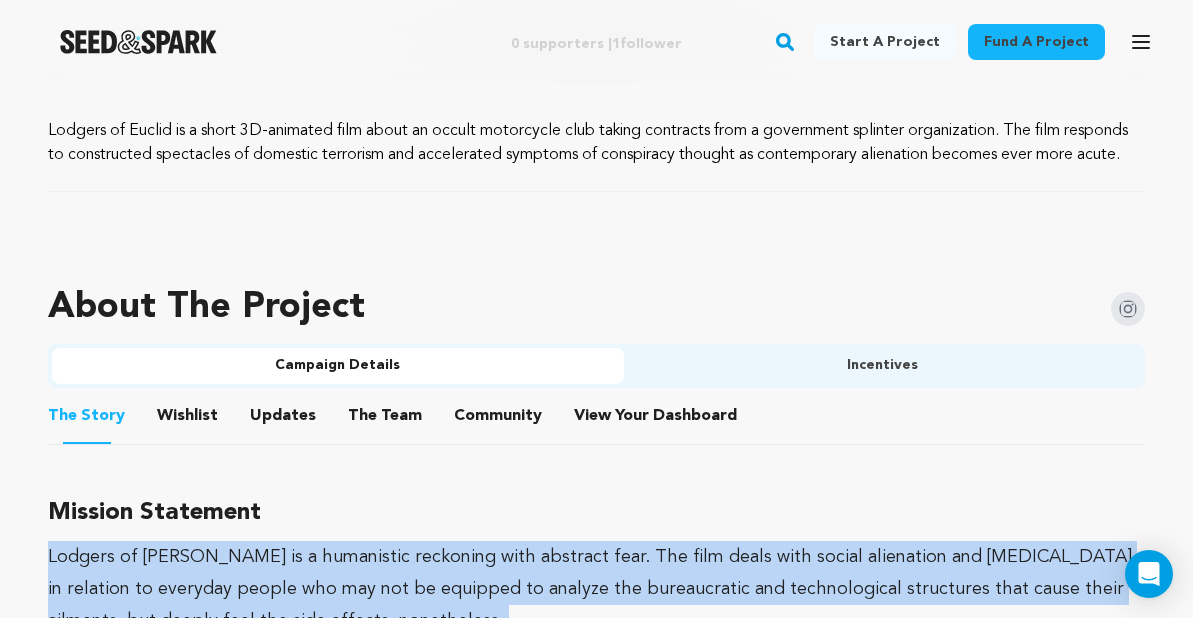 click on "Wishlist" at bounding box center [188, 420] 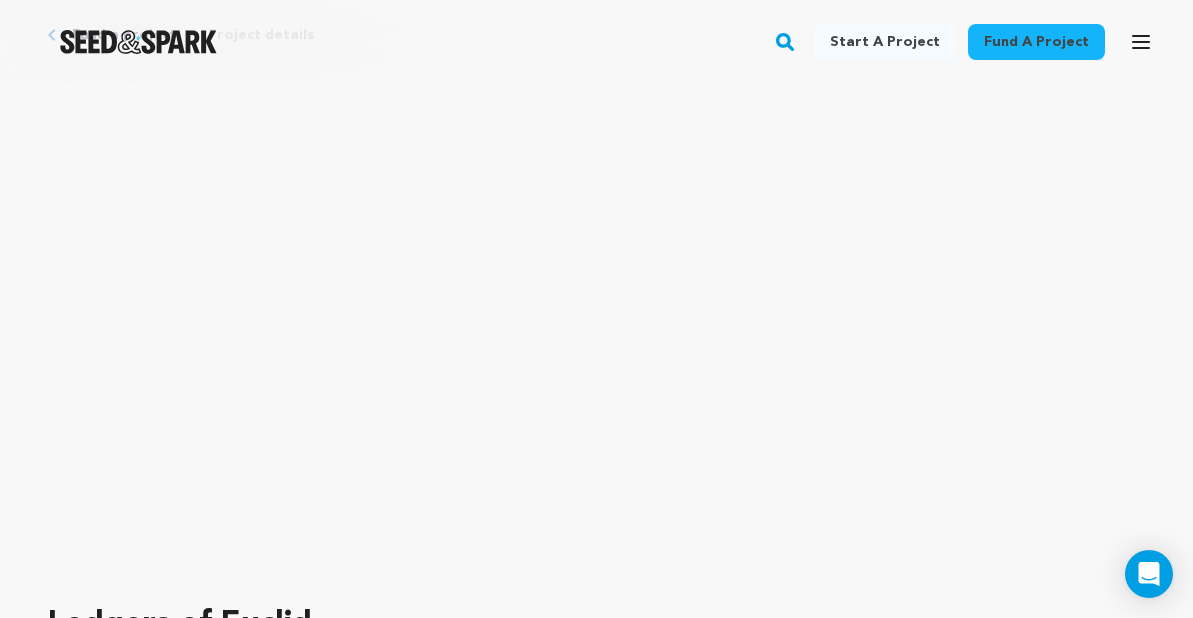scroll, scrollTop: 0, scrollLeft: 0, axis: both 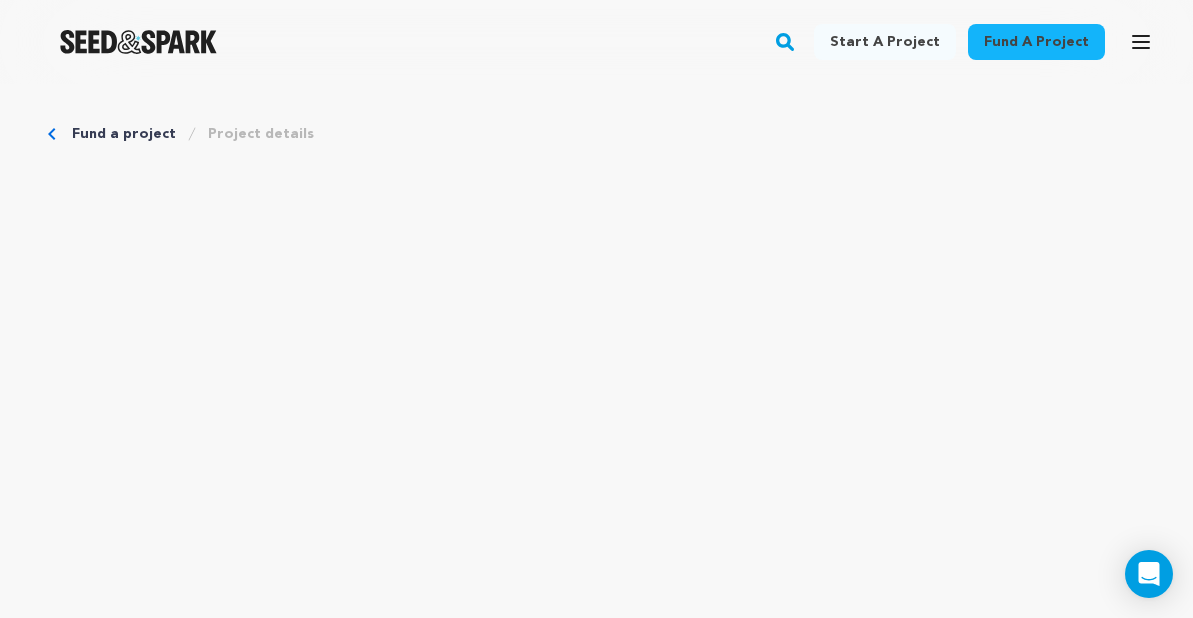 click on "Project details" at bounding box center (261, 134) 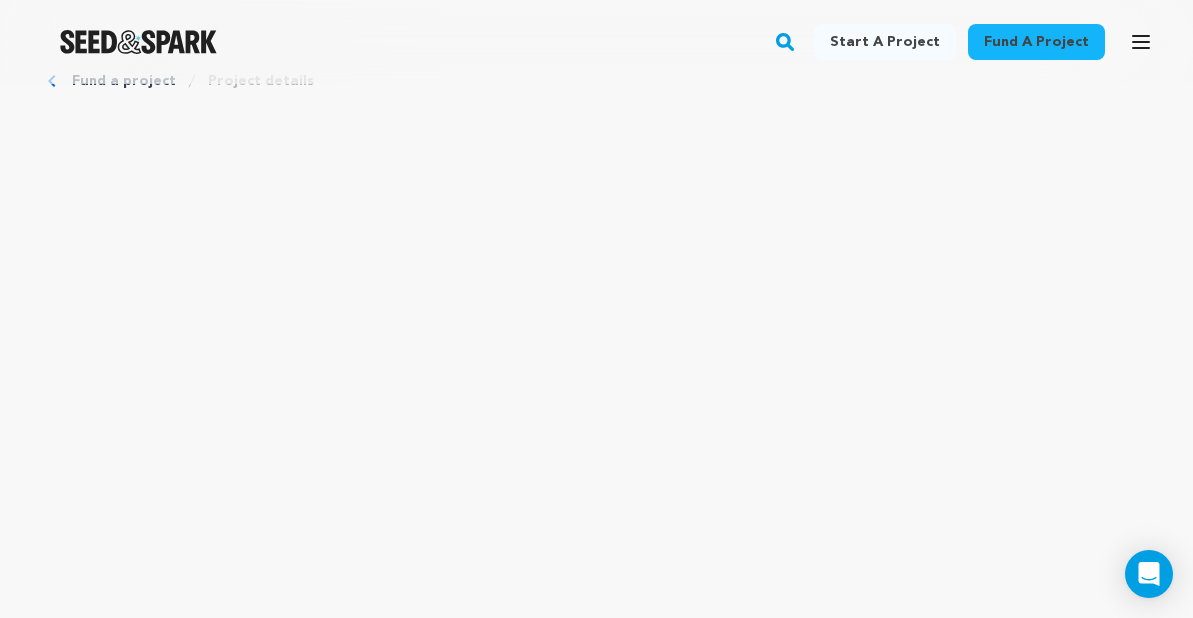 scroll, scrollTop: 57, scrollLeft: 0, axis: vertical 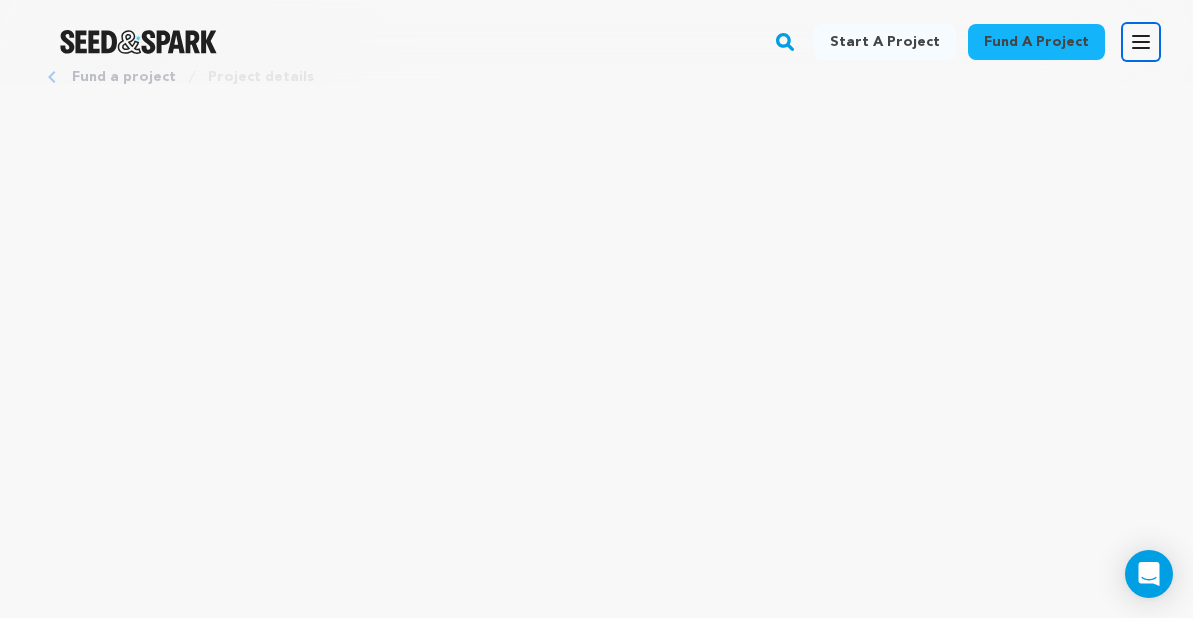 click on "Open main menu" at bounding box center [1141, 42] 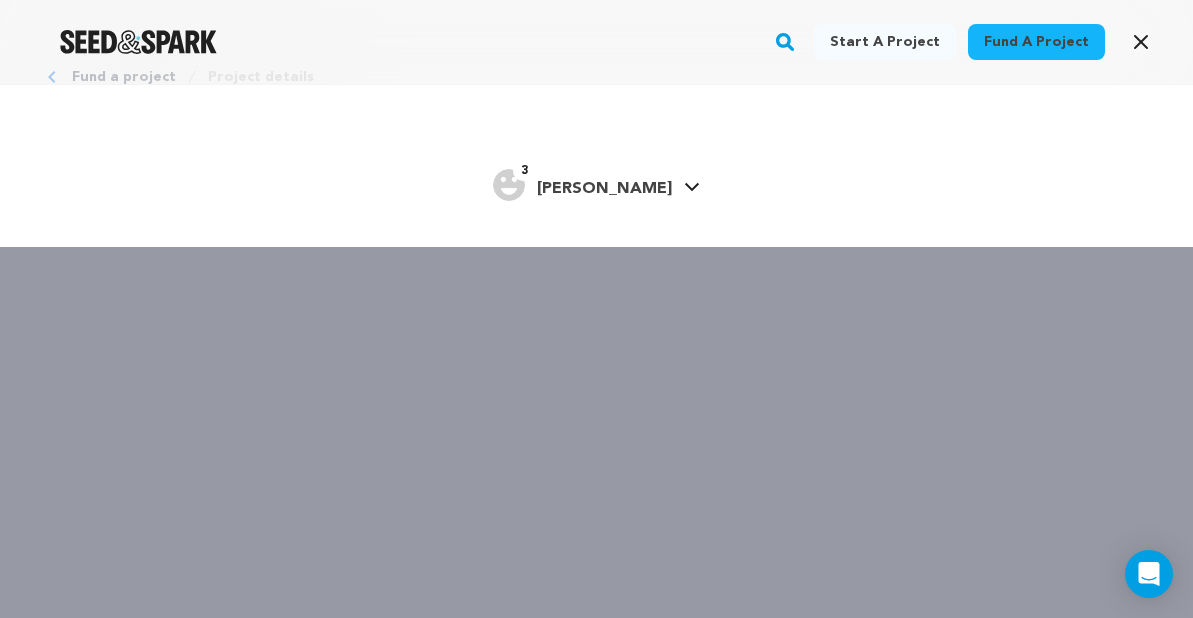 click on "3
Elise S.
Elise S." at bounding box center (596, 183) 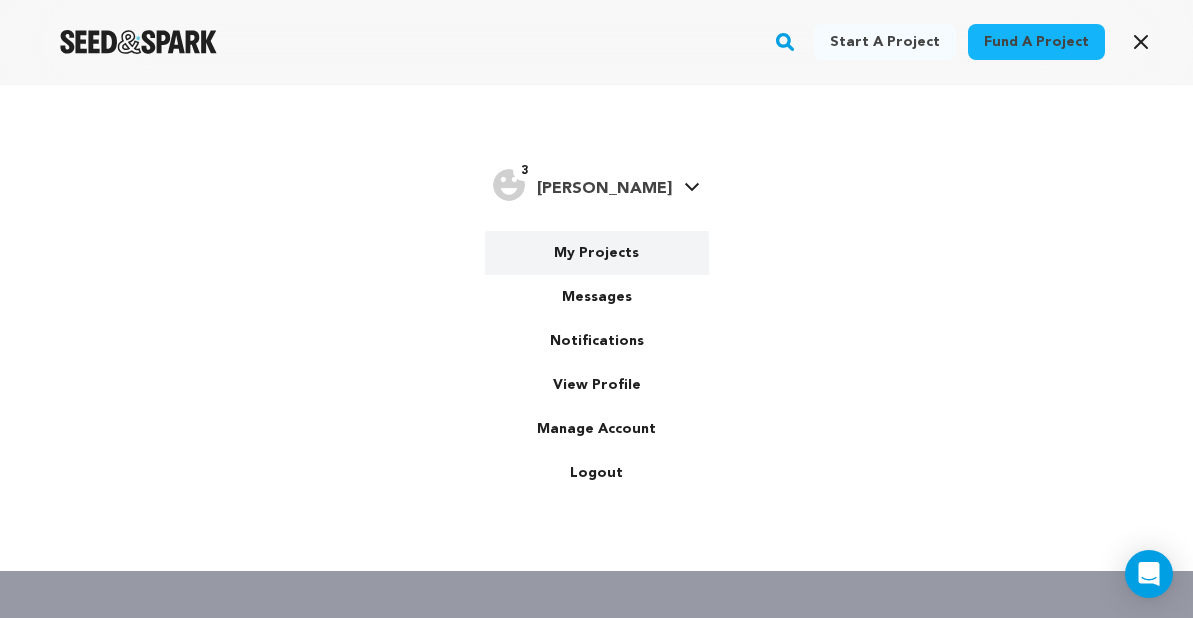 click on "My Projects" at bounding box center [597, 253] 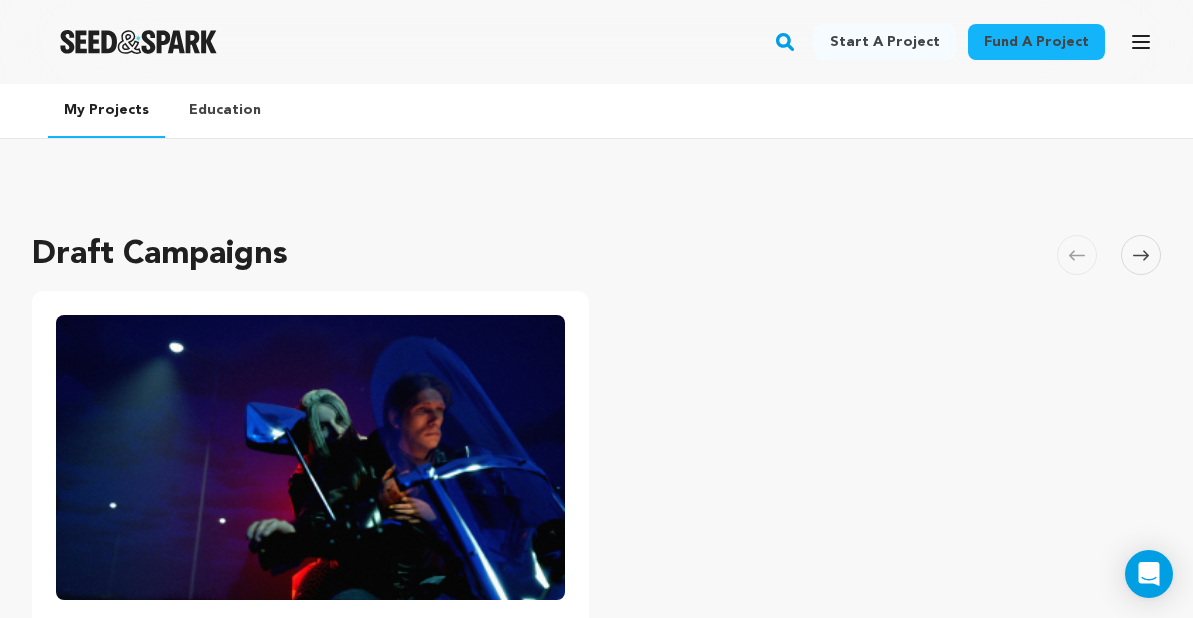 scroll, scrollTop: 274, scrollLeft: 0, axis: vertical 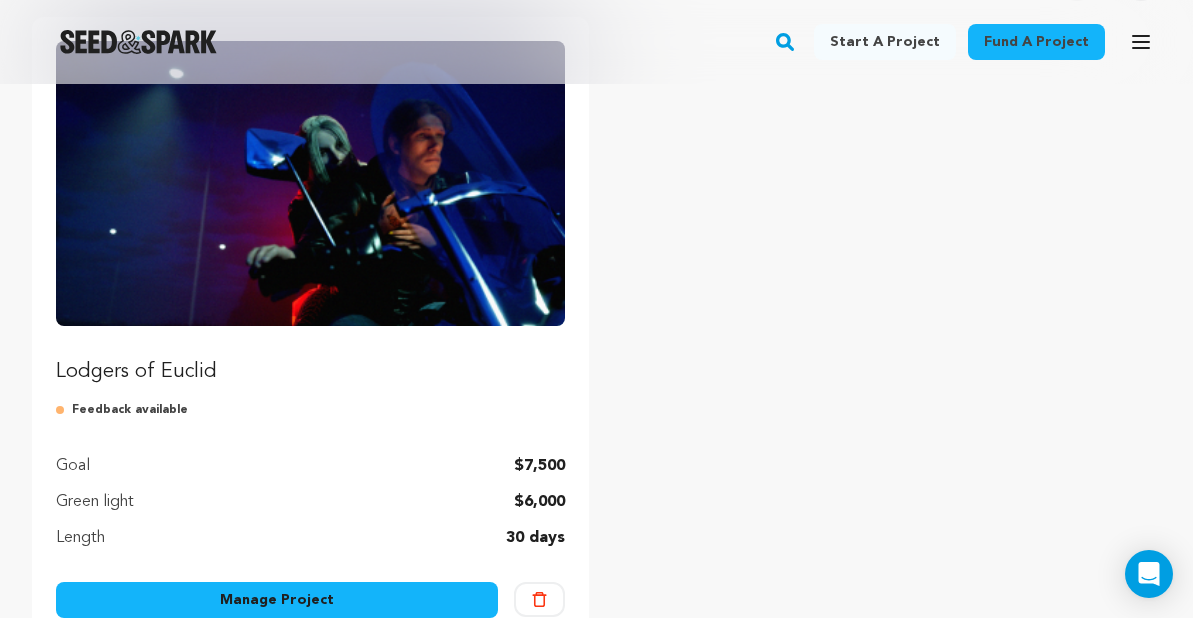 click on "Feedback available" at bounding box center (310, 410) 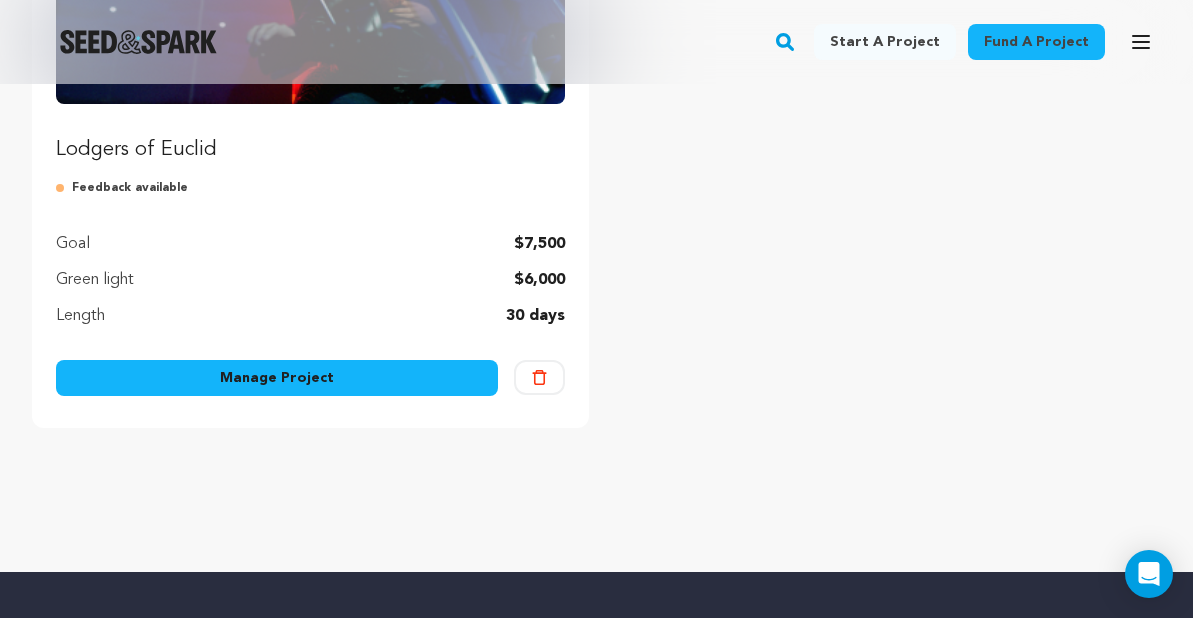 scroll, scrollTop: 498, scrollLeft: 0, axis: vertical 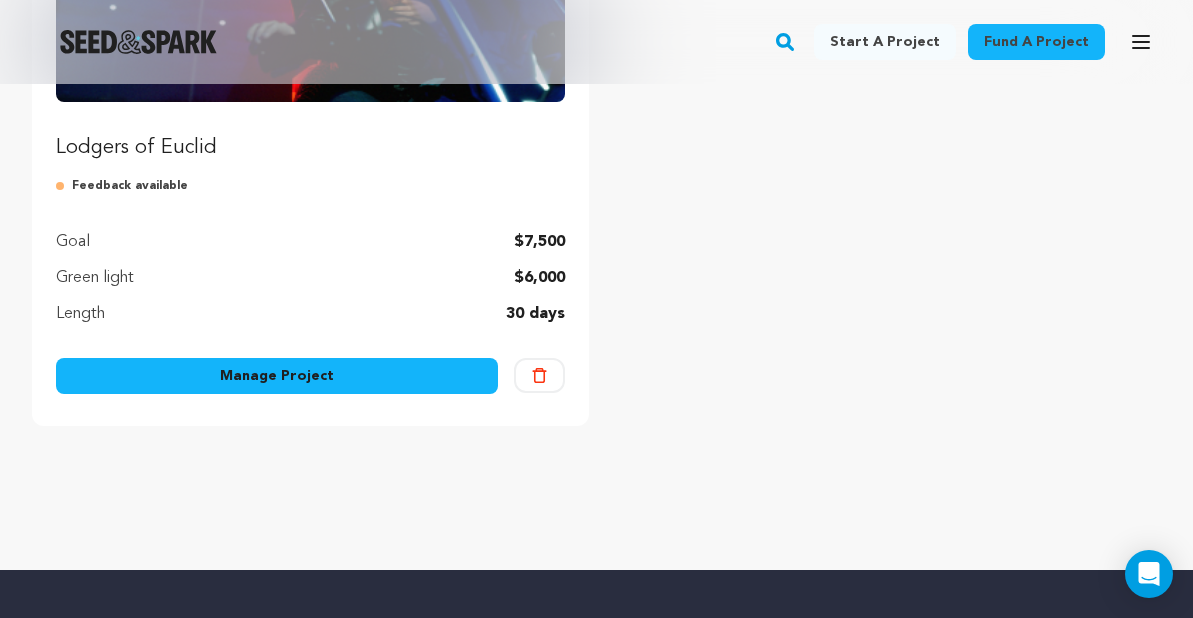 click on "Manage Project" at bounding box center (277, 376) 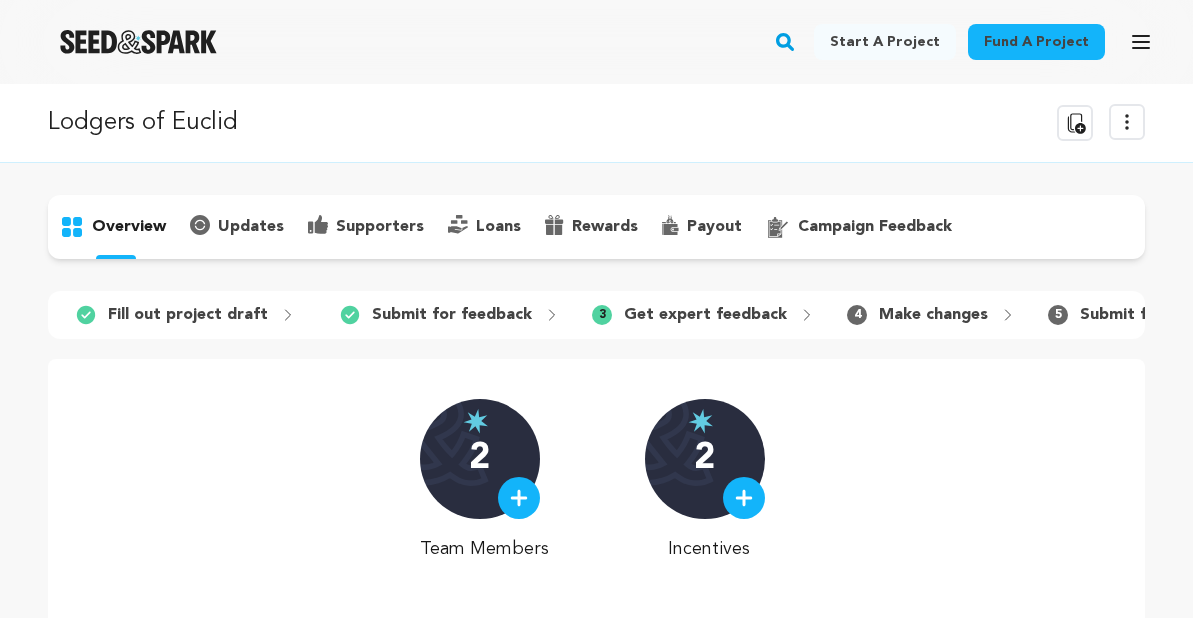 scroll, scrollTop: 0, scrollLeft: 0, axis: both 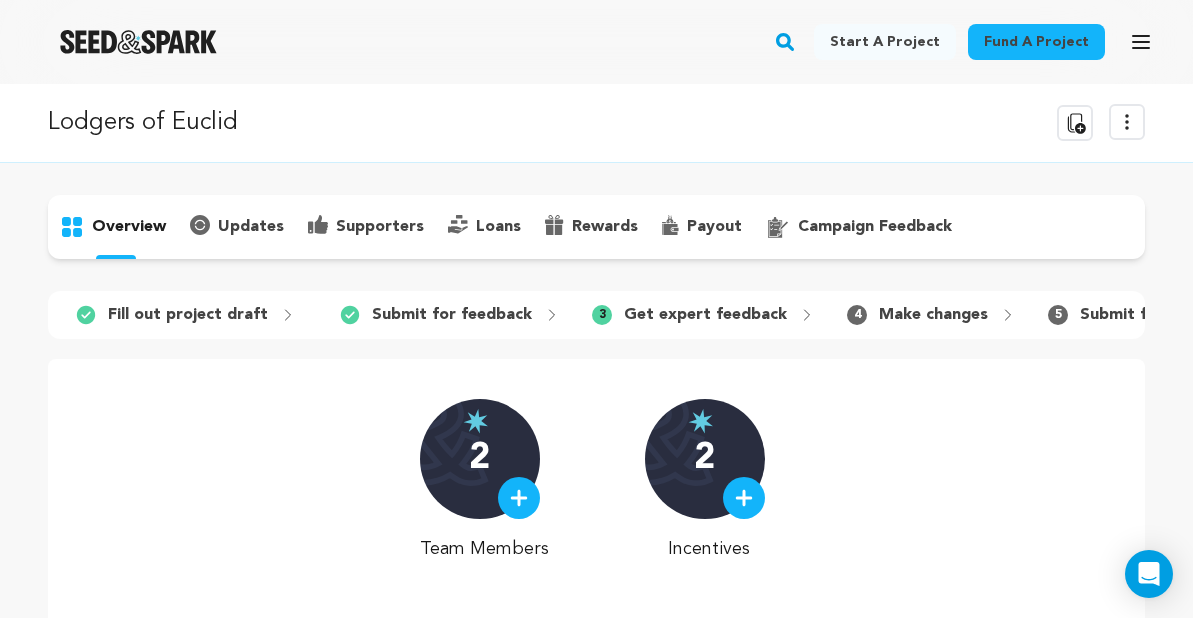 click on "Get expert feedback" at bounding box center (705, 315) 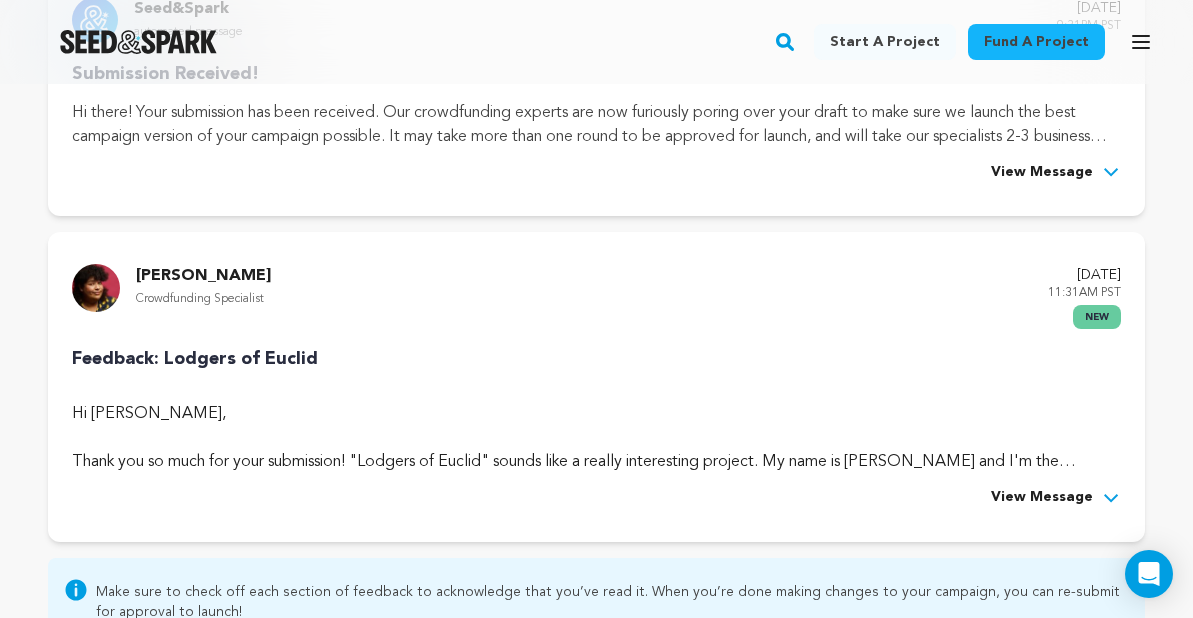 scroll, scrollTop: 401, scrollLeft: 0, axis: vertical 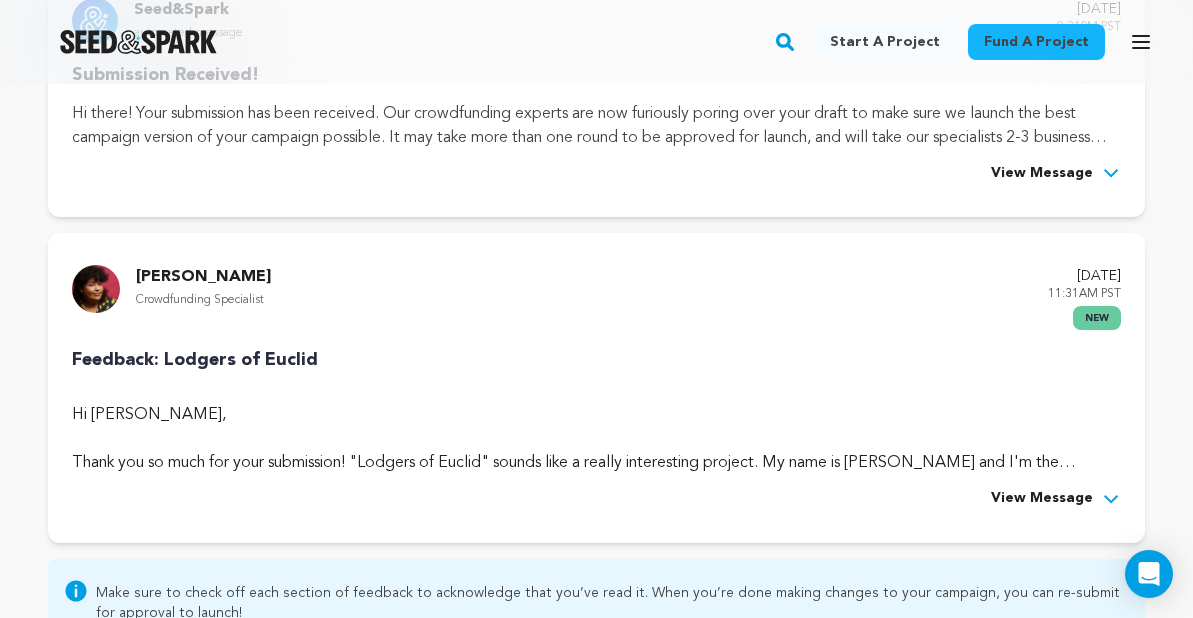 click on "View Message" at bounding box center [1042, 499] 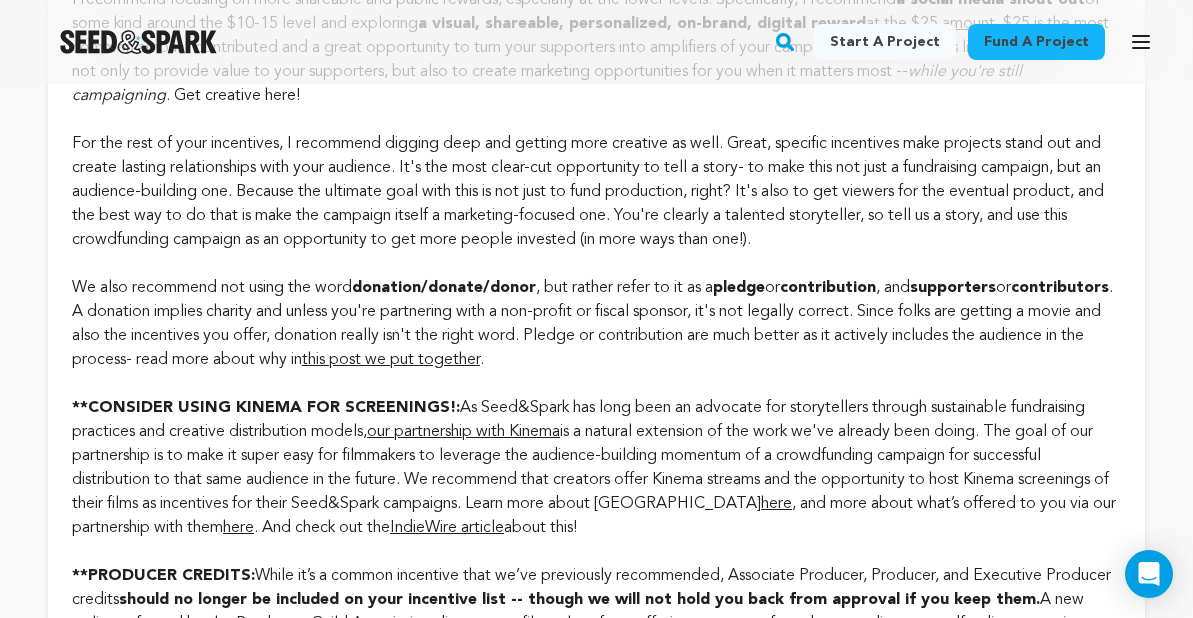 scroll, scrollTop: 1989, scrollLeft: 0, axis: vertical 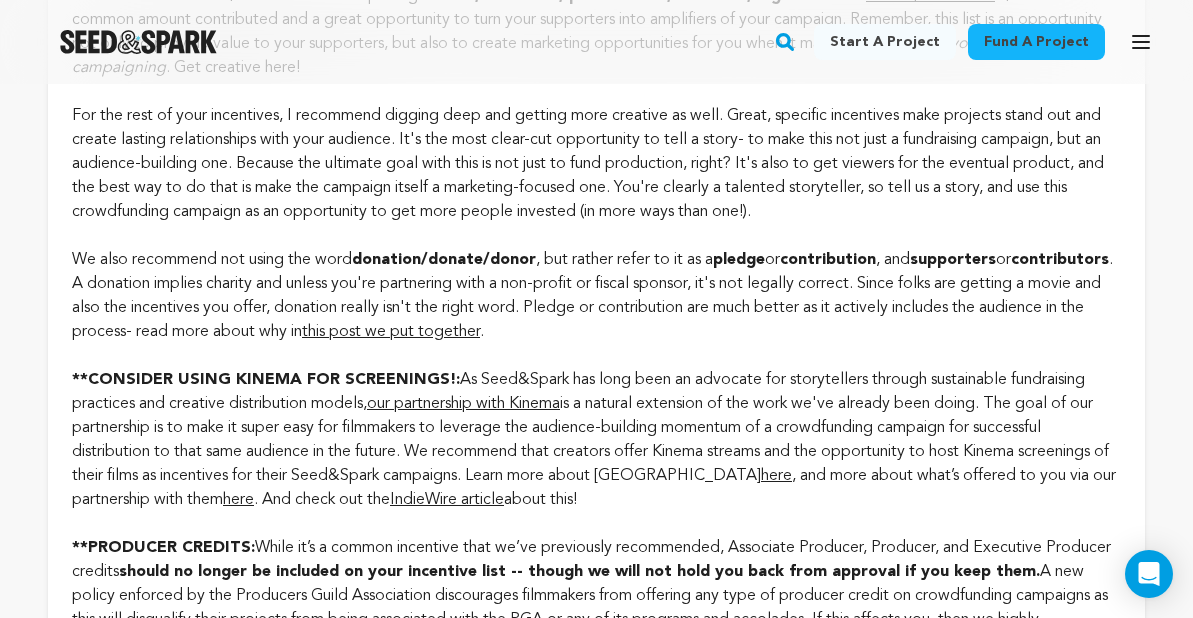 type 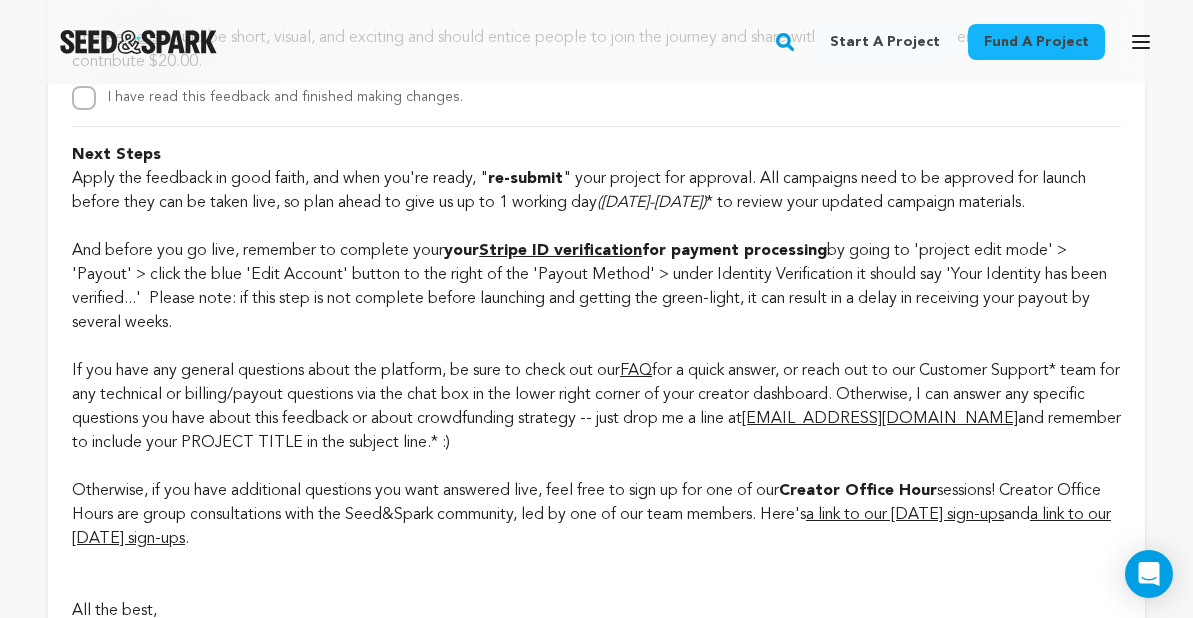 scroll, scrollTop: 5480, scrollLeft: 0, axis: vertical 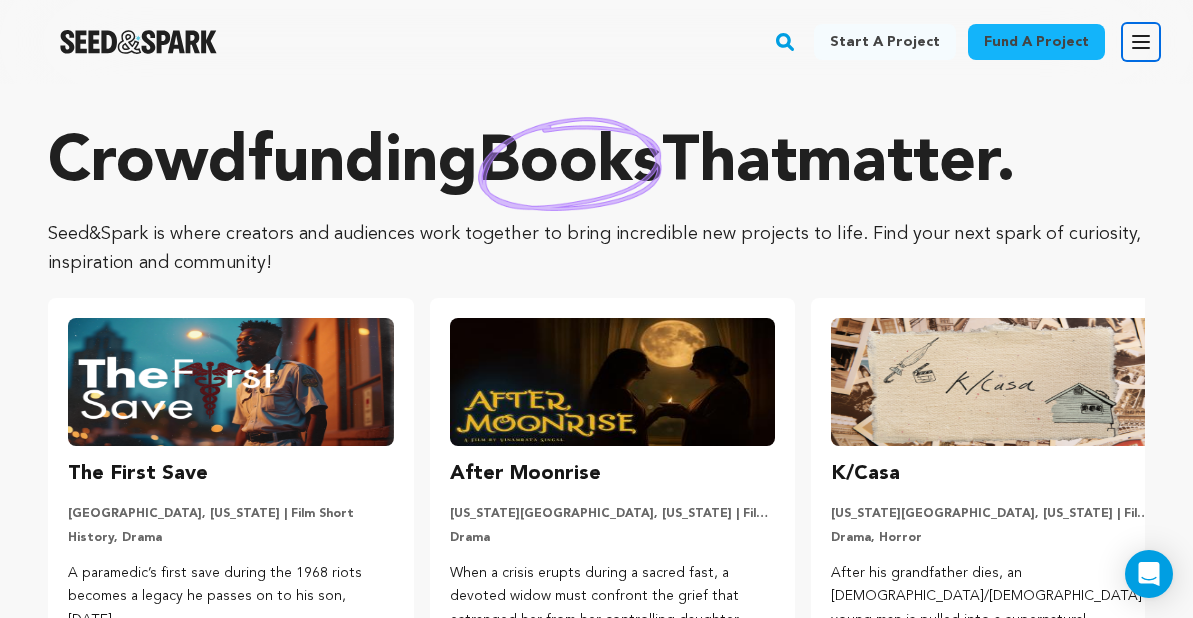 click 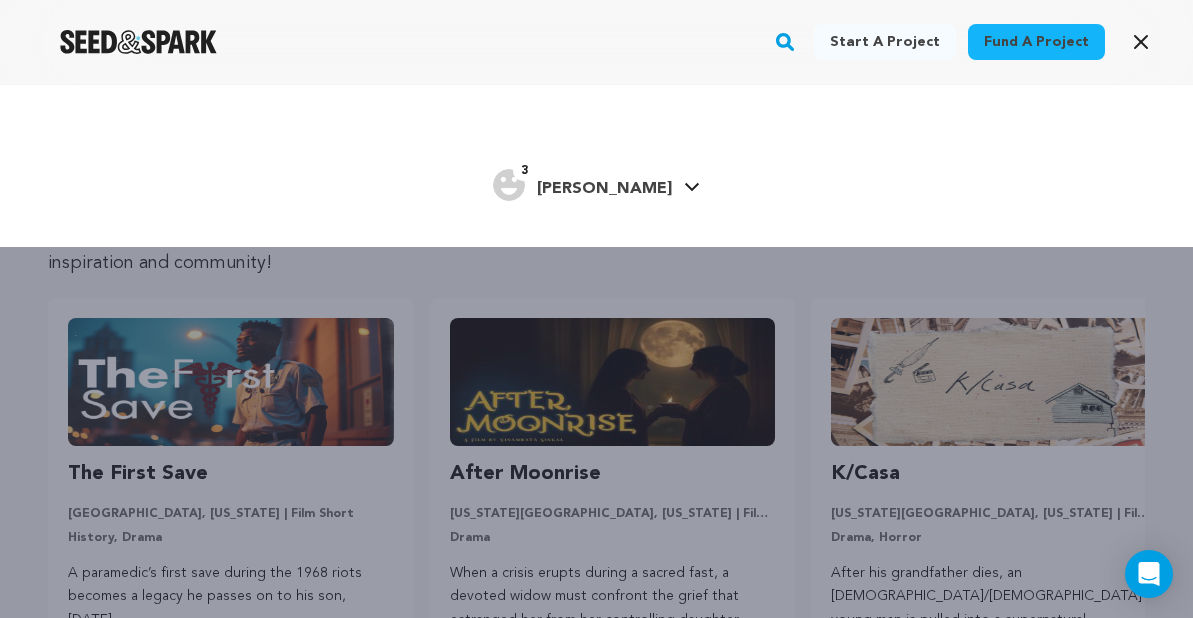 click on "[PERSON_NAME]" at bounding box center [604, 189] 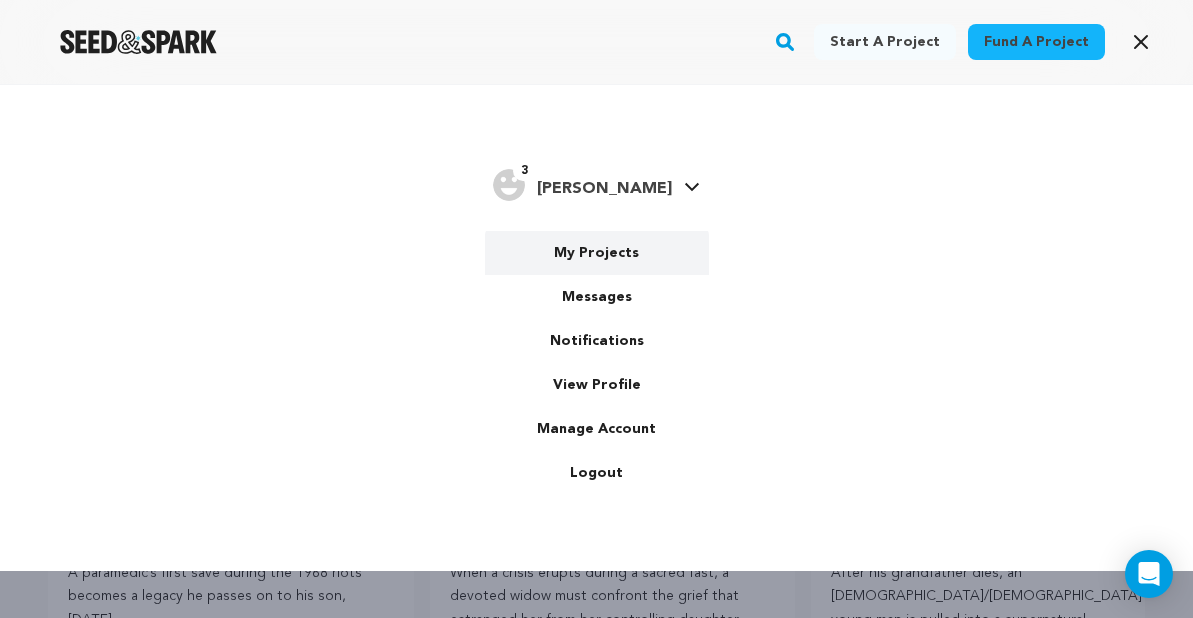 click on "My Projects" at bounding box center (597, 253) 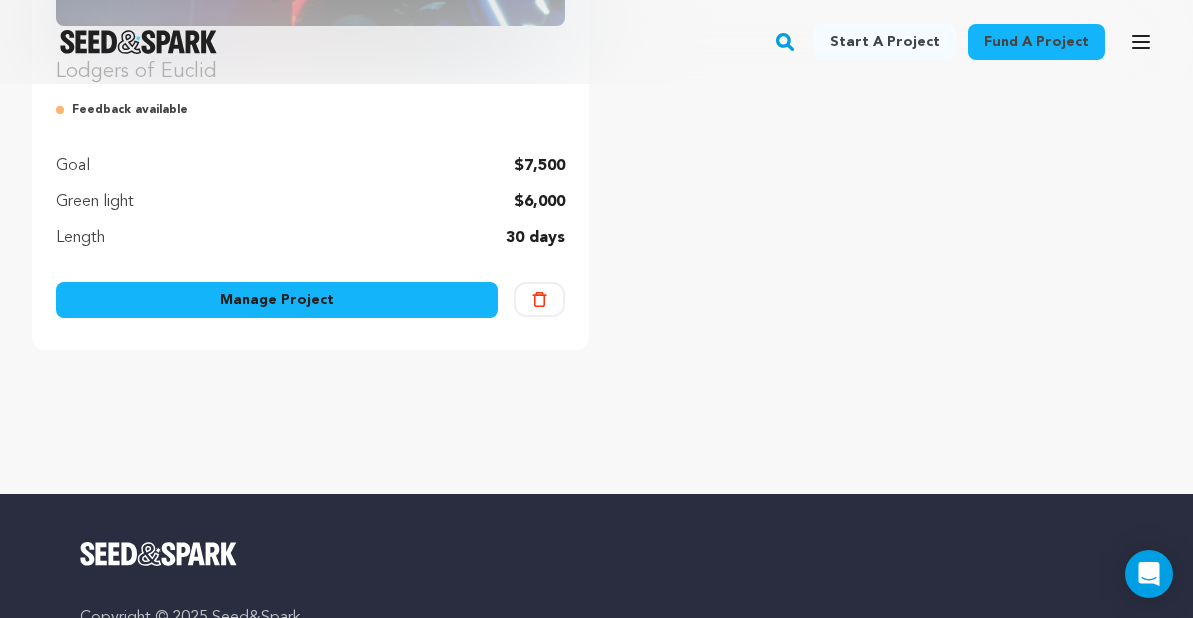 scroll, scrollTop: 575, scrollLeft: 0, axis: vertical 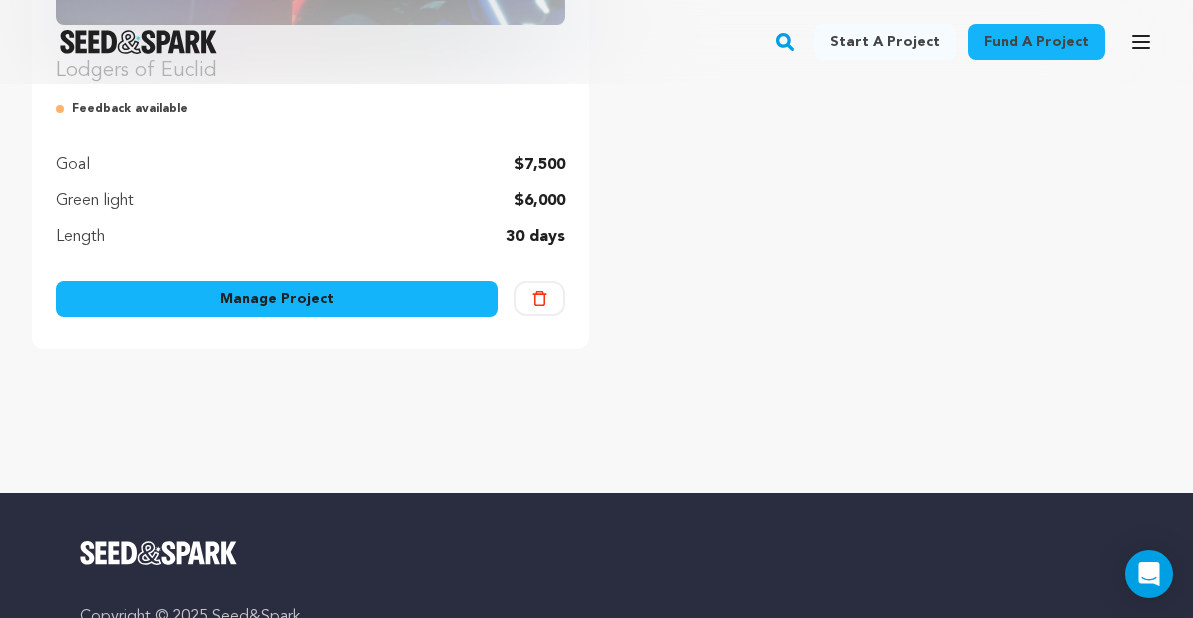 click on "Manage Project" at bounding box center [277, 299] 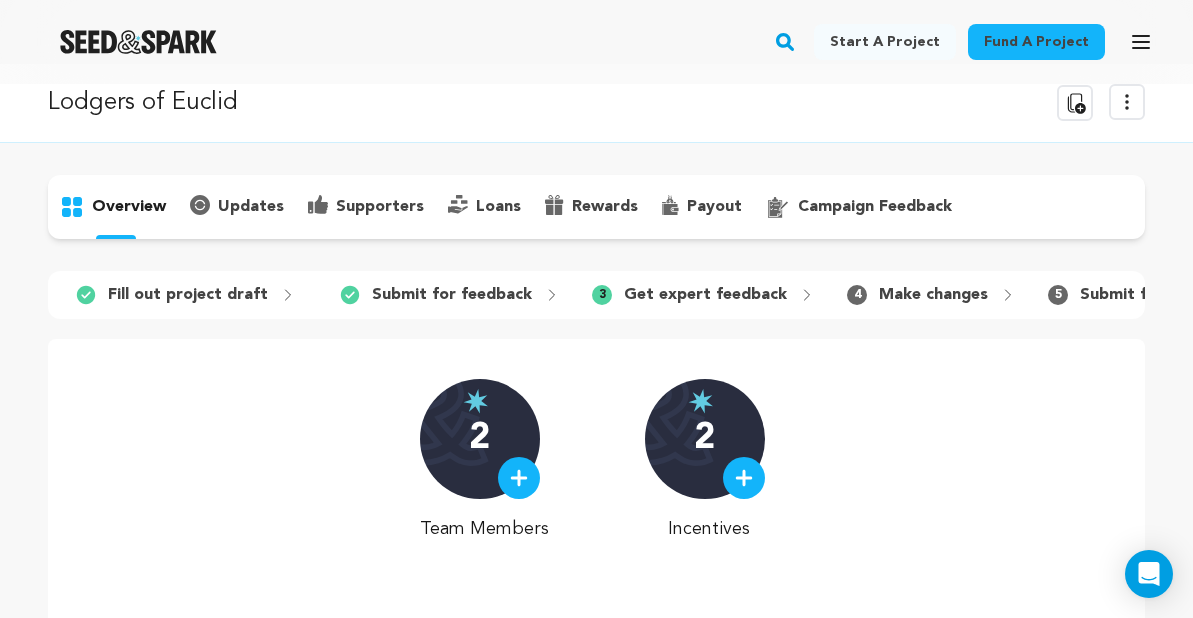 scroll, scrollTop: 0, scrollLeft: 0, axis: both 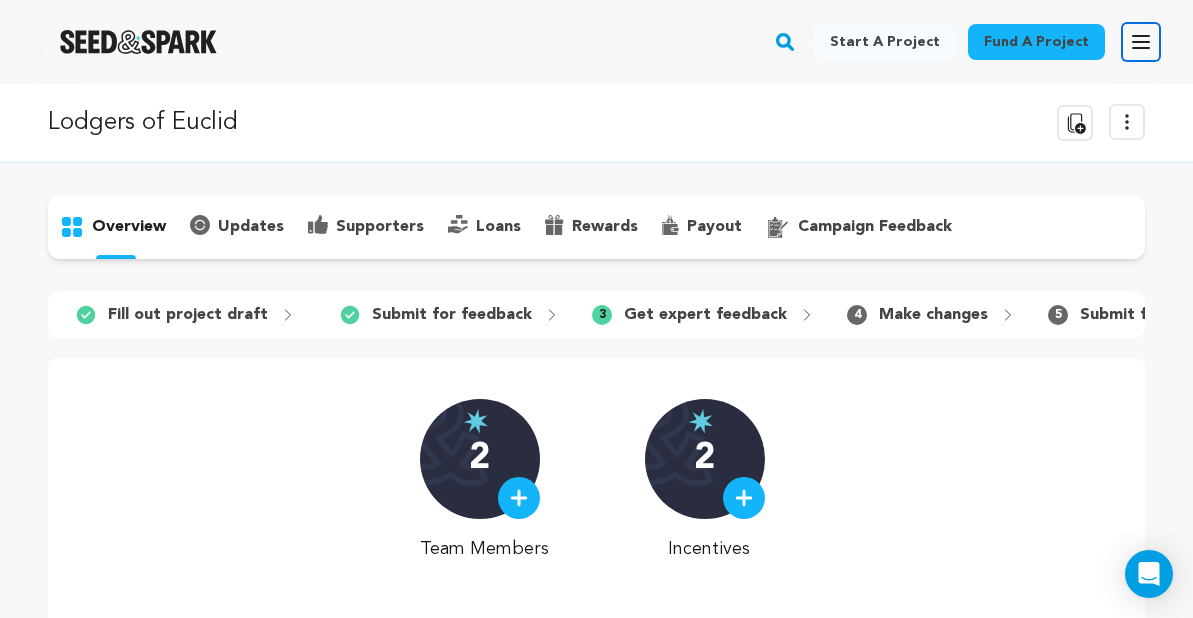 click on "Open main menu" at bounding box center (1141, 42) 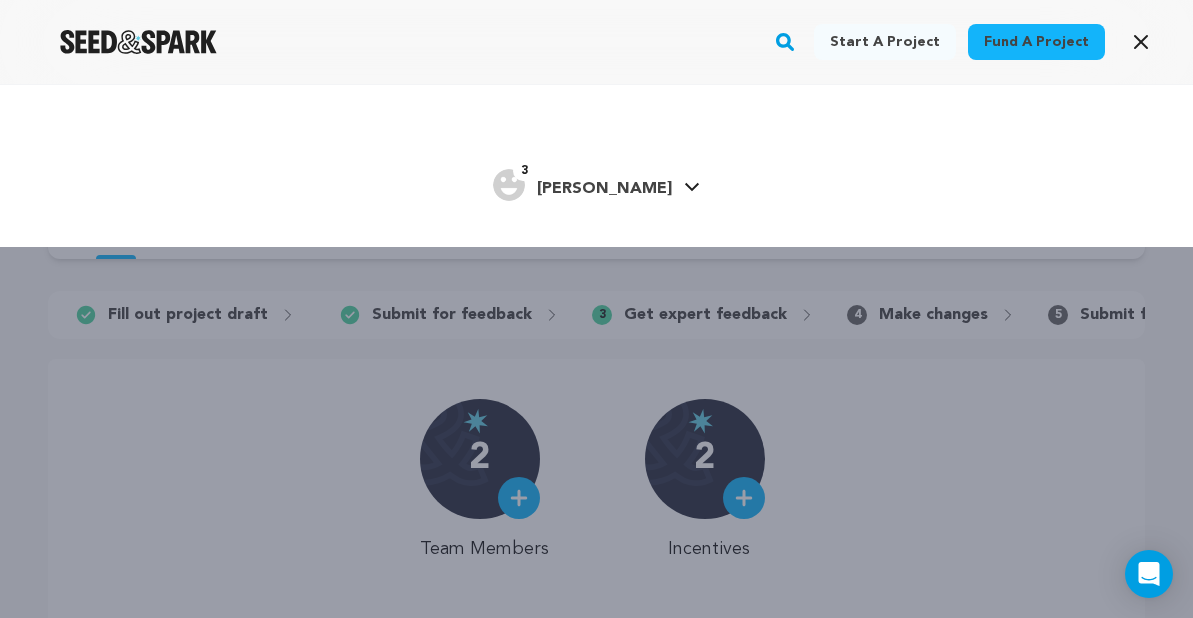 click on "[PERSON_NAME]" at bounding box center [604, 189] 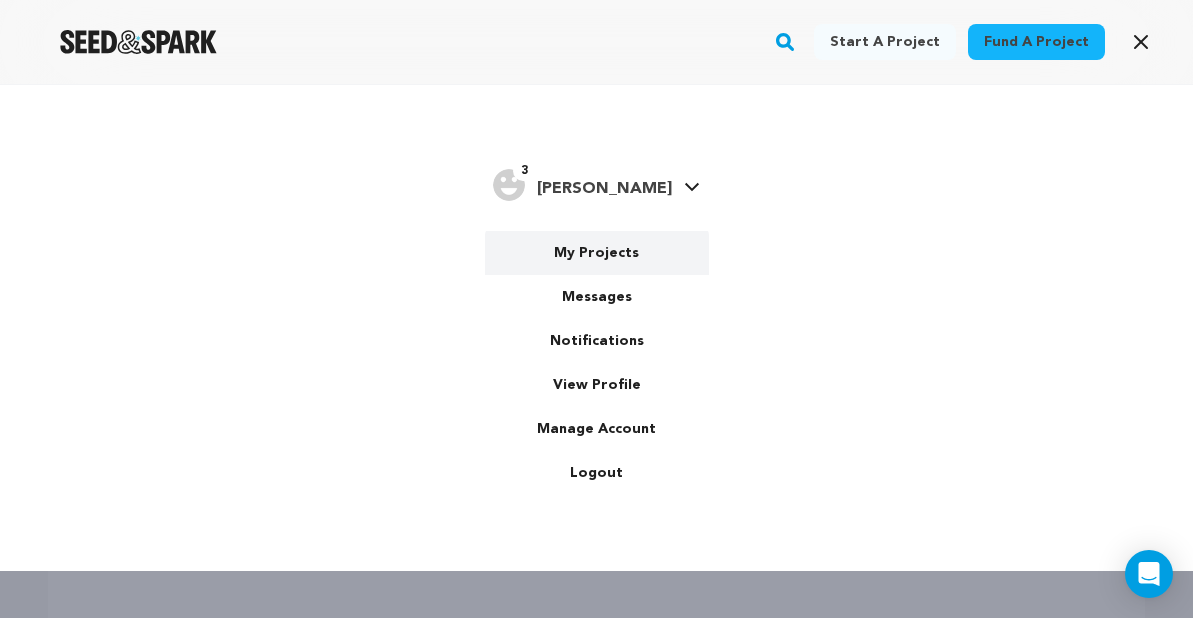 click on "My Projects" at bounding box center (597, 253) 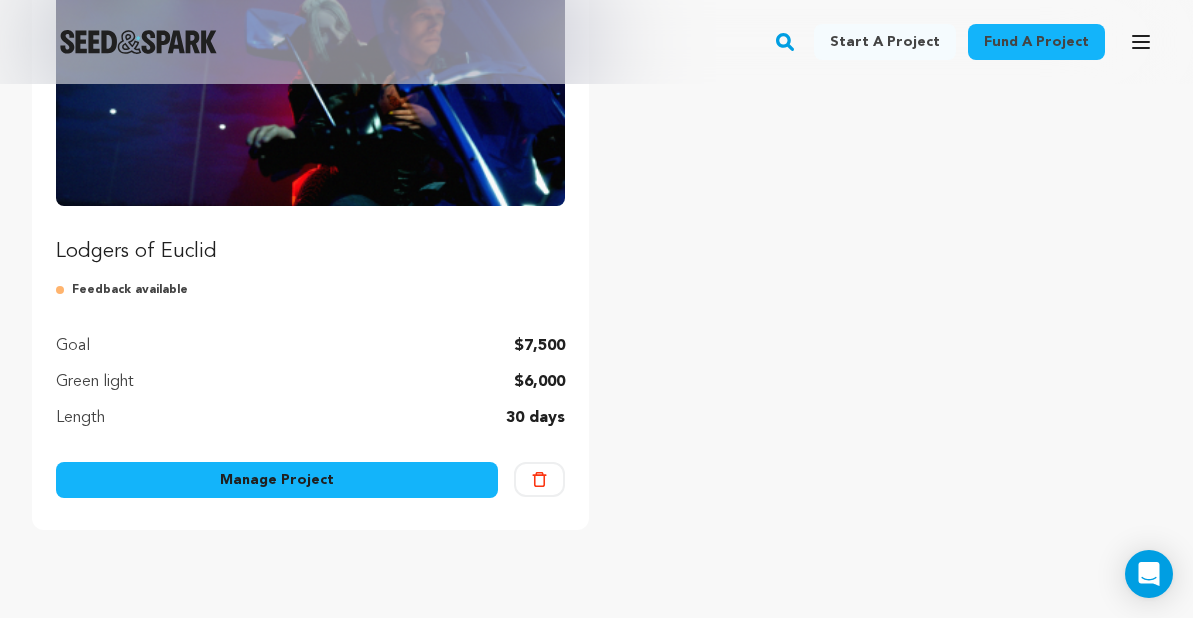 scroll, scrollTop: 409, scrollLeft: 0, axis: vertical 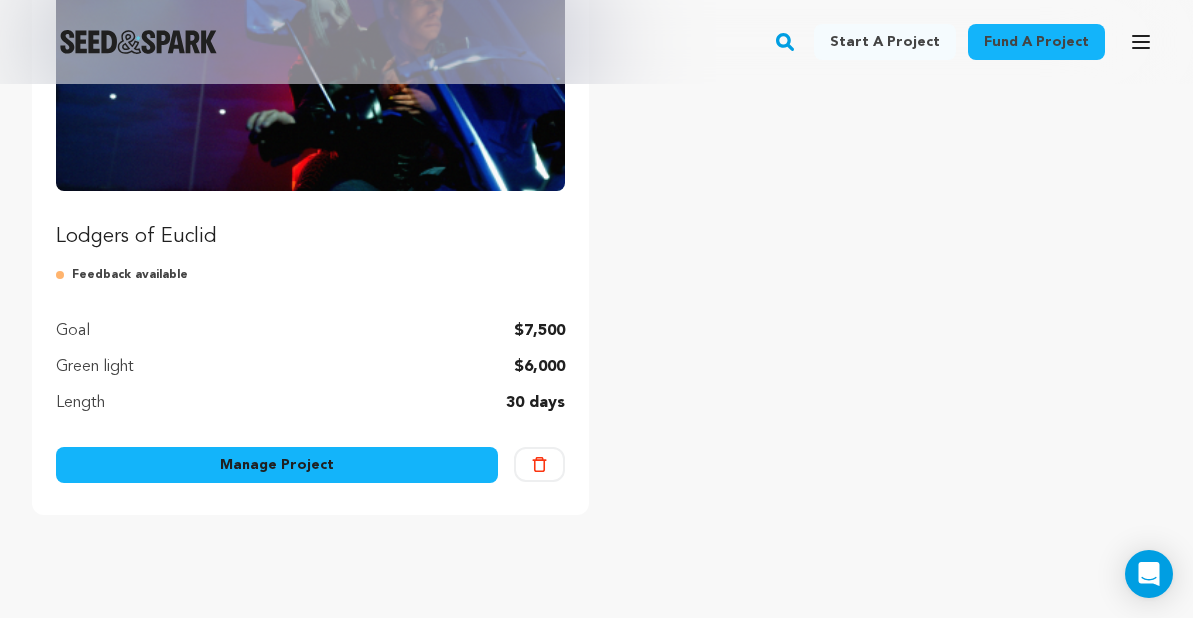 click on "Manage Project" at bounding box center (277, 465) 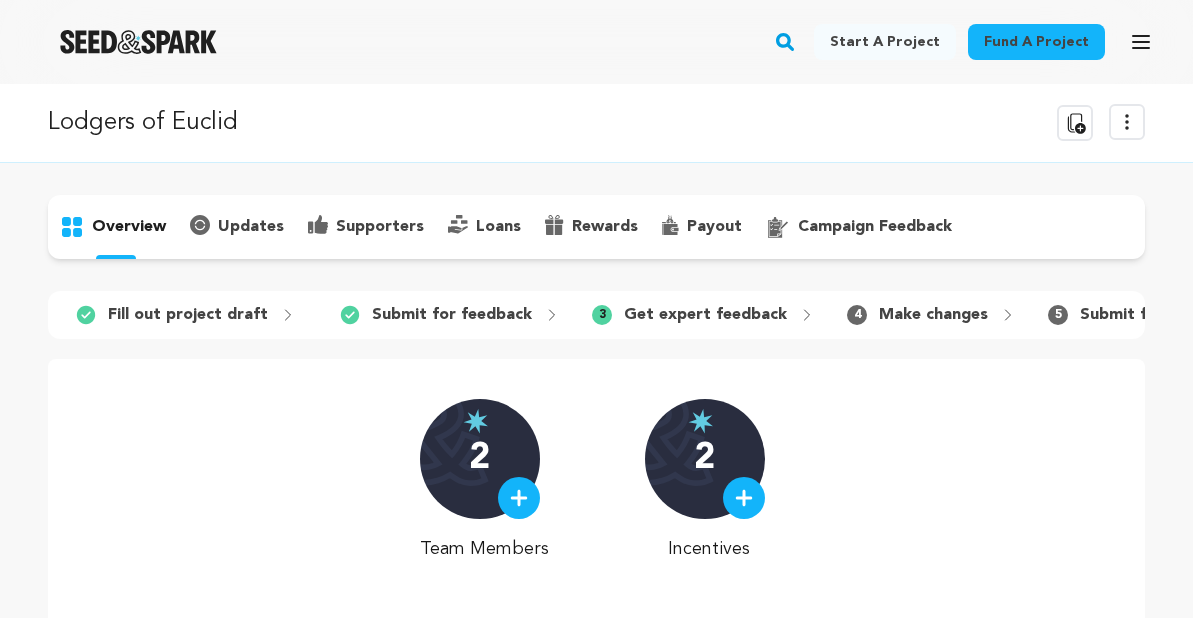 scroll, scrollTop: 0, scrollLeft: 0, axis: both 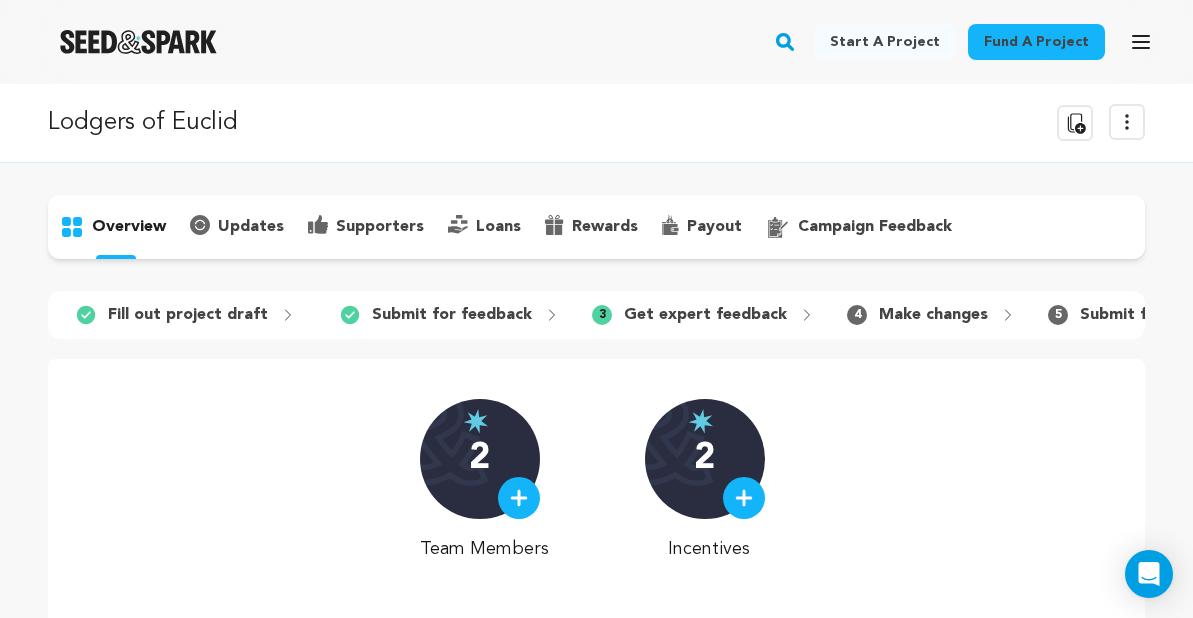 click 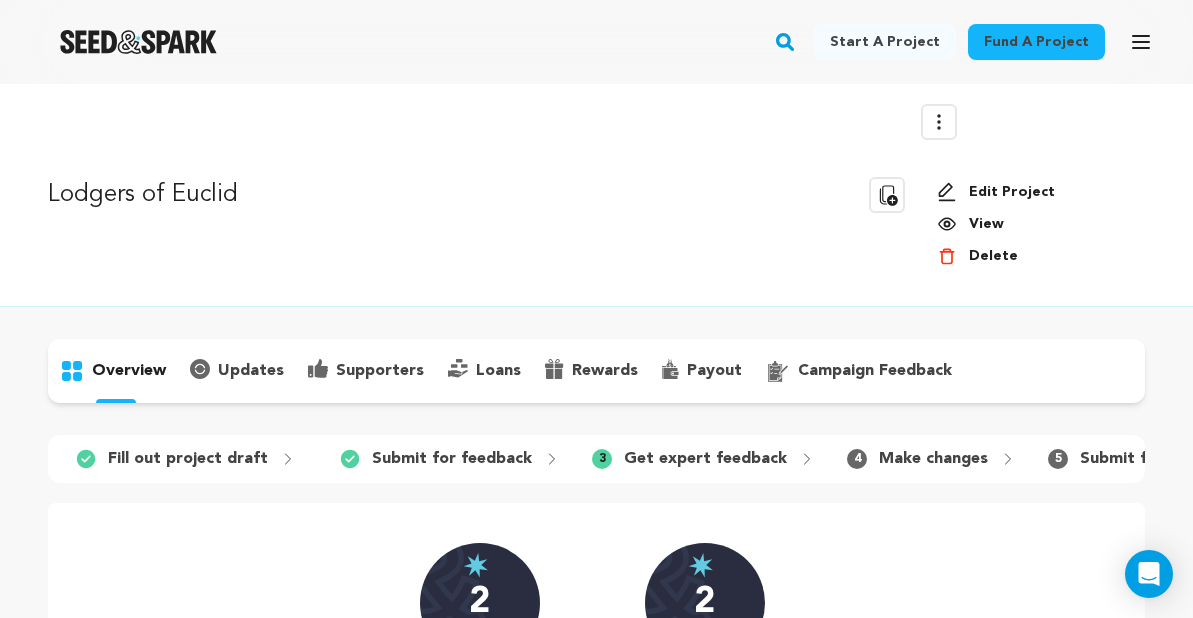 click on "Edit Project" at bounding box center [1033, 192] 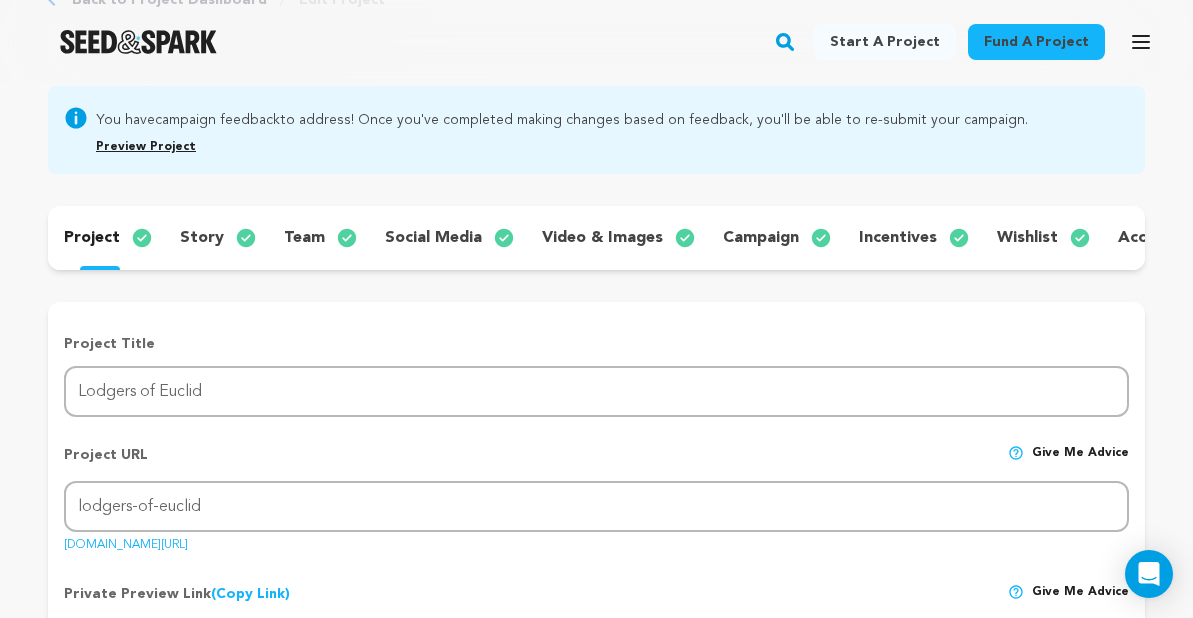 scroll, scrollTop: 147, scrollLeft: 0, axis: vertical 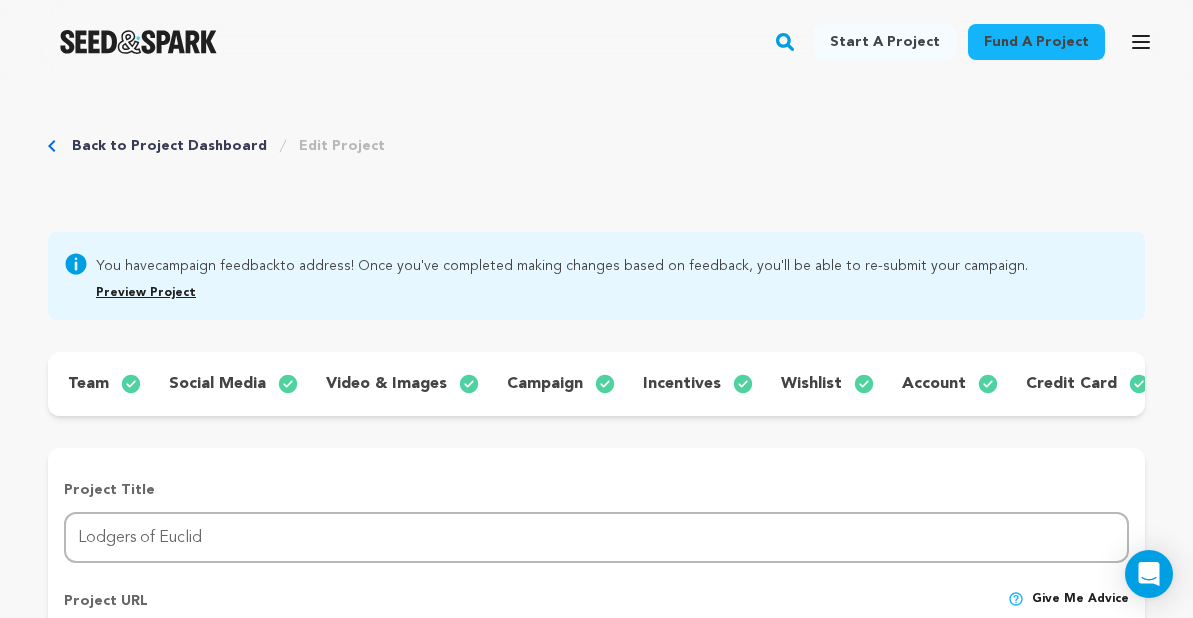 click on "credit card" at bounding box center [1071, 384] 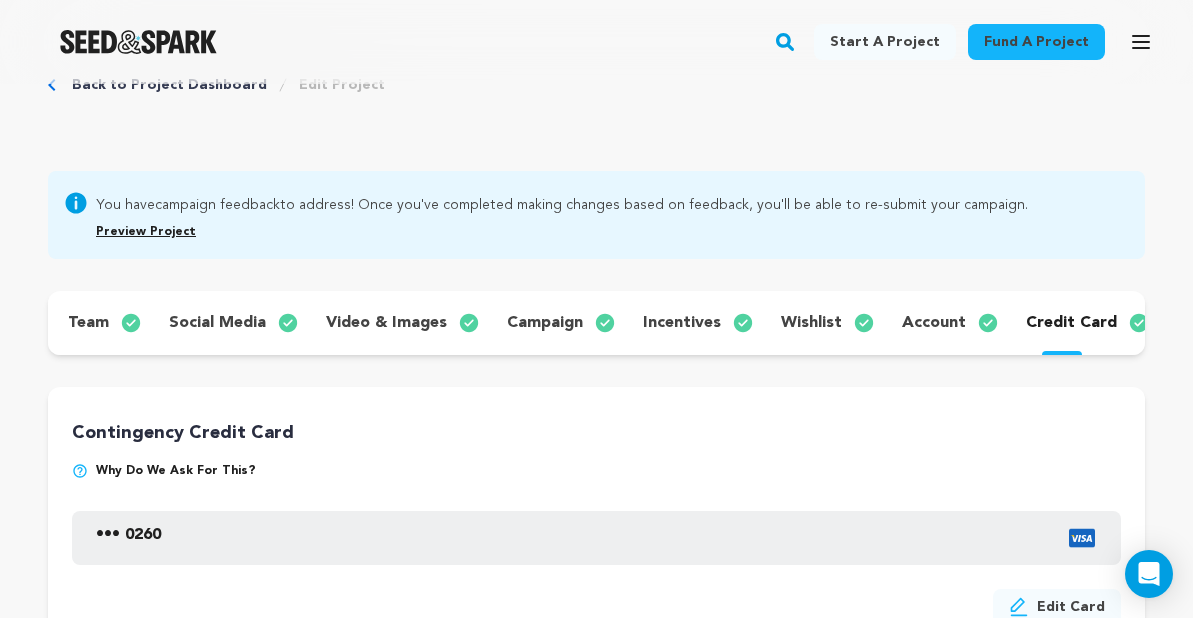 scroll, scrollTop: 0, scrollLeft: 0, axis: both 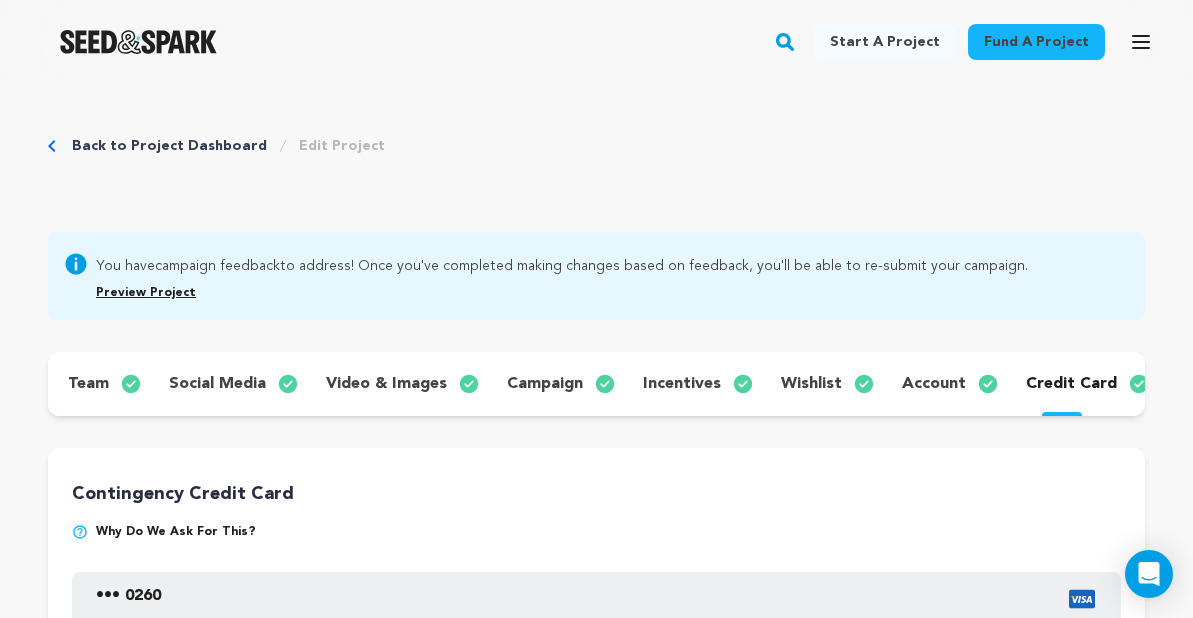 click on "Fund a project
Start a project
Search
3" at bounding box center [580, 42] 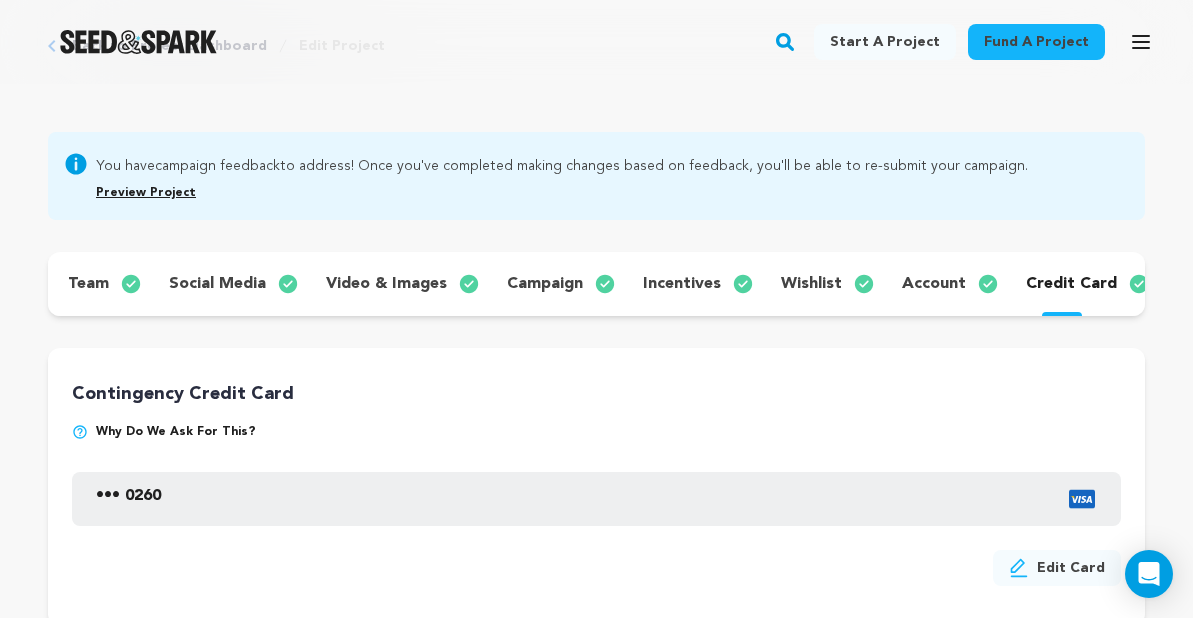 scroll, scrollTop: 102, scrollLeft: 0, axis: vertical 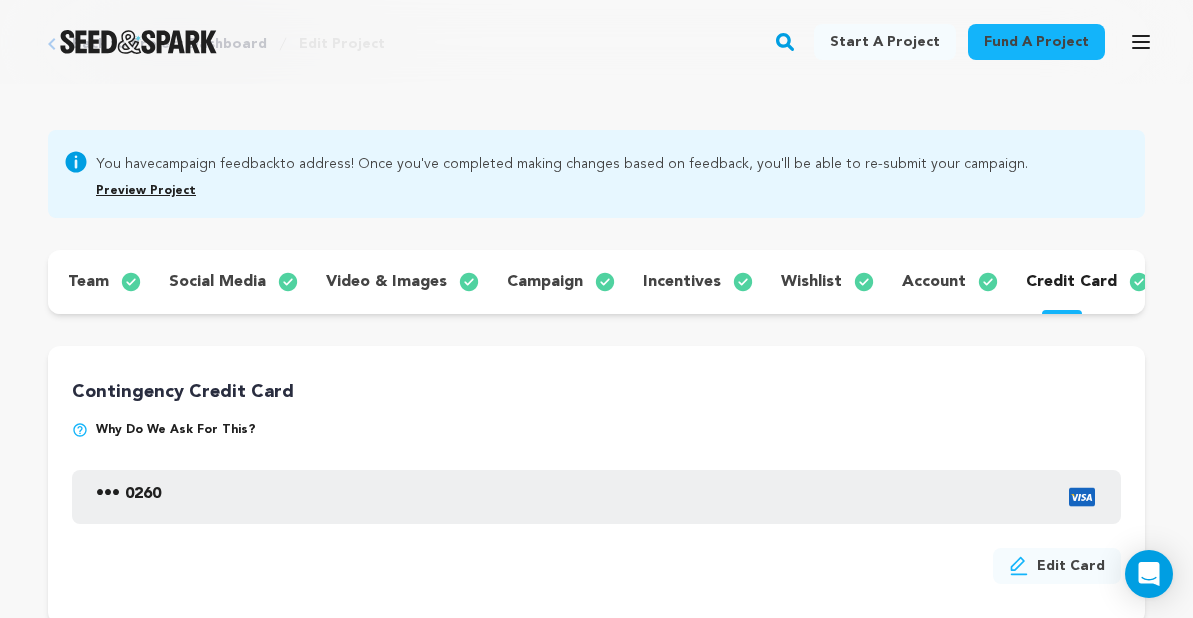 click on "account" at bounding box center [934, 282] 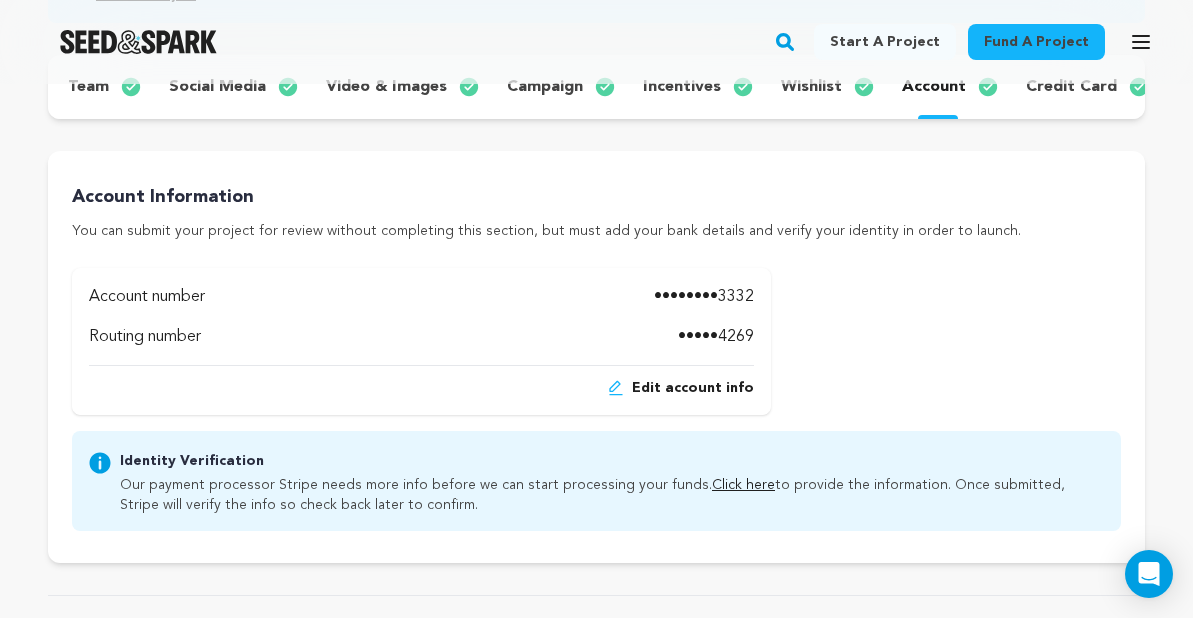 scroll, scrollTop: 299, scrollLeft: 0, axis: vertical 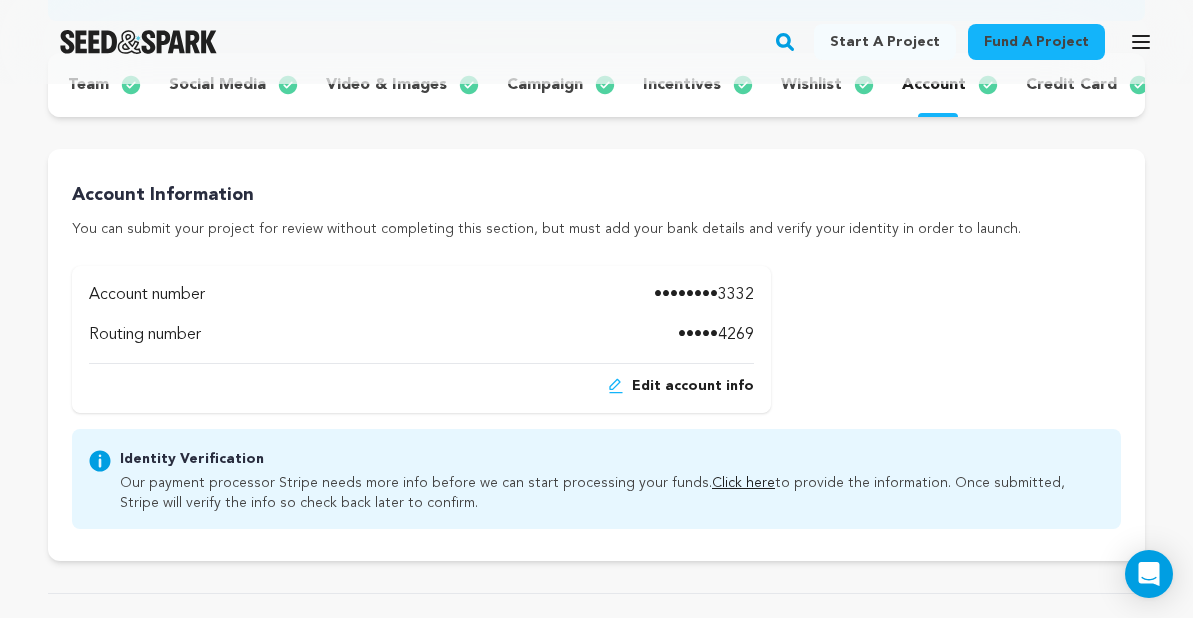 click on "Click here" at bounding box center (743, 483) 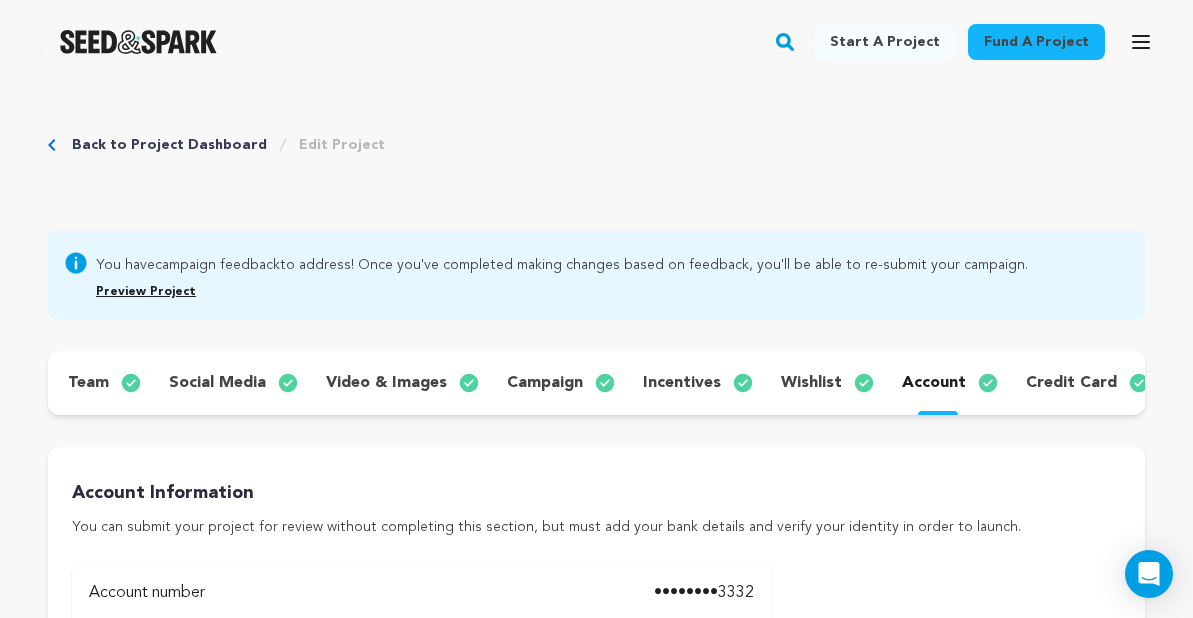 scroll, scrollTop: 0, scrollLeft: 0, axis: both 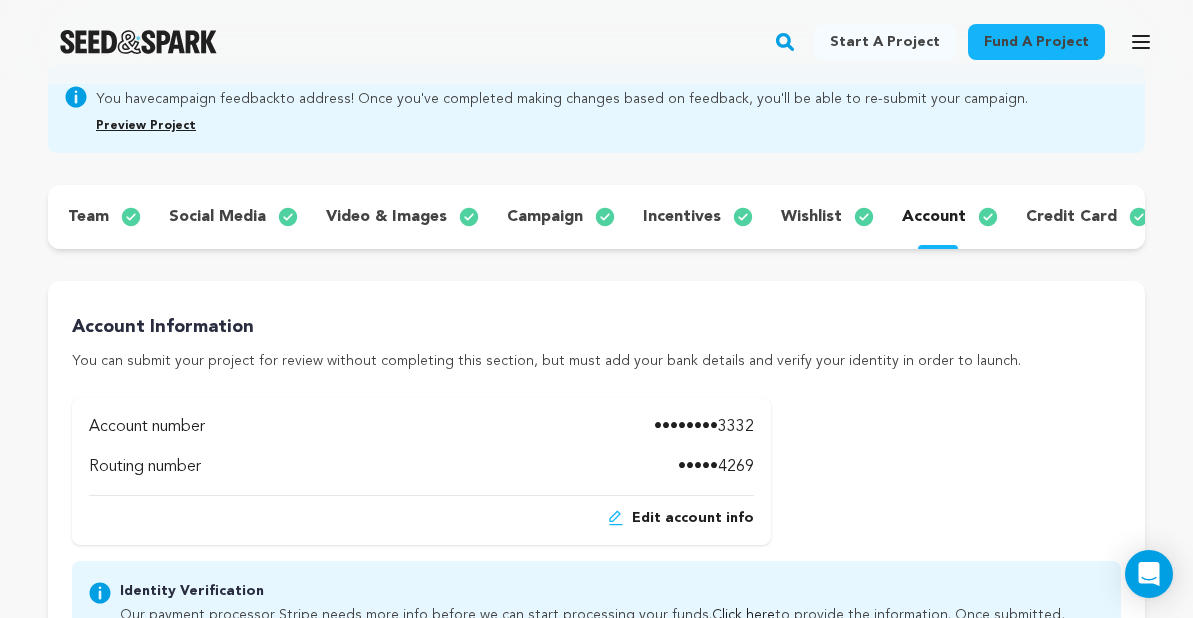 click on "incentives" at bounding box center (682, 217) 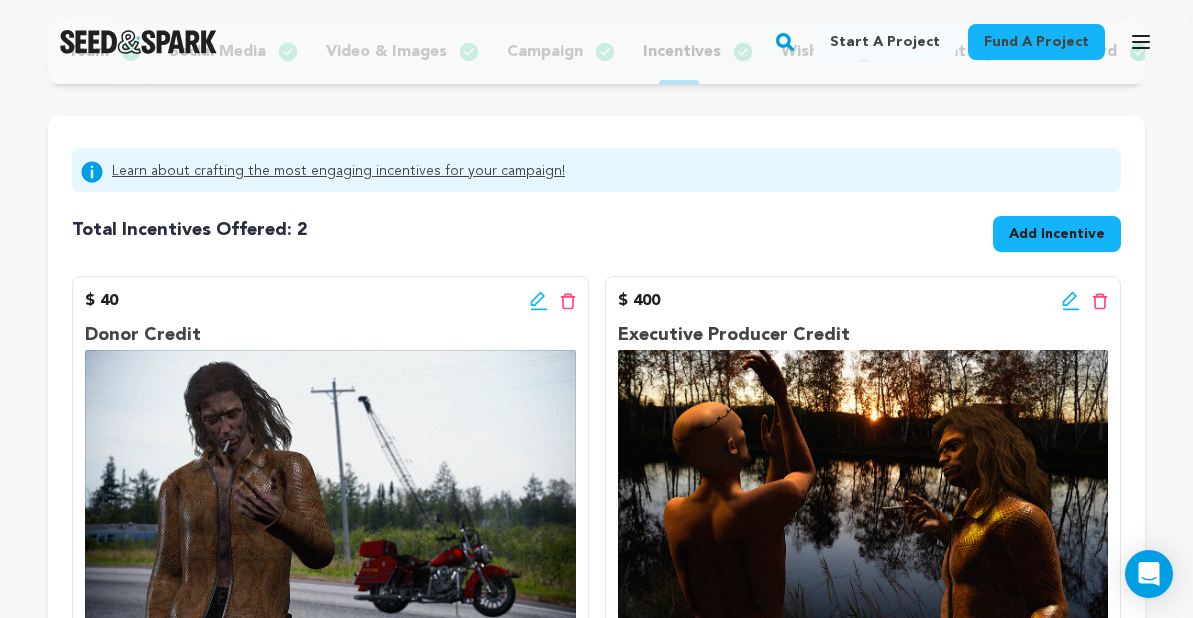 scroll, scrollTop: 313, scrollLeft: 0, axis: vertical 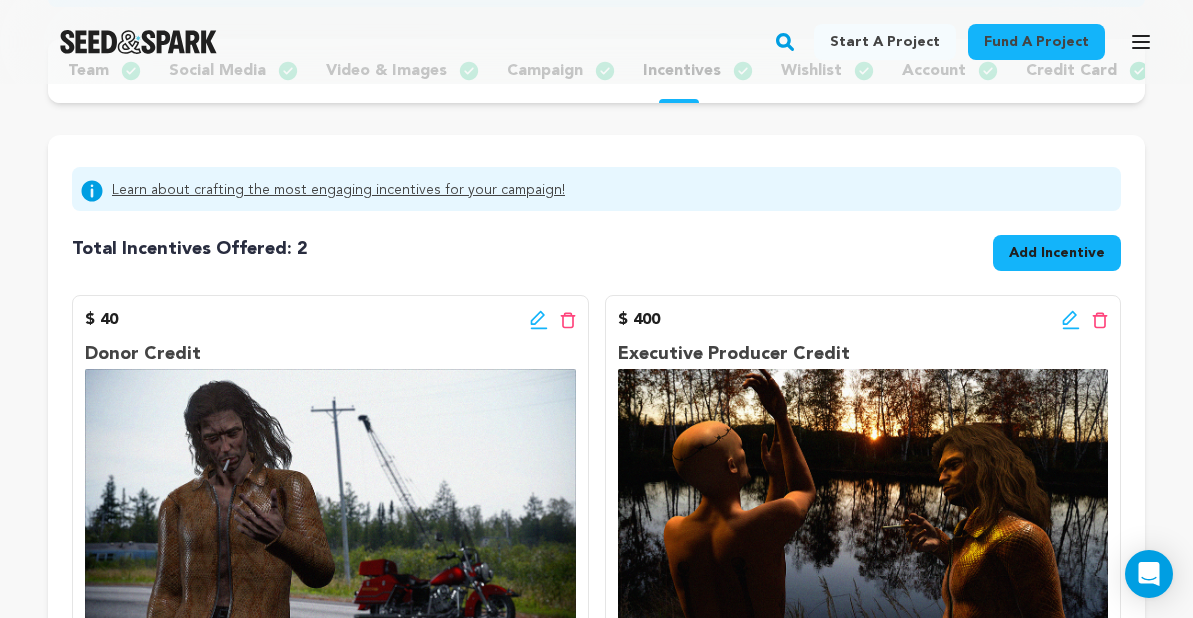 click on "Add Incentive" at bounding box center [1057, 253] 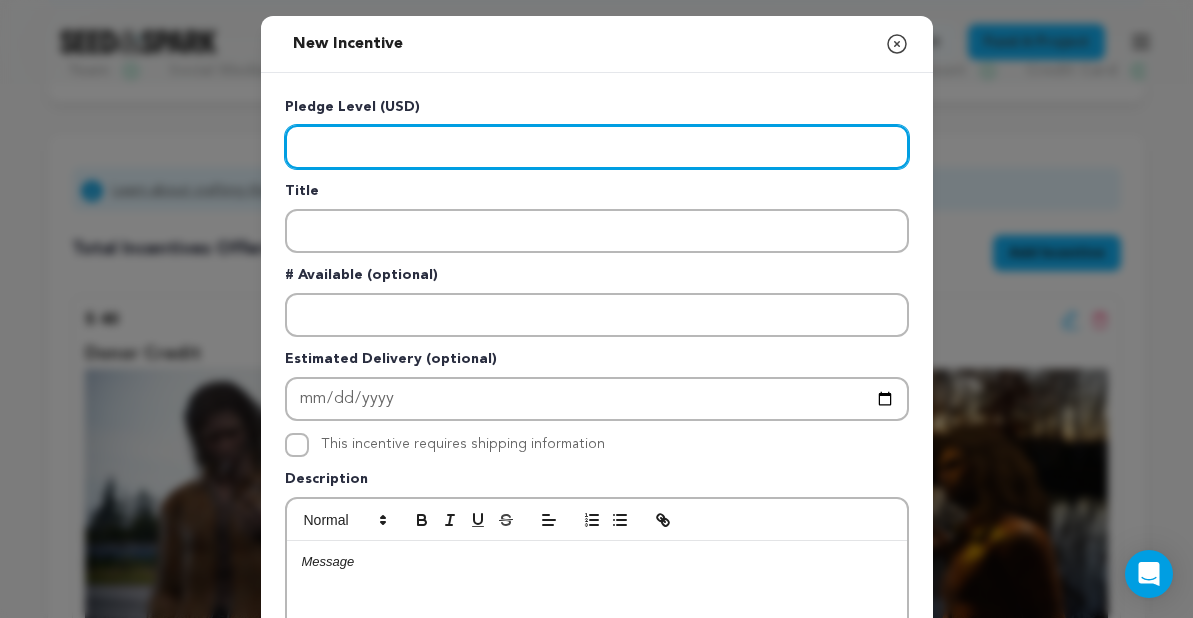 click at bounding box center [597, 147] 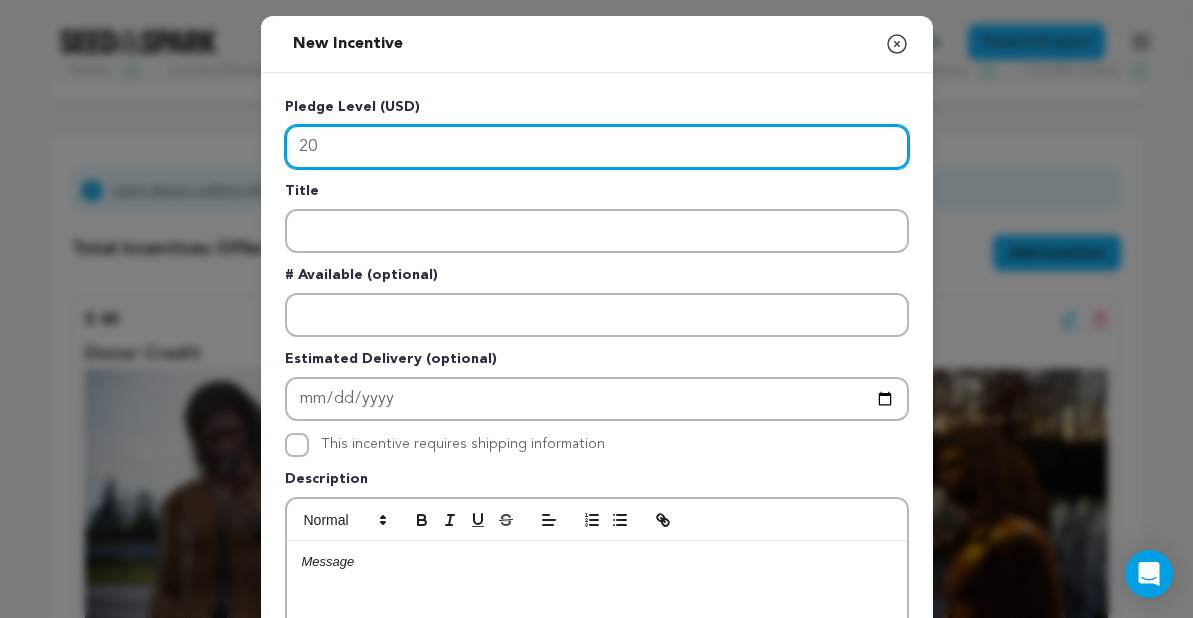 type on "20" 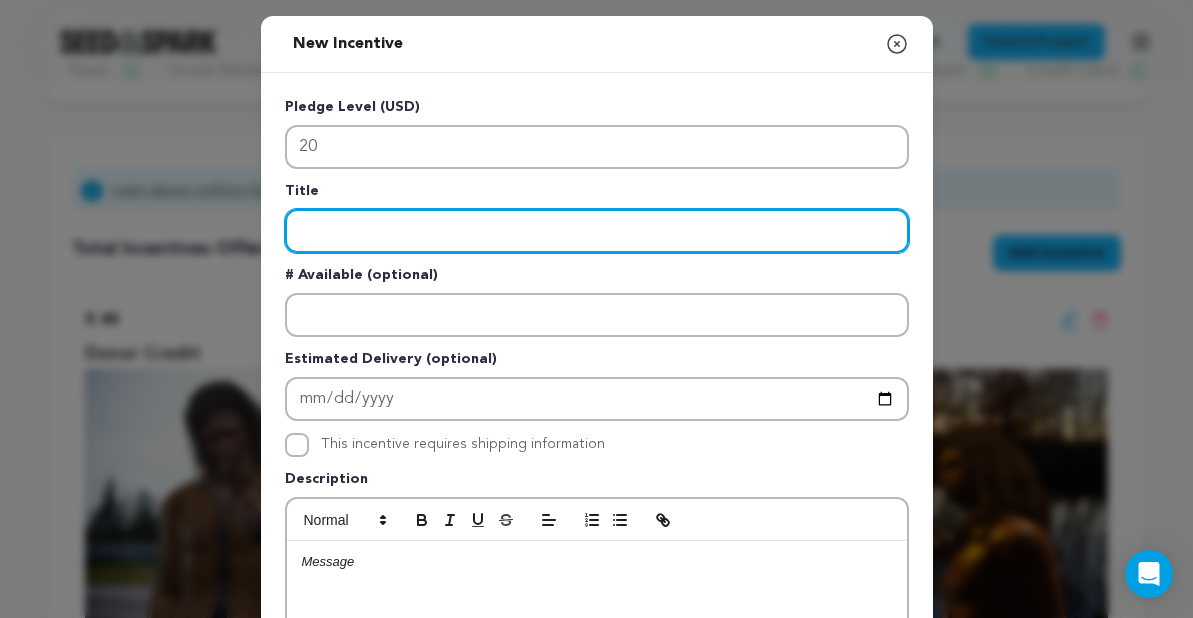 click at bounding box center (597, 231) 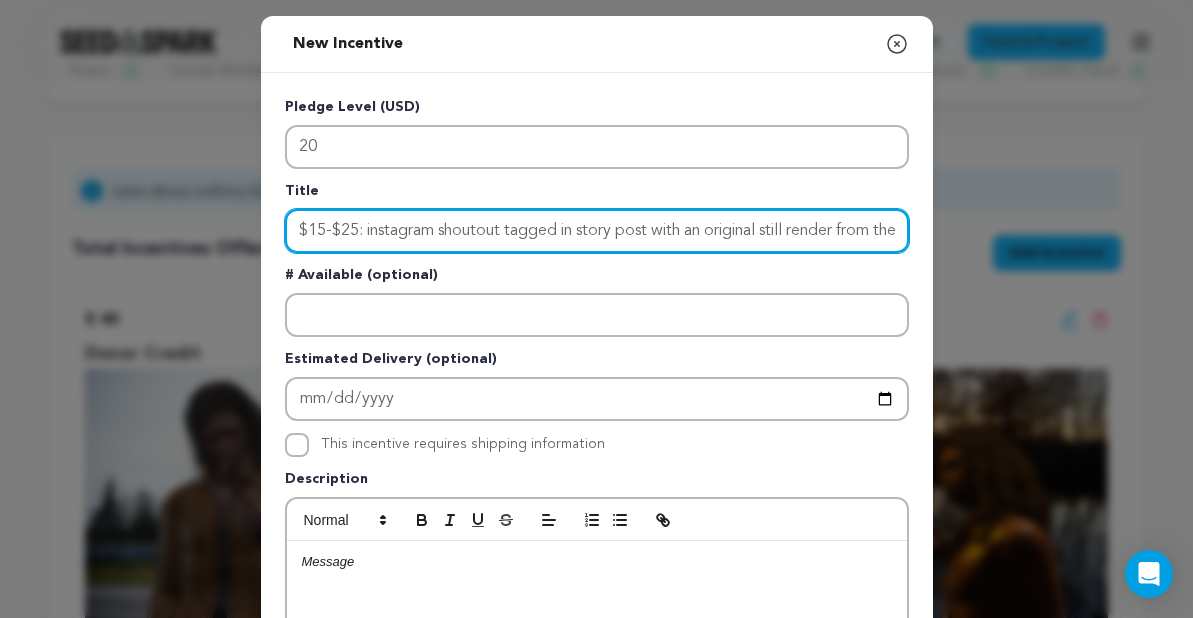 scroll, scrollTop: 0, scrollLeft: 667, axis: horizontal 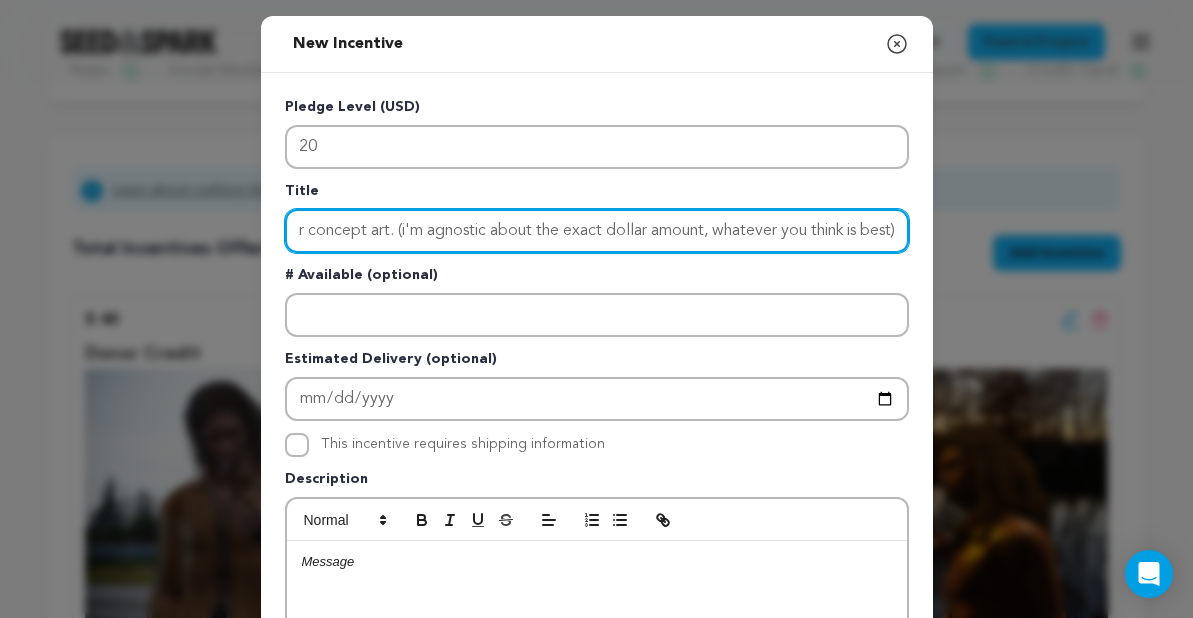 type 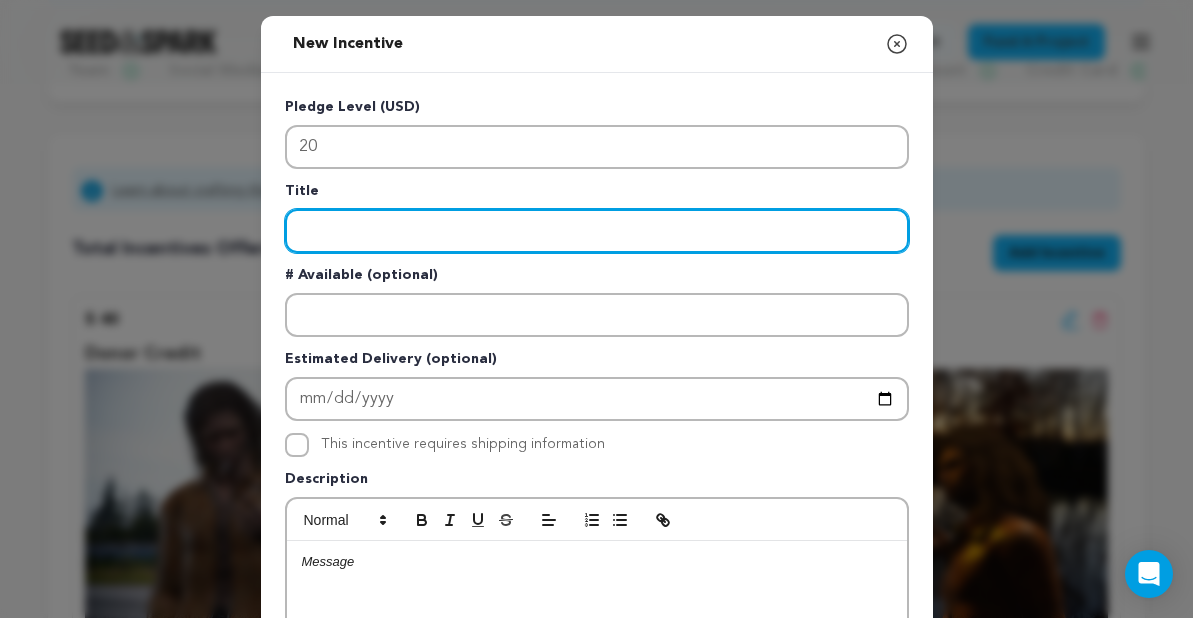 scroll, scrollTop: 0, scrollLeft: 0, axis: both 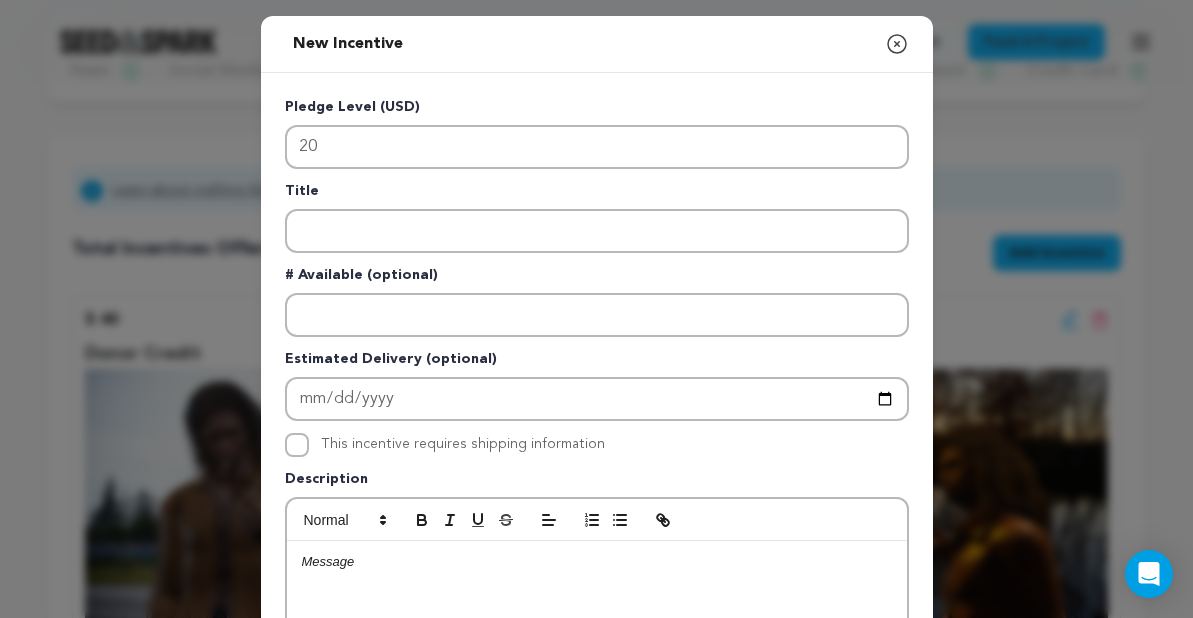 click at bounding box center [597, 691] 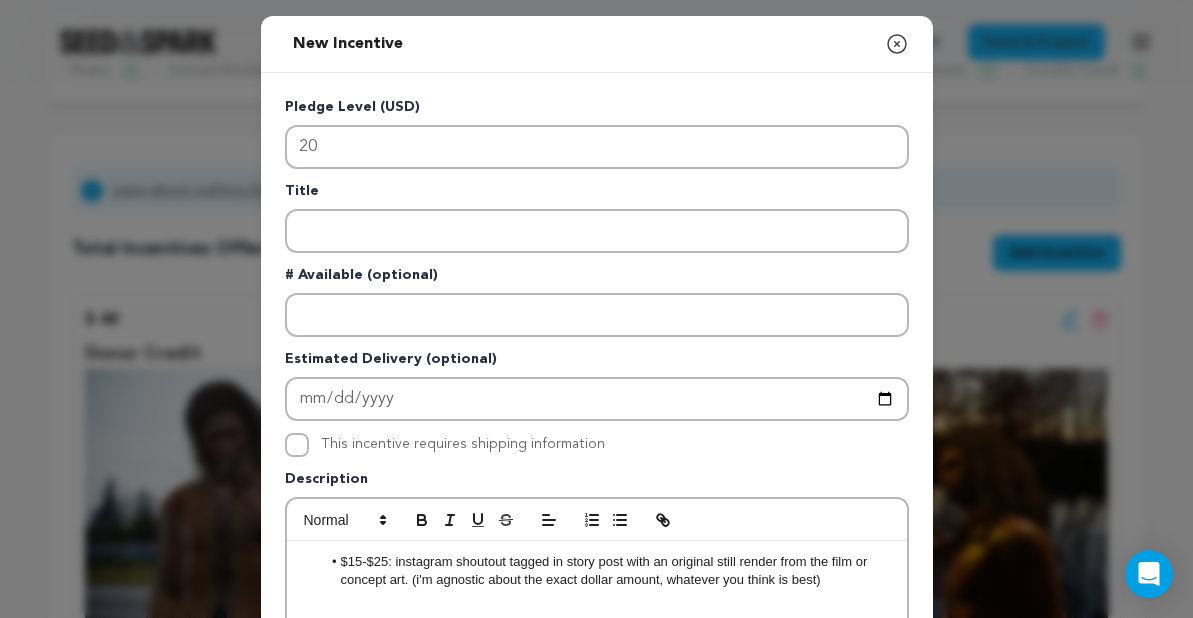 scroll, scrollTop: 382, scrollLeft: 0, axis: vertical 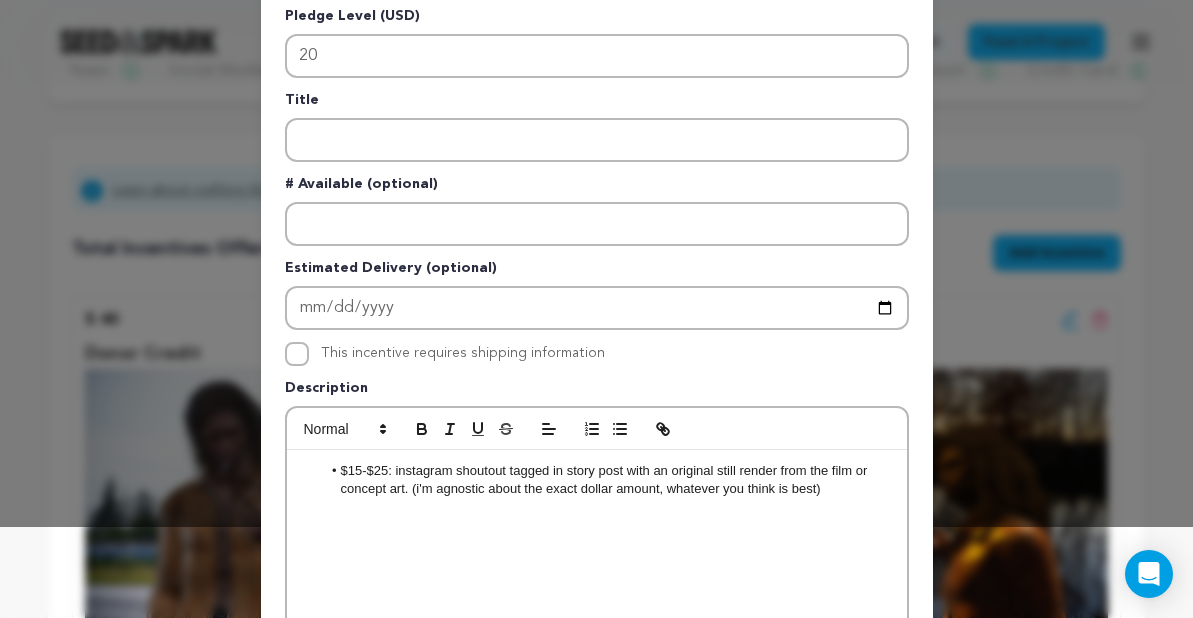 click on "$15-$25: instagram shoutout tagged in story post with an original still render from the film or concept art. (i'm agnostic about the exact dollar amount, whatever you think is best)" at bounding box center [606, 480] 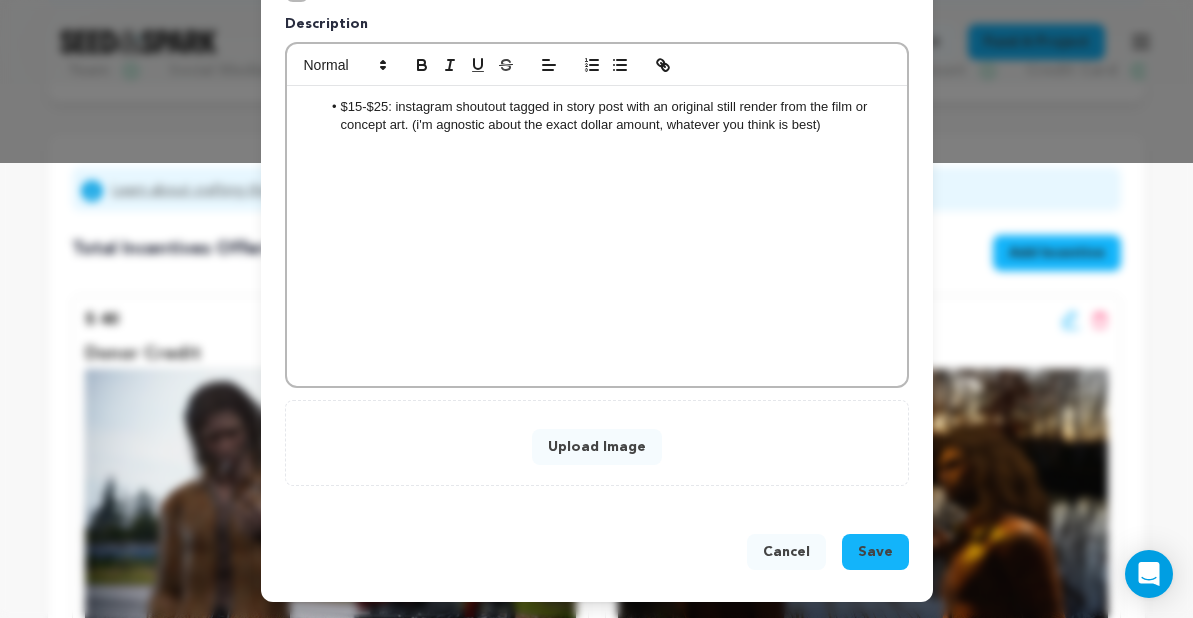 scroll, scrollTop: 455, scrollLeft: 0, axis: vertical 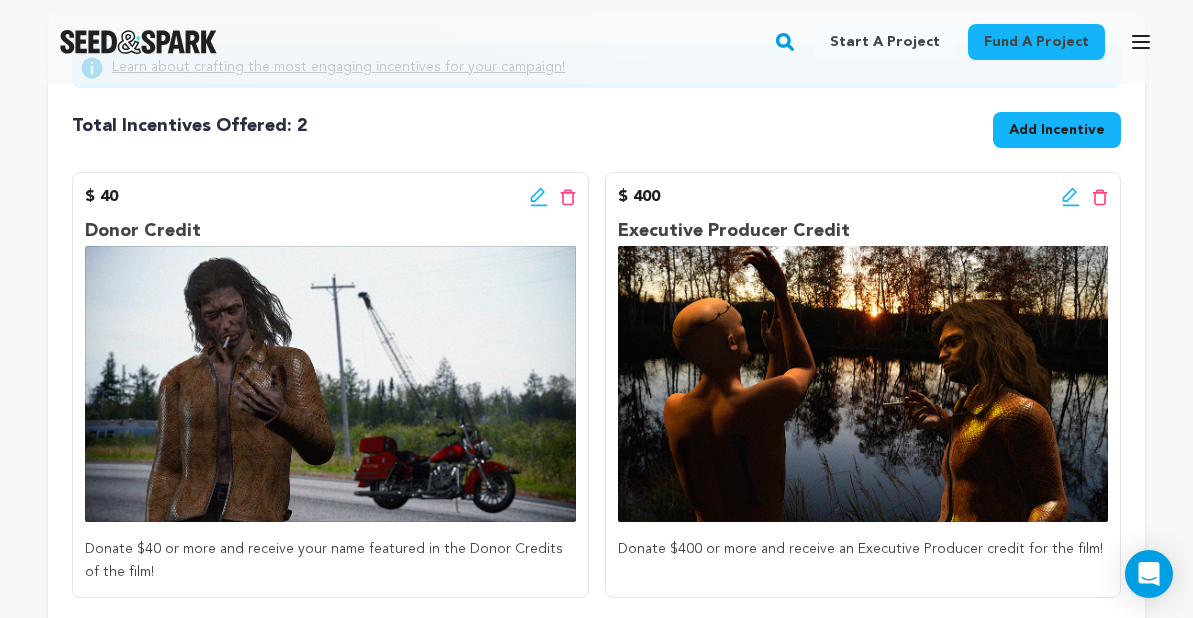click 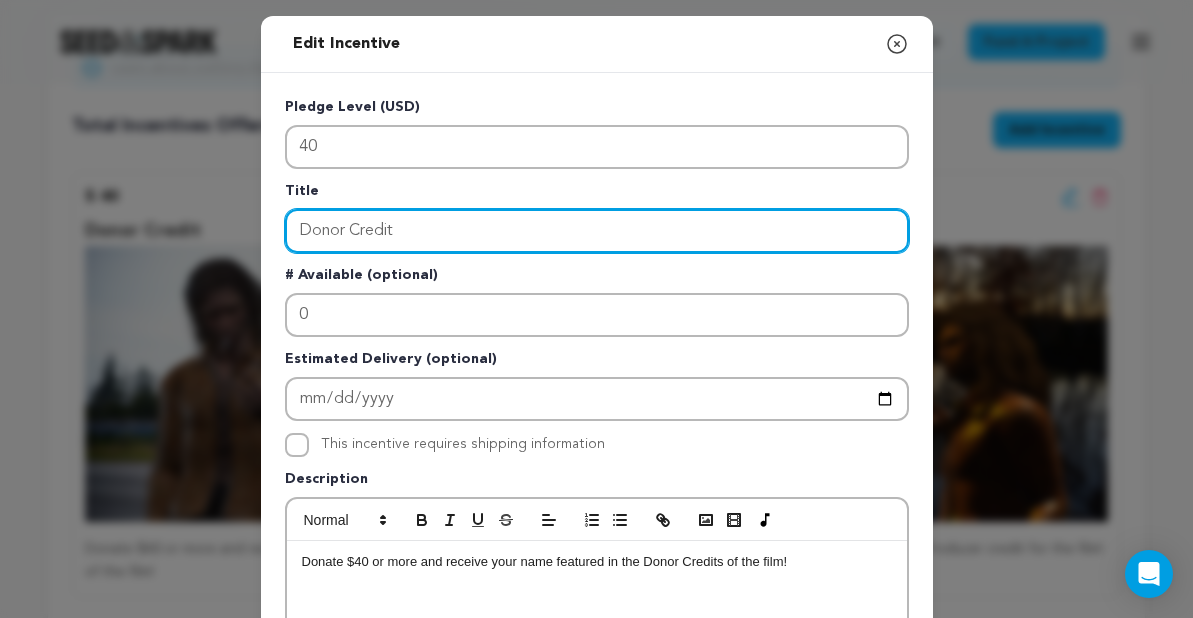 drag, startPoint x: 344, startPoint y: 231, endPoint x: 259, endPoint y: 226, distance: 85.146935 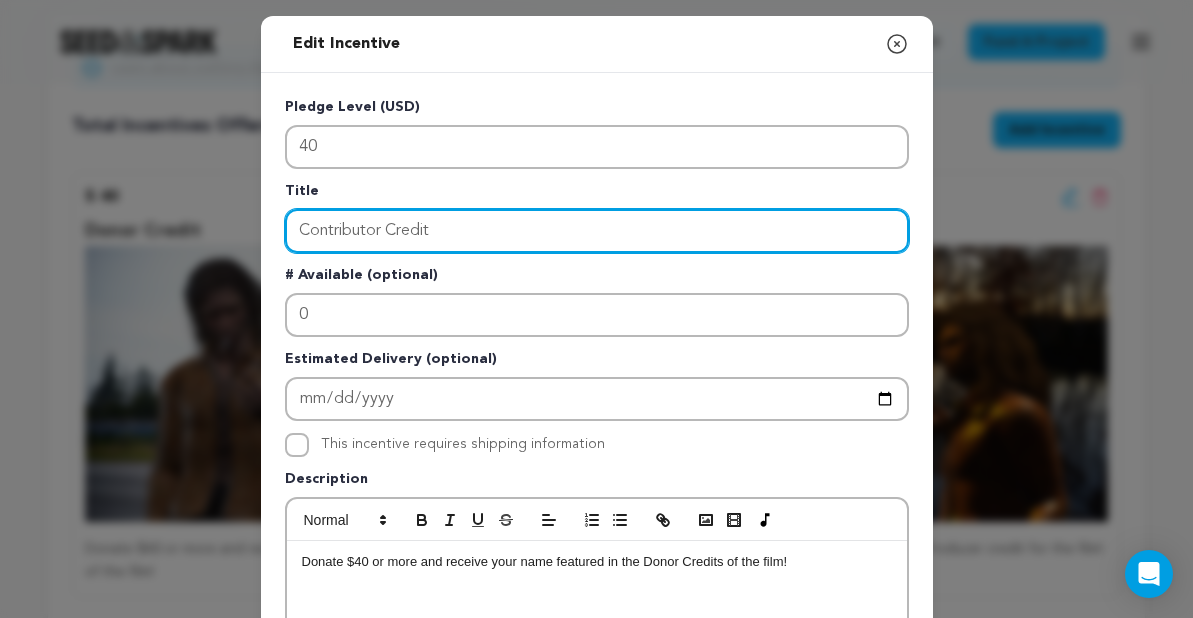 type on "Contributor Credit" 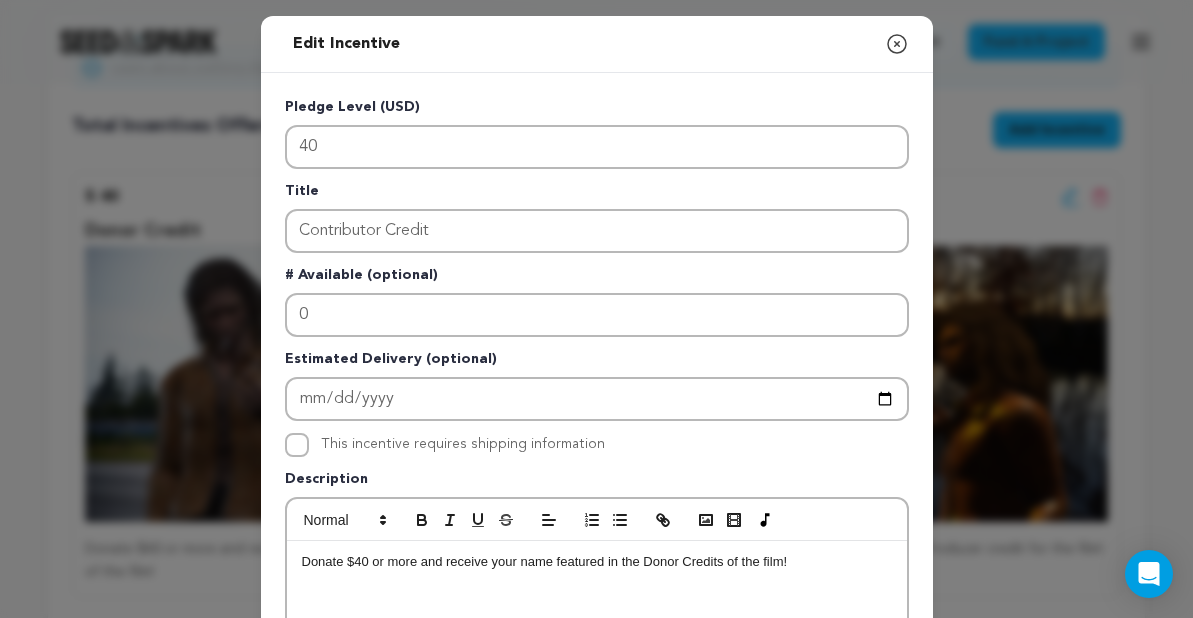 click on "# Available (optional)" at bounding box center [597, 279] 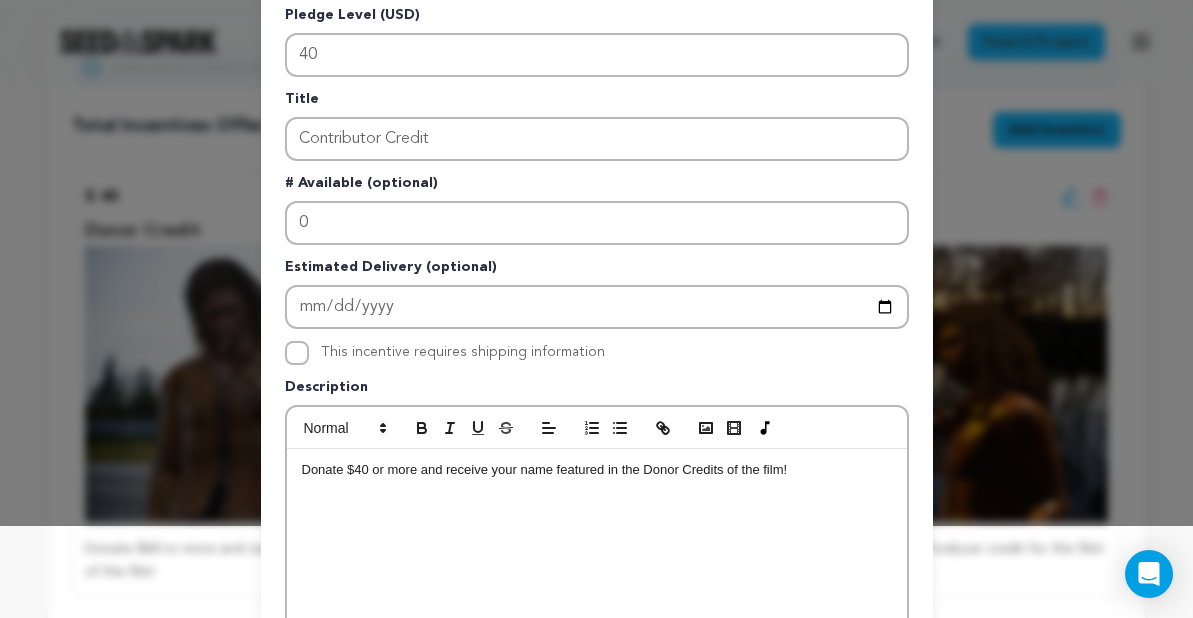 scroll, scrollTop: 107, scrollLeft: 0, axis: vertical 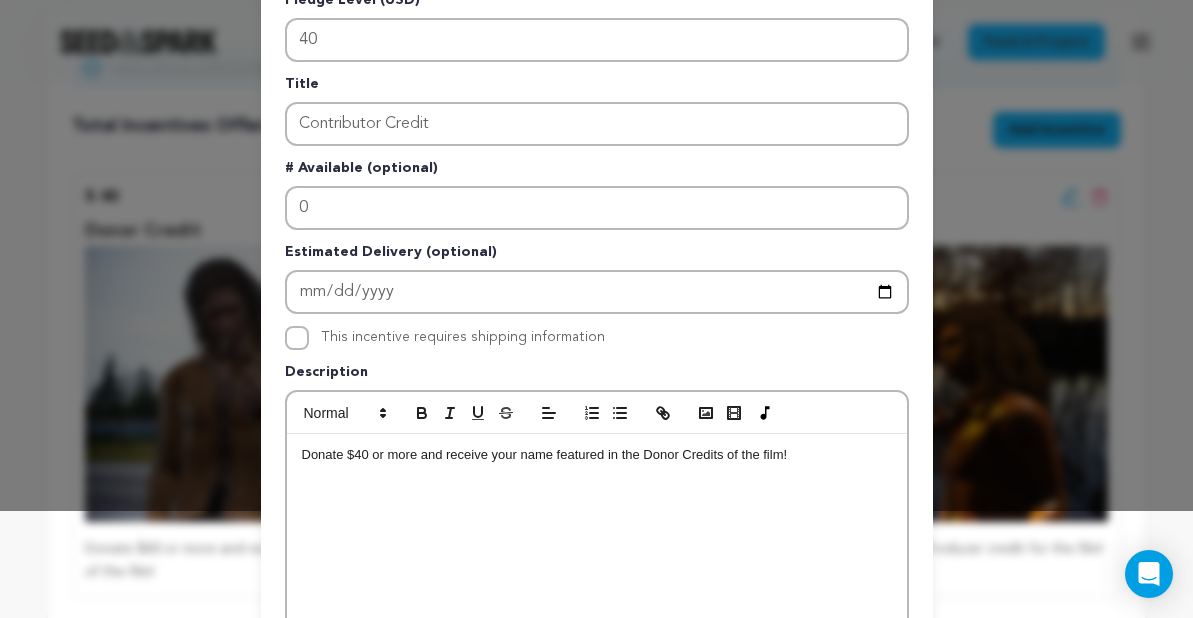 click on "Donate $40 or more and receive your name featured in the Donor Credits of the film!" at bounding box center [597, 455] 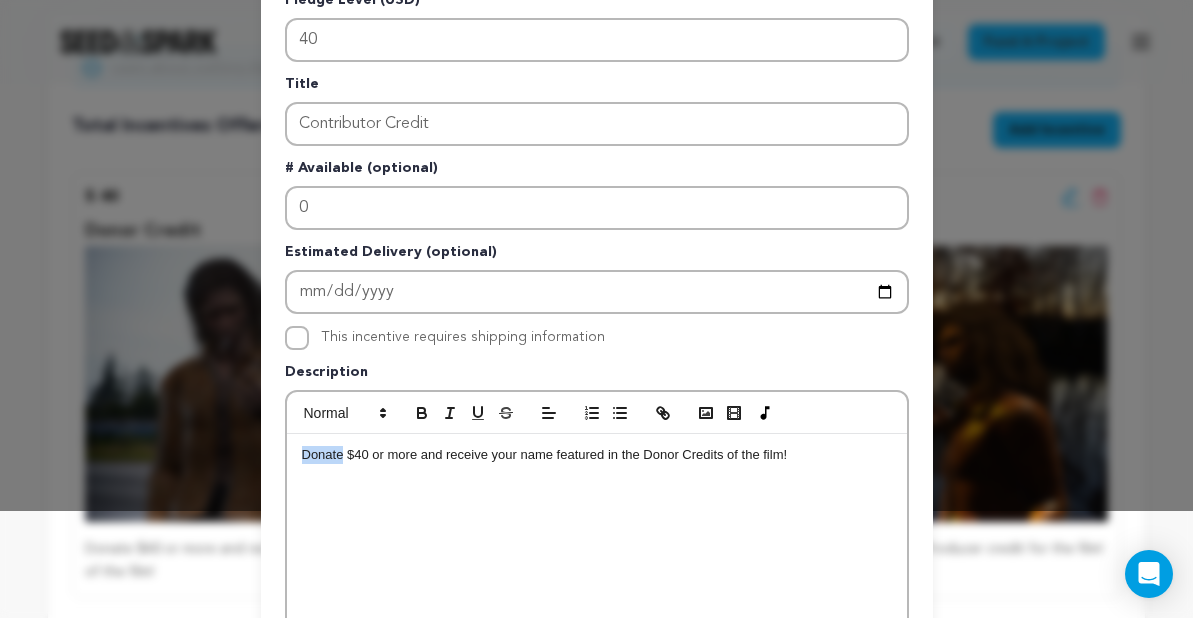 click on "Donate $40 or more and receive your name featured in the Donor Credits of the film!" at bounding box center [597, 455] 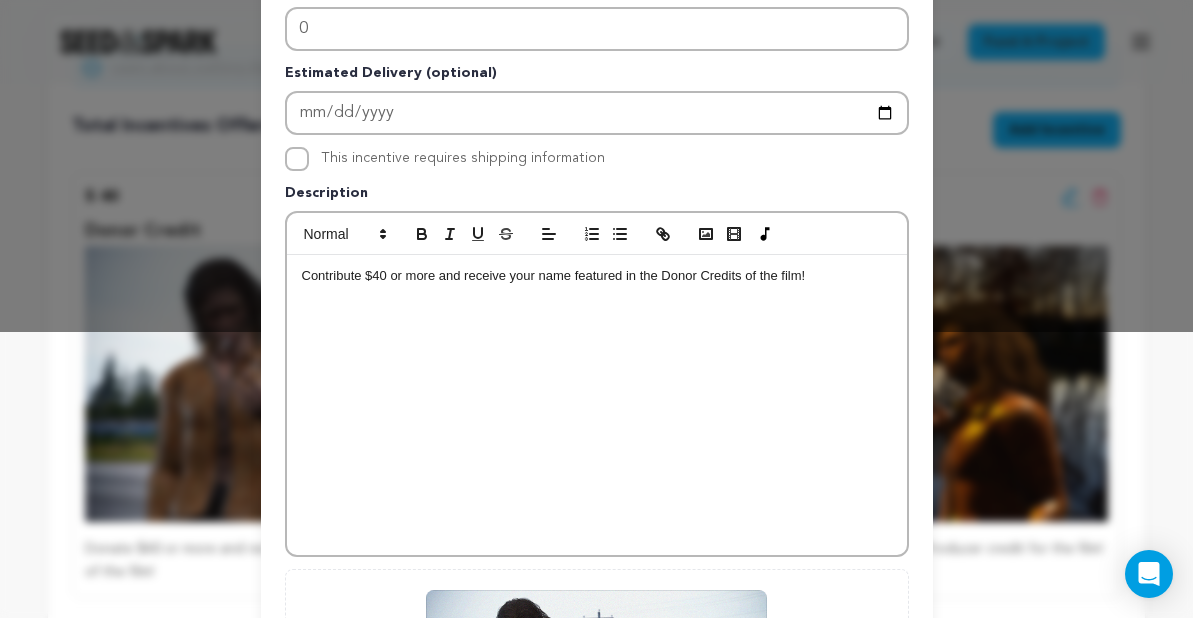 scroll, scrollTop: 288, scrollLeft: 0, axis: vertical 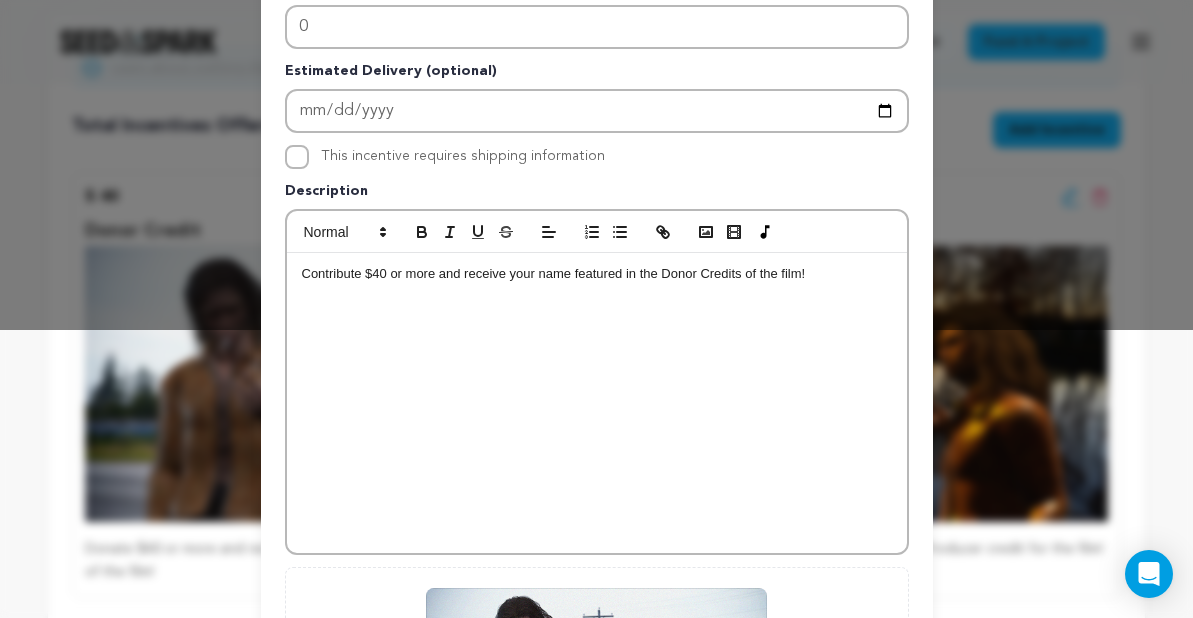 click on "Contribute $40 or more and receive your name featured in the Donor Credits of the film!" at bounding box center (597, 274) 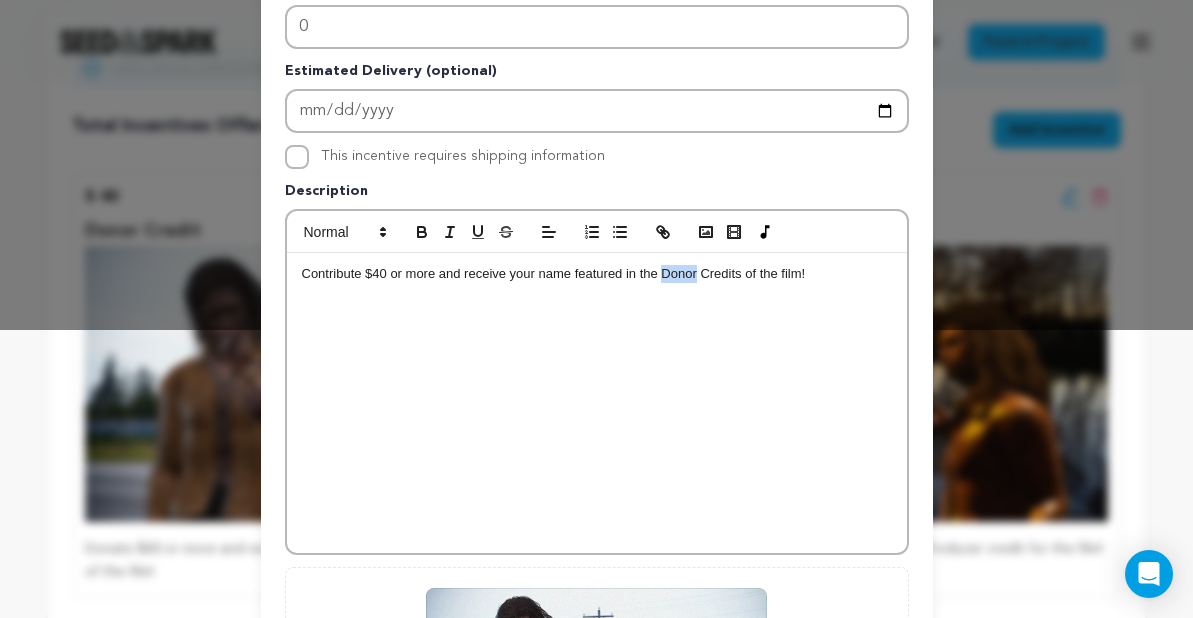 click on "Contribute $40 or more and receive your name featured in the Donor Credits of the film!" at bounding box center (597, 274) 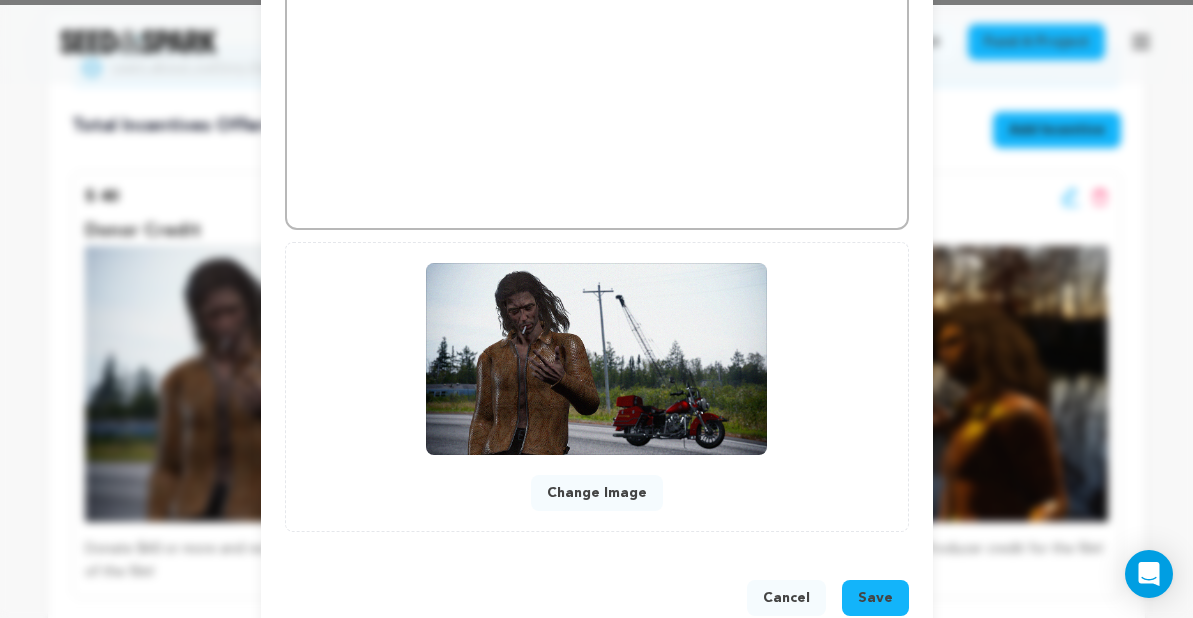 scroll, scrollTop: 659, scrollLeft: 0, axis: vertical 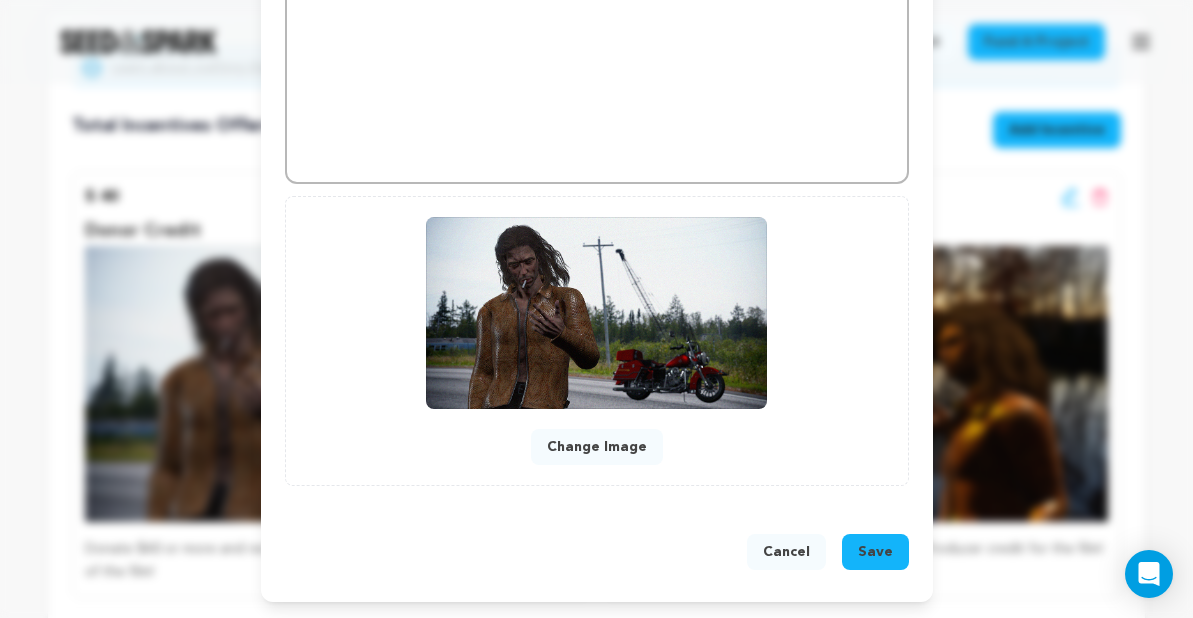 click on "Save" at bounding box center (875, 552) 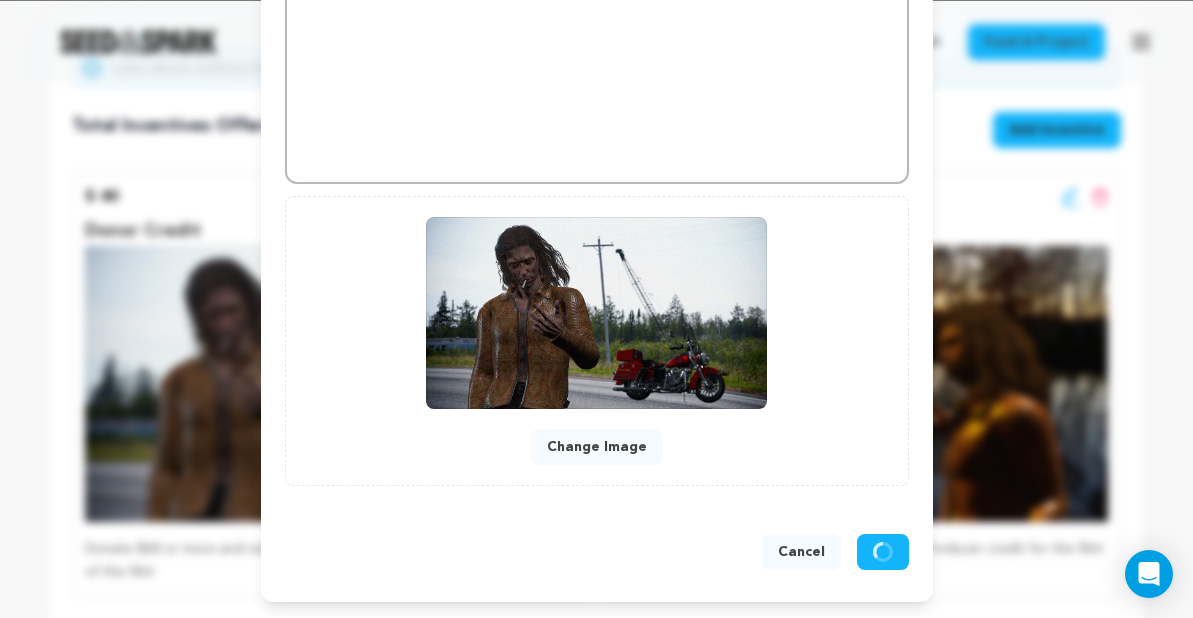 scroll, scrollTop: 617, scrollLeft: 0, axis: vertical 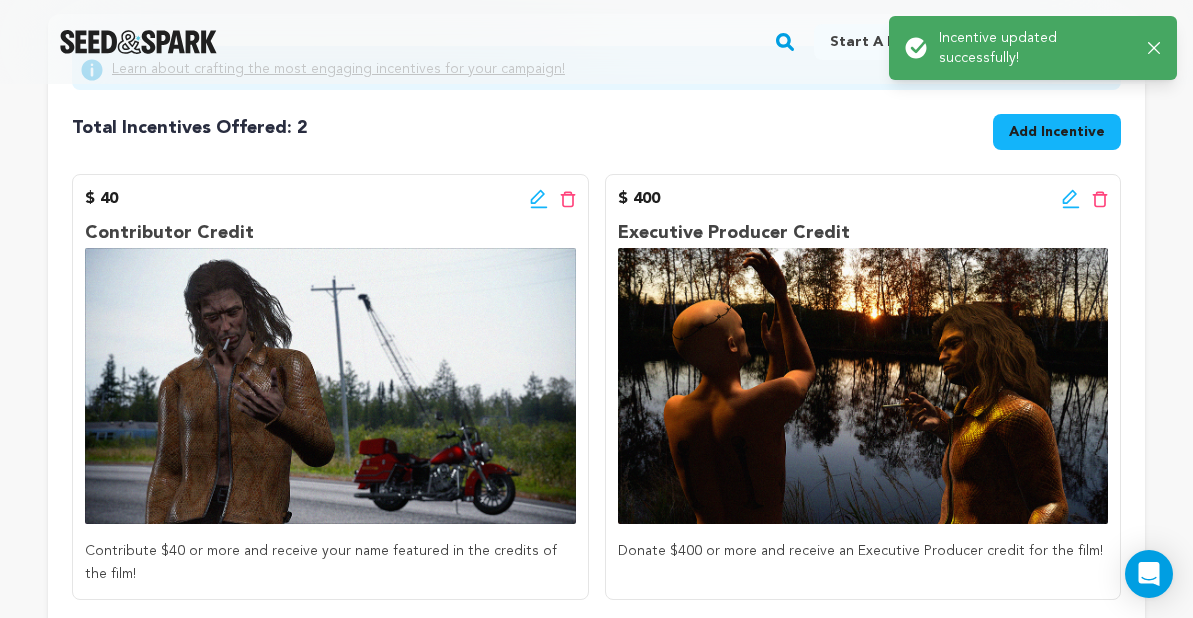 click 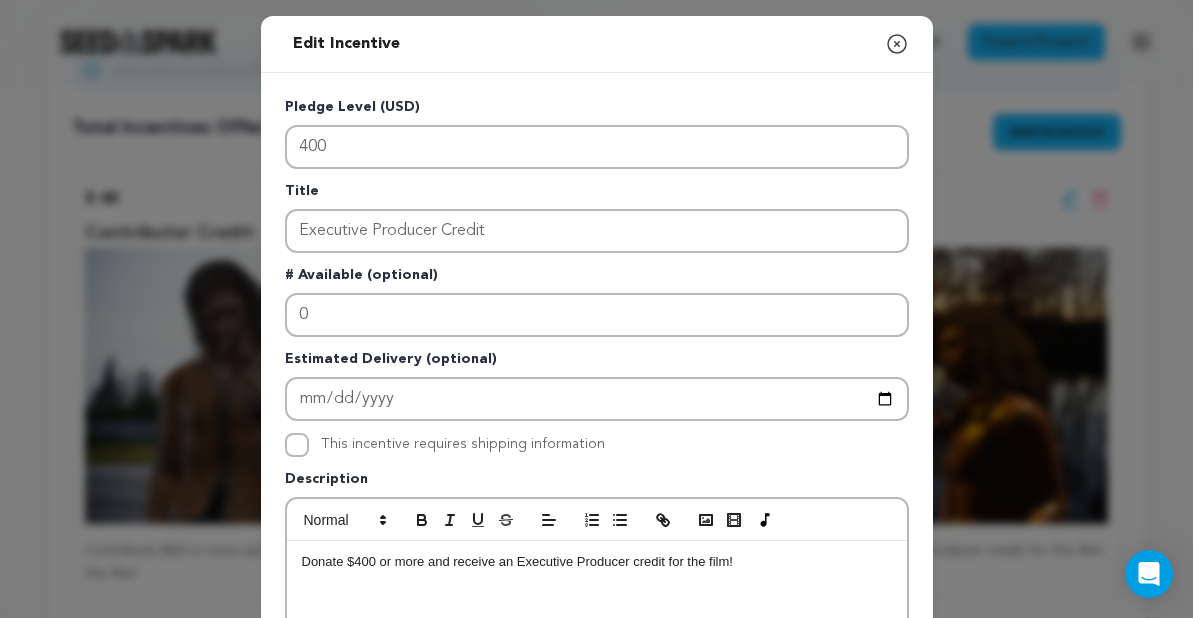 scroll, scrollTop: 155, scrollLeft: 0, axis: vertical 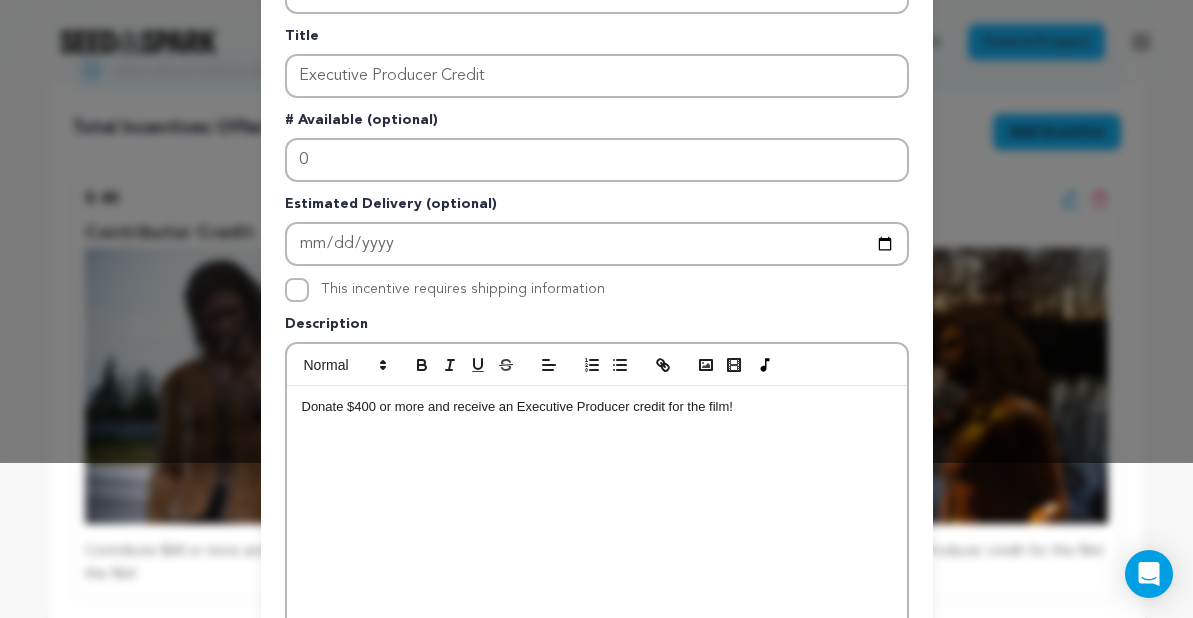 click on "Donate $400 or more and receive an Executive Producer credit for the film!" at bounding box center (597, 407) 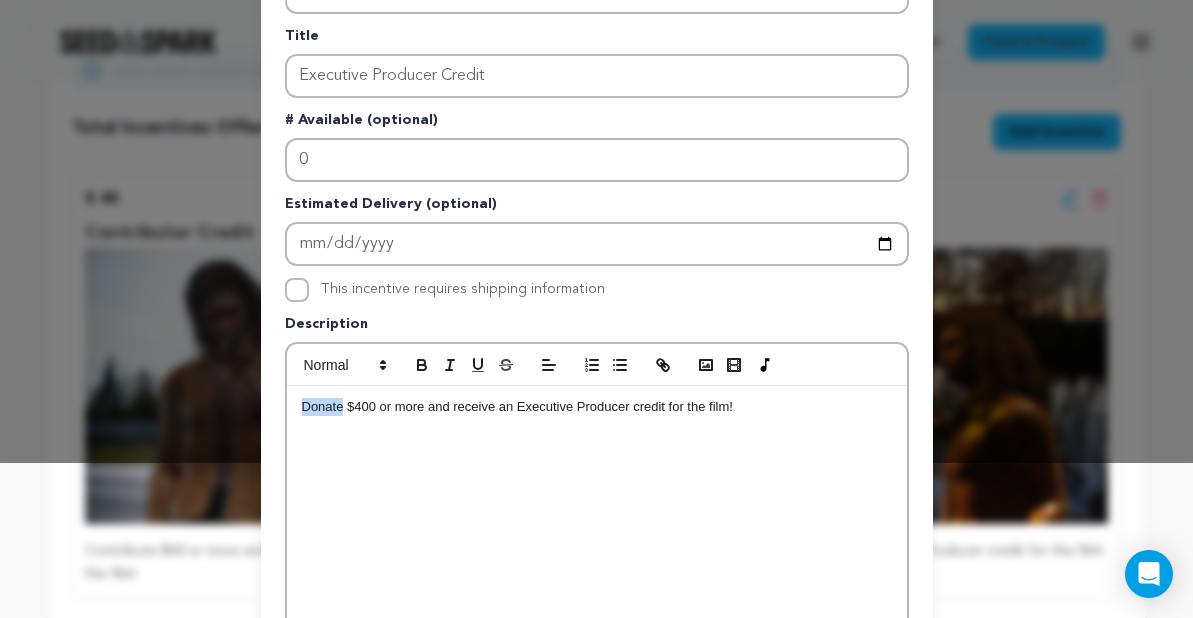 click on "Donate $400 or more and receive an Executive Producer credit for the film!" at bounding box center (597, 407) 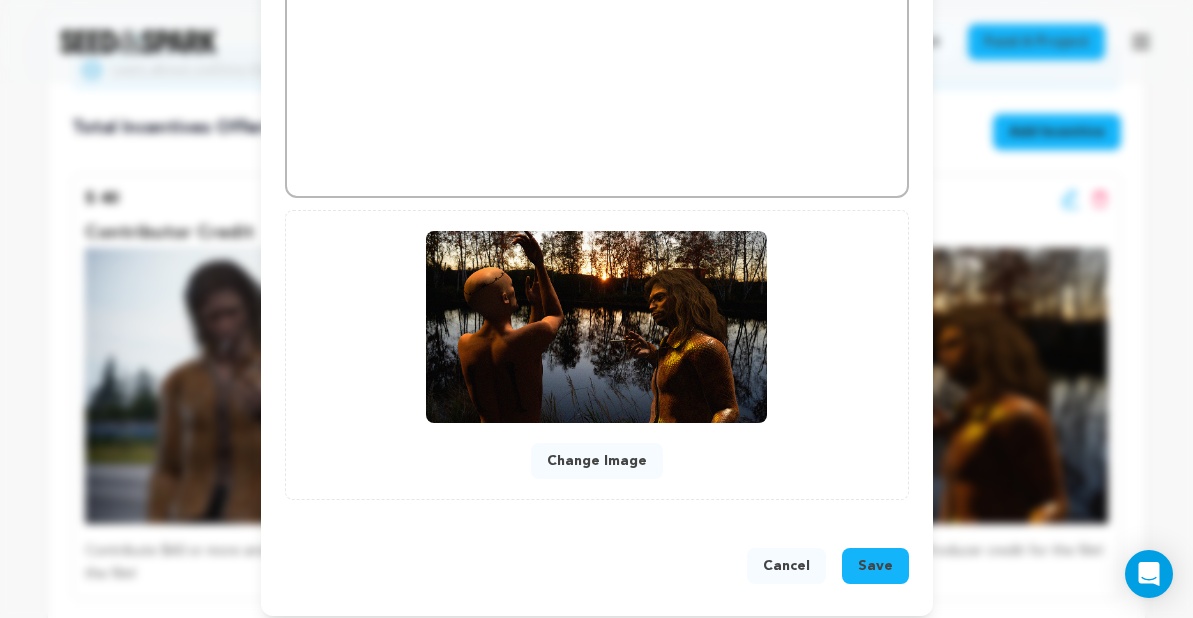 scroll, scrollTop: 659, scrollLeft: 0, axis: vertical 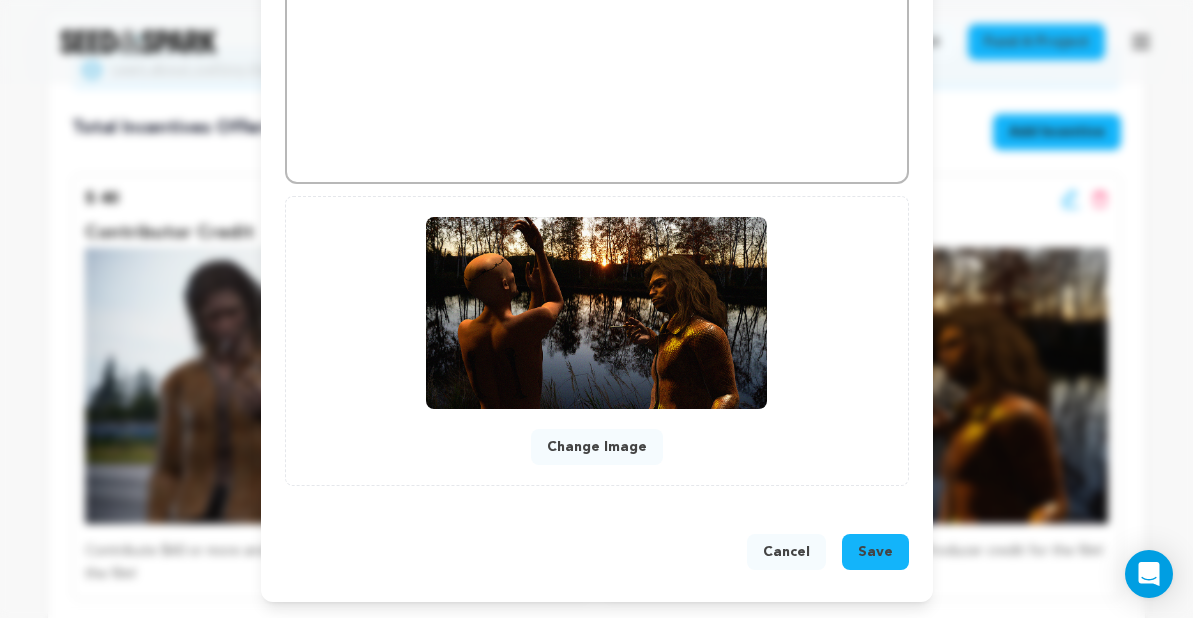 click on "Save" at bounding box center (875, 552) 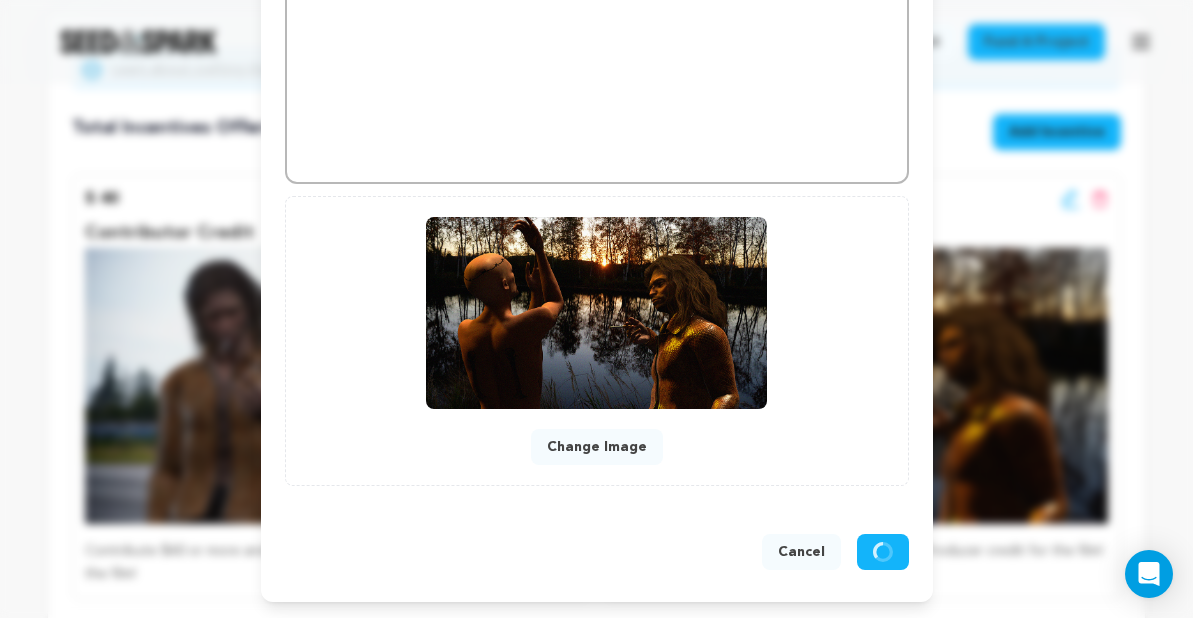 scroll, scrollTop: 617, scrollLeft: 0, axis: vertical 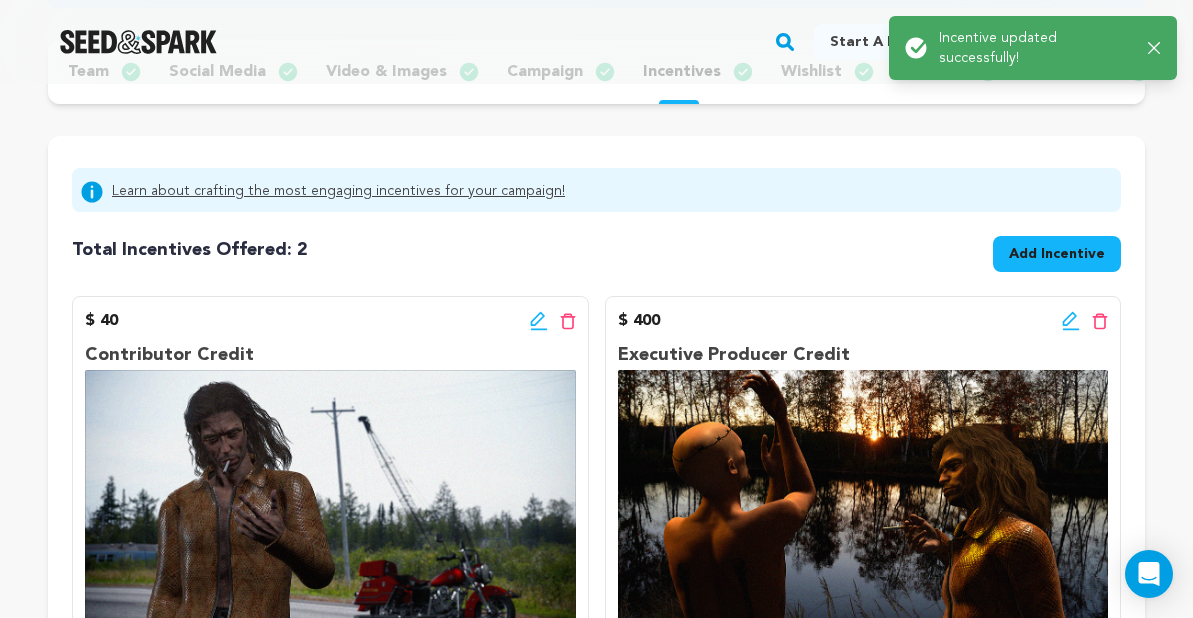 click on "Add Incentive" at bounding box center (1057, 254) 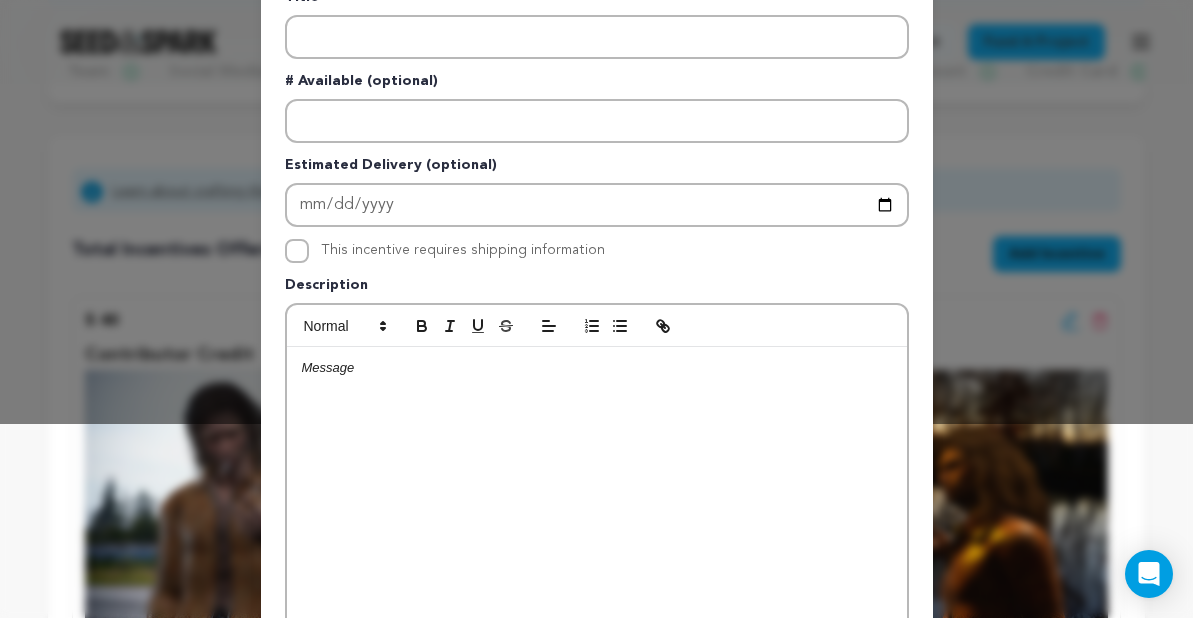 scroll, scrollTop: 263, scrollLeft: 0, axis: vertical 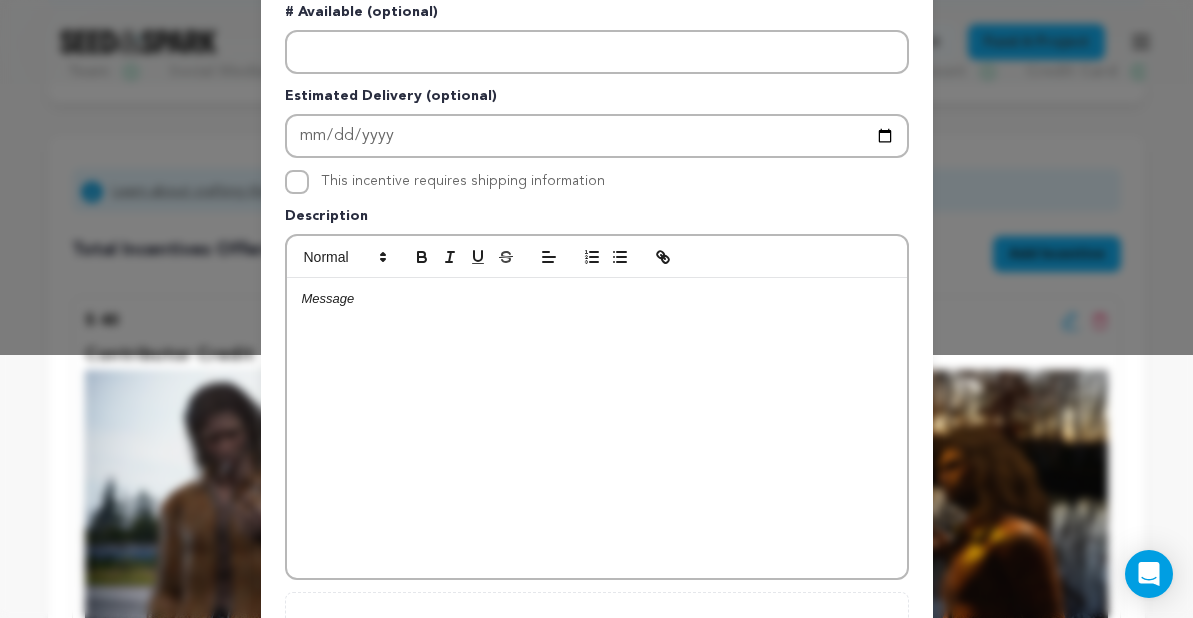 click at bounding box center (597, 428) 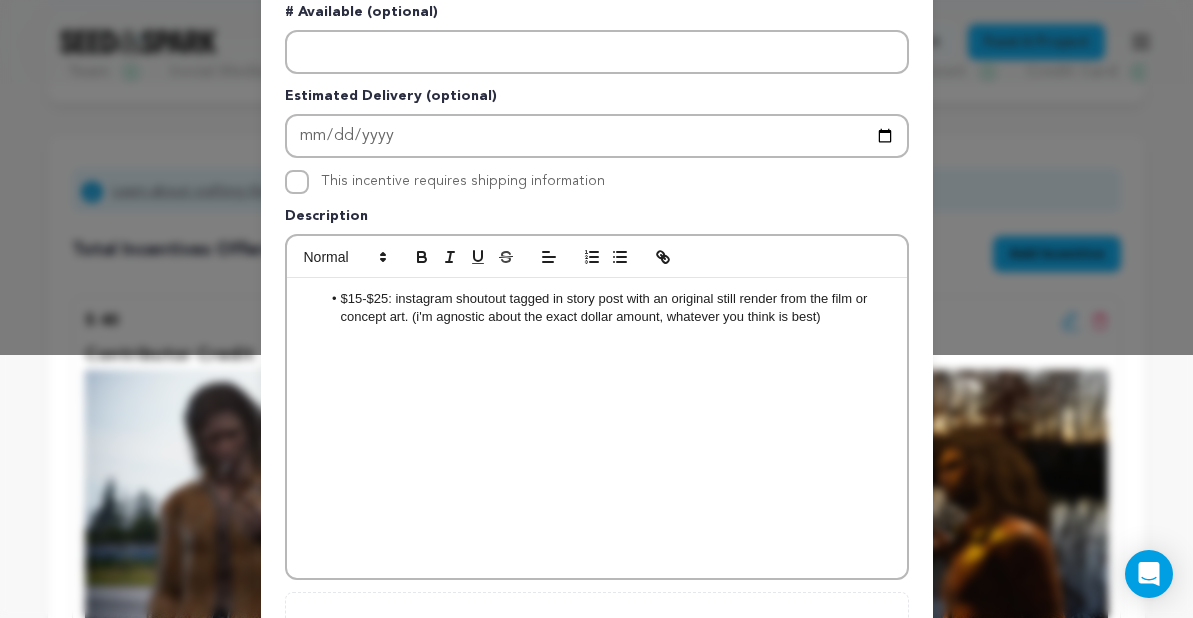 scroll, scrollTop: 168, scrollLeft: 0, axis: vertical 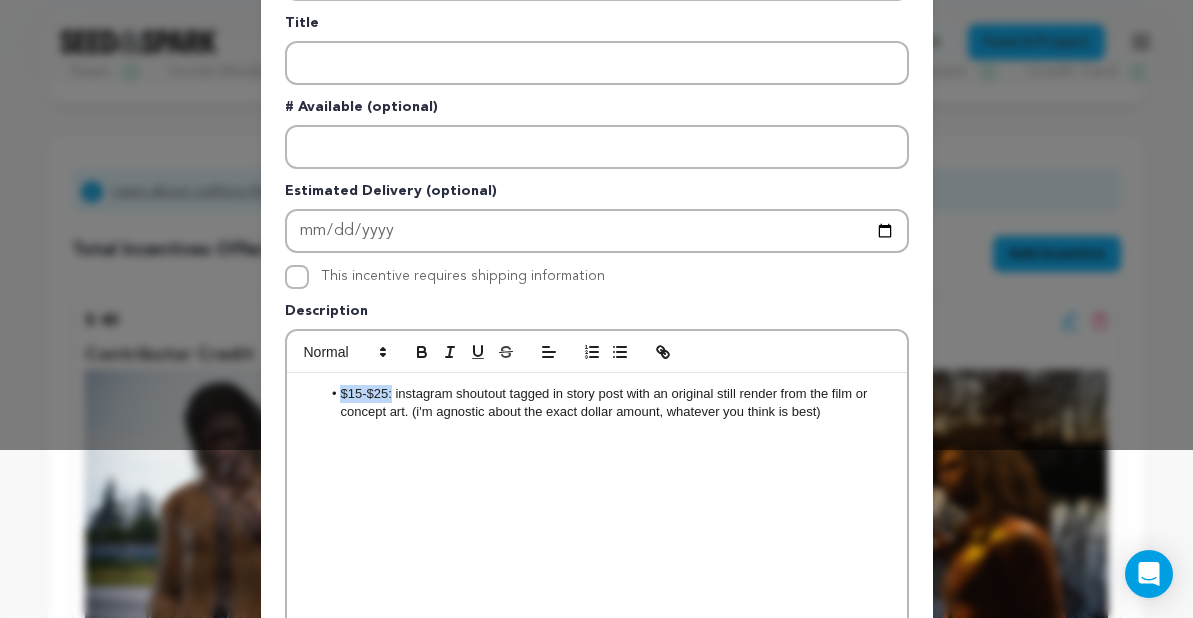 drag, startPoint x: 391, startPoint y: 392, endPoint x: 155, endPoint y: 386, distance: 236.07626 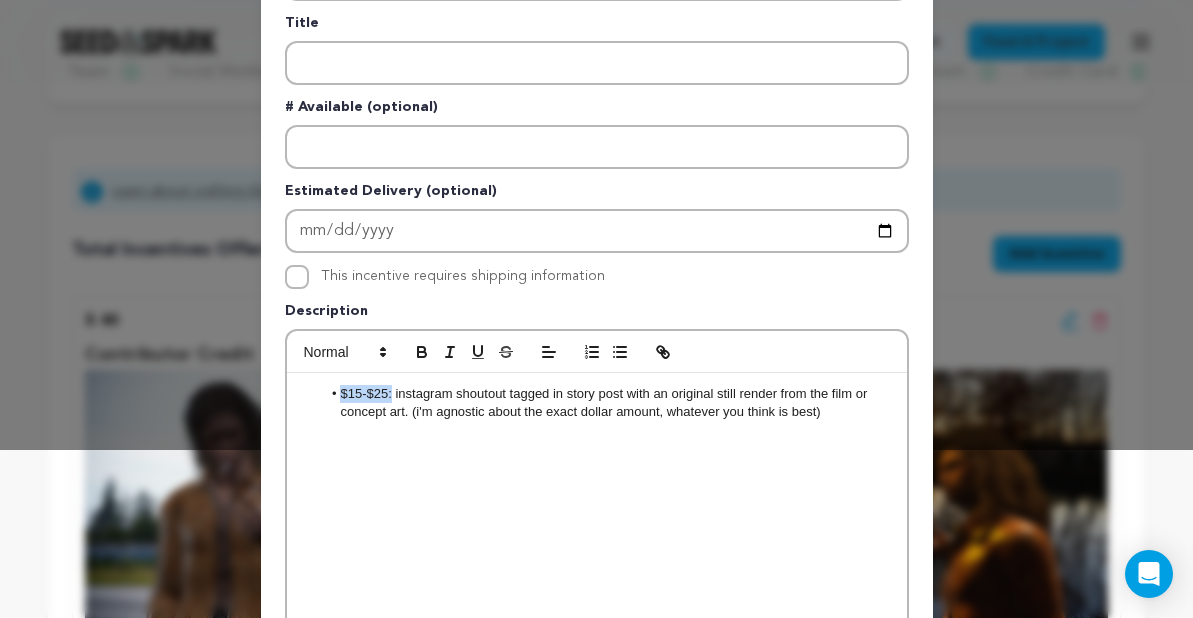 type 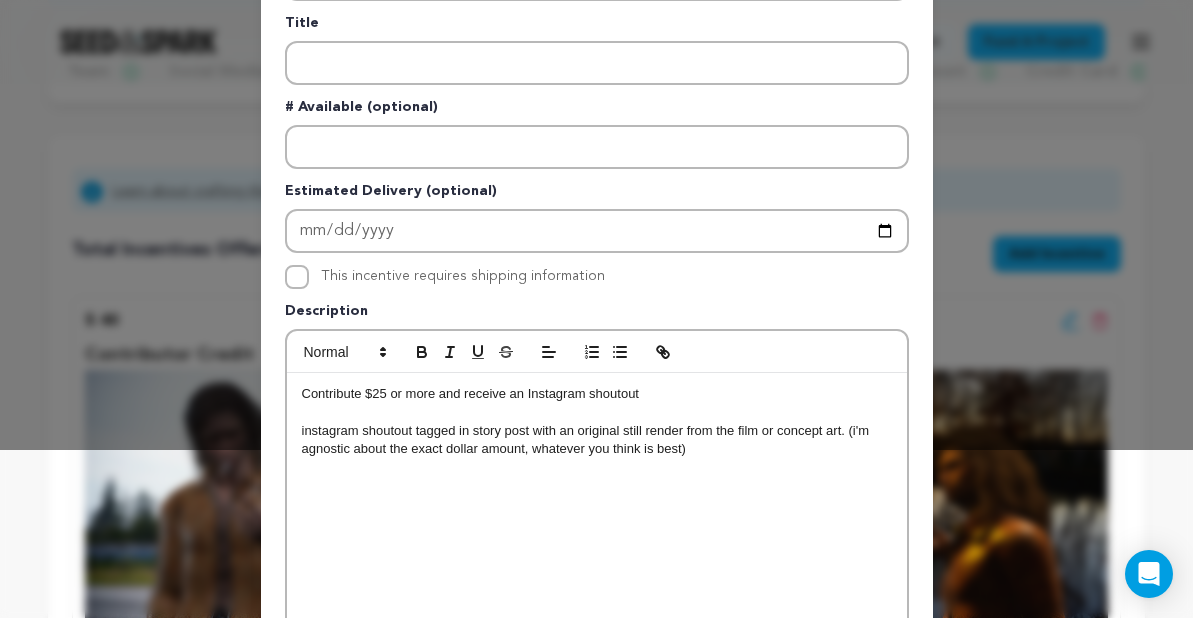 click on "Contribute $25 or more and receive an Instagram shoutout" at bounding box center [597, 394] 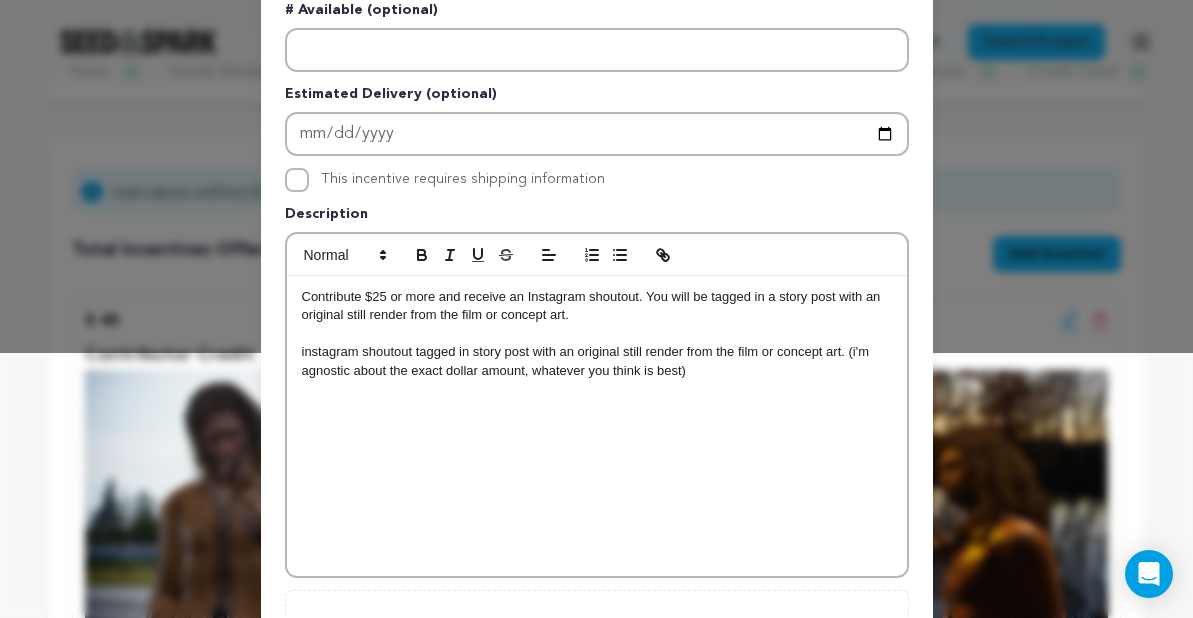 scroll, scrollTop: 231, scrollLeft: 0, axis: vertical 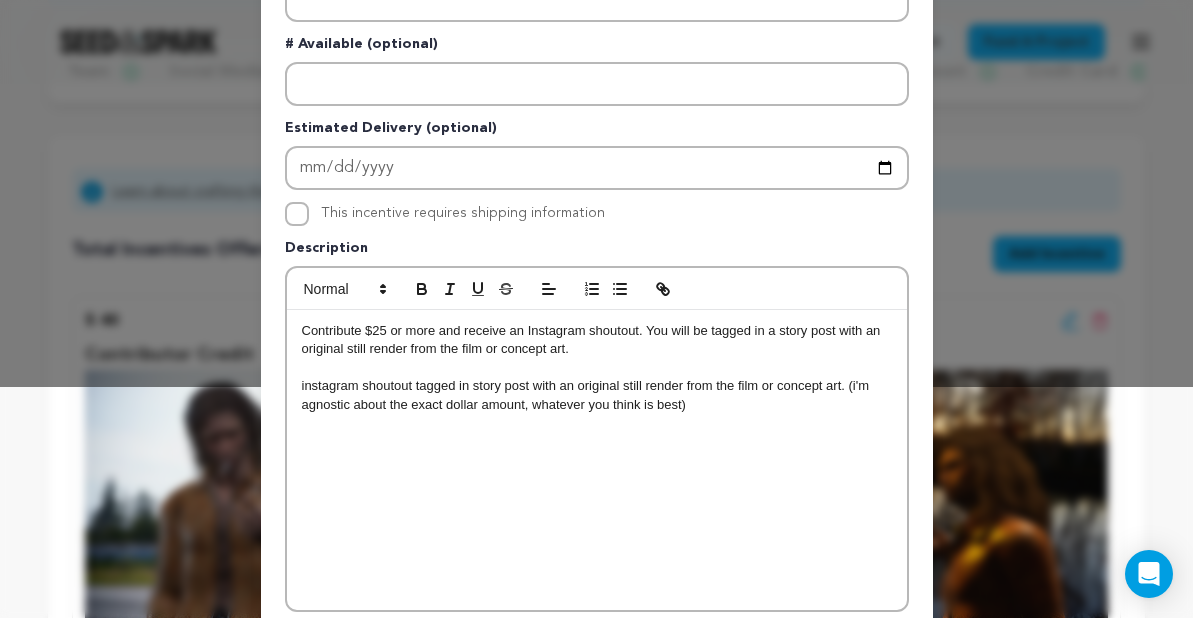 click on "Contribute $25 or more and receive an Instagram shoutout. You will be tagged in a story post with an original still render from the film or concept art." at bounding box center [597, 340] 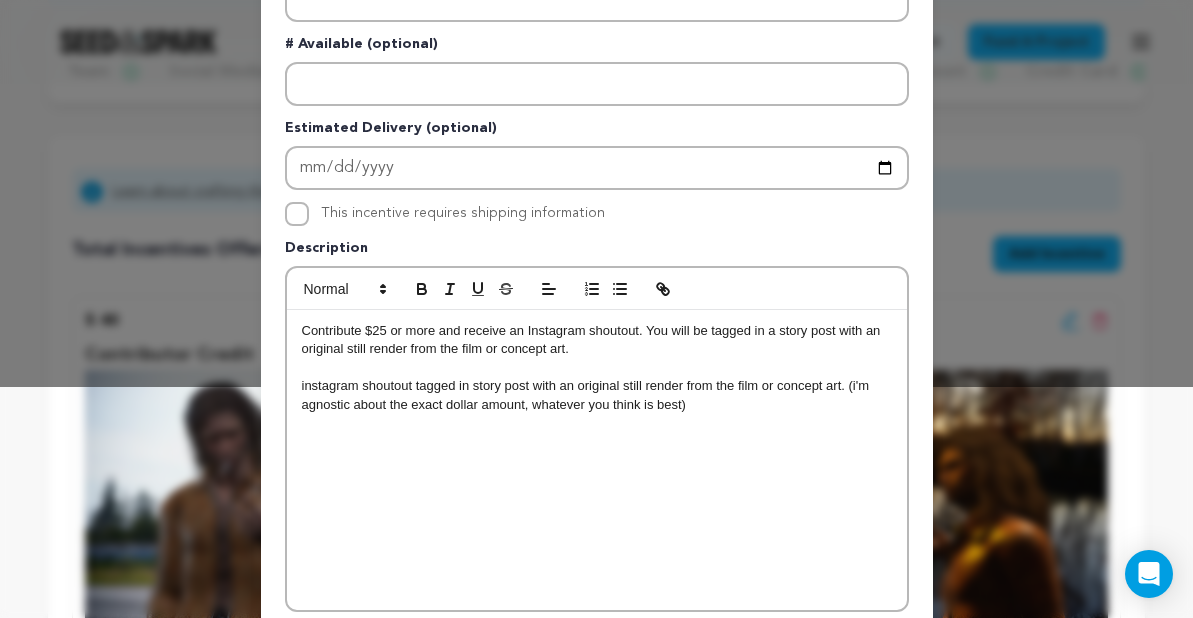 click on "Contribute $25 or more and receive an Instagram shoutout. You will be tagged in a story post with an original still render from the film or concept art." at bounding box center [597, 340] 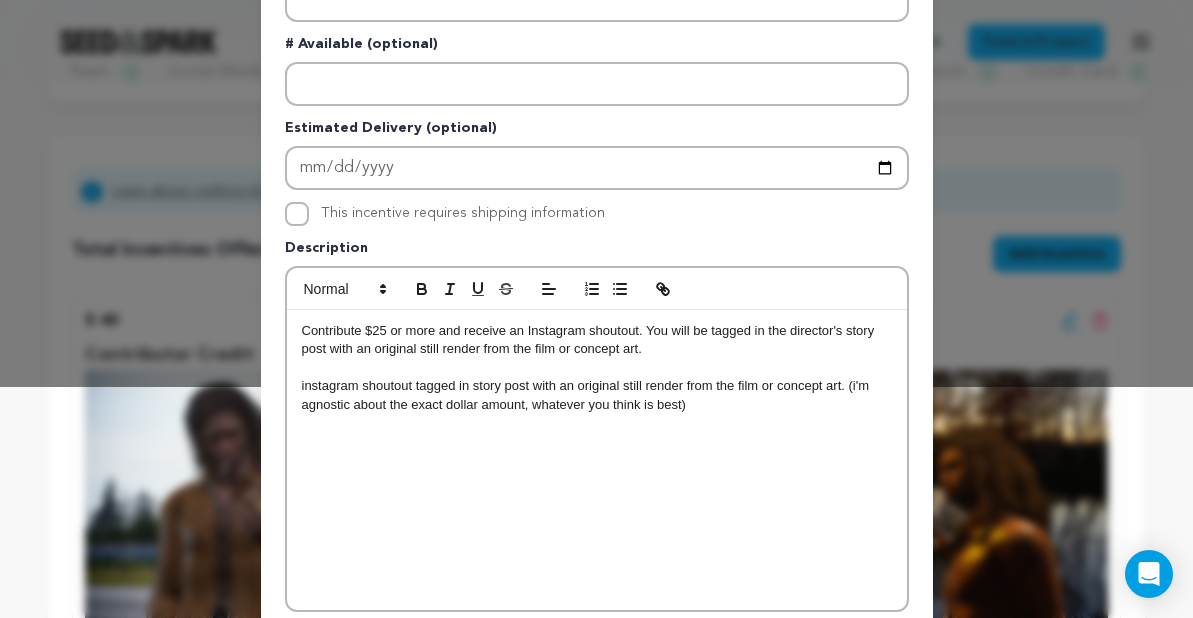 click at bounding box center (597, 368) 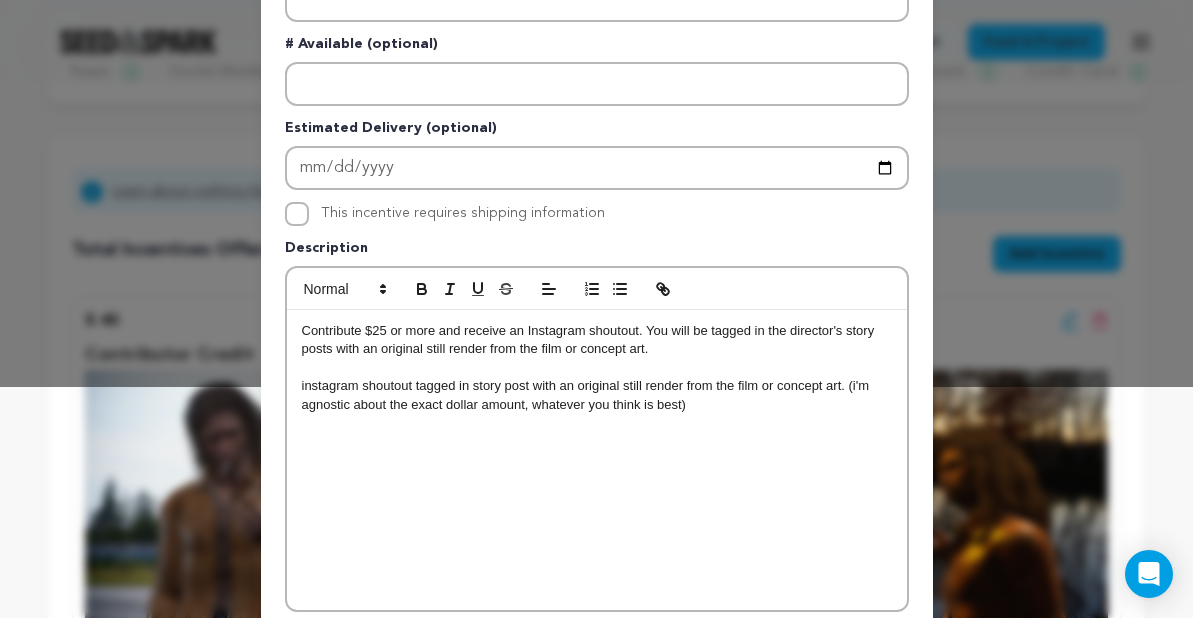 click at bounding box center [597, 368] 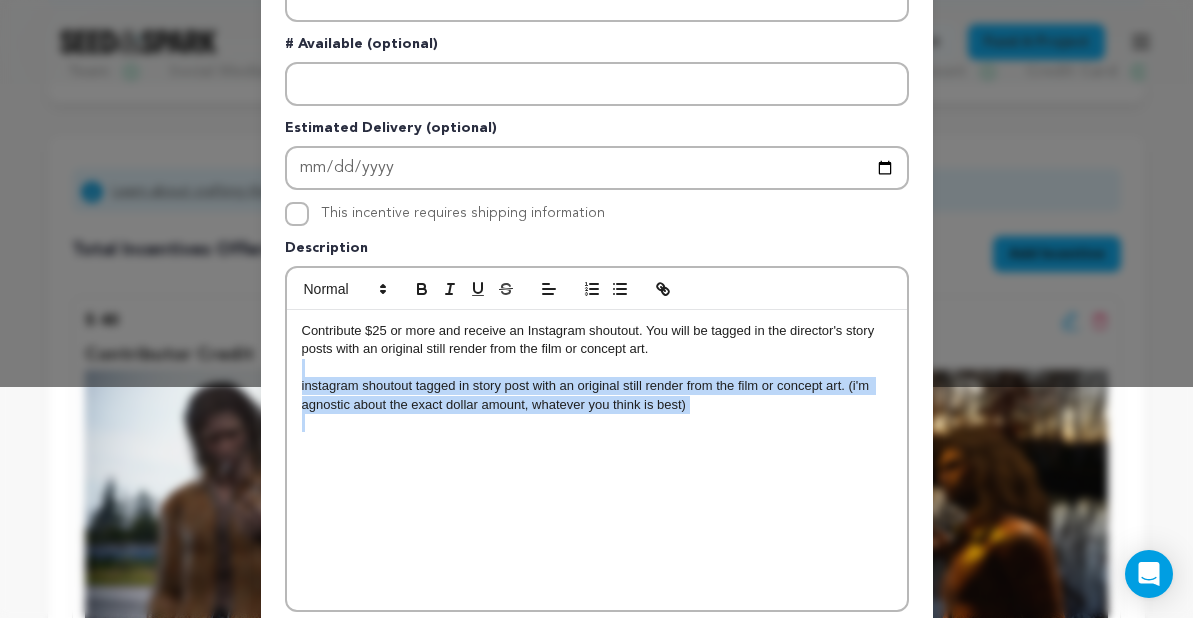 drag, startPoint x: 648, startPoint y: 351, endPoint x: 721, endPoint y: 440, distance: 115.10864 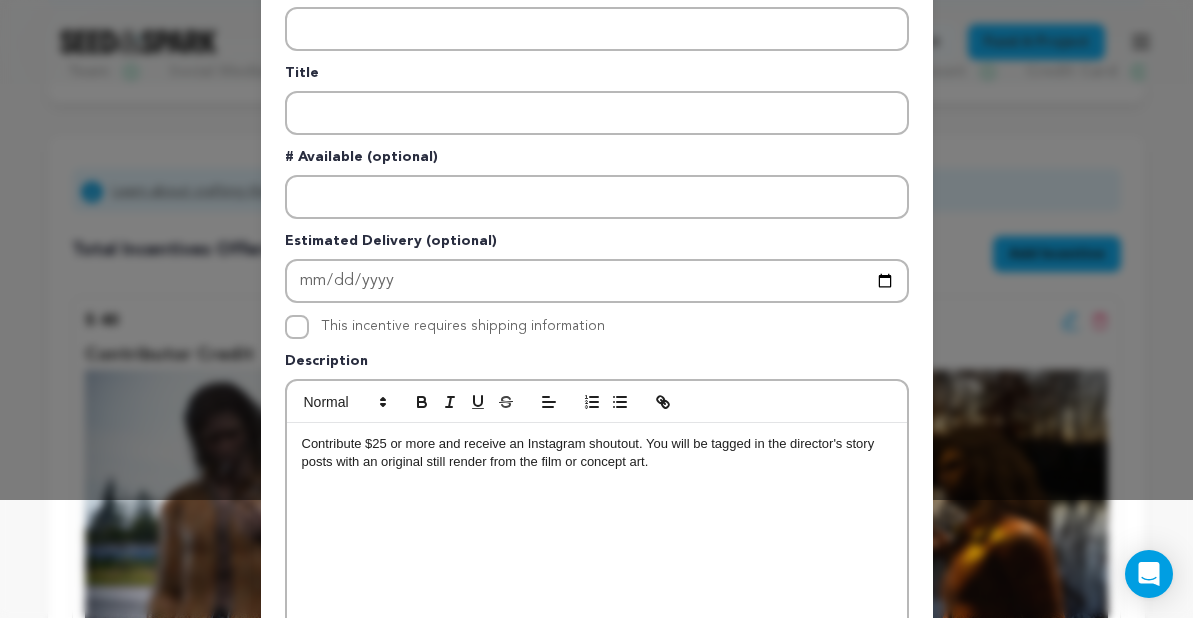 scroll, scrollTop: 14, scrollLeft: 0, axis: vertical 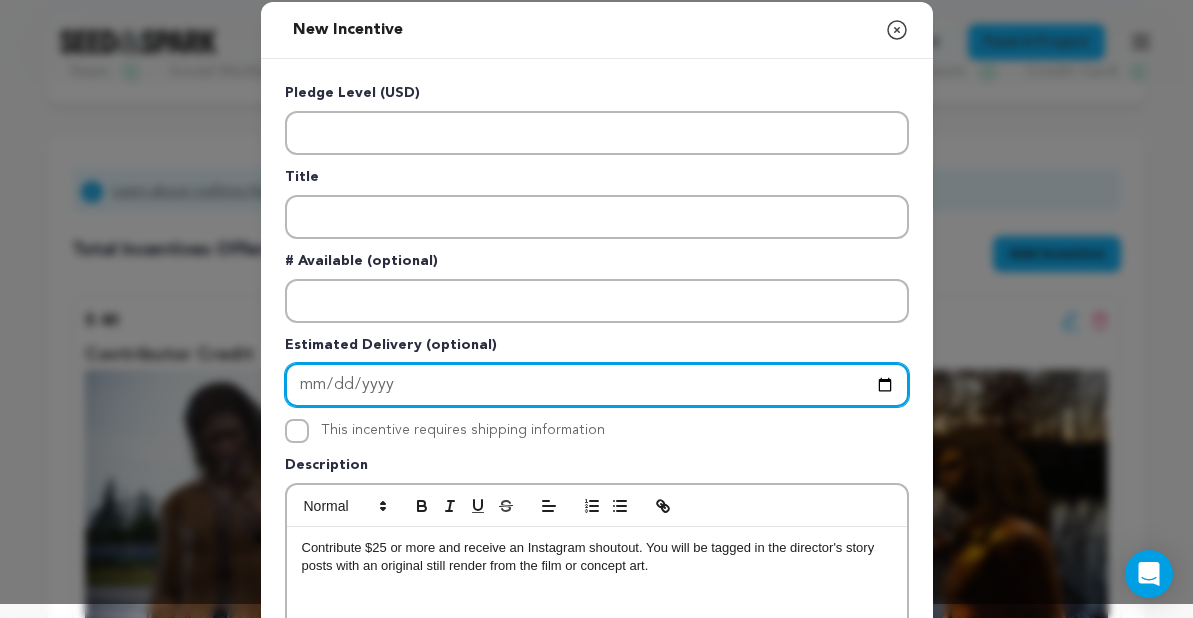 click at bounding box center (597, 385) 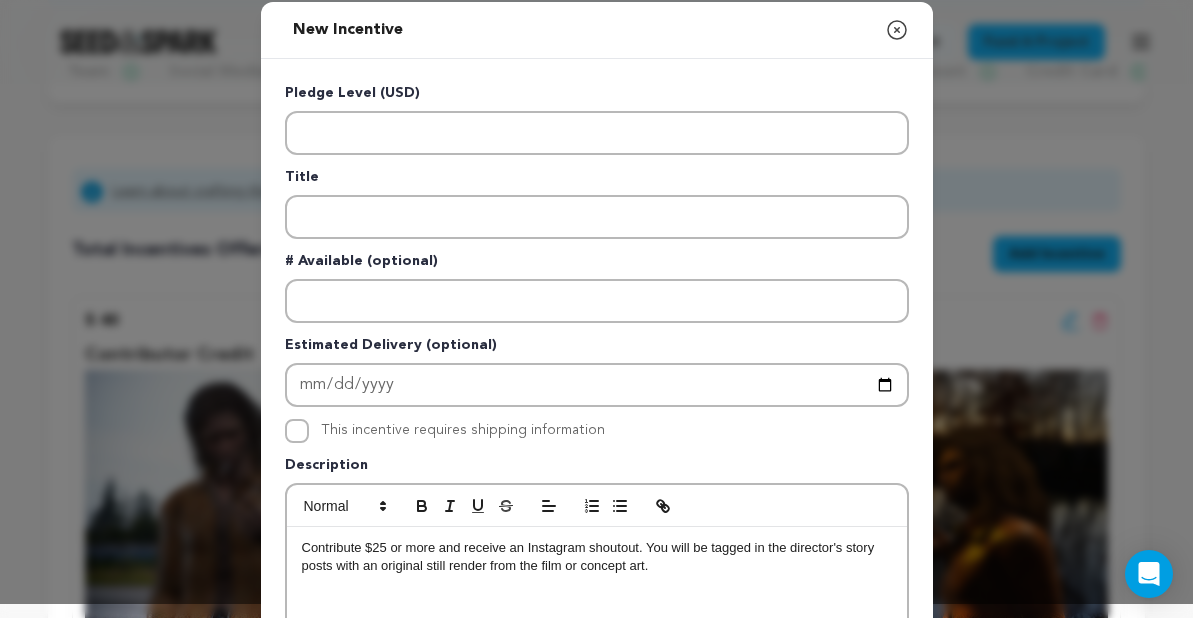 click on "Estimated Delivery (optional)" at bounding box center (597, 349) 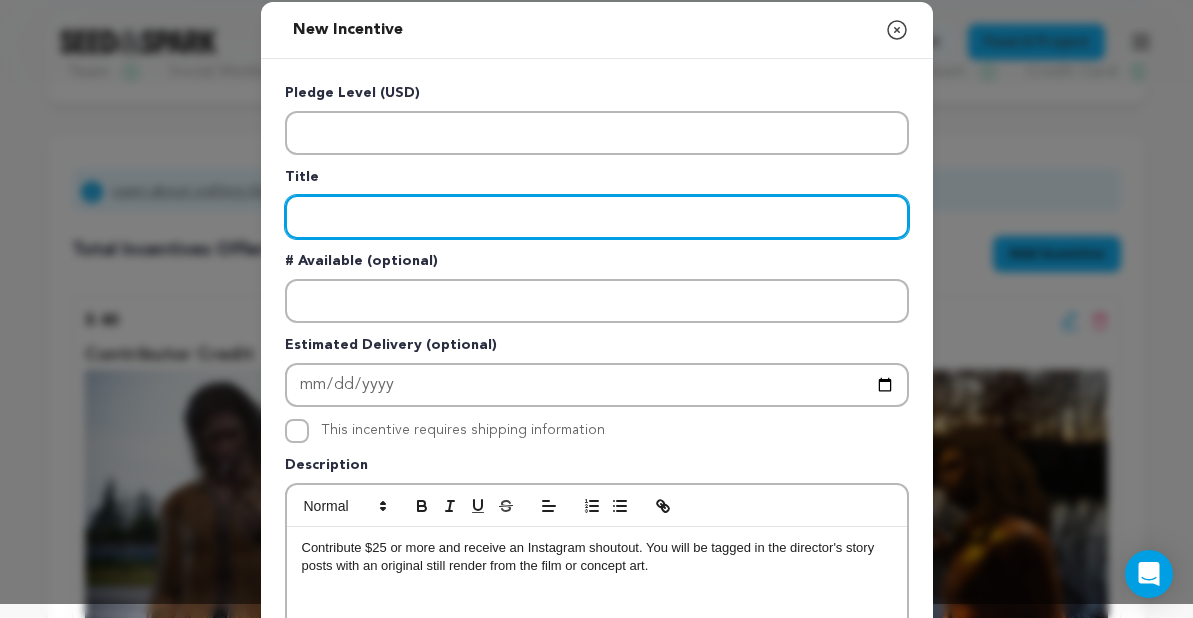 click at bounding box center (597, 217) 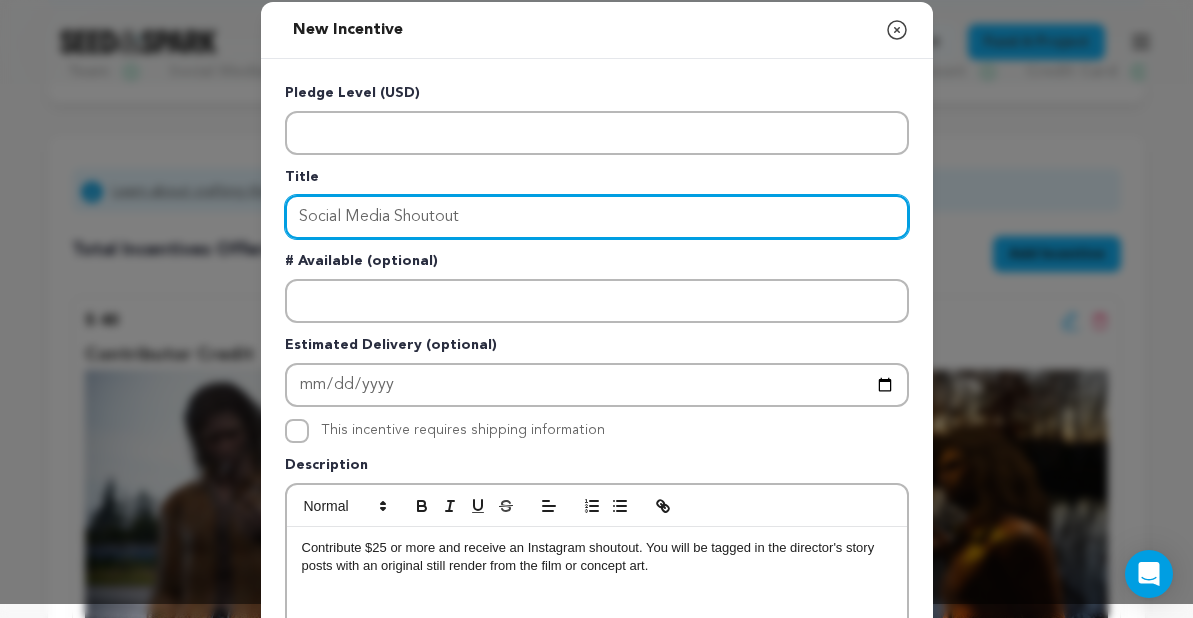 type on "Social Media Shoutout" 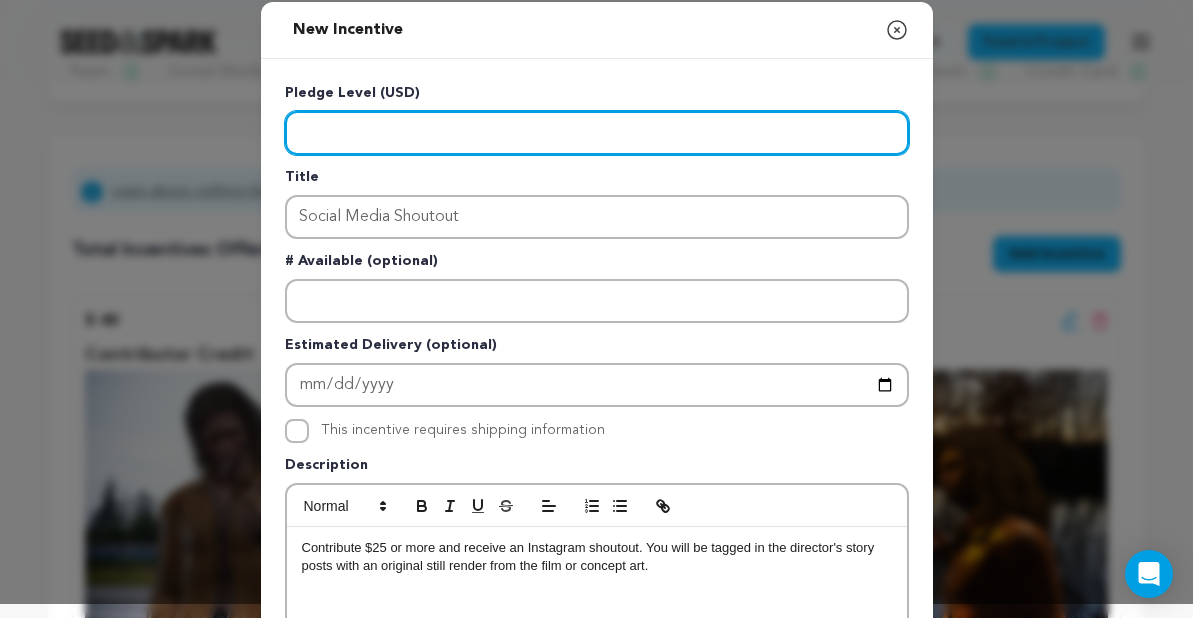 click at bounding box center (597, 133) 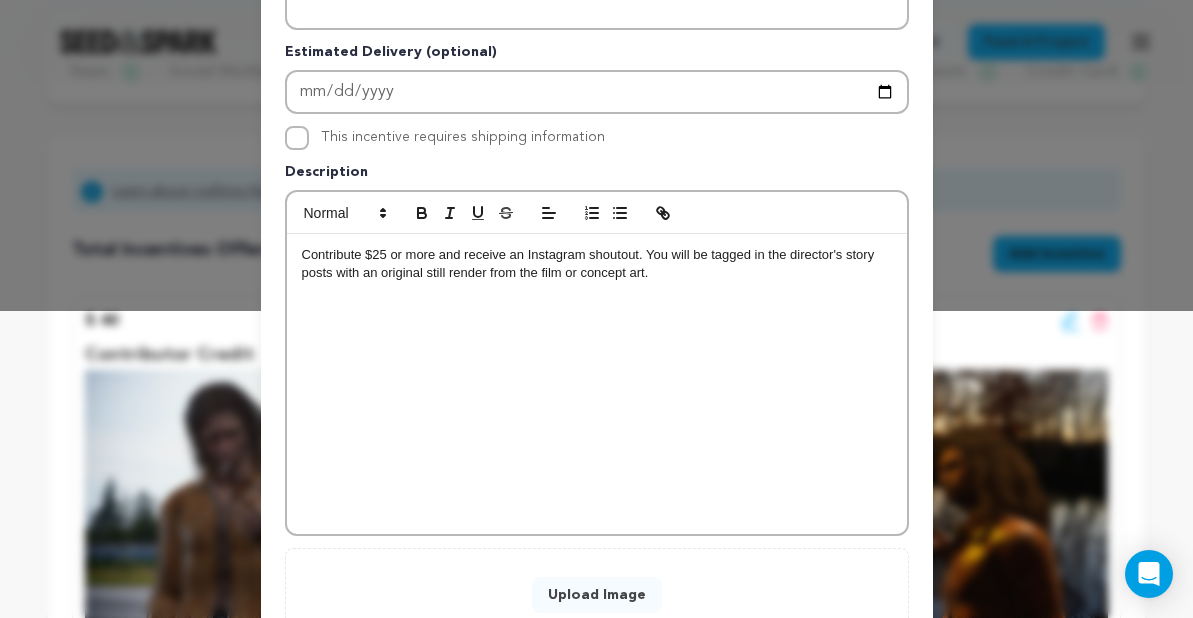 scroll, scrollTop: 455, scrollLeft: 0, axis: vertical 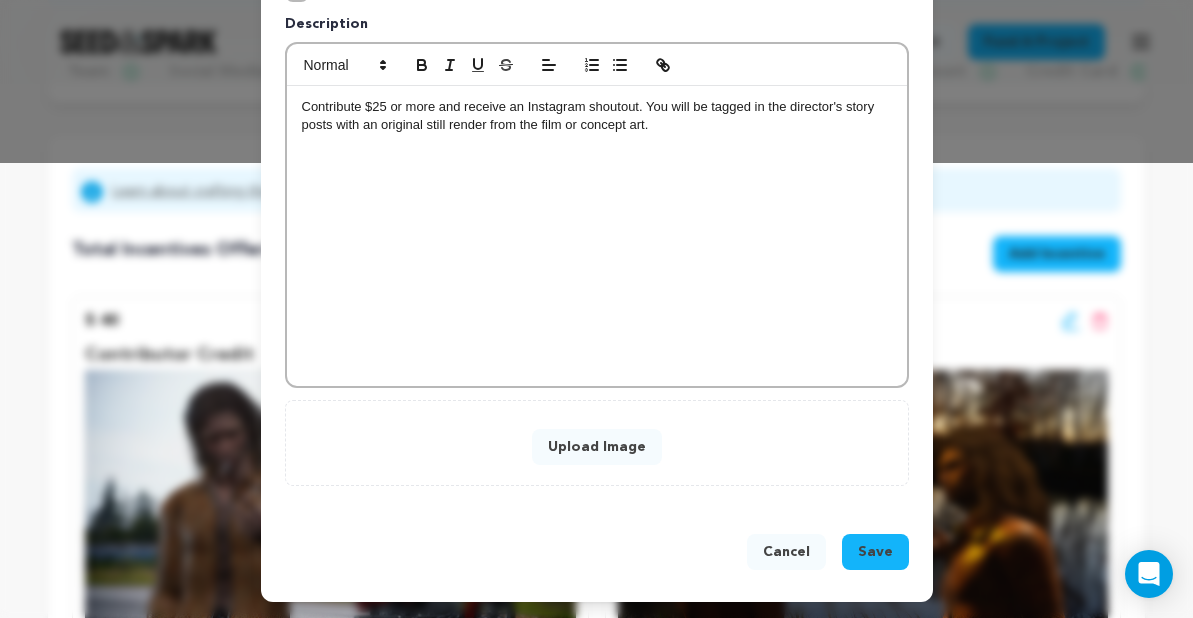 type on "25" 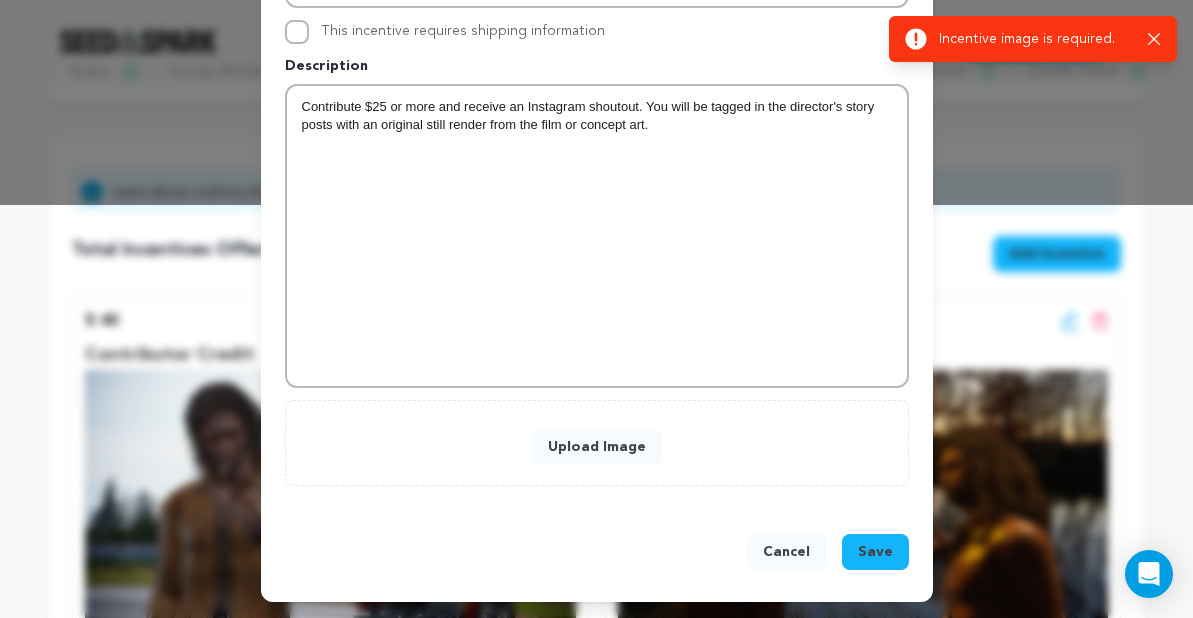 scroll, scrollTop: 329, scrollLeft: 0, axis: vertical 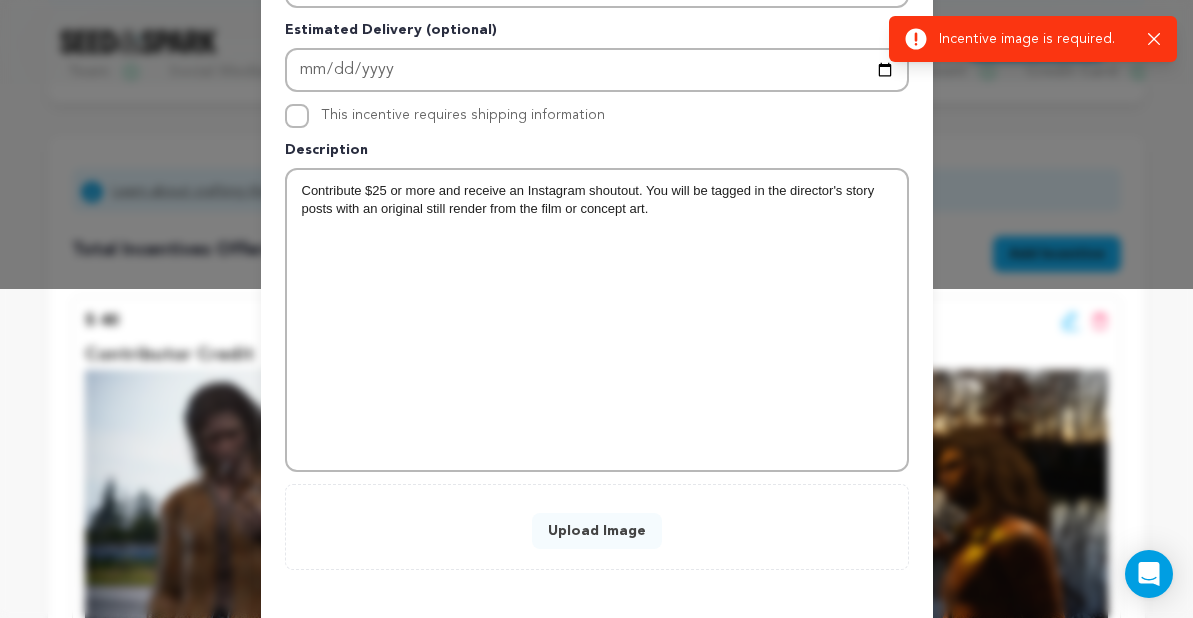 click on "Upload Image" at bounding box center (597, 531) 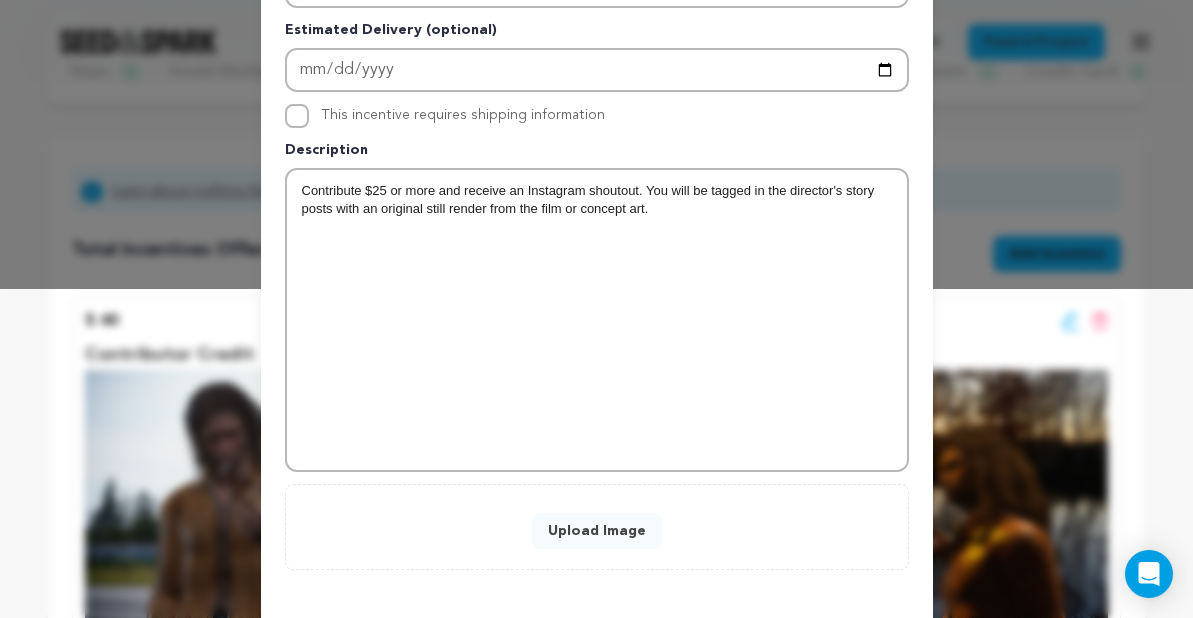 click on "Upload Image" at bounding box center (597, 531) 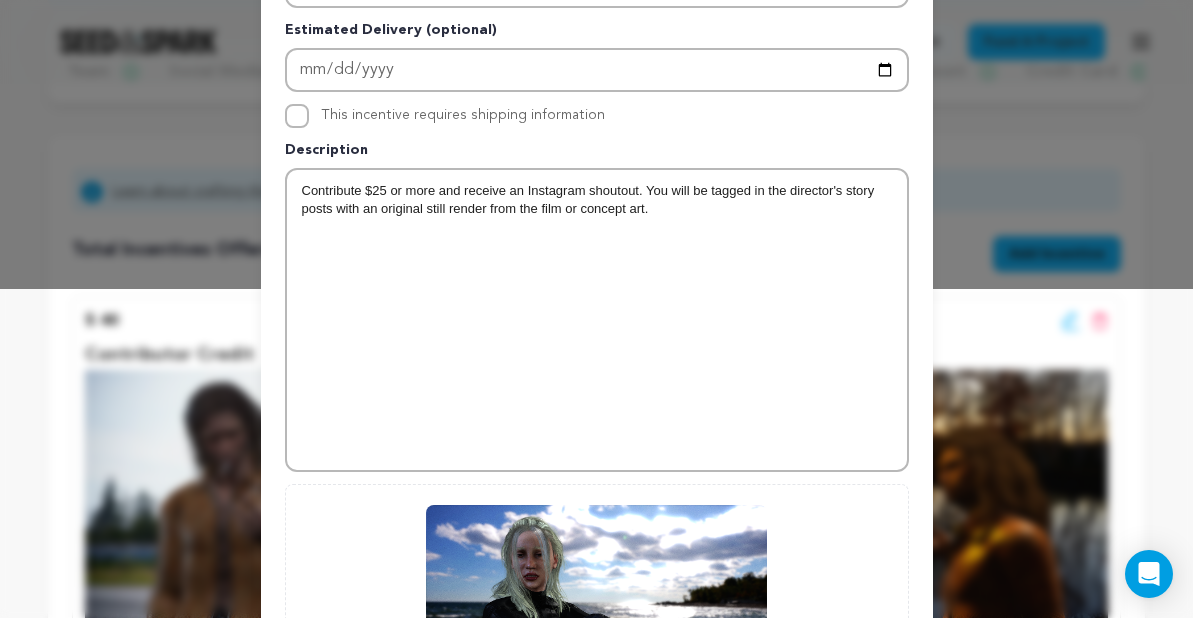 scroll, scrollTop: 617, scrollLeft: 0, axis: vertical 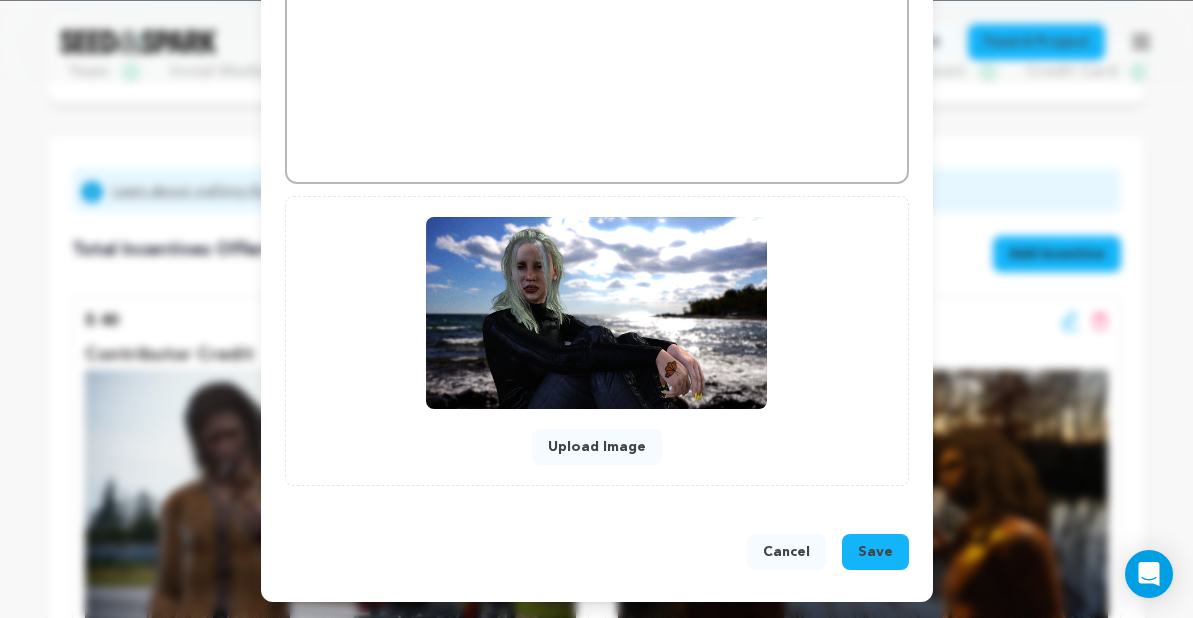 click on "Save" at bounding box center [875, 552] 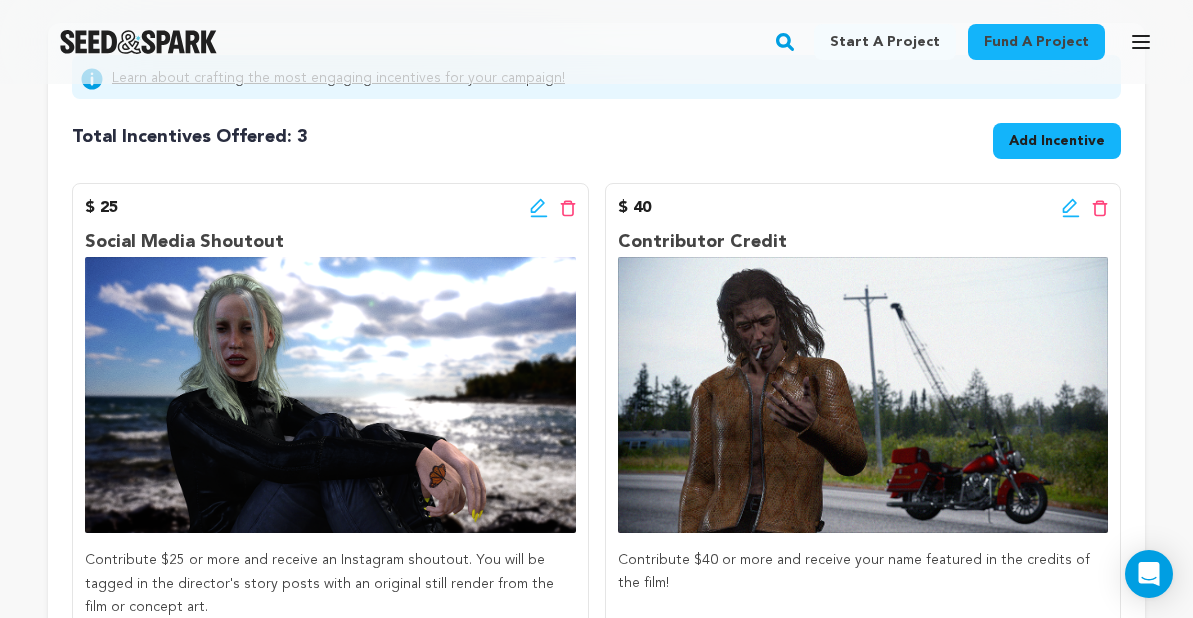 scroll, scrollTop: 398, scrollLeft: 0, axis: vertical 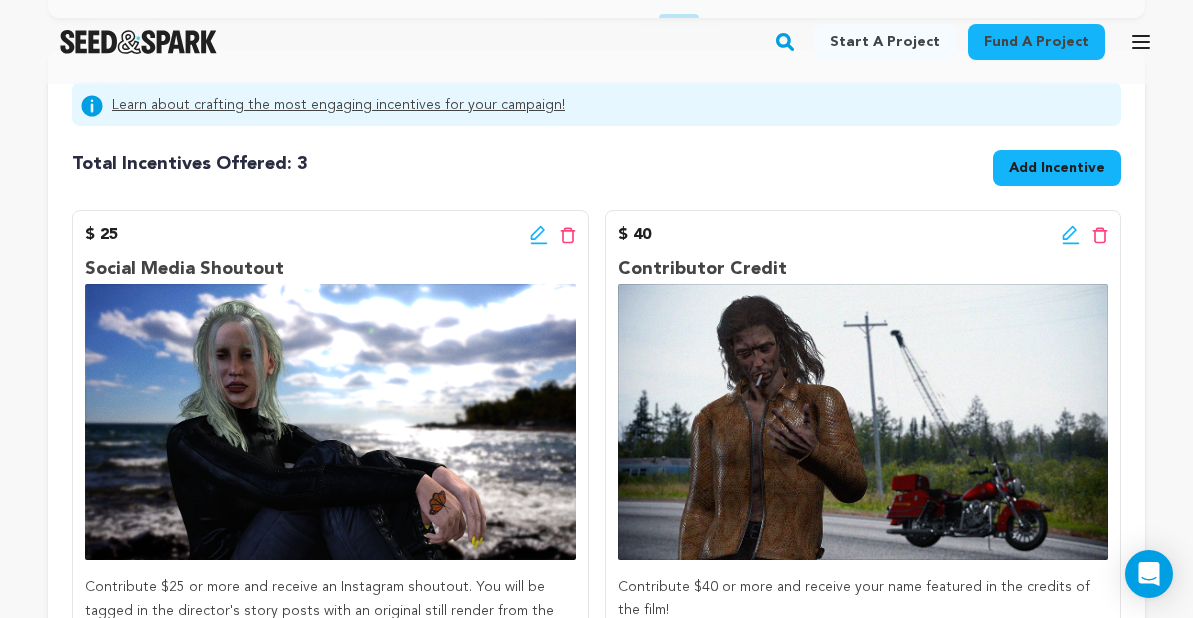 click 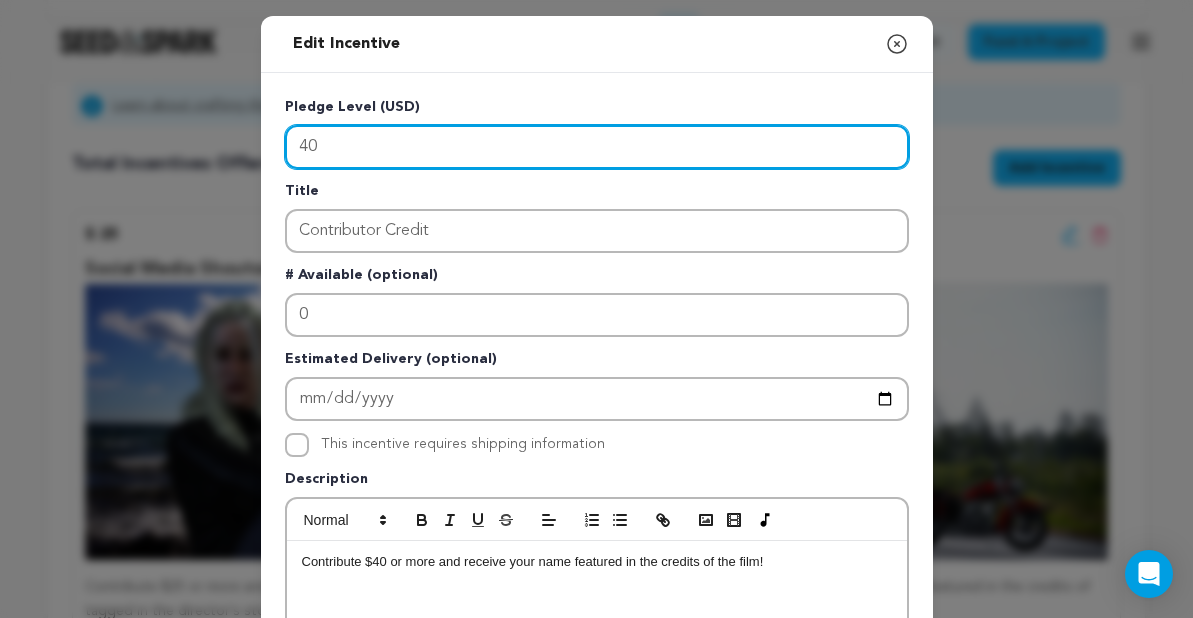 drag, startPoint x: 309, startPoint y: 148, endPoint x: 282, endPoint y: 148, distance: 27 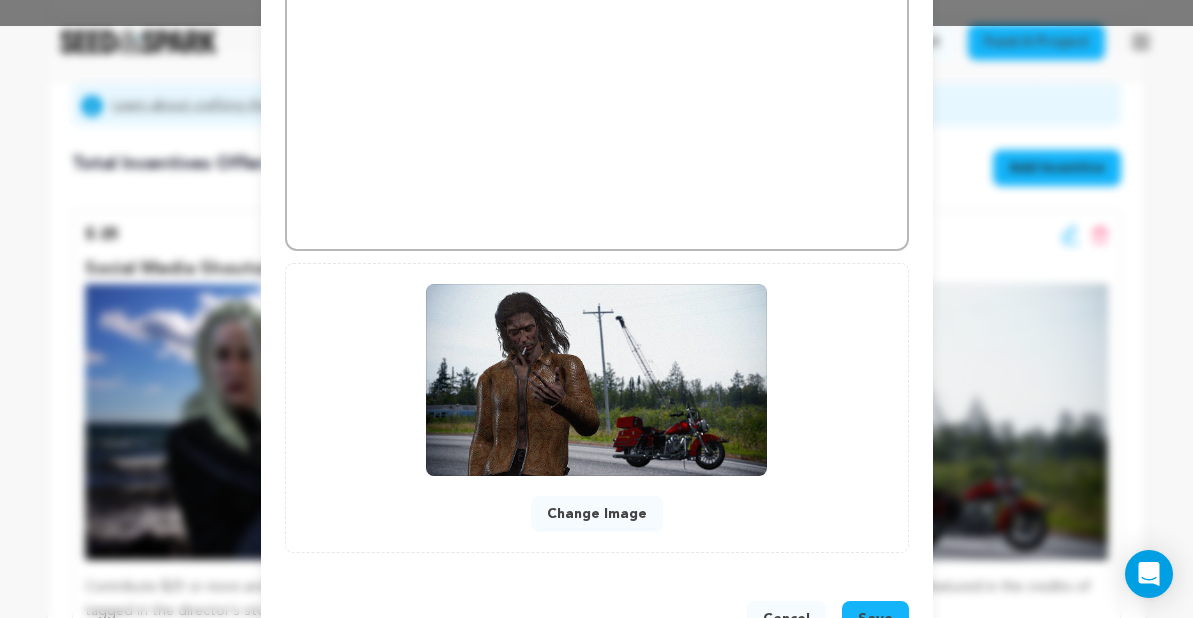 scroll, scrollTop: 659, scrollLeft: 0, axis: vertical 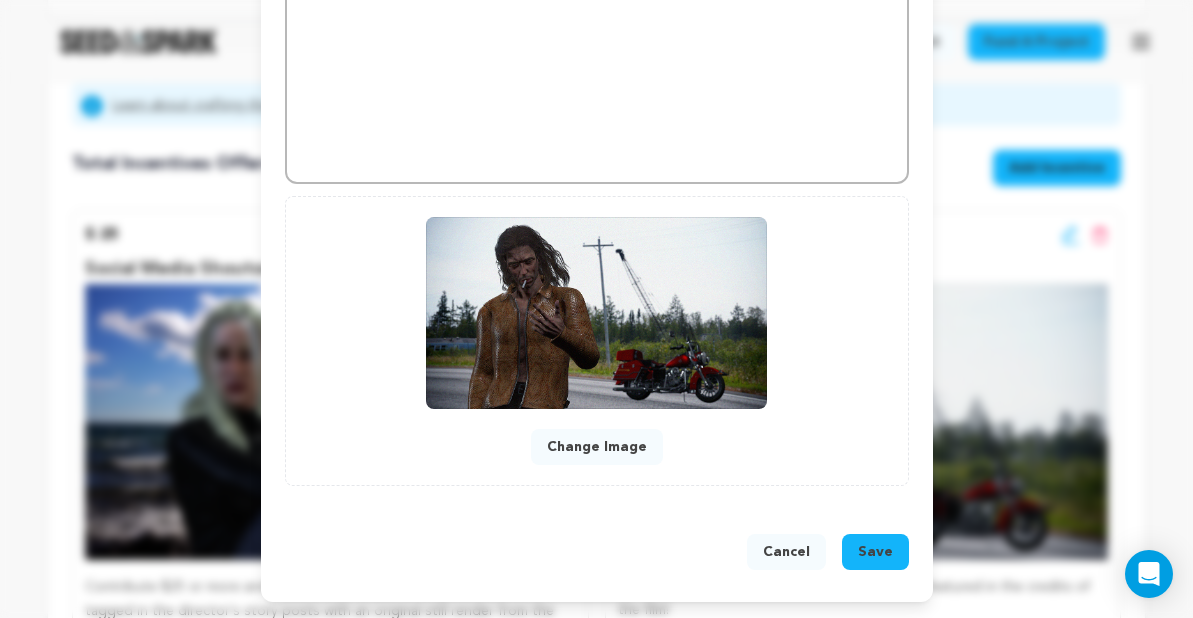 type on "50" 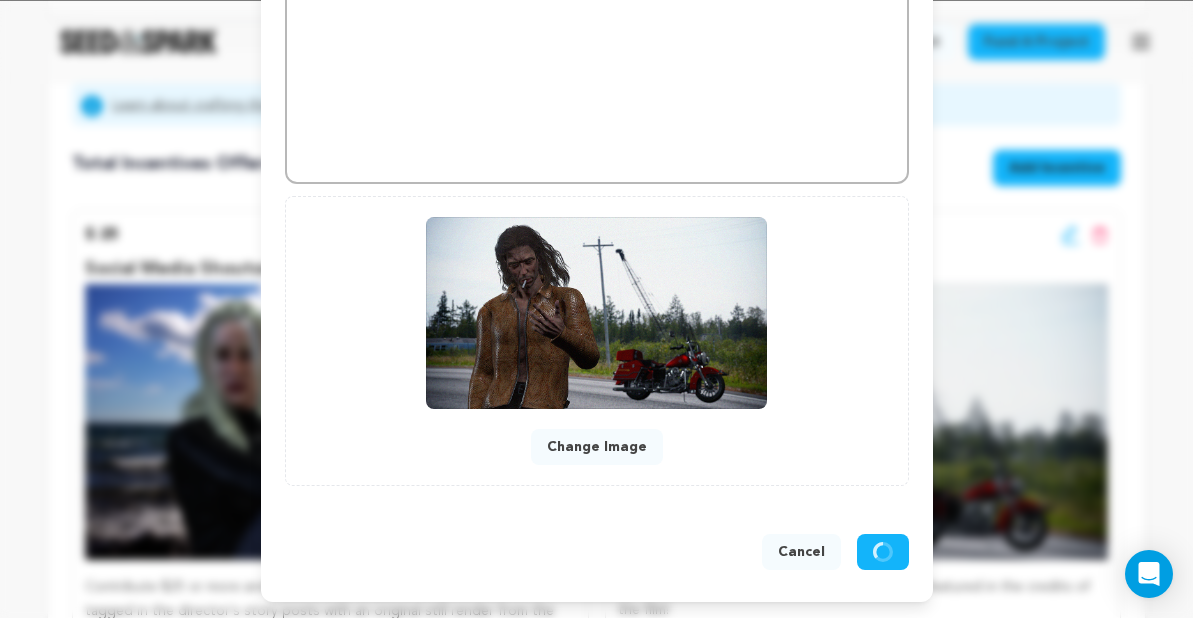 scroll, scrollTop: 617, scrollLeft: 0, axis: vertical 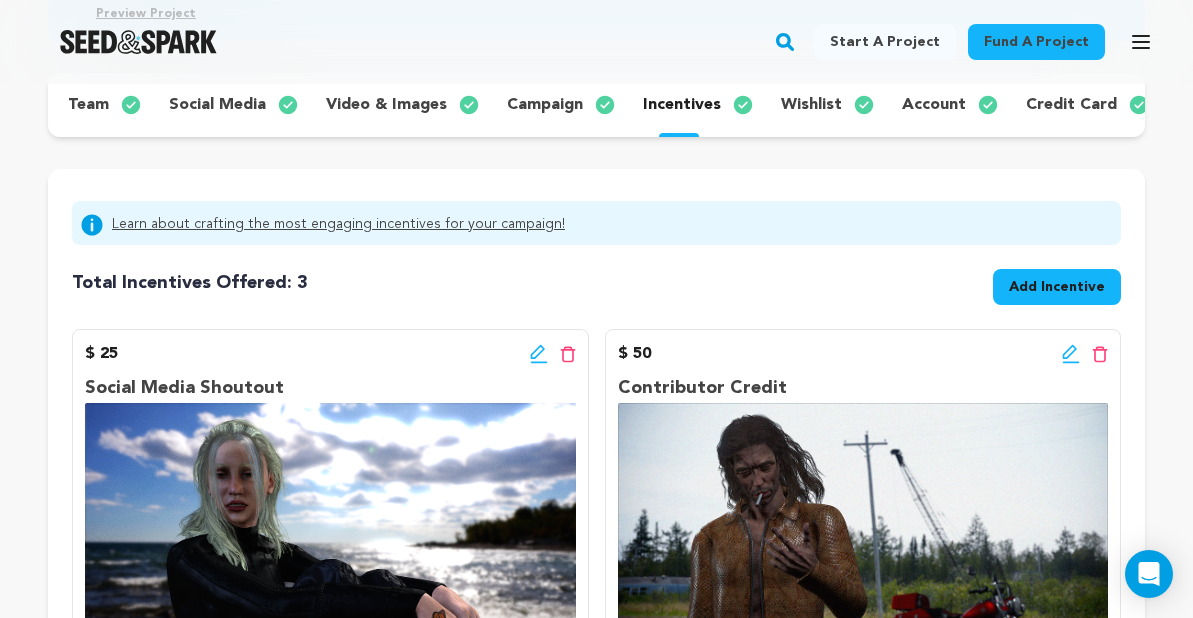 click on "Add Incentive" at bounding box center (1057, 287) 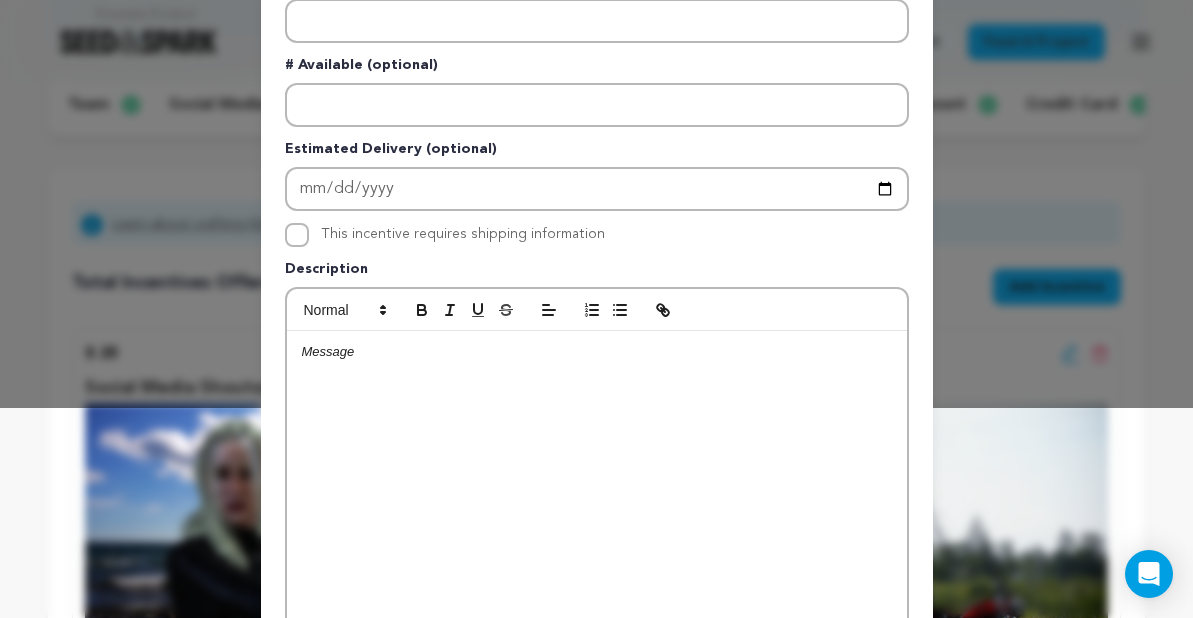 scroll, scrollTop: 217, scrollLeft: 0, axis: vertical 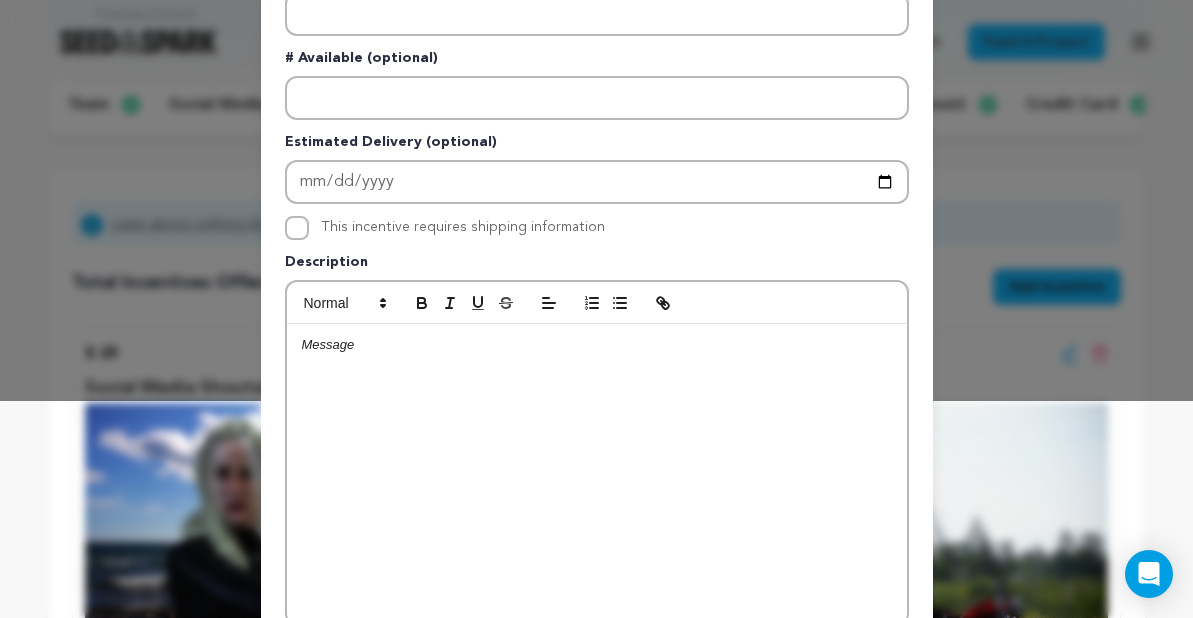 click at bounding box center (597, 474) 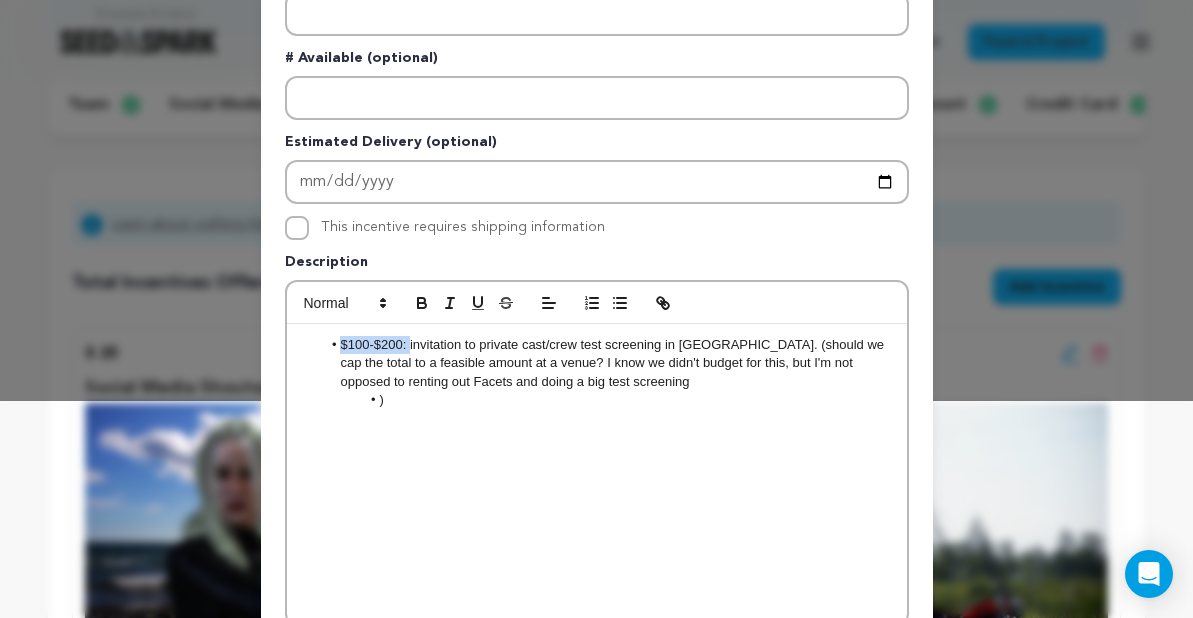 drag, startPoint x: 408, startPoint y: 344, endPoint x: 219, endPoint y: 335, distance: 189.21416 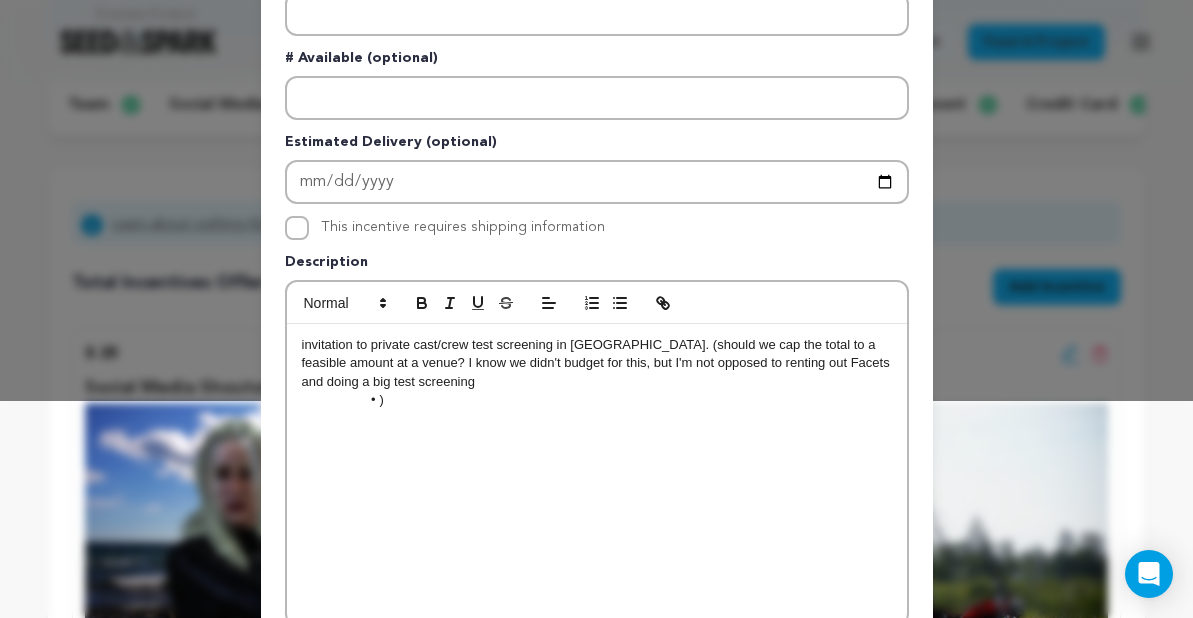 type 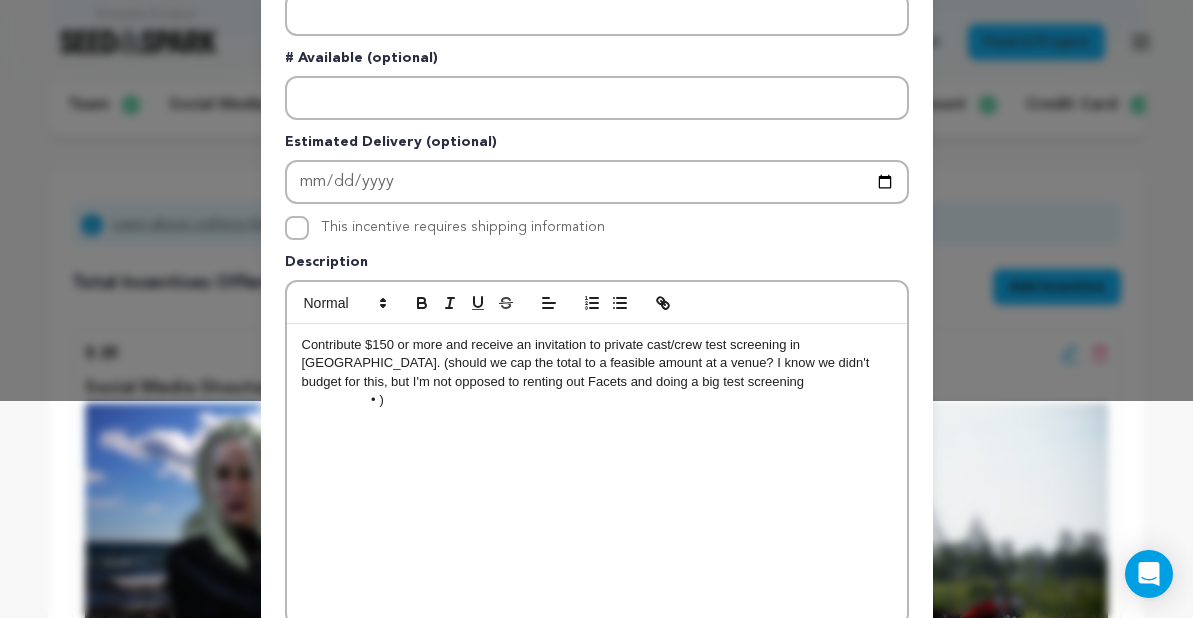 click on "Contribute $150 or more and receive an invitation to private cast/crew test screening in Chicago. (should we cap the total to a feasible amount at a venue? I know we didn't budget for this, but I'm not opposed to renting out Facets and doing a big test screening" at bounding box center (597, 363) 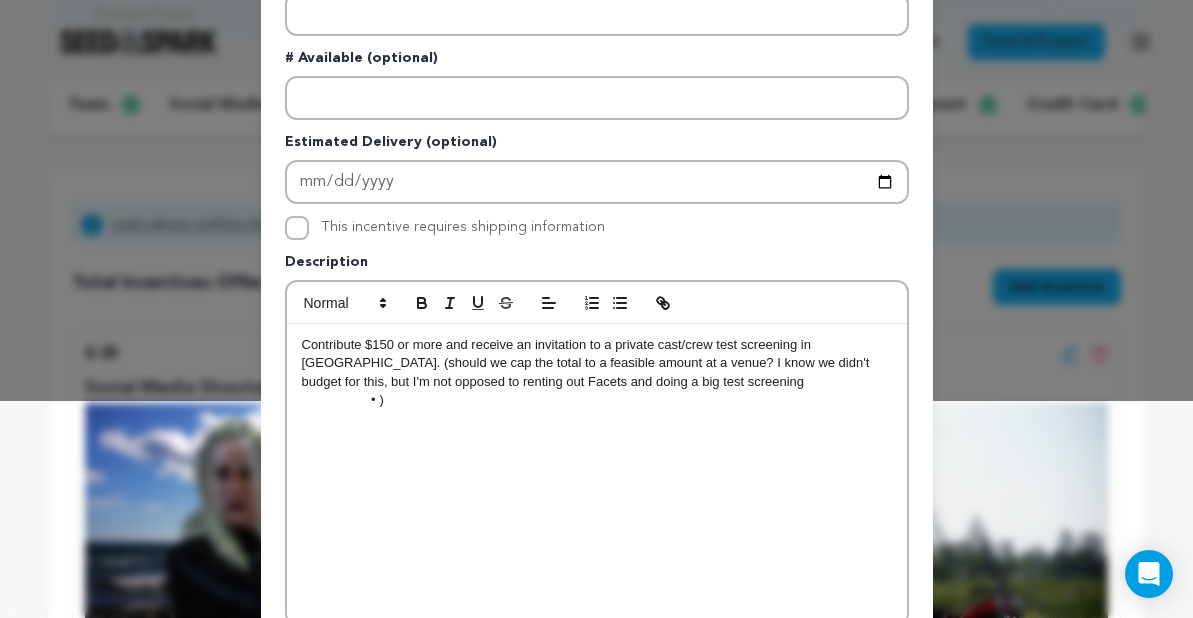 click on "Contribute $150 or more and receive an invitation to a private cast/crew test screening in Chicago. (should we cap the total to a feasible amount at a venue? I know we didn't budget for this, but I'm not opposed to renting out Facets and doing a big test screening" at bounding box center [597, 363] 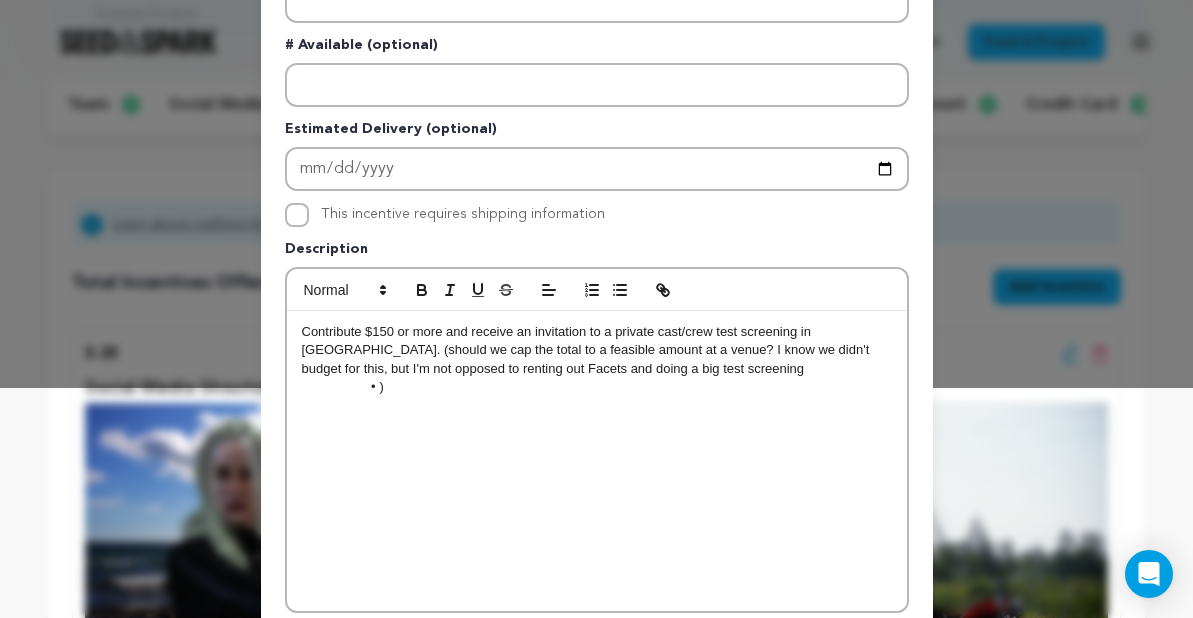scroll, scrollTop: 253, scrollLeft: 0, axis: vertical 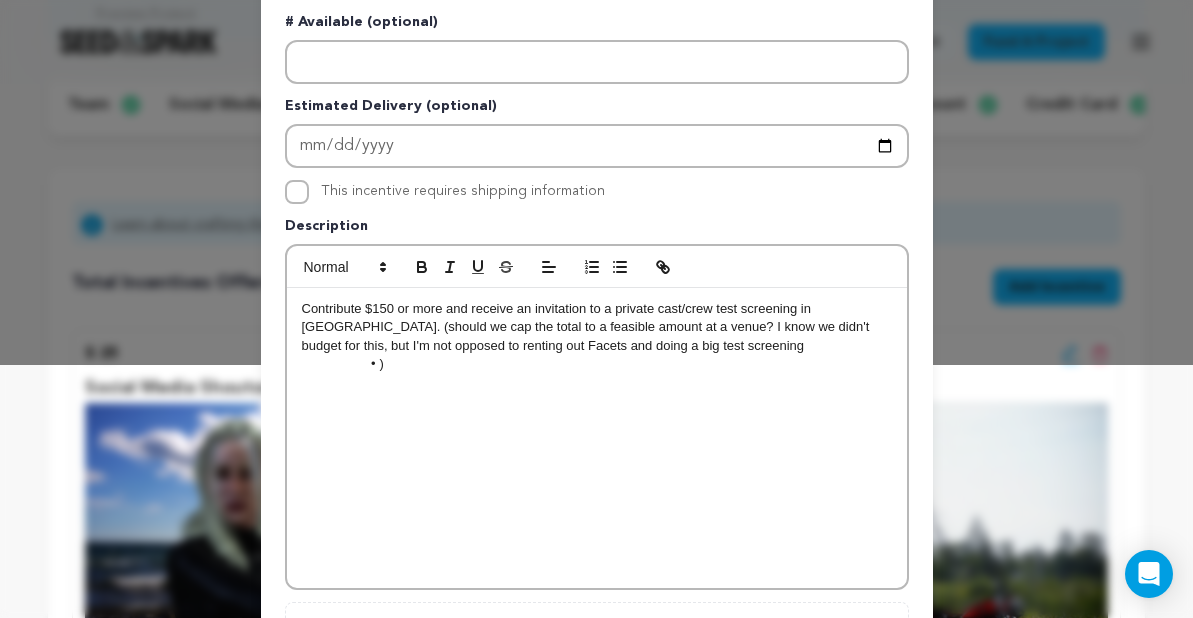 click on "Contribute $150 or more and receive an invitation to a private cast/crew test screening in Chicago. (should we cap the total to a feasible amount at a venue? I know we didn't budget for this, but I'm not opposed to renting out Facets and doing a big test screening" at bounding box center (597, 327) 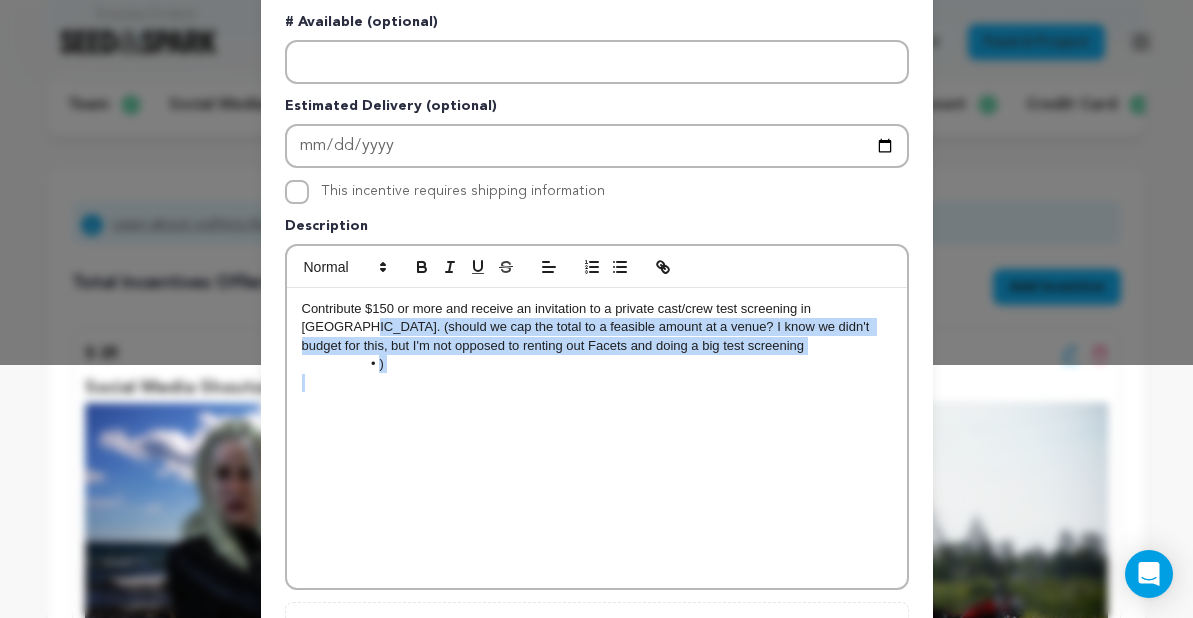 drag, startPoint x: 622, startPoint y: 380, endPoint x: 279, endPoint y: 323, distance: 347.7039 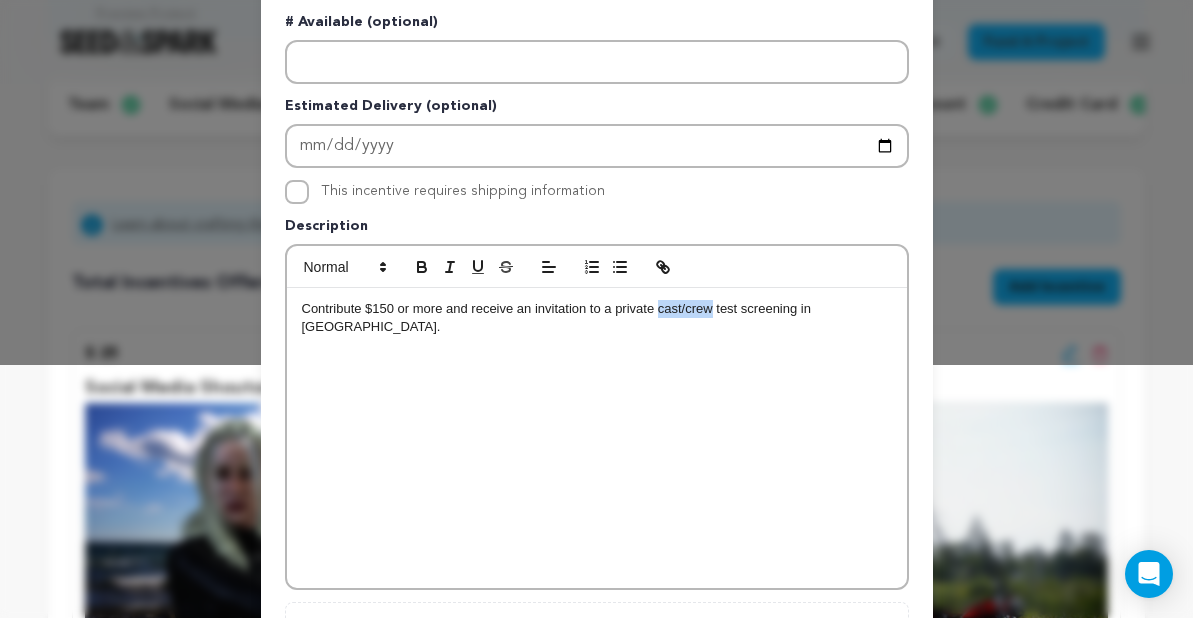 drag, startPoint x: 659, startPoint y: 311, endPoint x: 714, endPoint y: 310, distance: 55.00909 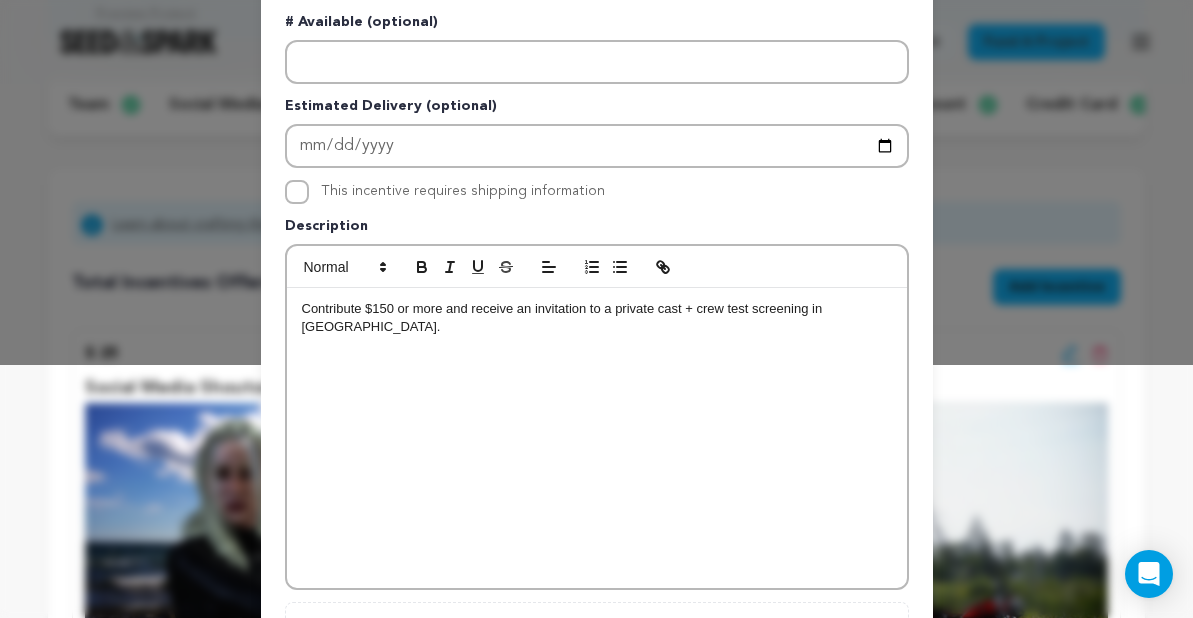 click on "Contribute $150 or more and receive an invitation to a private cast + crew test screening in [GEOGRAPHIC_DATA]." at bounding box center [597, 318] 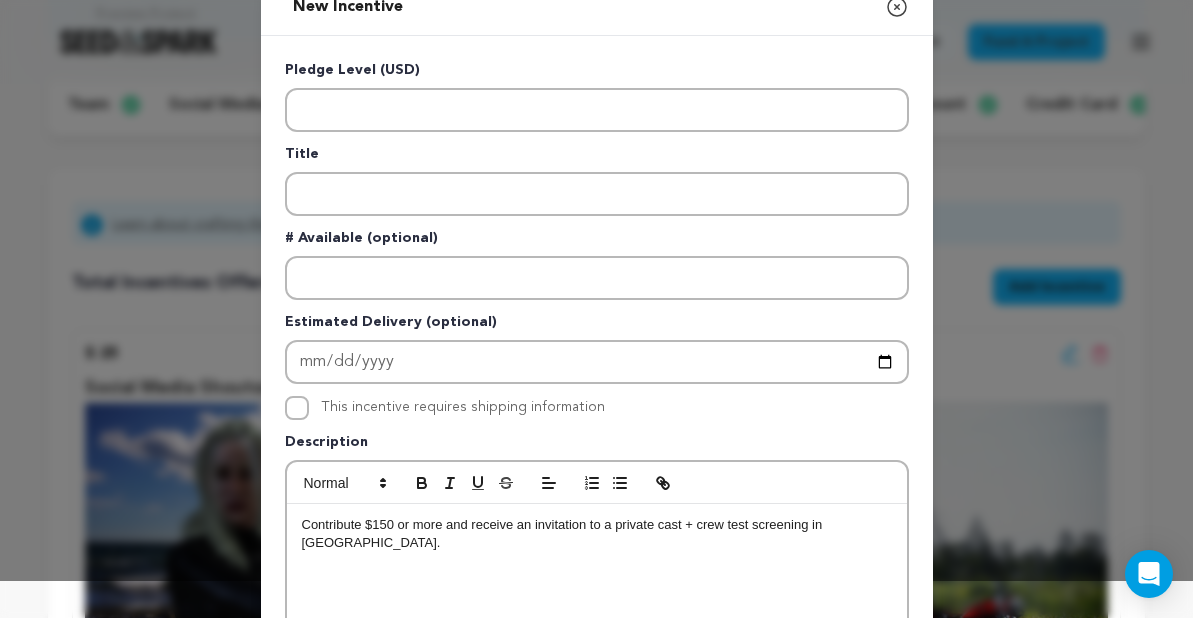 scroll, scrollTop: 15, scrollLeft: 0, axis: vertical 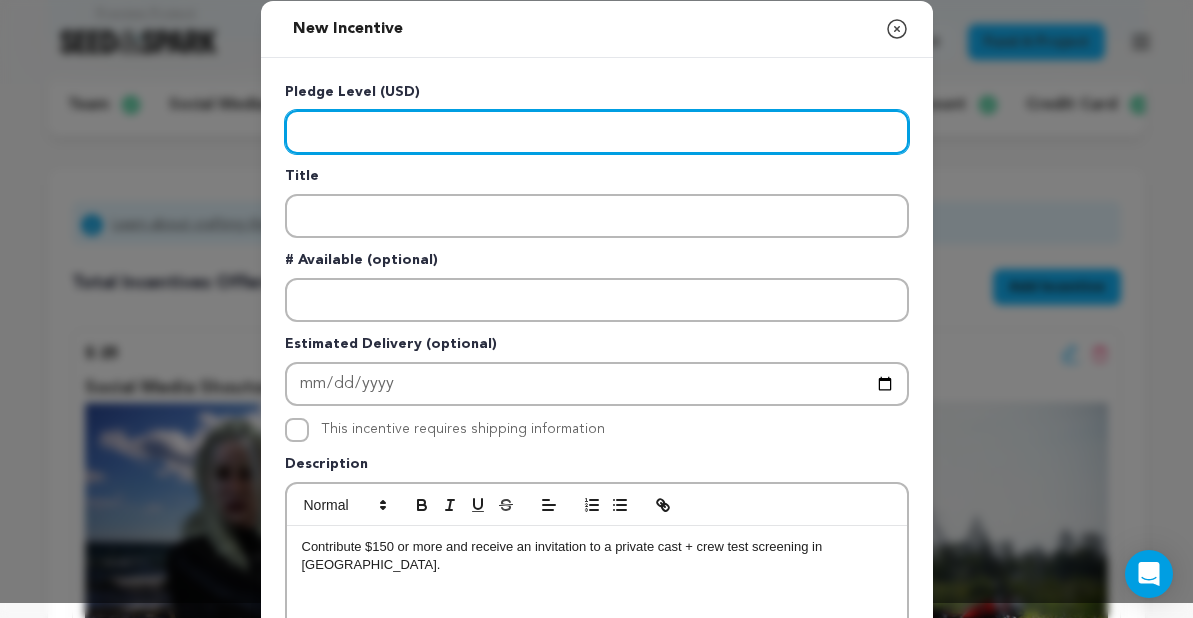 click at bounding box center [597, 132] 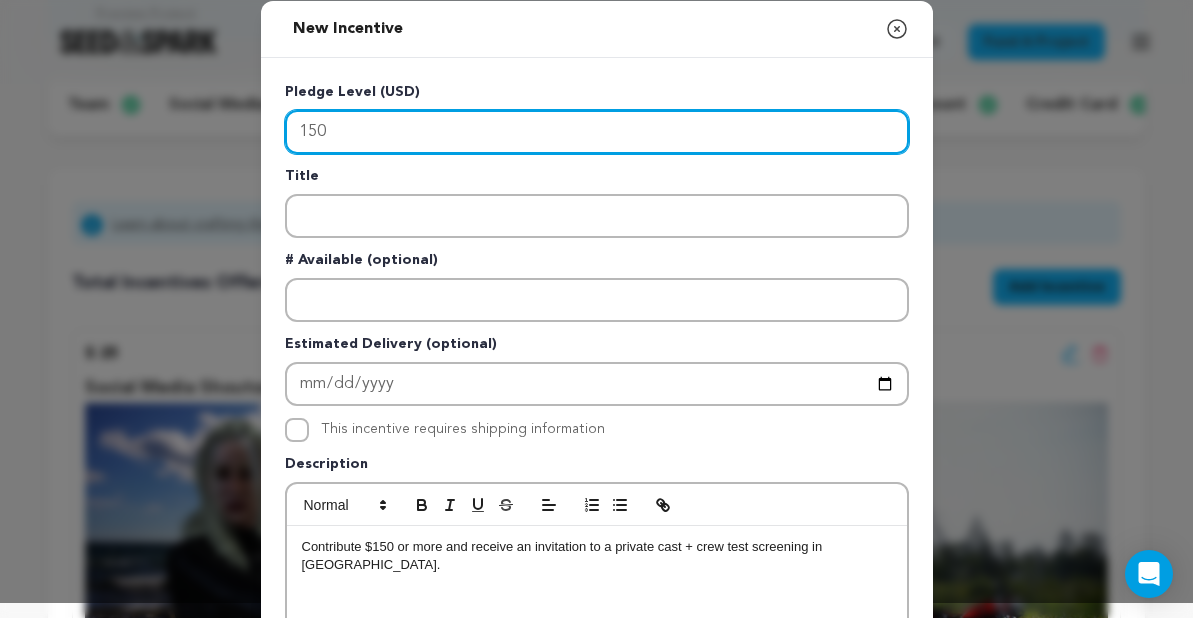 type on "150" 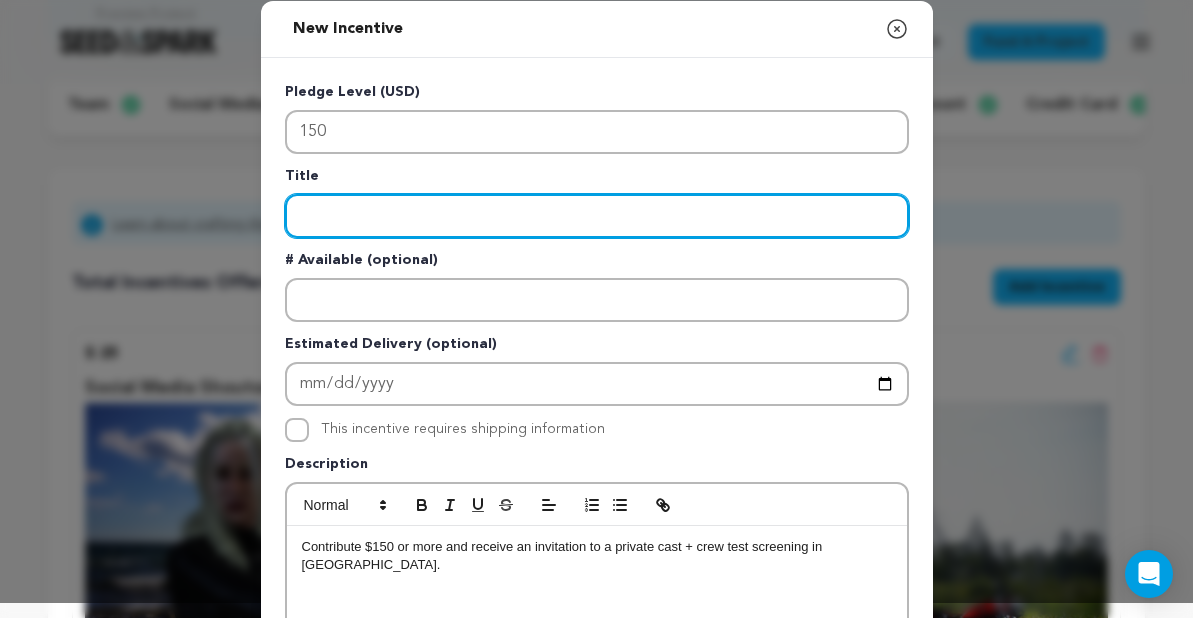 click at bounding box center (597, 216) 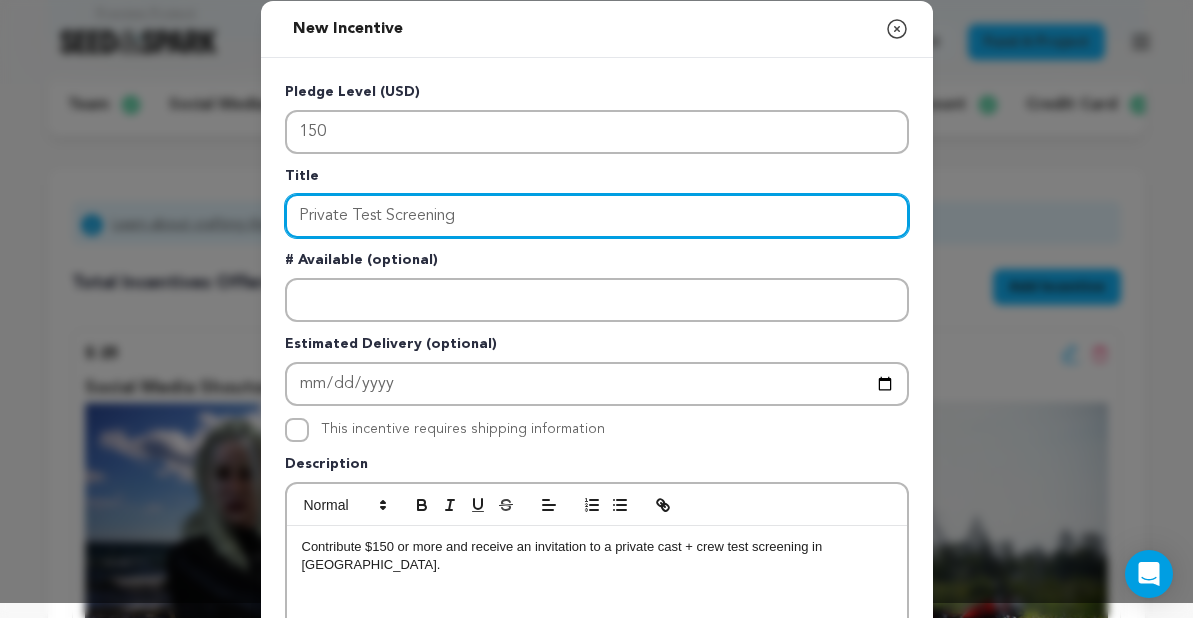 scroll, scrollTop: 455, scrollLeft: 0, axis: vertical 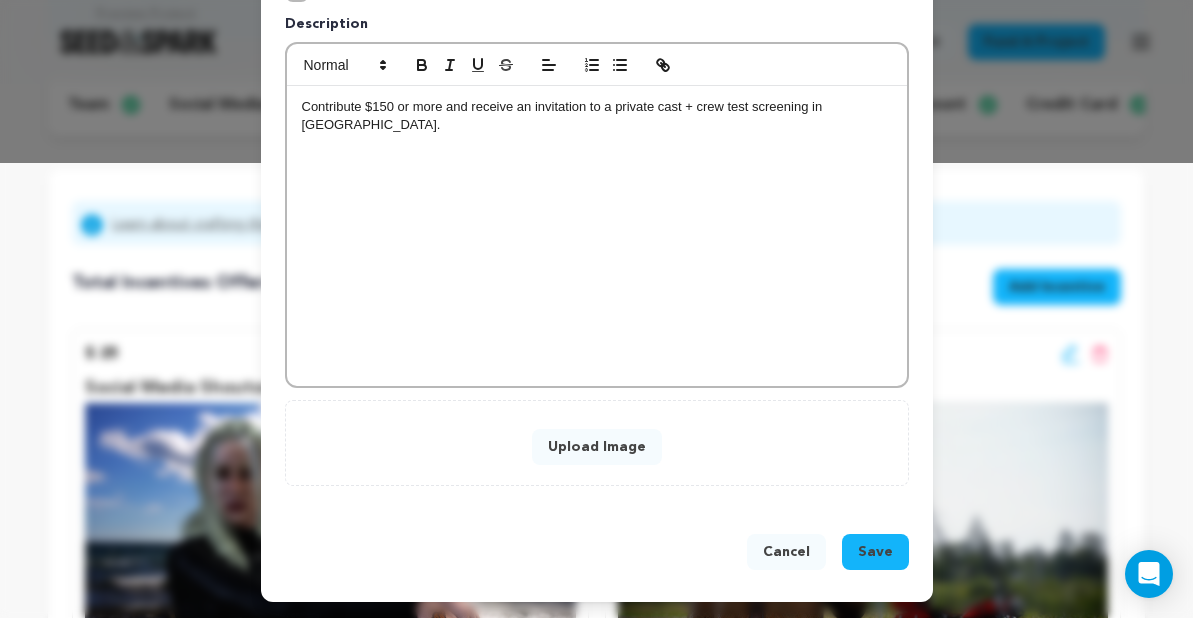 type on "Private Test Screening" 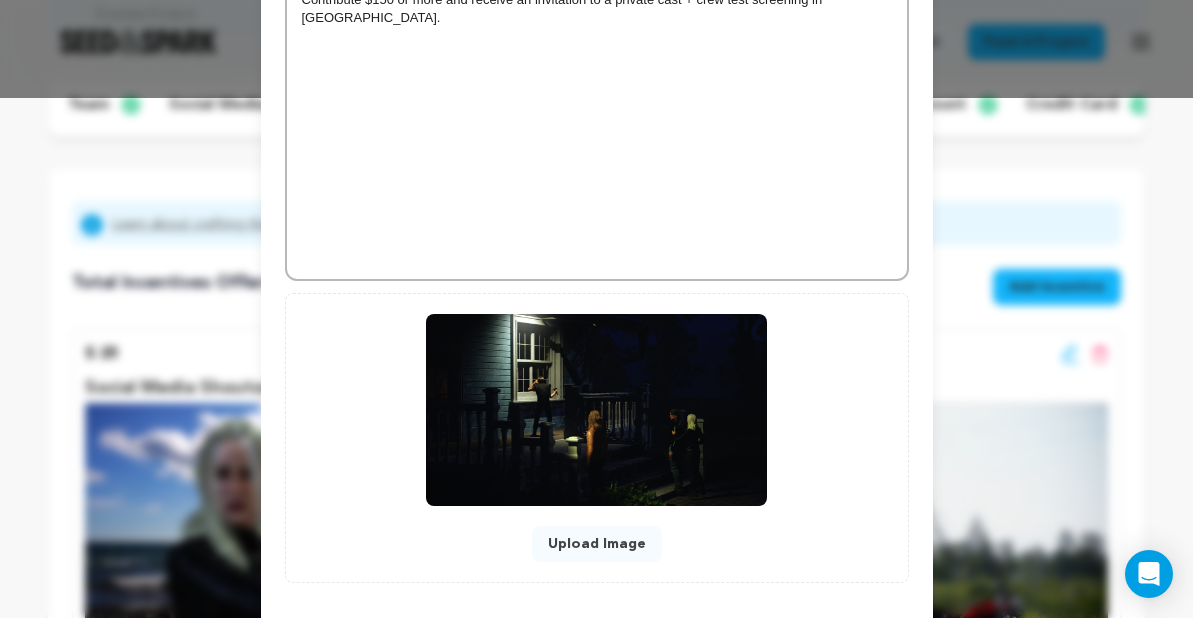 scroll, scrollTop: 617, scrollLeft: 0, axis: vertical 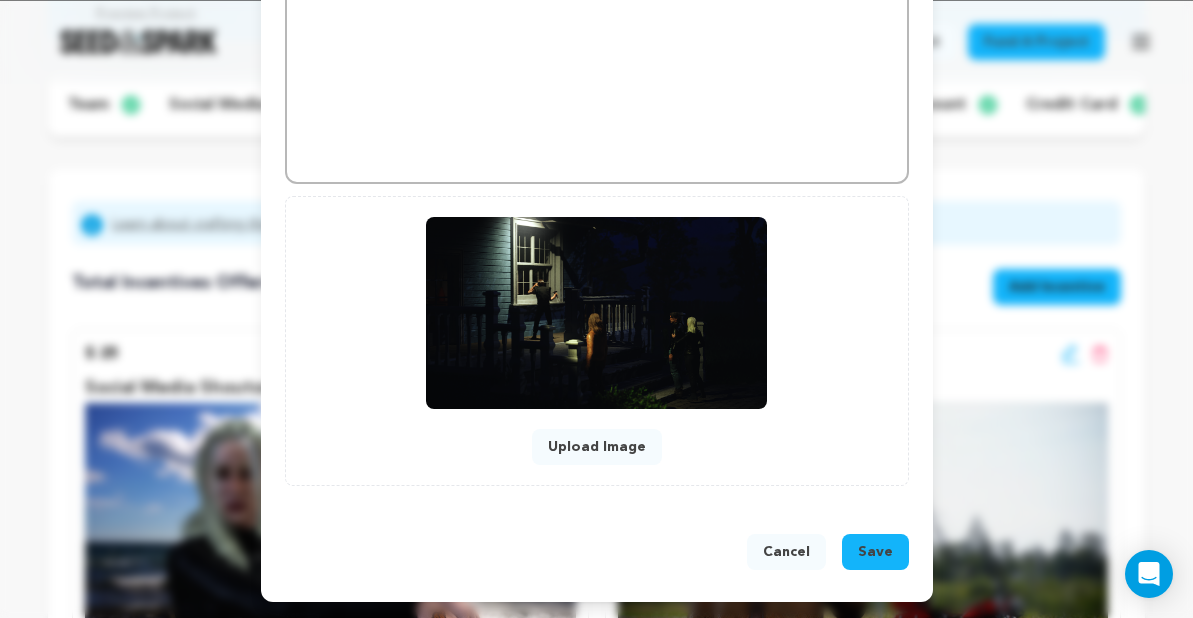 click on "Save" at bounding box center (875, 552) 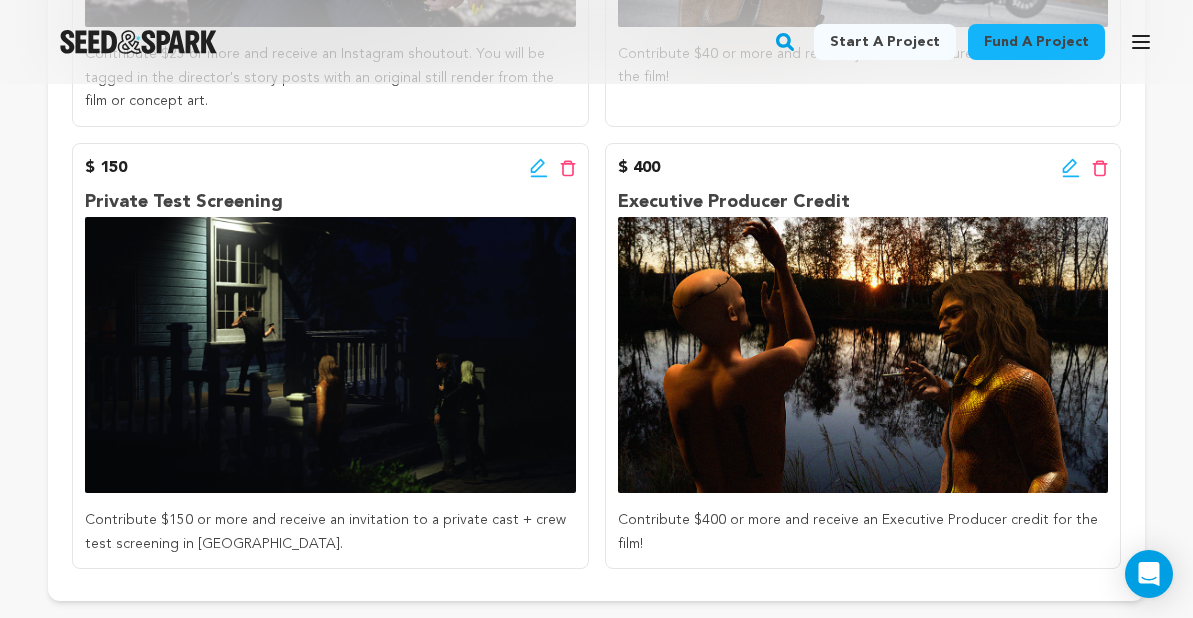 scroll, scrollTop: 815, scrollLeft: 0, axis: vertical 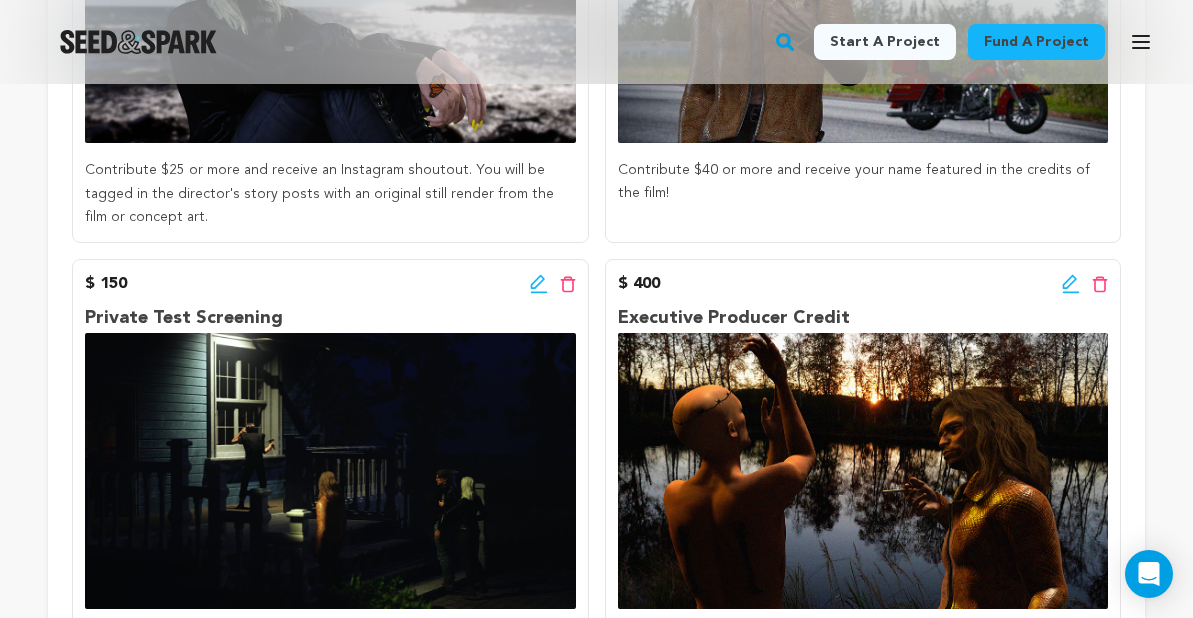 click 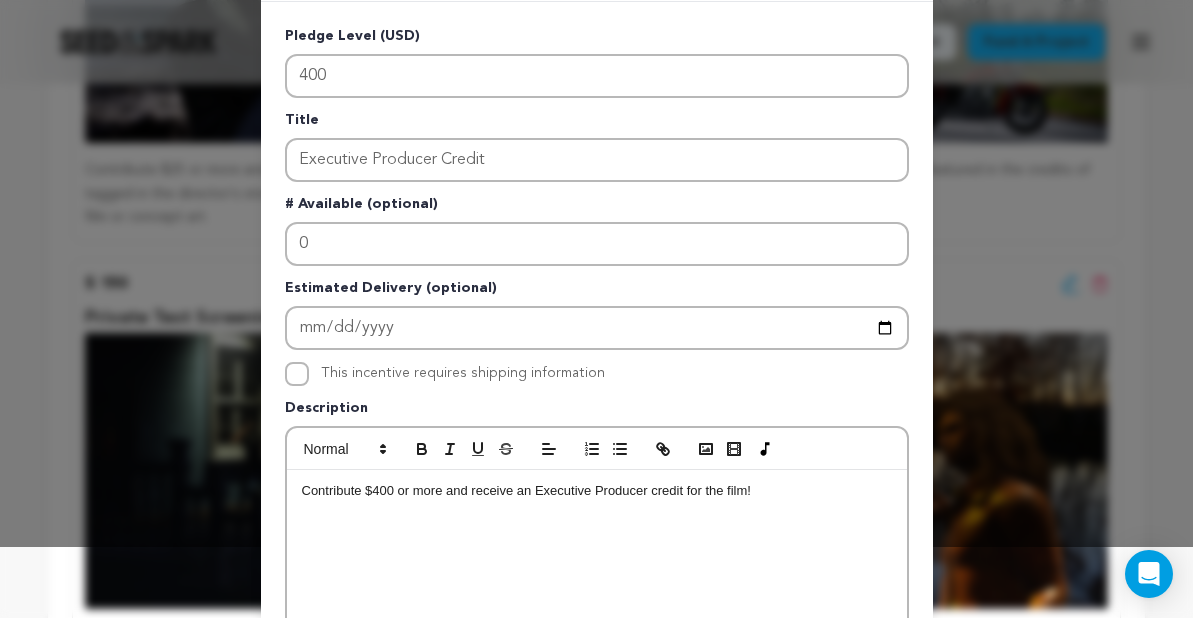 scroll, scrollTop: 100, scrollLeft: 0, axis: vertical 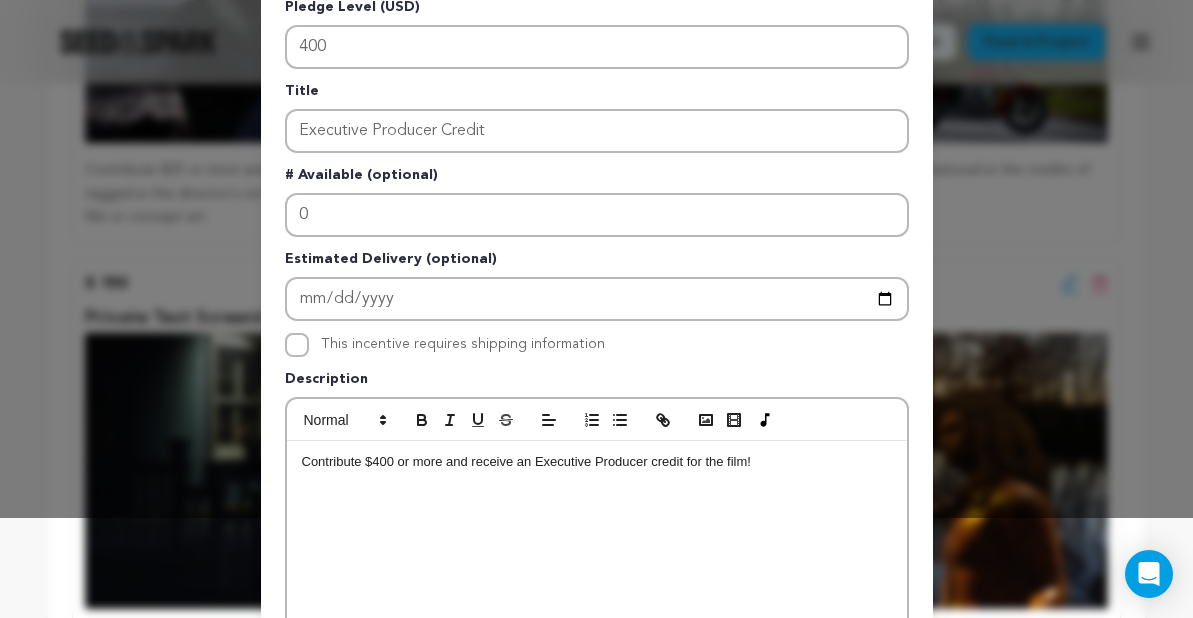 click on "Contribute $400 or more and receive an Executive Producer credit for the film!" at bounding box center (597, 462) 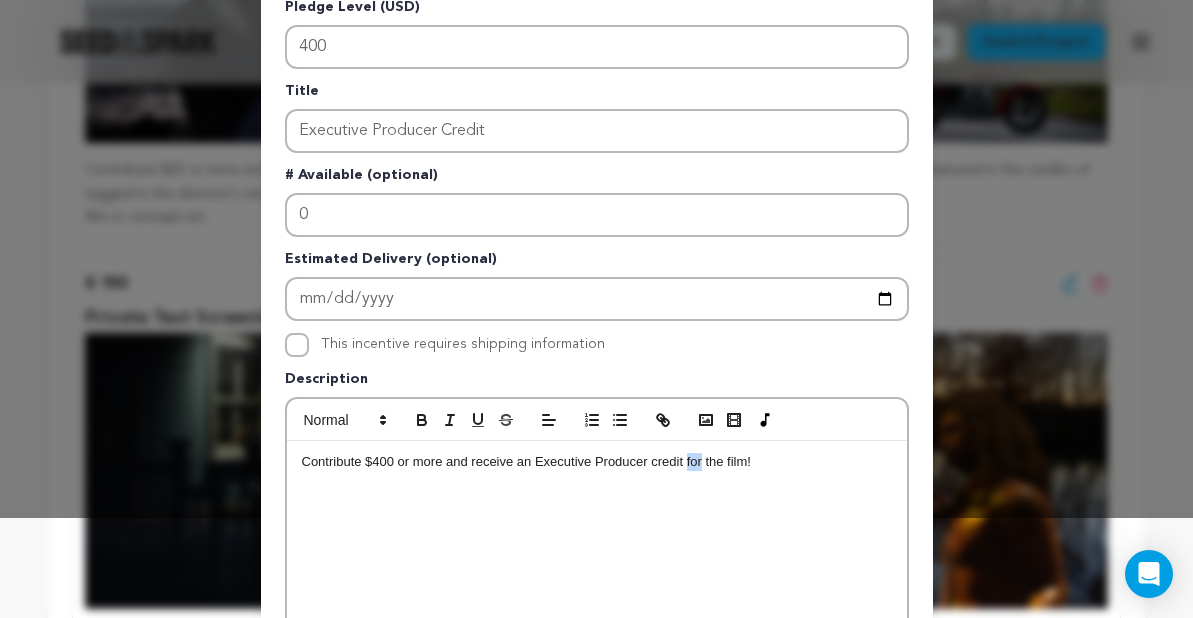 click on "Contribute $400 or more and receive an Executive Producer credit for the film!" at bounding box center [597, 462] 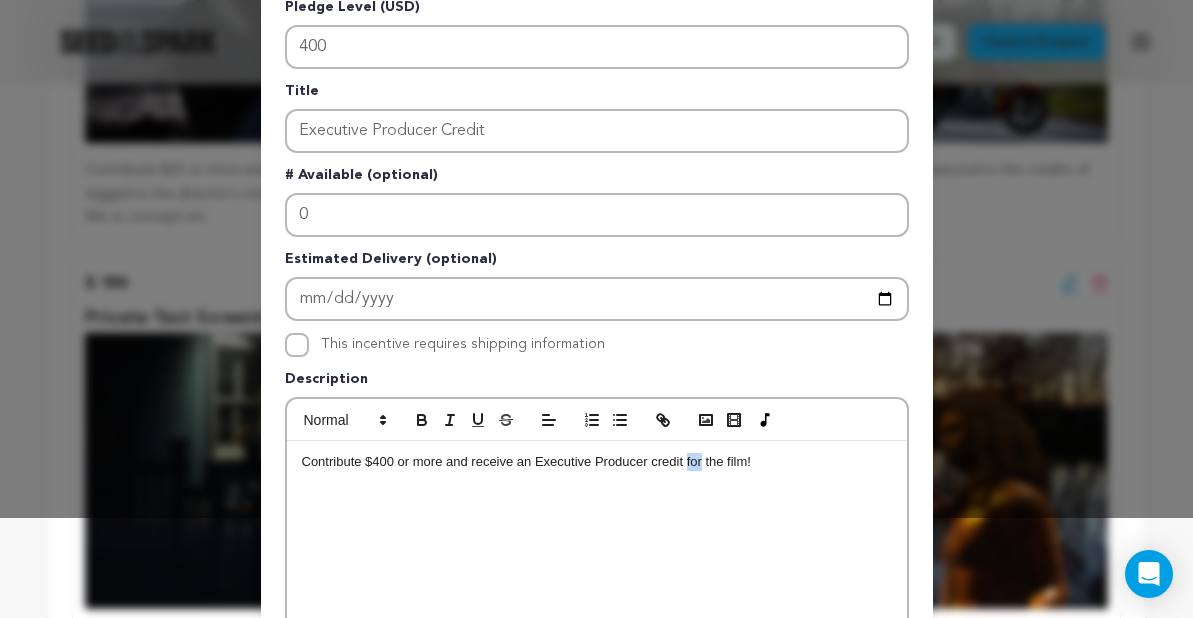 type 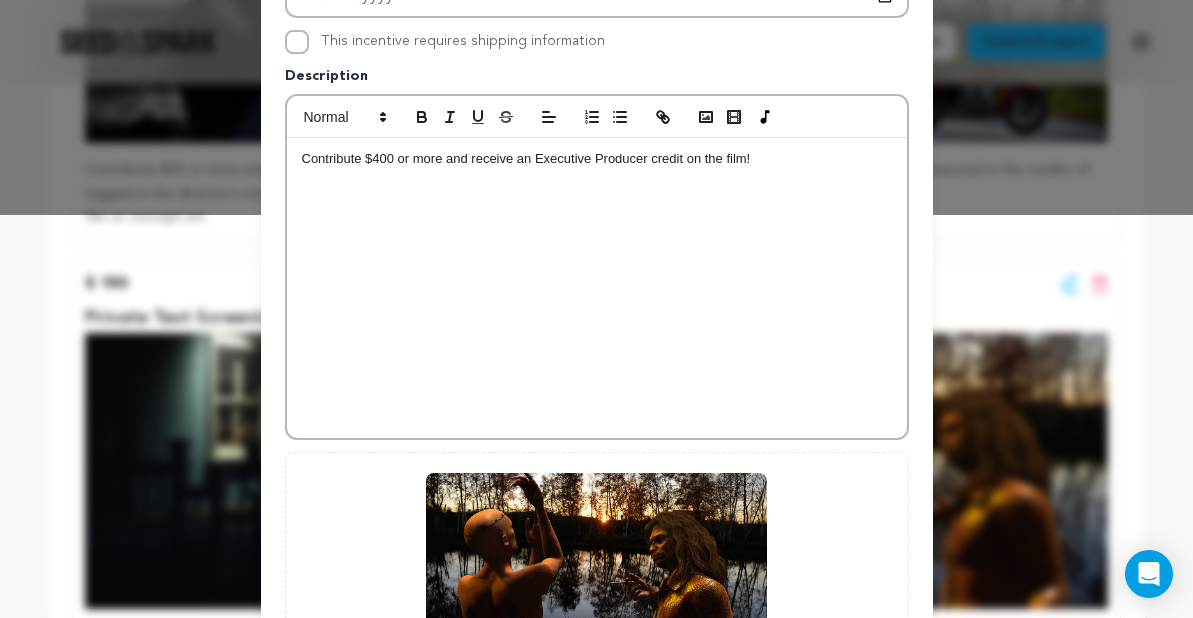 scroll, scrollTop: 659, scrollLeft: 0, axis: vertical 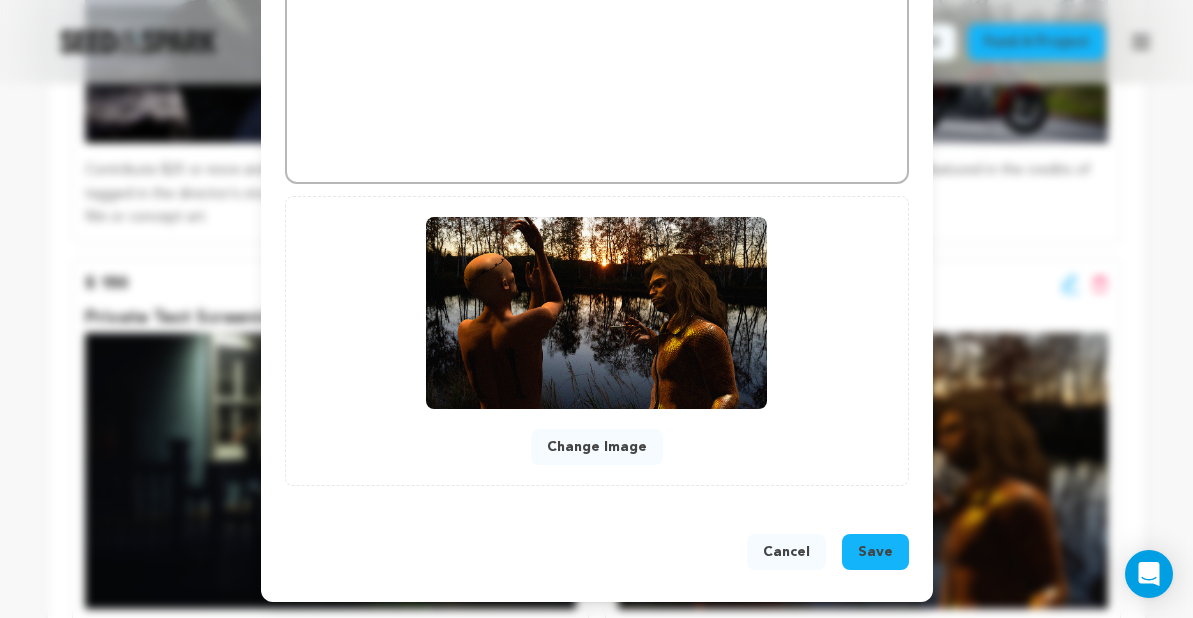 click on "Save" at bounding box center (875, 552) 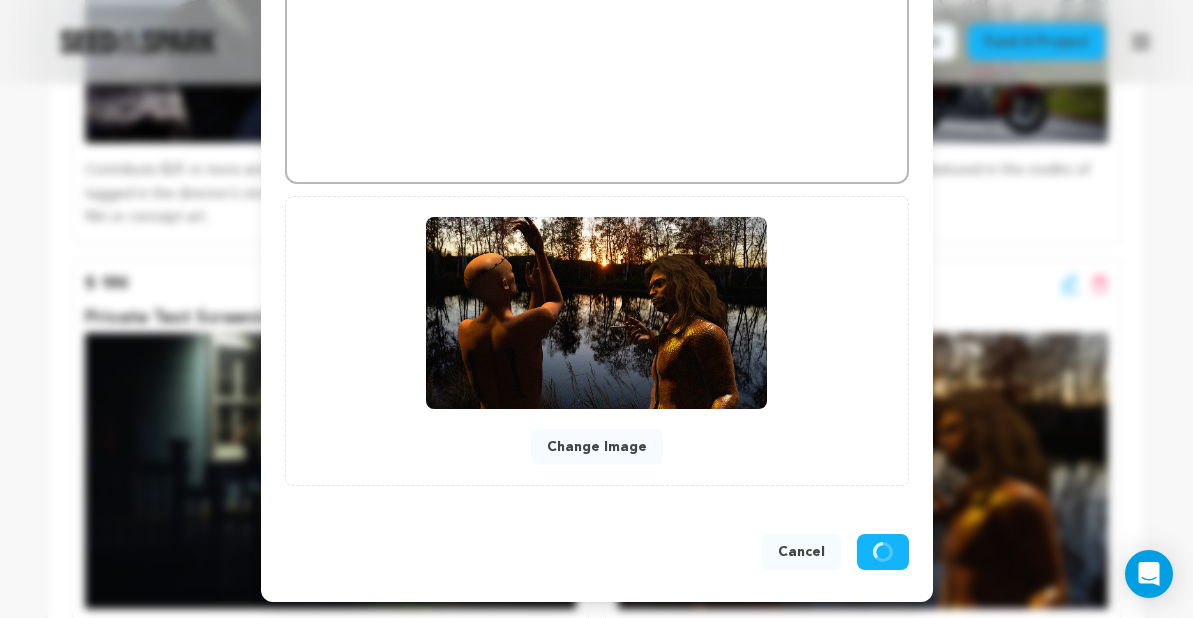 scroll, scrollTop: 617, scrollLeft: 0, axis: vertical 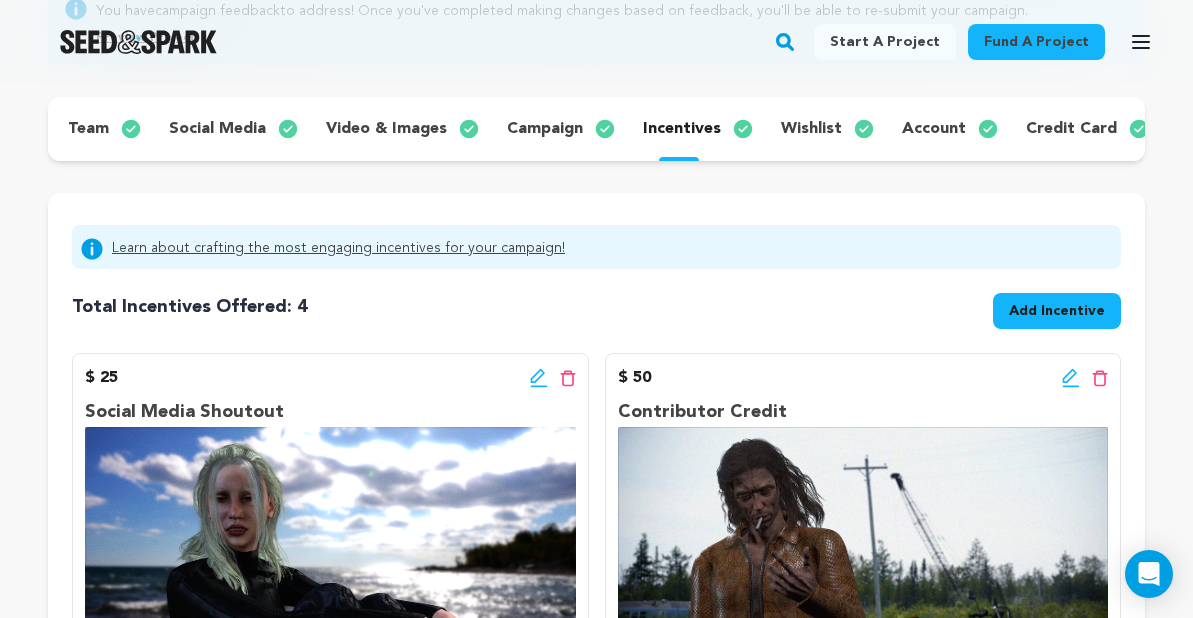 click on "video & images" at bounding box center [386, 129] 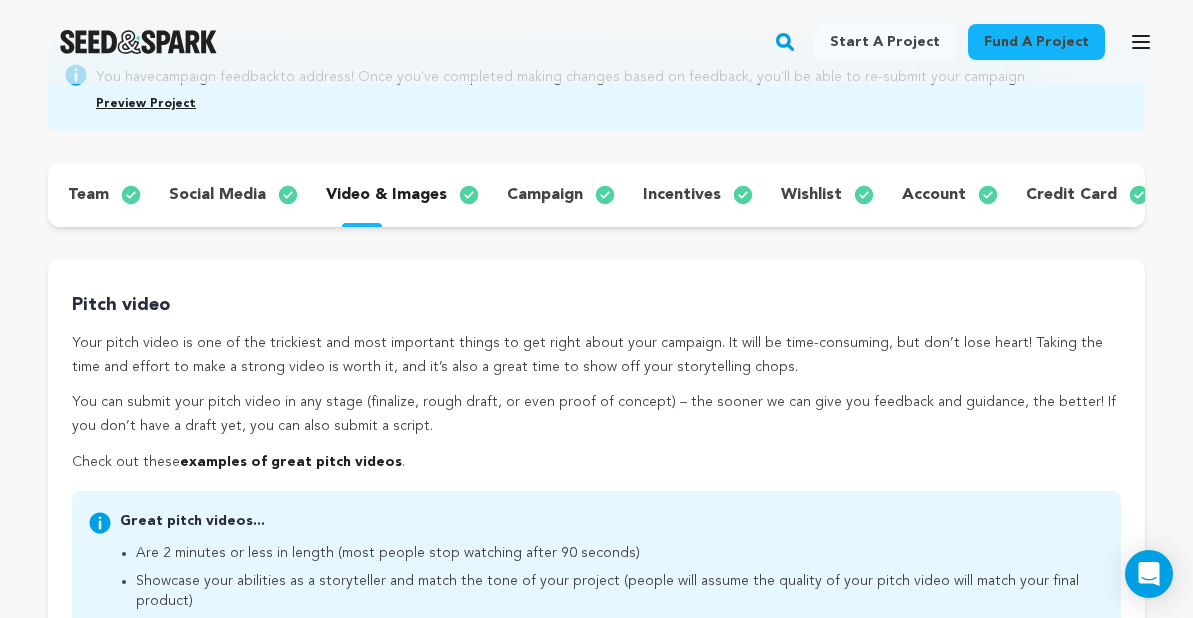 scroll, scrollTop: 182, scrollLeft: 0, axis: vertical 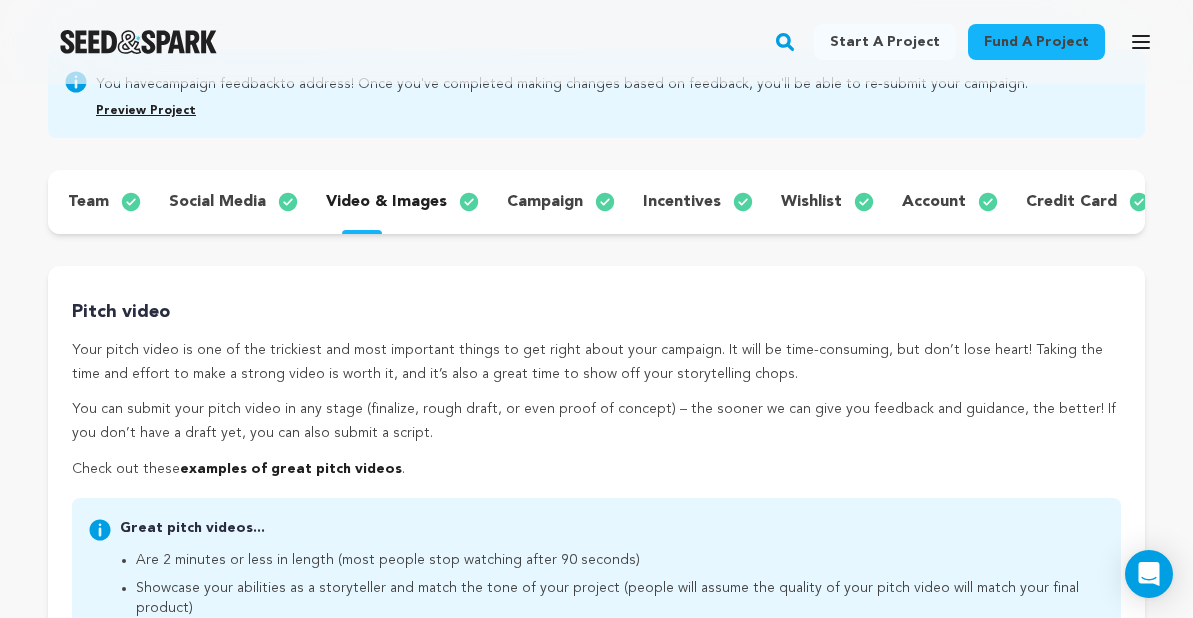 click on "team" at bounding box center (88, 202) 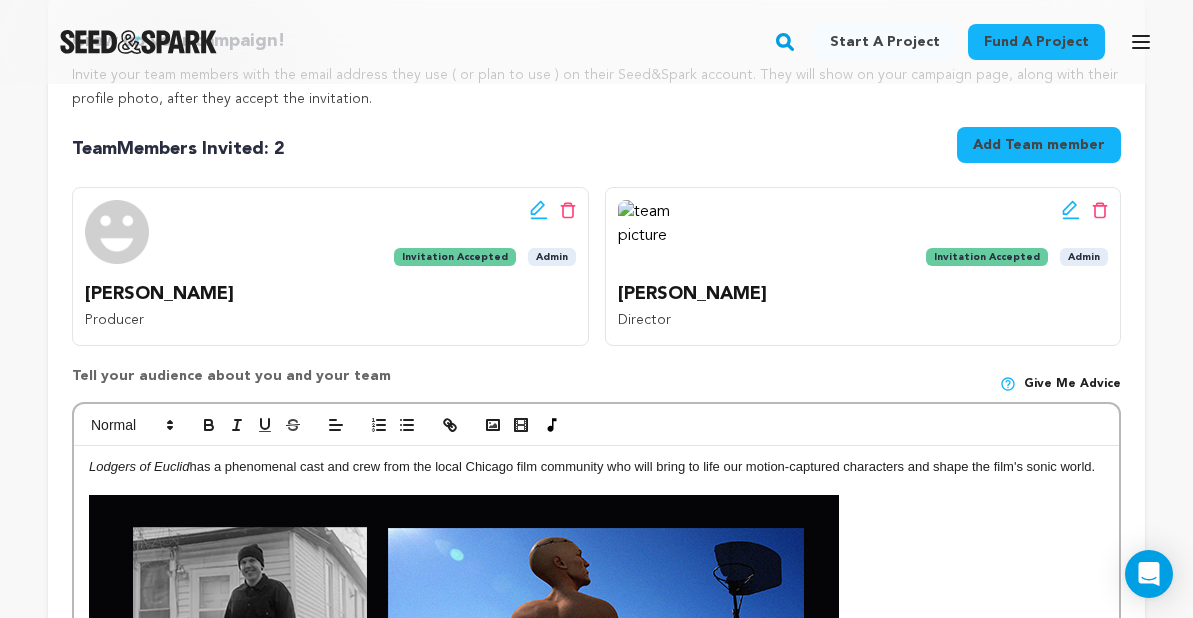 scroll, scrollTop: 463, scrollLeft: 0, axis: vertical 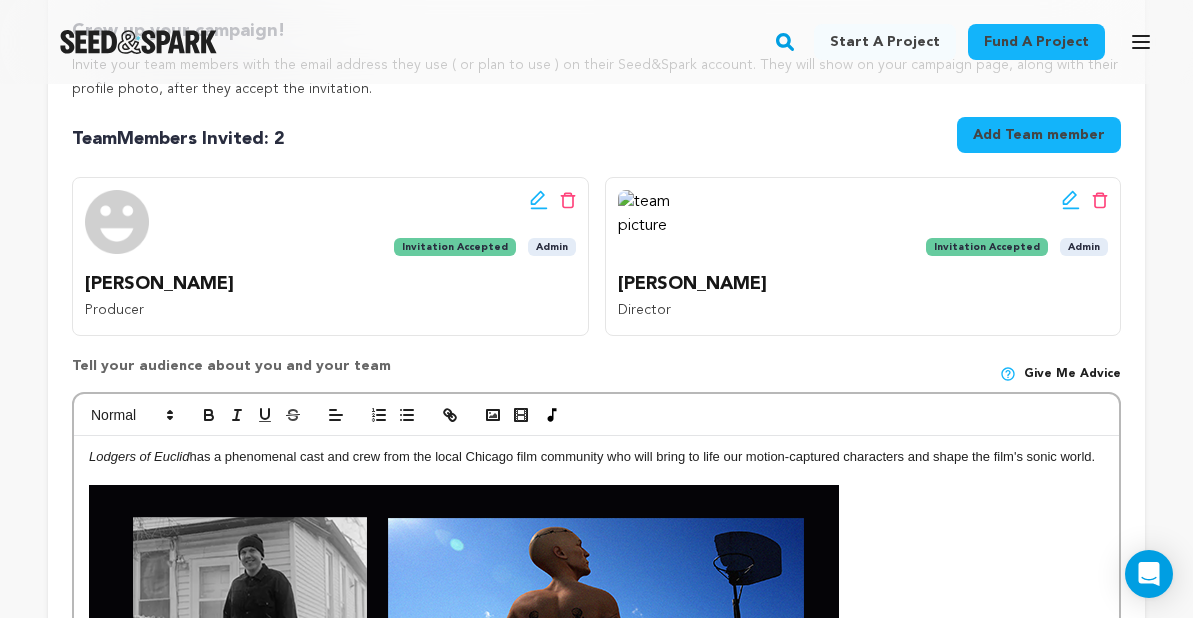 click 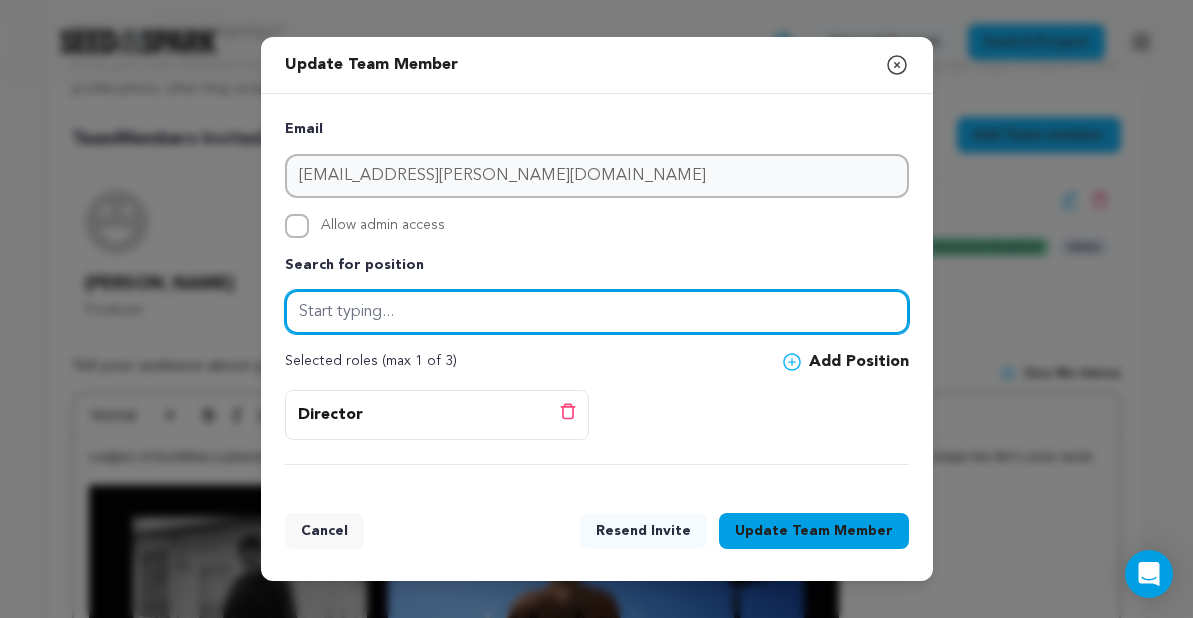 click at bounding box center (597, 312) 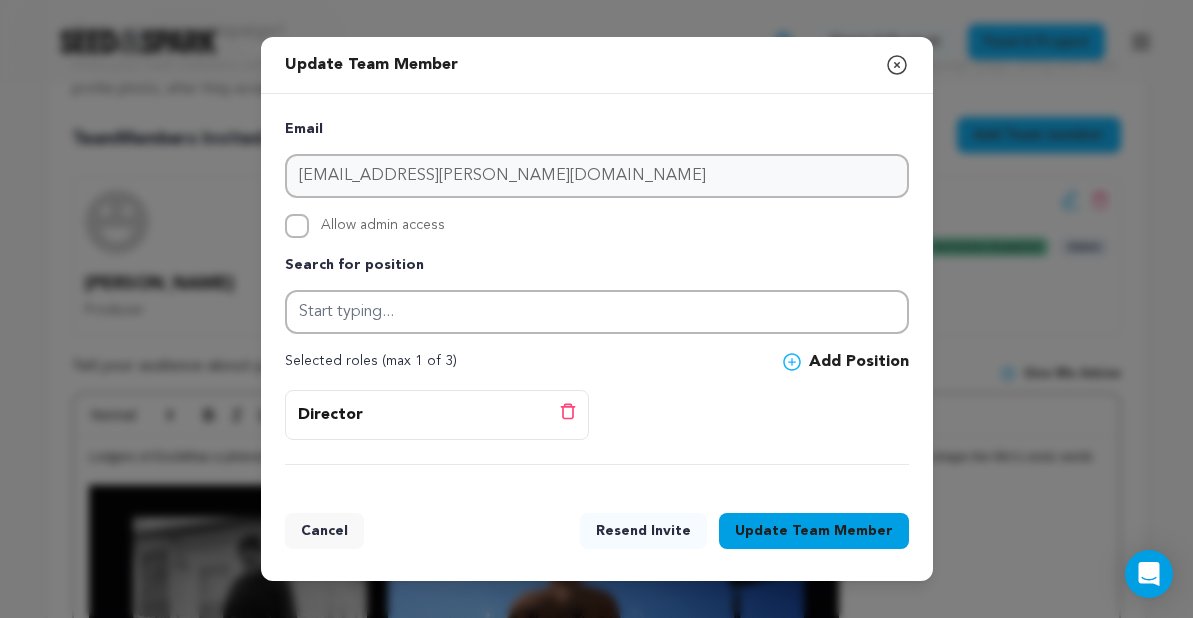 click on "Search for position" at bounding box center (597, 266) 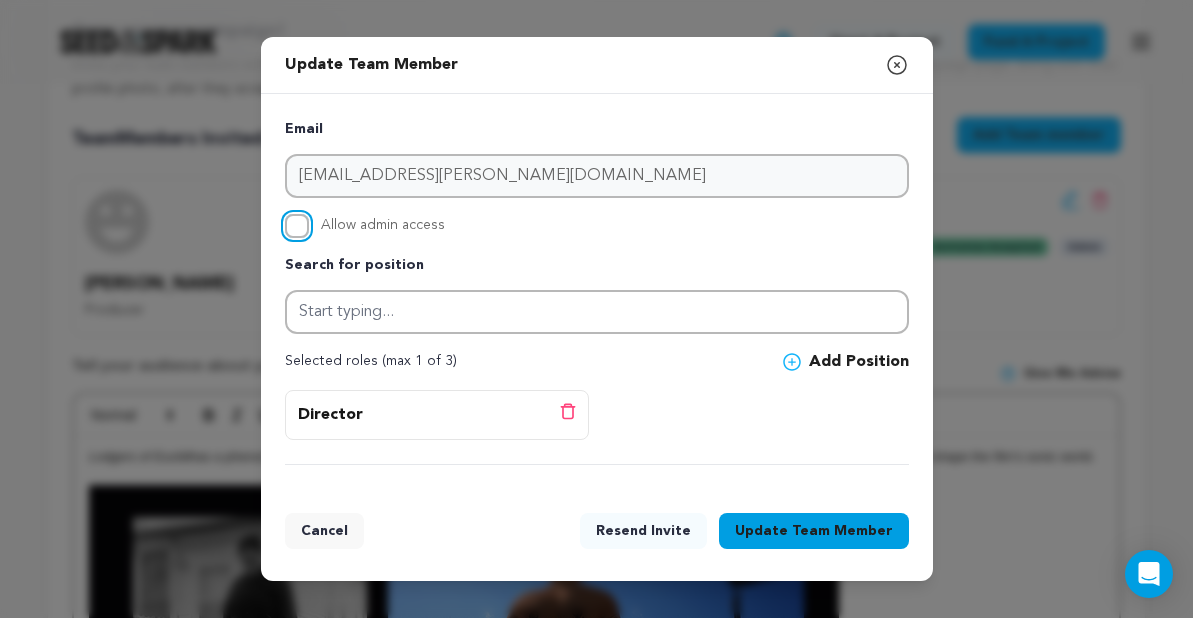 click on "Allow admin access" at bounding box center (297, 226) 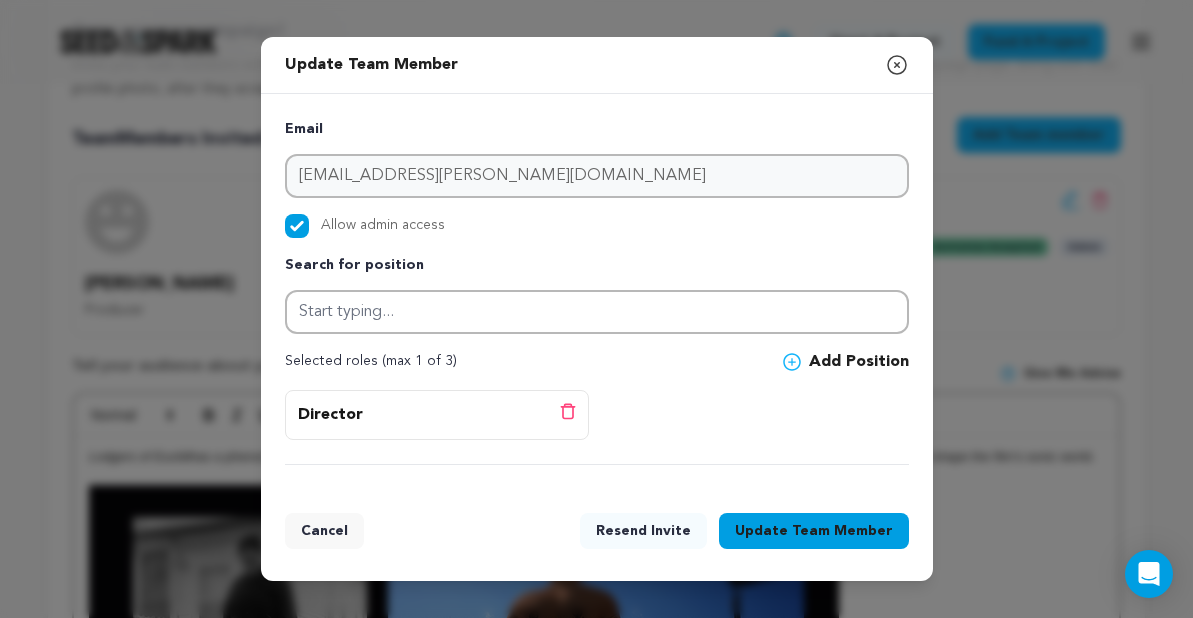 click on "Update  Team Member" at bounding box center [814, 531] 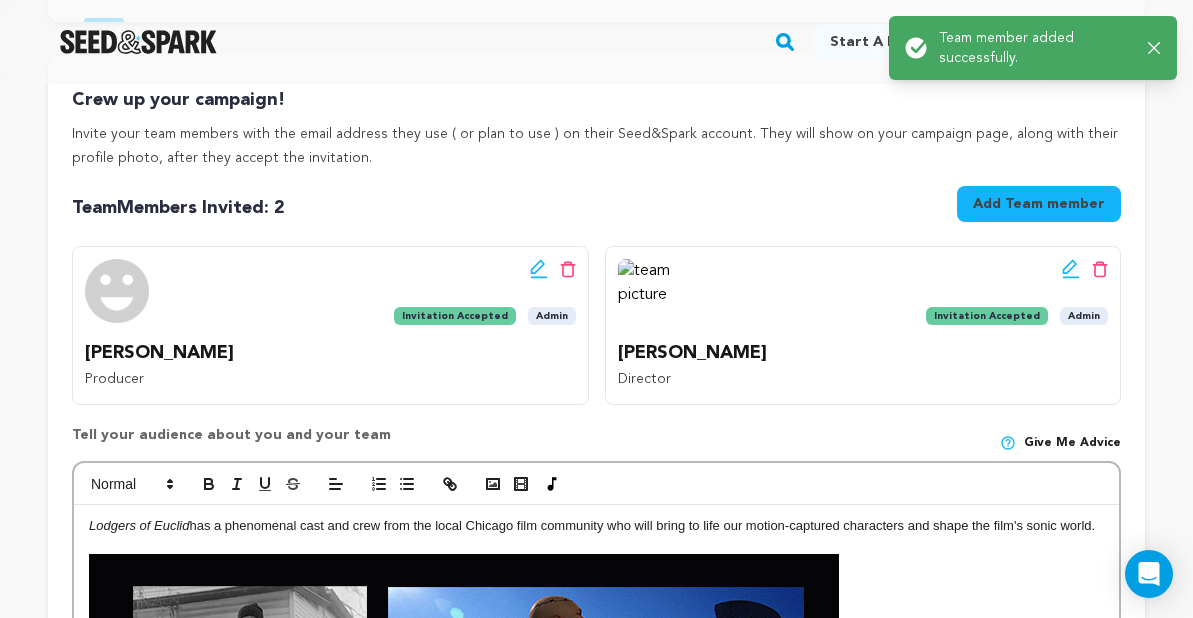 scroll, scrollTop: 405, scrollLeft: 0, axis: vertical 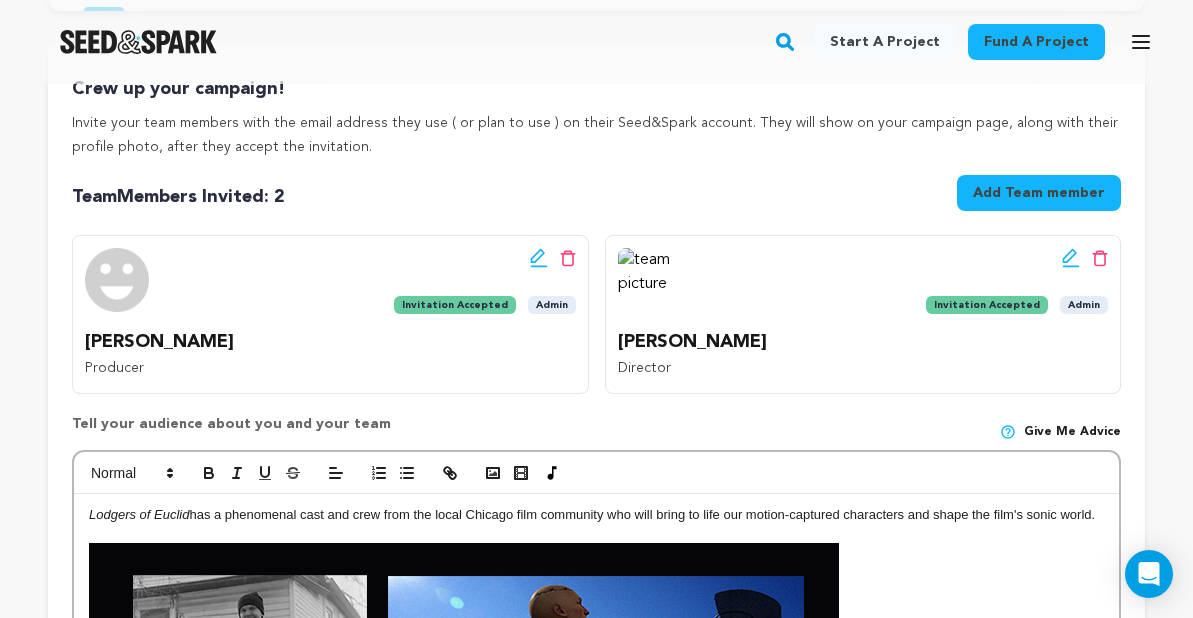 click 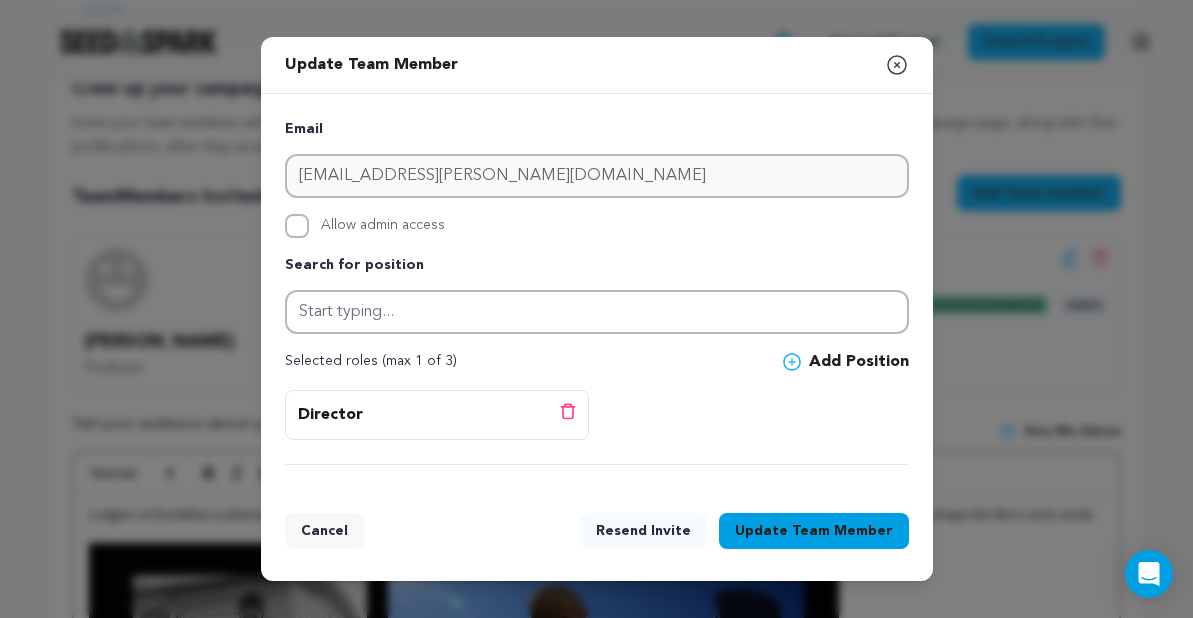 click 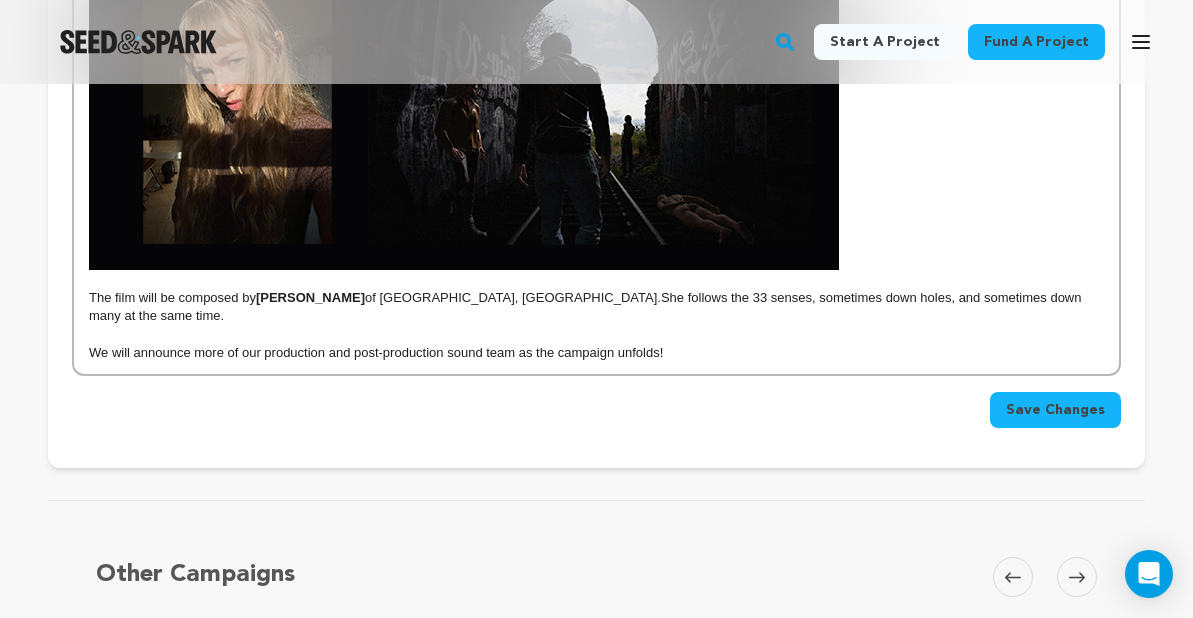 scroll, scrollTop: 3374, scrollLeft: 0, axis: vertical 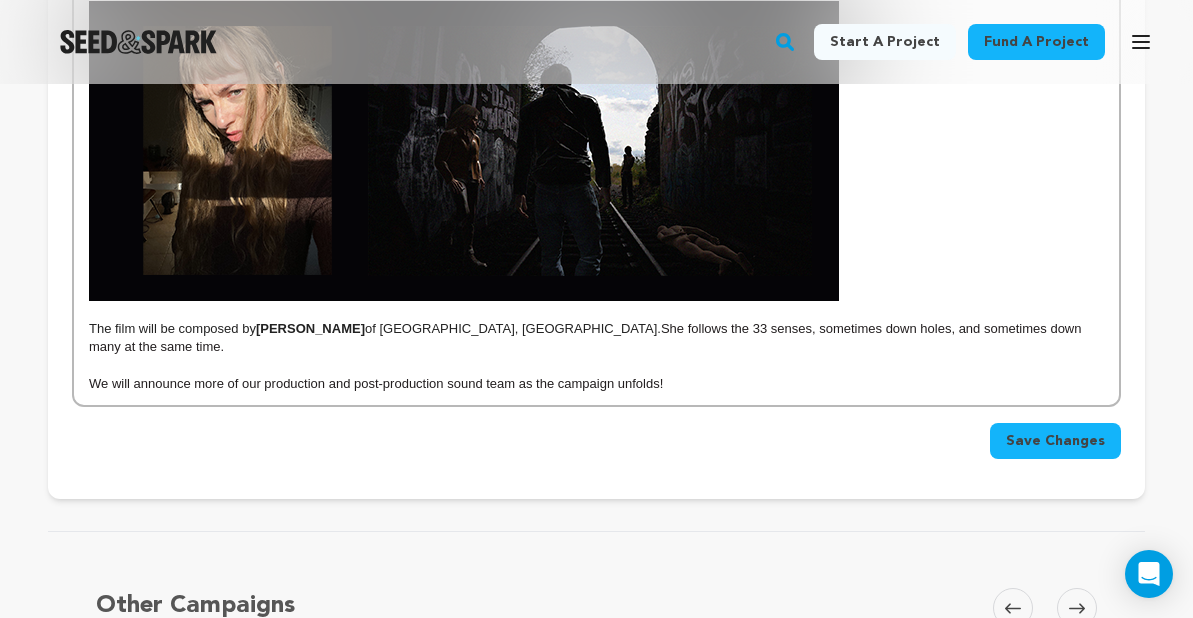 click on "Save Changes" at bounding box center (1055, 441) 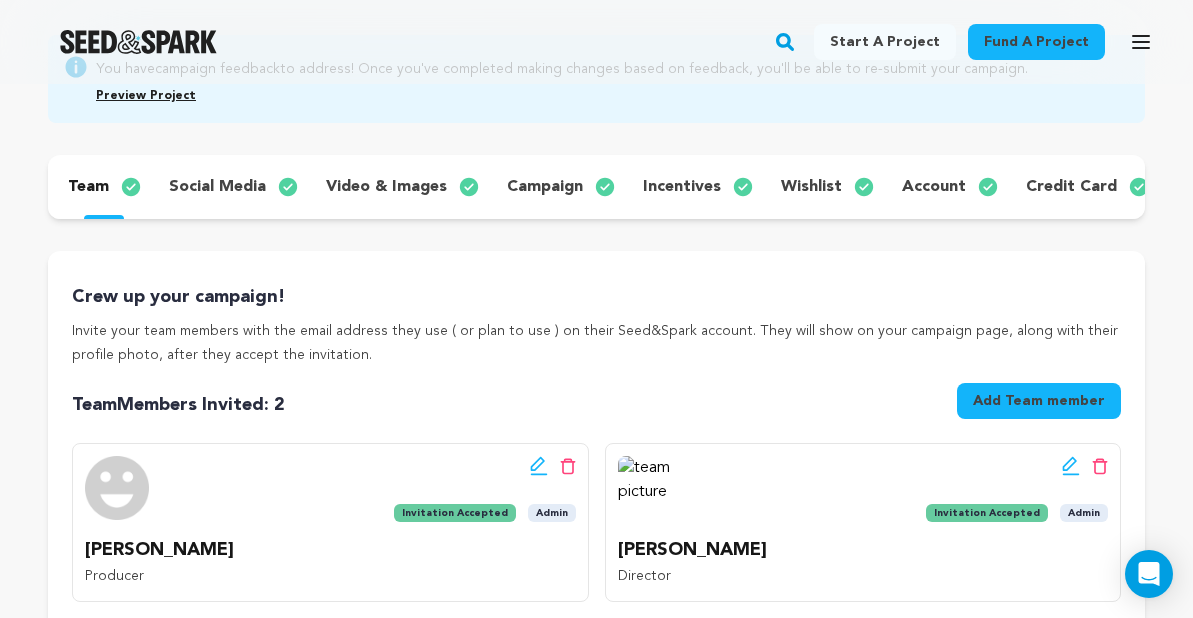 scroll, scrollTop: 201, scrollLeft: 0, axis: vertical 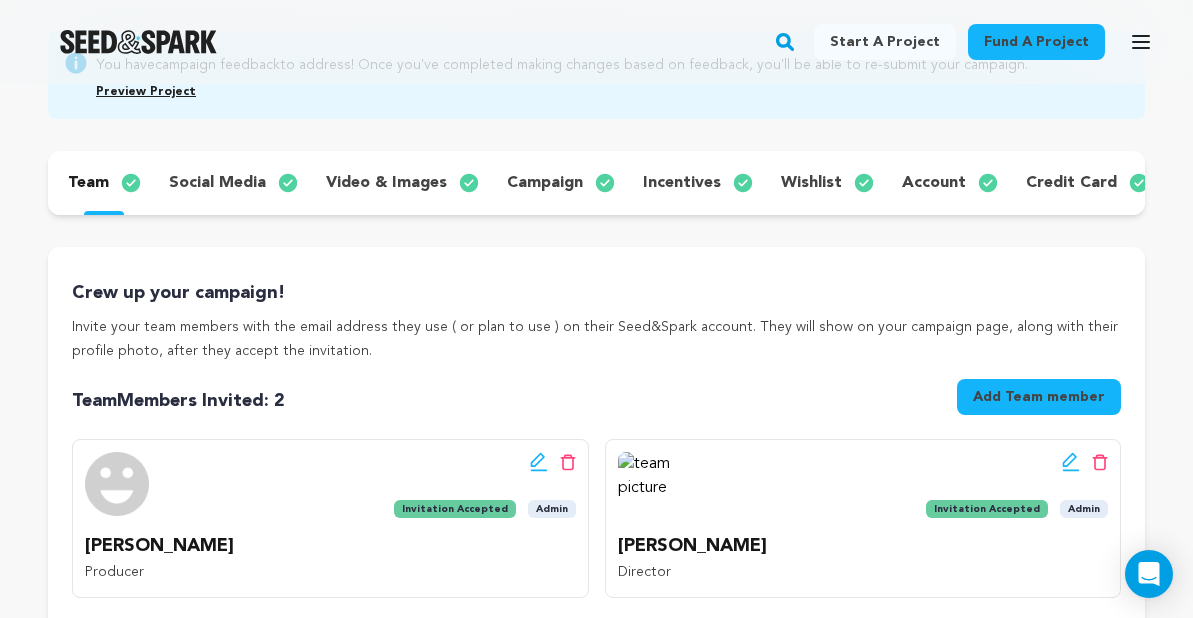 click 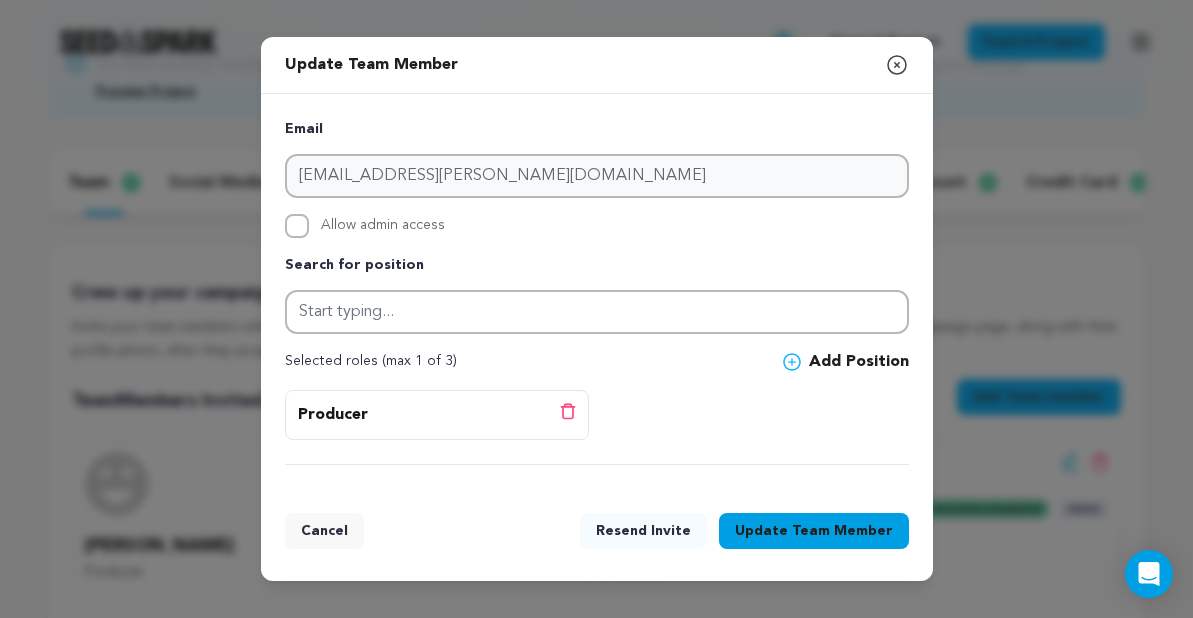click on "Cancel" at bounding box center [324, 531] 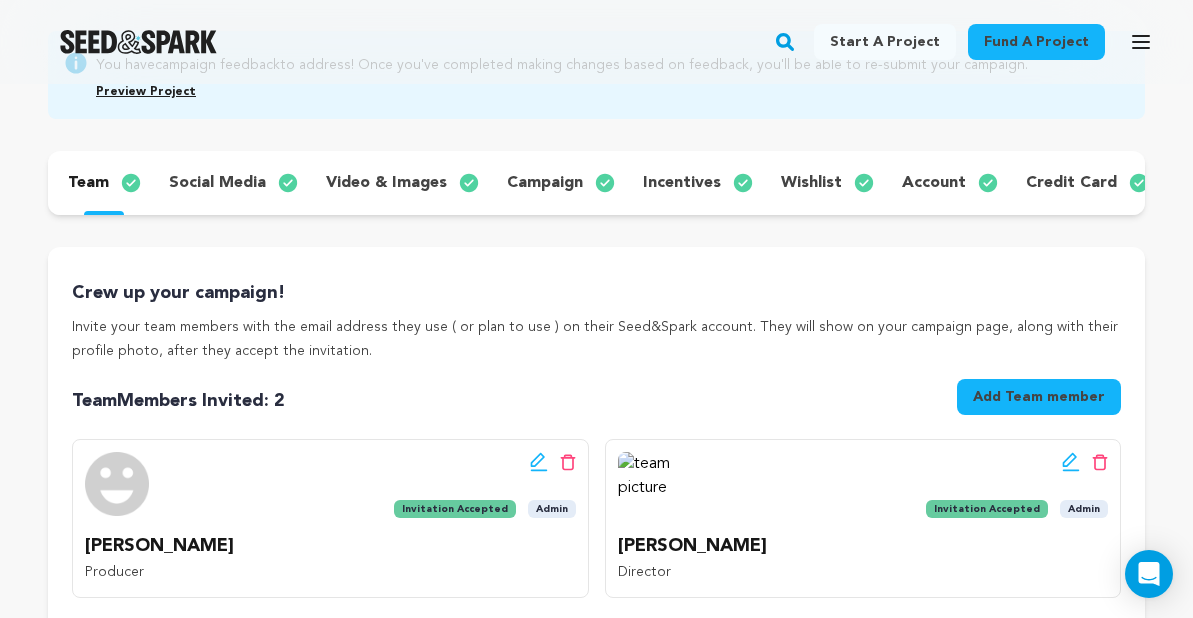 click on "social media" at bounding box center (217, 183) 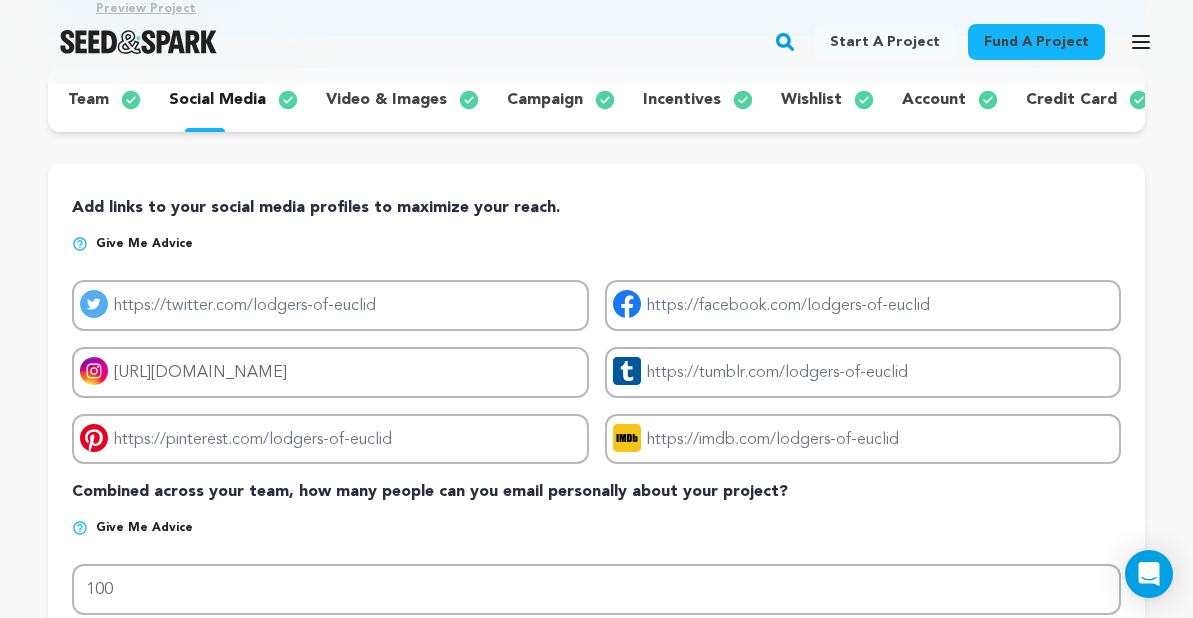scroll, scrollTop: 0, scrollLeft: 0, axis: both 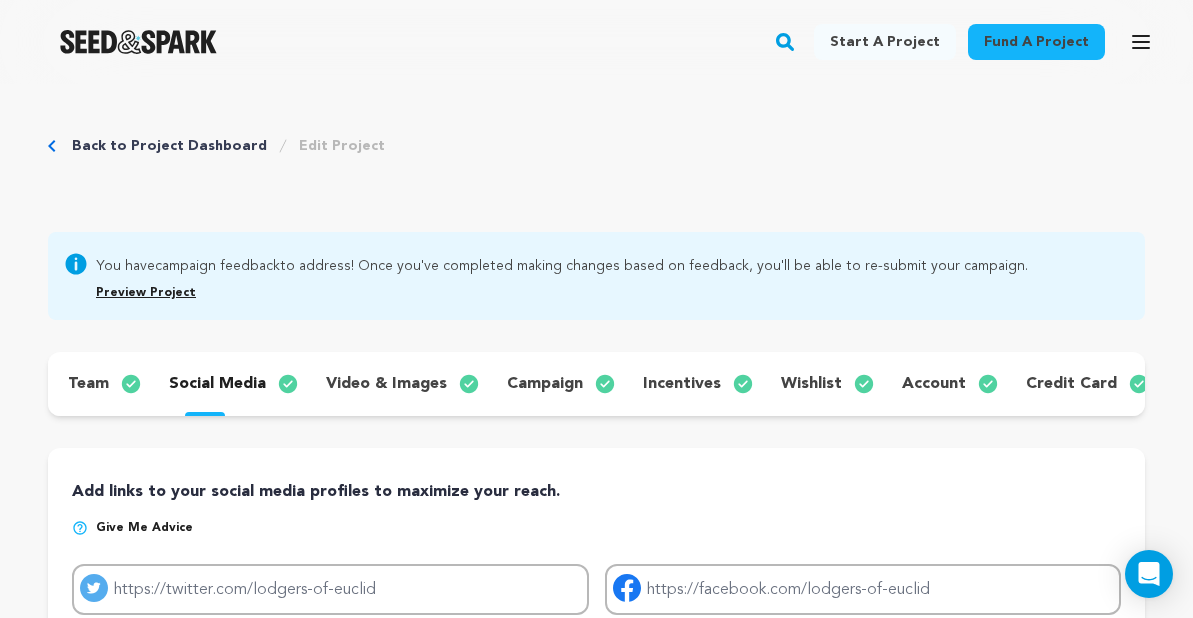 click on "video & images" at bounding box center (400, 384) 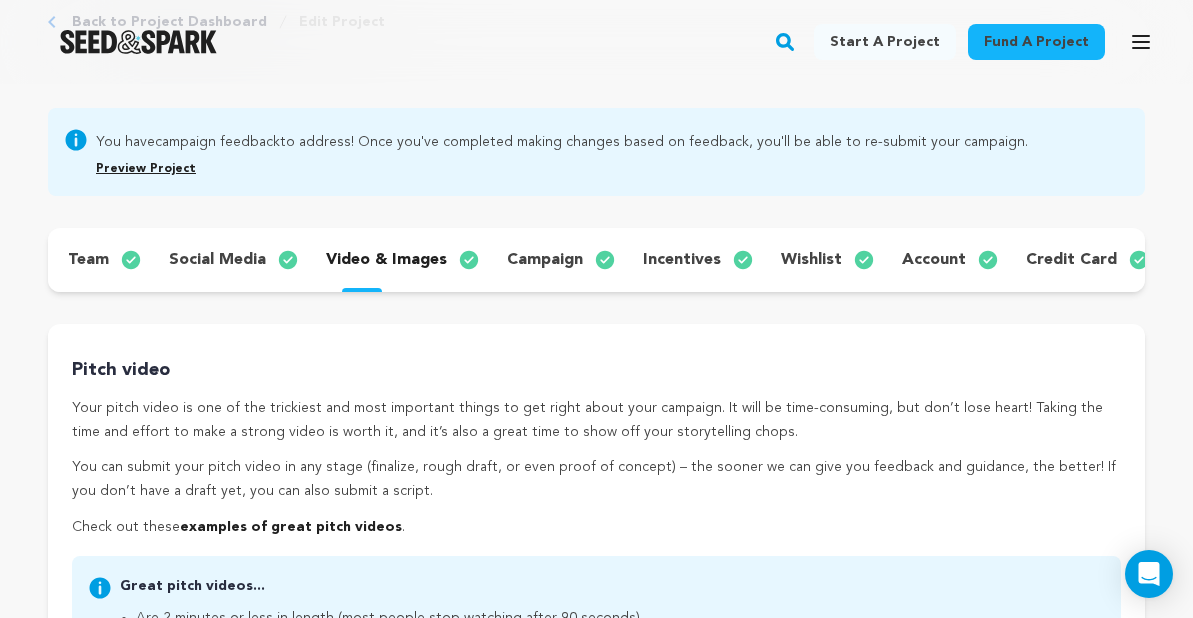 scroll, scrollTop: 15, scrollLeft: 0, axis: vertical 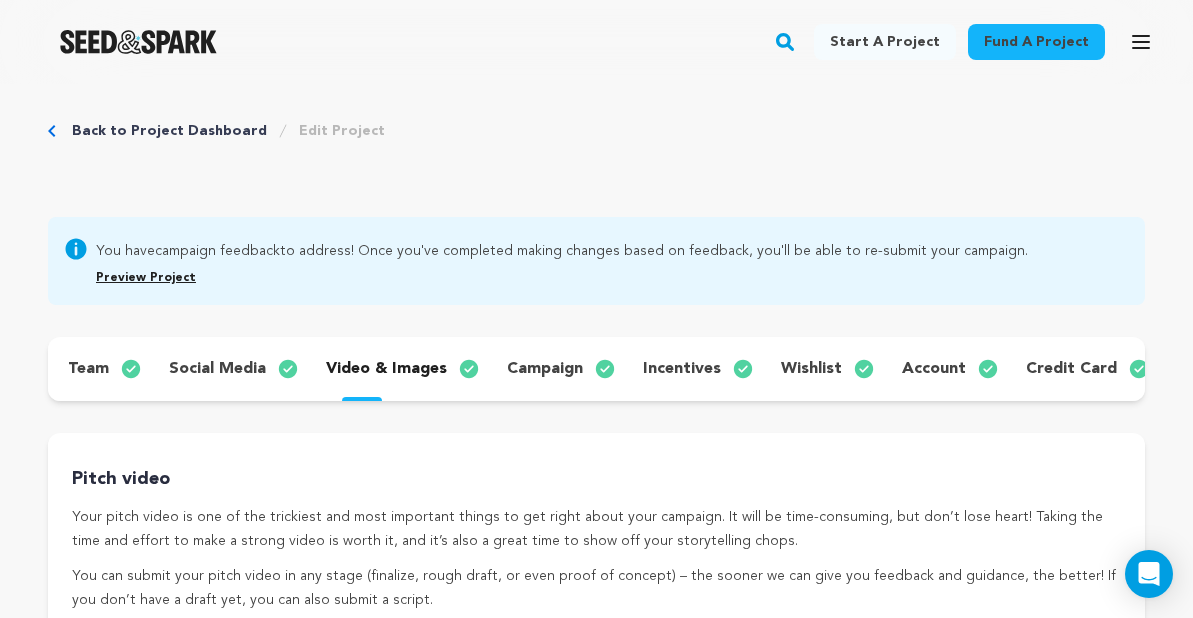 click on "campaign" at bounding box center [545, 369] 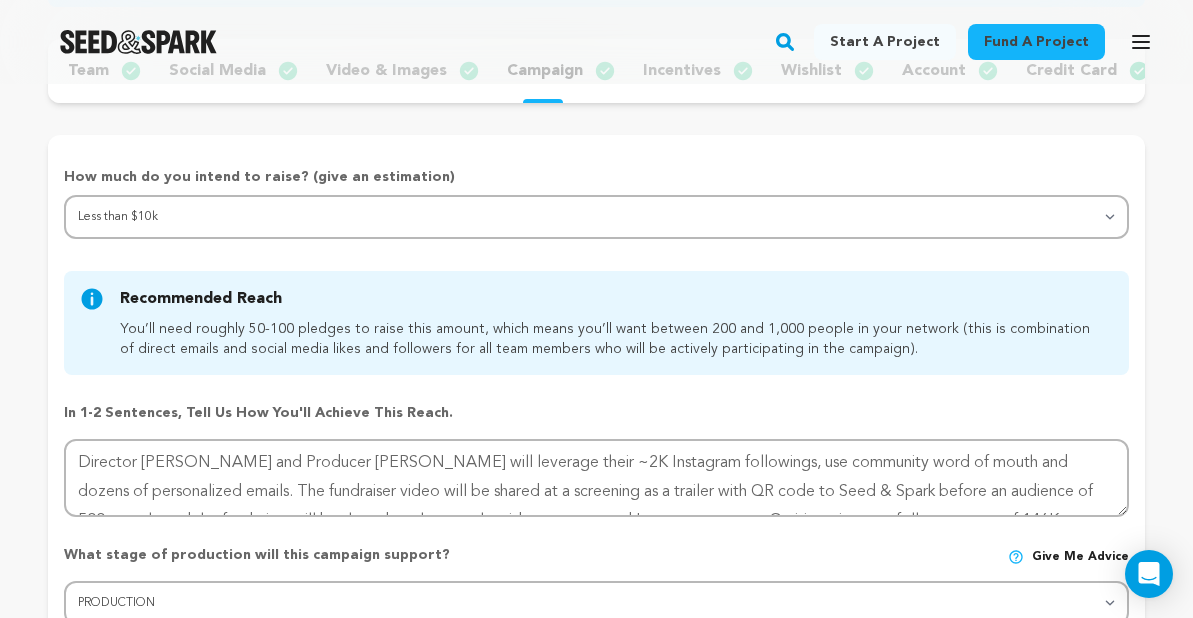 scroll, scrollTop: 314, scrollLeft: 0, axis: vertical 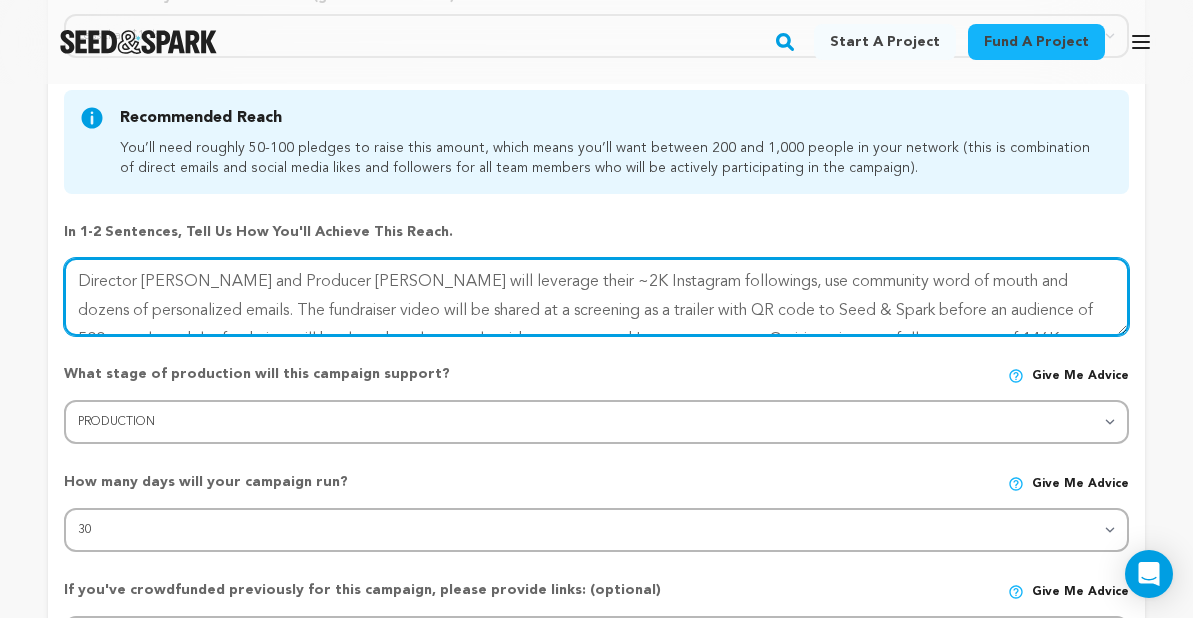 click at bounding box center [596, 297] 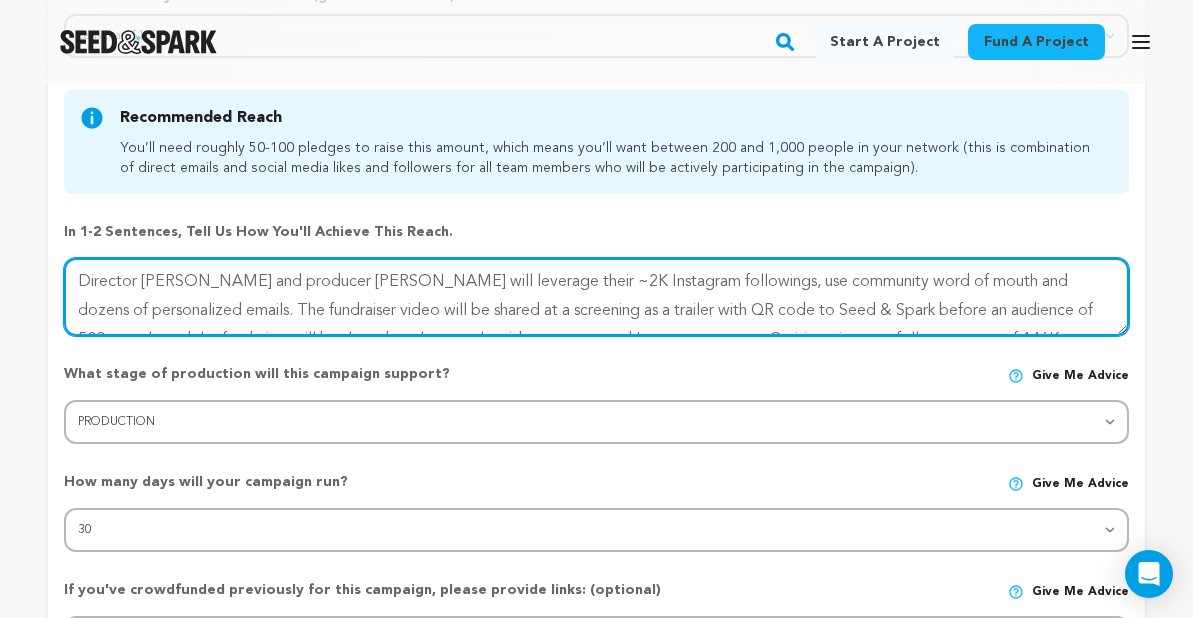 type on "Director [PERSON_NAME] and producer [PERSON_NAME] will leverage their ~2K Instagram followings, use community word of mouth and dozens of personalized emails. The fundraiser video will be shared at a screening as a trailer with QR code to Seed & Spark before an audience of 500 people and the fundraiser will be shared on the popular video art centered Instagram account @crisis.acting to a follower count of 146K." 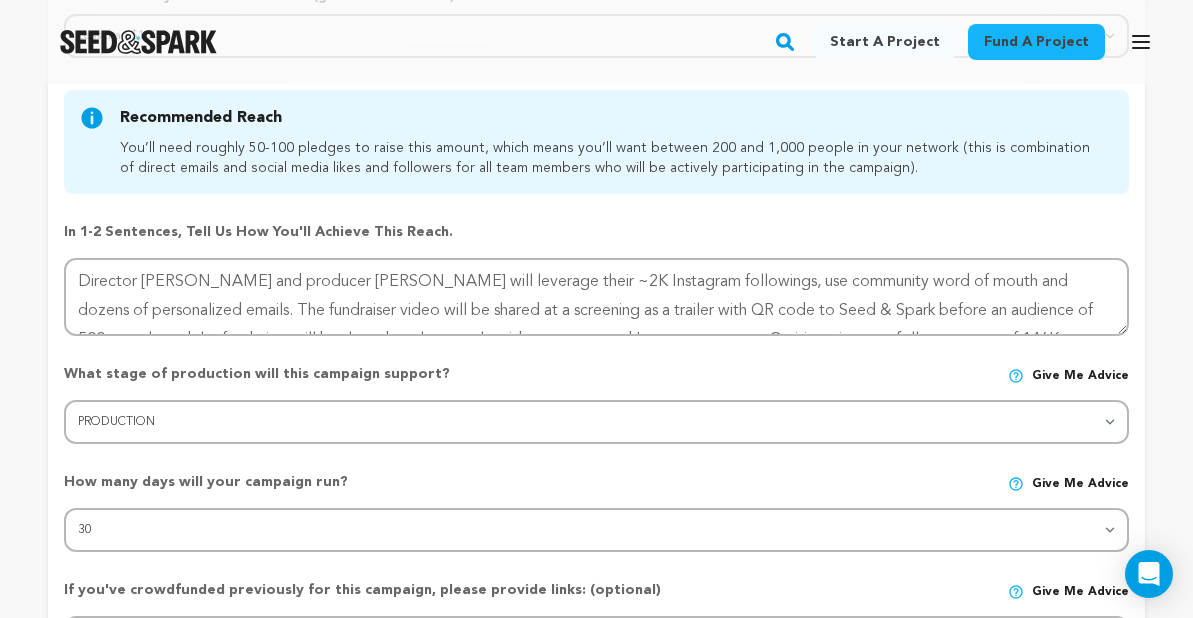 click on "What stage of production will this campaign support?
Give me advice" at bounding box center [596, 382] 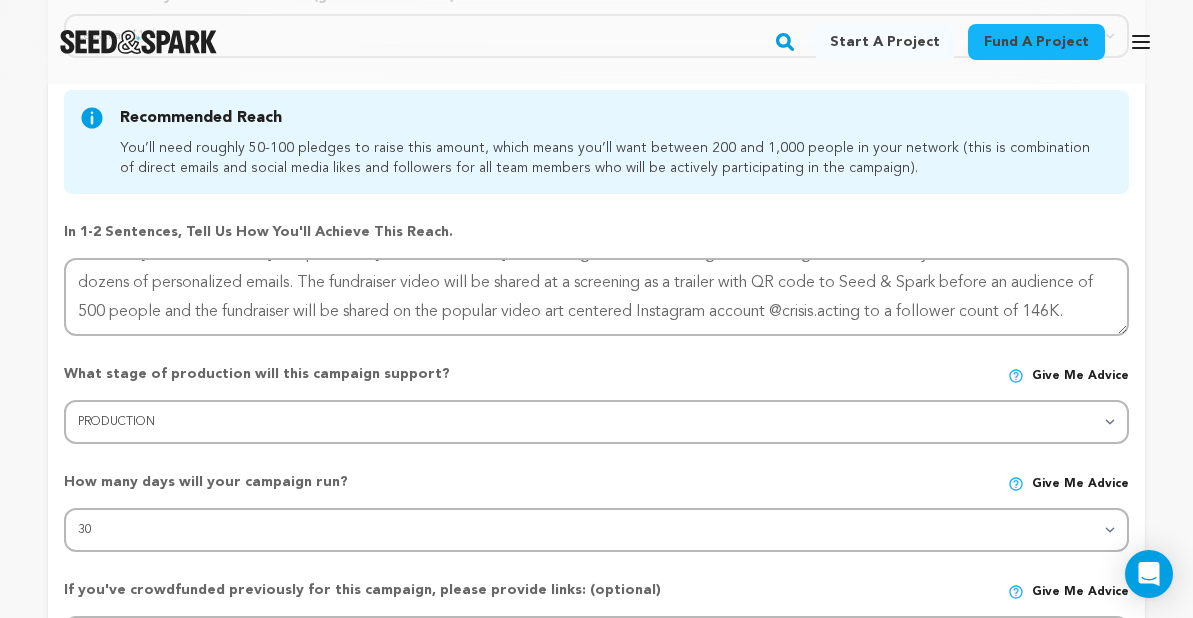 scroll, scrollTop: 29, scrollLeft: 0, axis: vertical 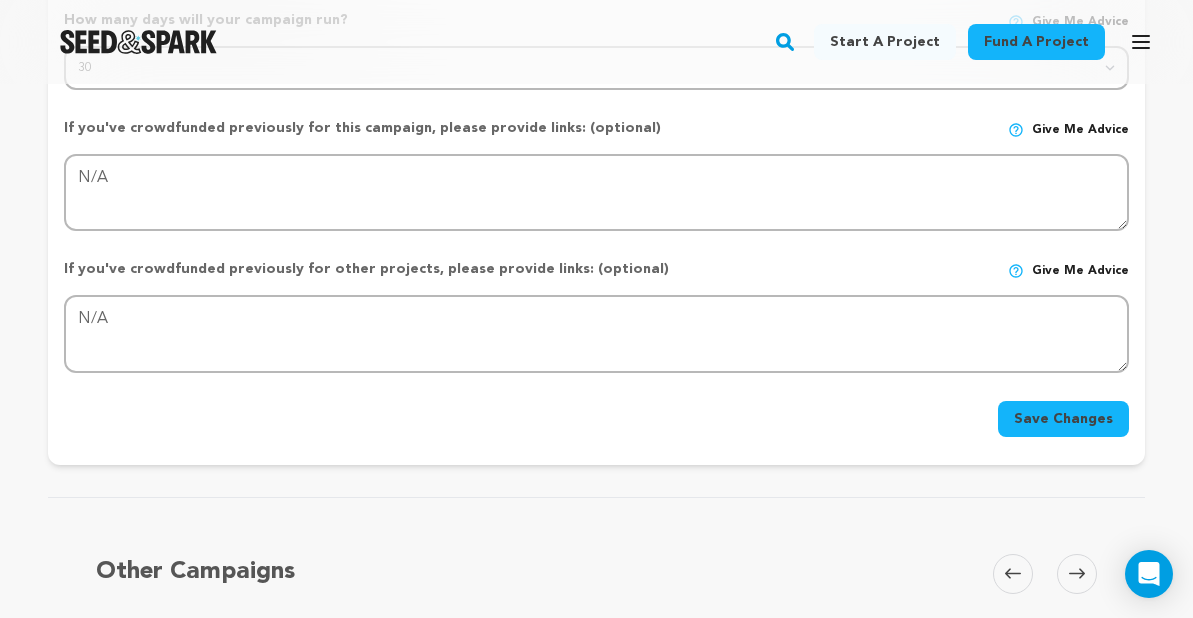 click on "Save Changes" at bounding box center (1063, 419) 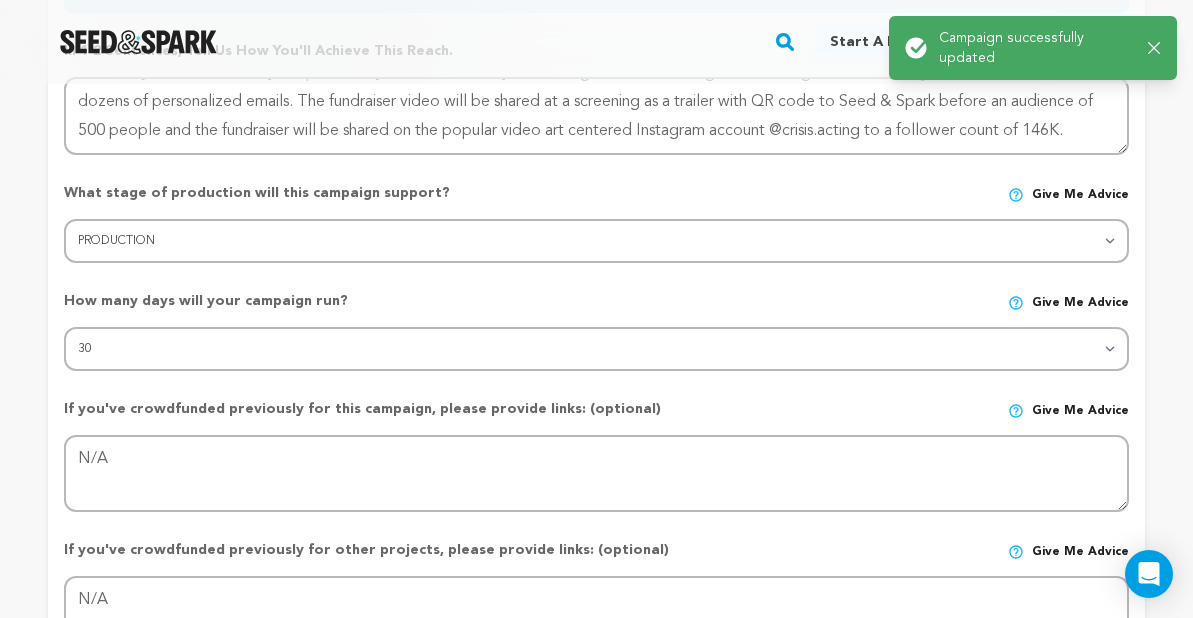 scroll, scrollTop: 0, scrollLeft: 0, axis: both 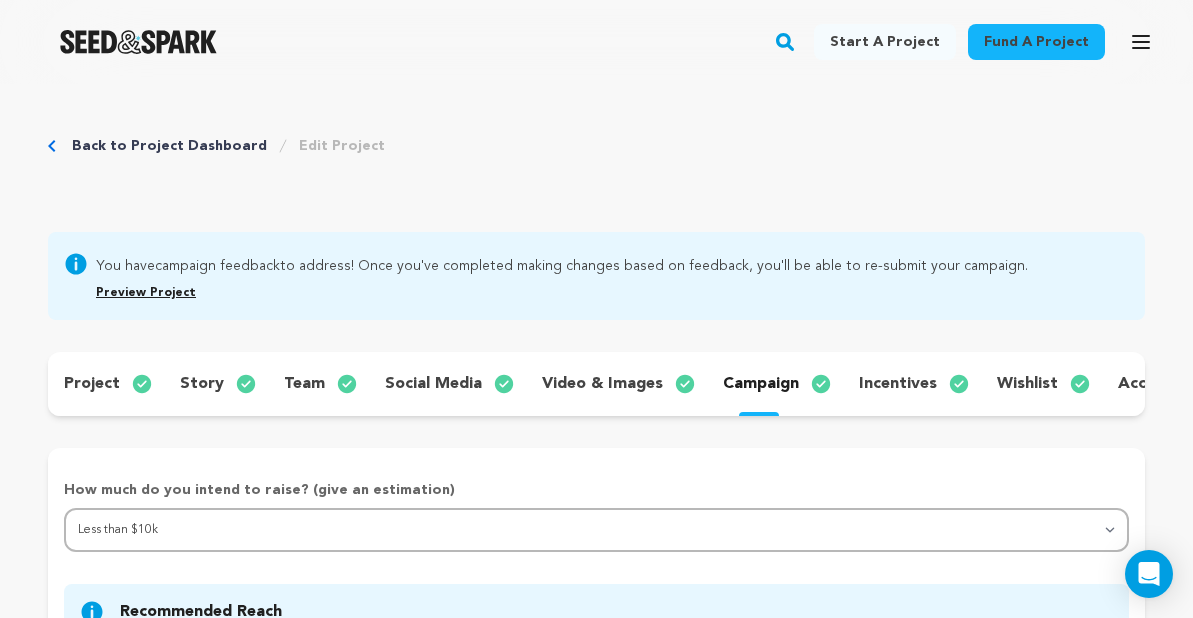 click on "story" at bounding box center (202, 384) 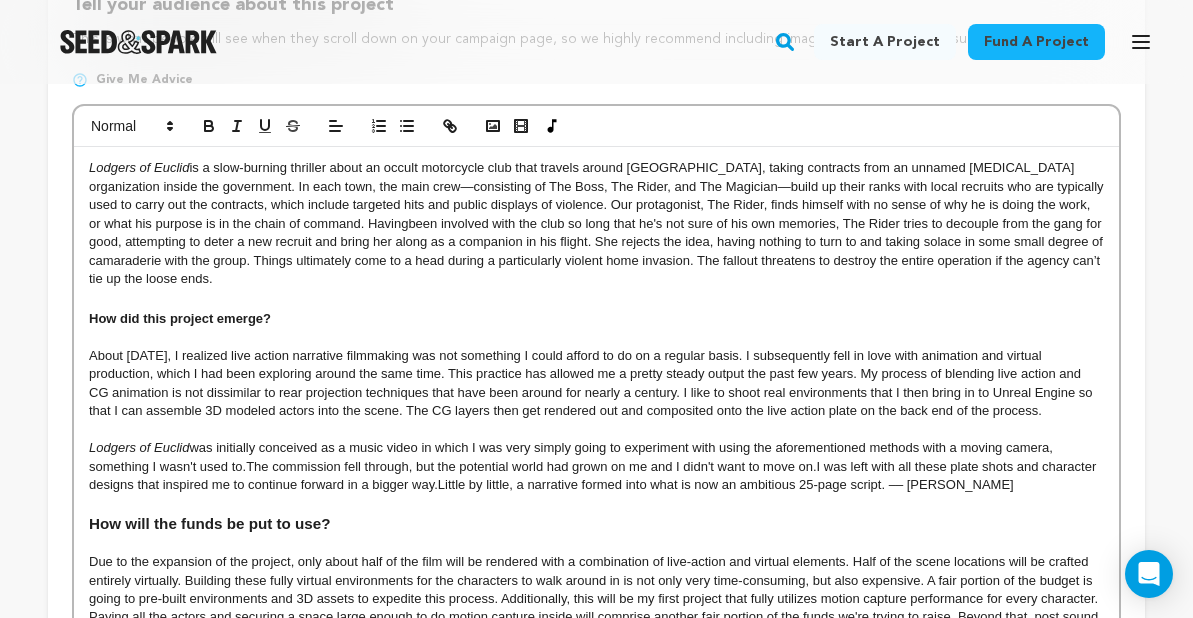 scroll, scrollTop: 531, scrollLeft: 0, axis: vertical 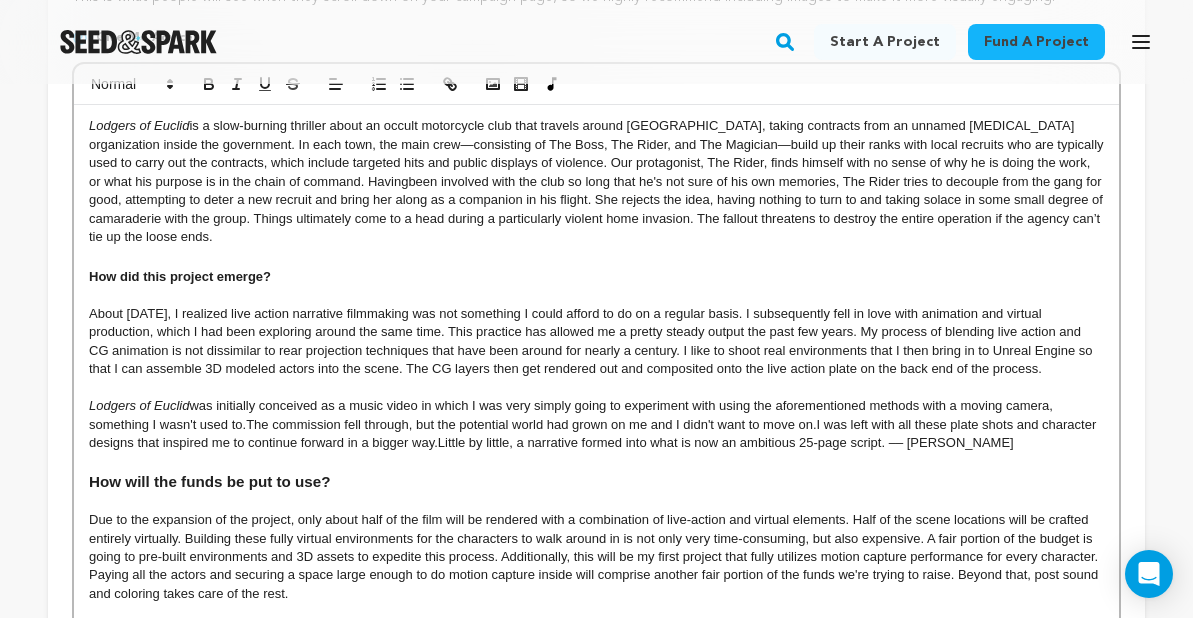 click at bounding box center [596, 258] 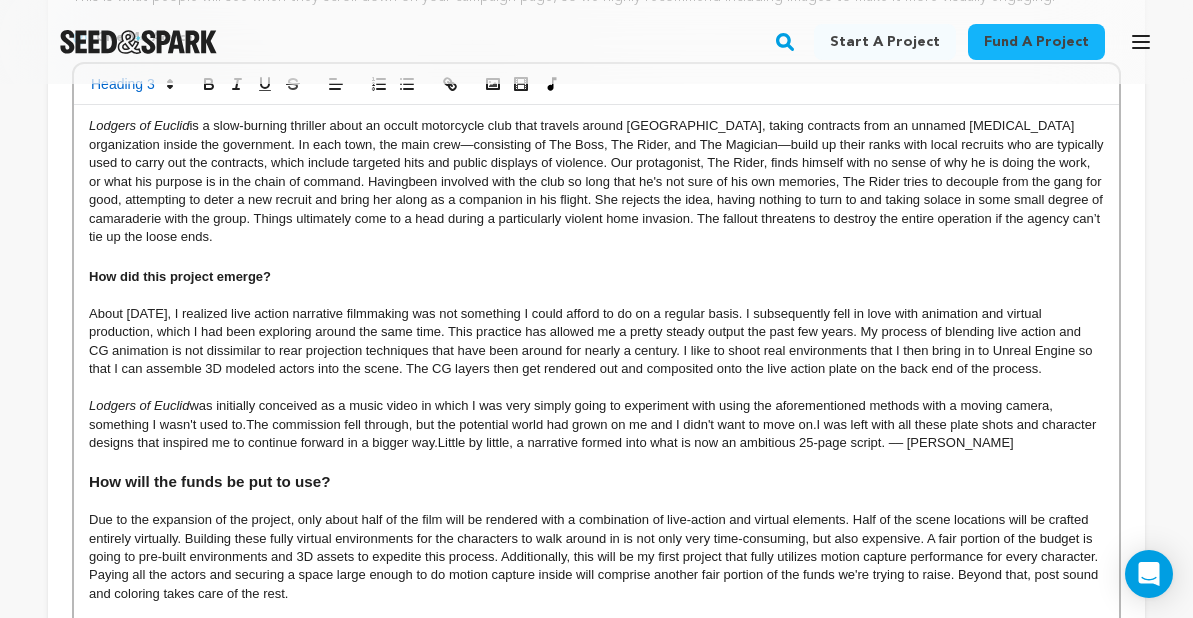 click on "Lodgers of Euclid  is a slow-burning thriller about an occult motorcycle club that travels around the United States, taking contracts from an unnamed splinter organization inside the government. In each town, the main crew—consisting of The Boss, The Rider, and The Magician—build up their ranks with local recruits who are typically used to carry out the contracts, which include targeted hits and public displays of violence. Our protagonist, The Rider, finds himself with no sense of why he is doing the work, or what his purpose is in the chain of command. Having" at bounding box center [596, 181] 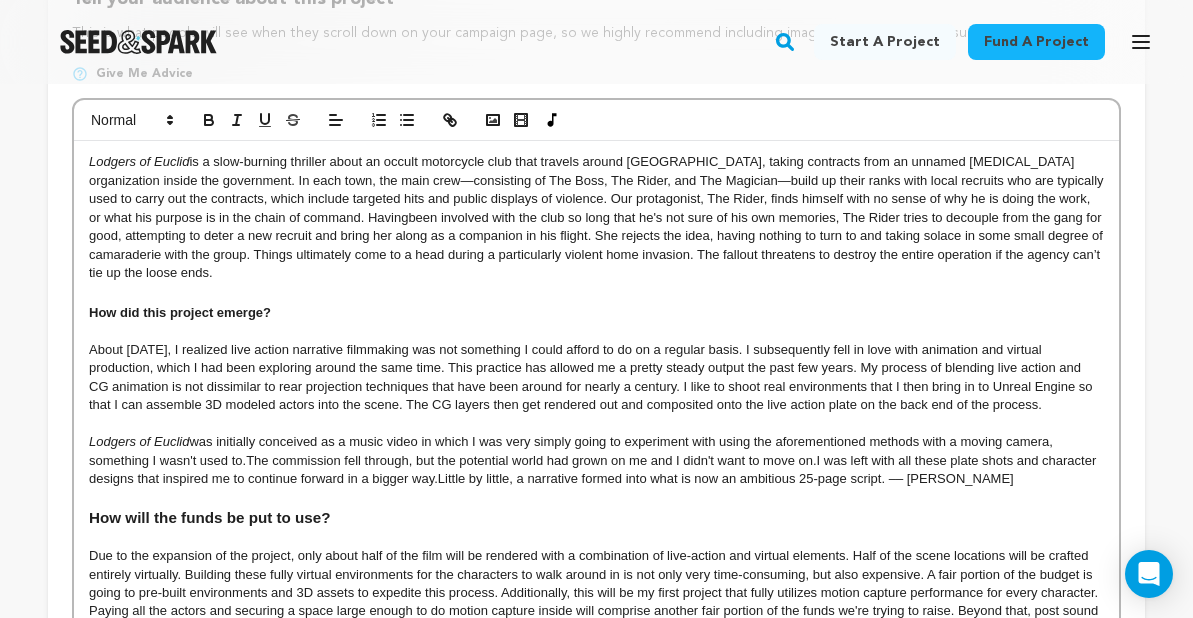 scroll, scrollTop: 509, scrollLeft: 0, axis: vertical 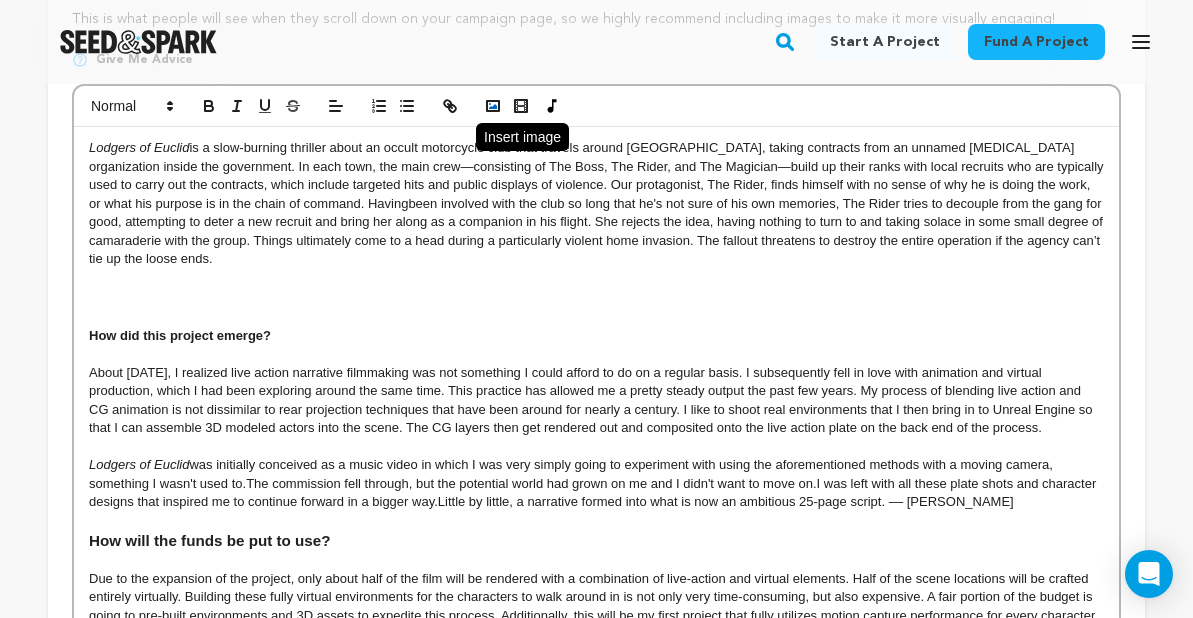 click 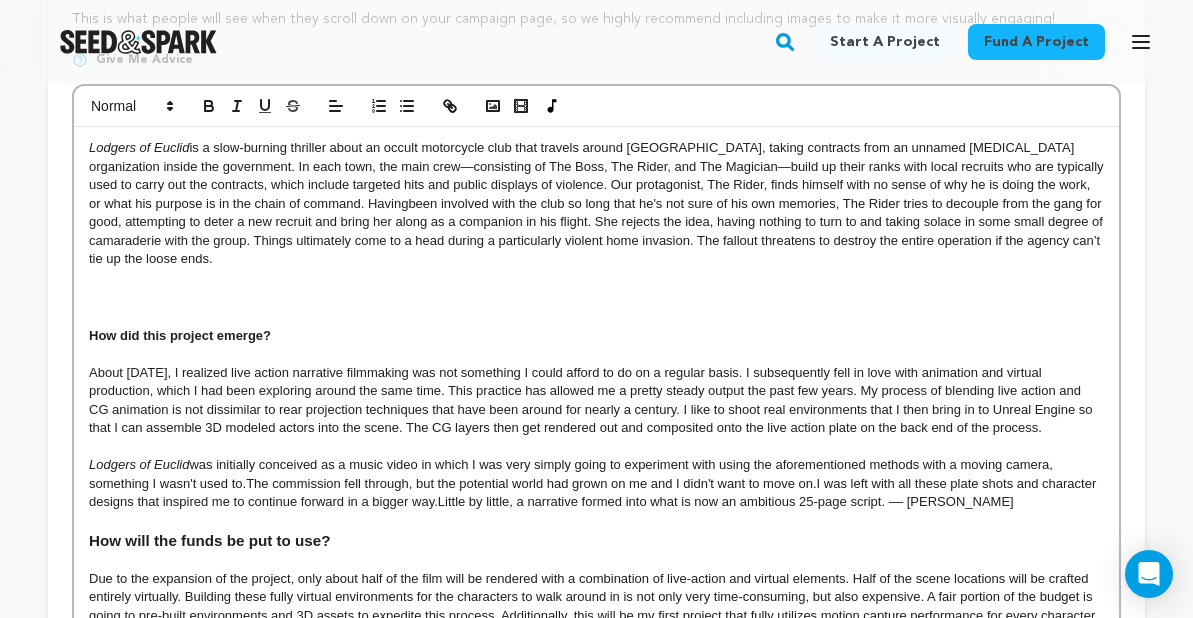 click at bounding box center [596, 296] 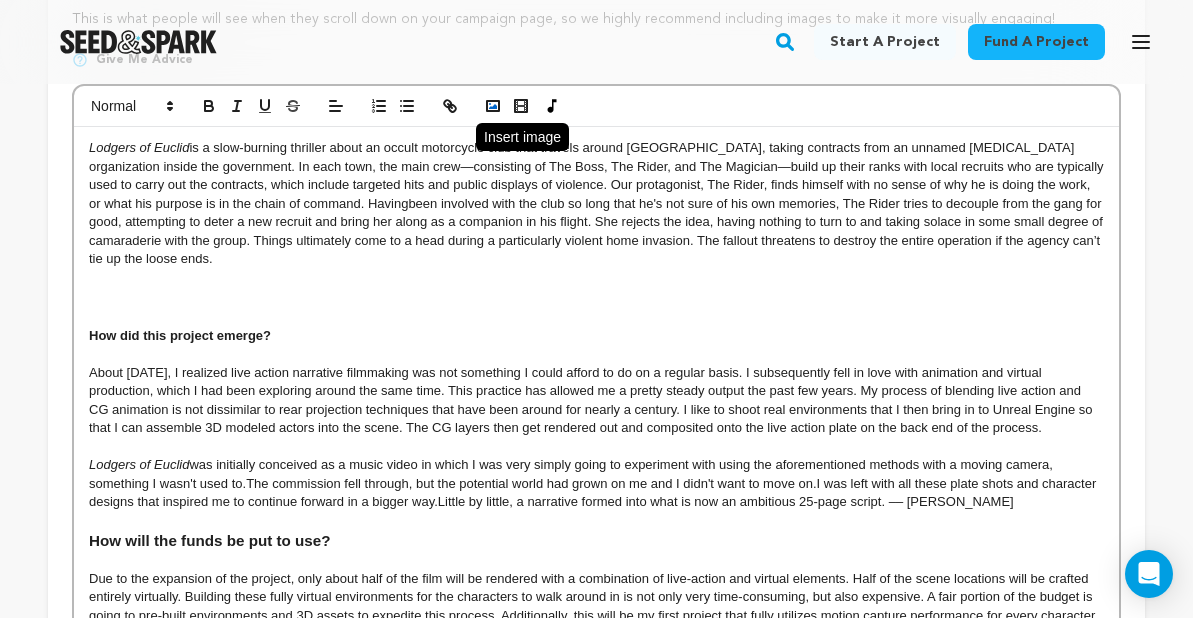 click 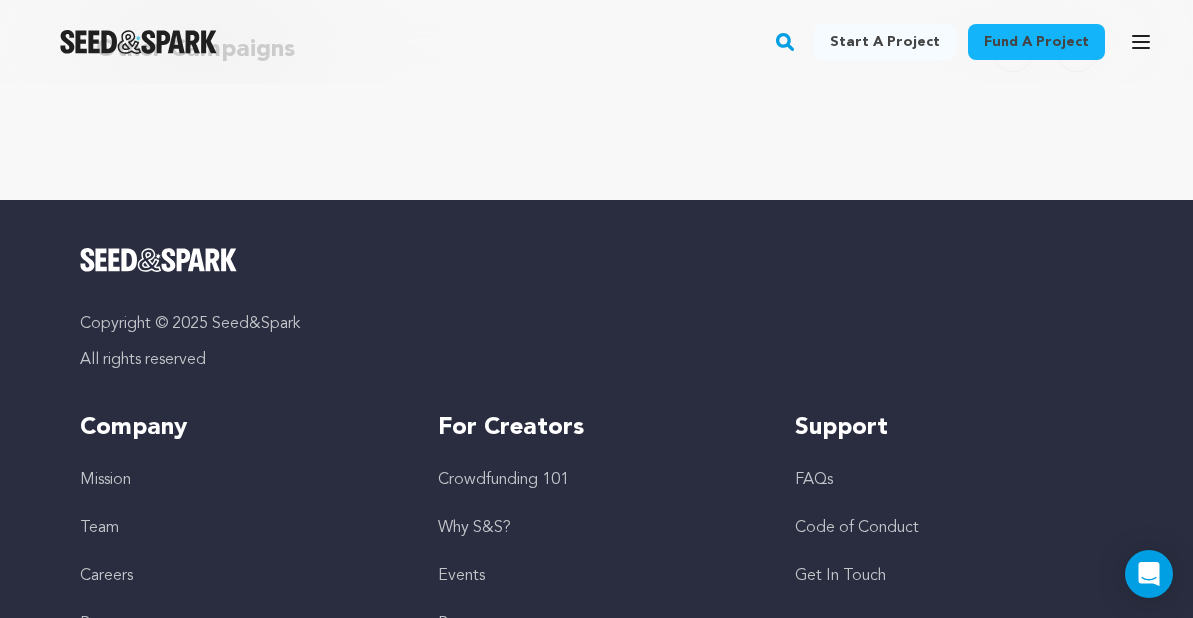 scroll, scrollTop: 1183, scrollLeft: 0, axis: vertical 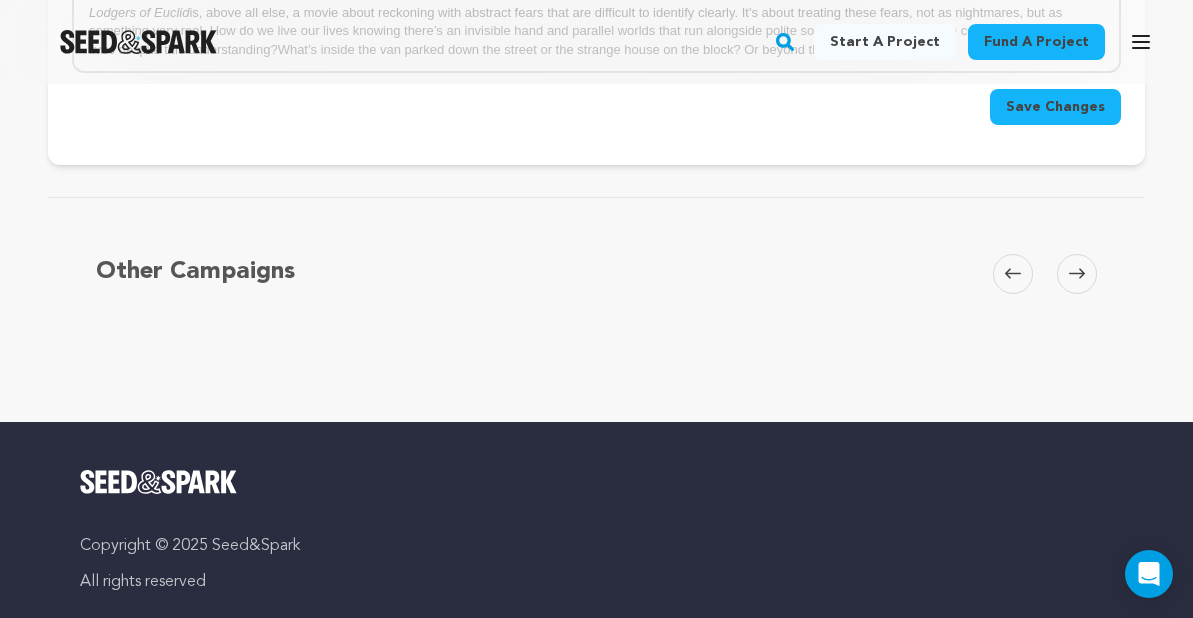 click on "Save Changes" at bounding box center (1055, 107) 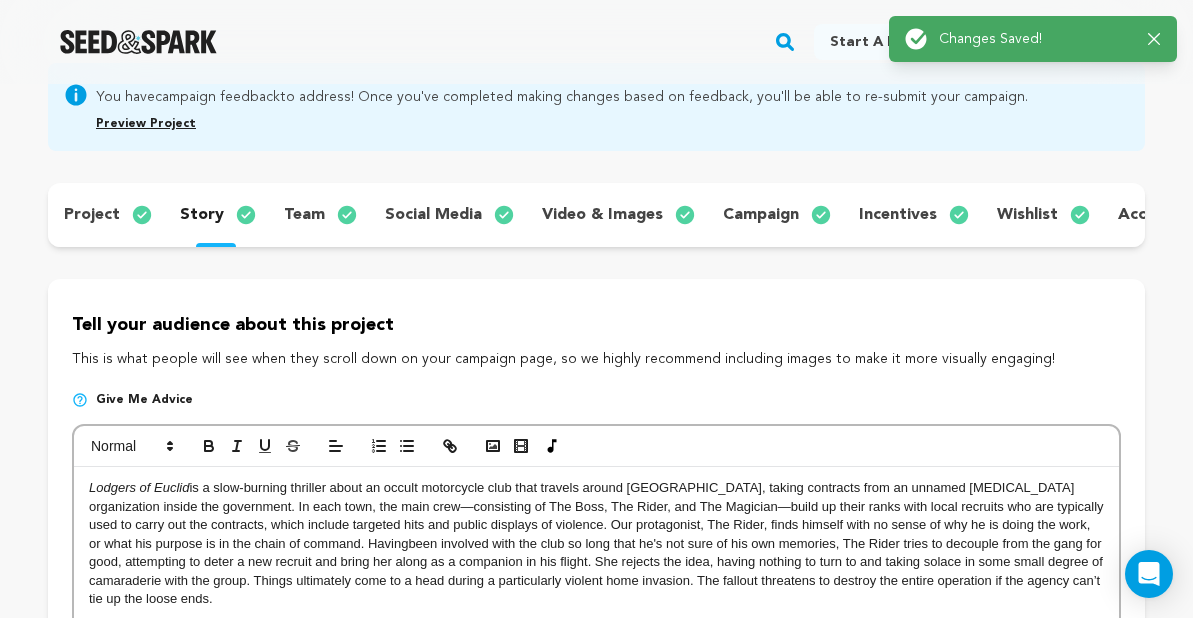 scroll, scrollTop: 0, scrollLeft: 0, axis: both 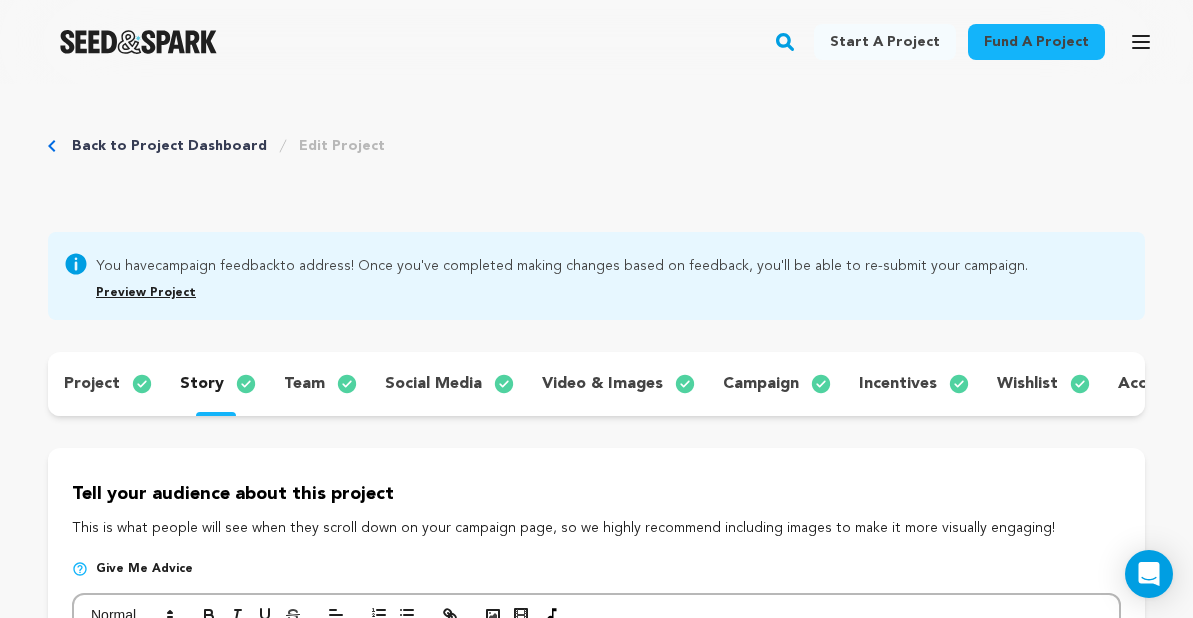 click on "project" at bounding box center [92, 384] 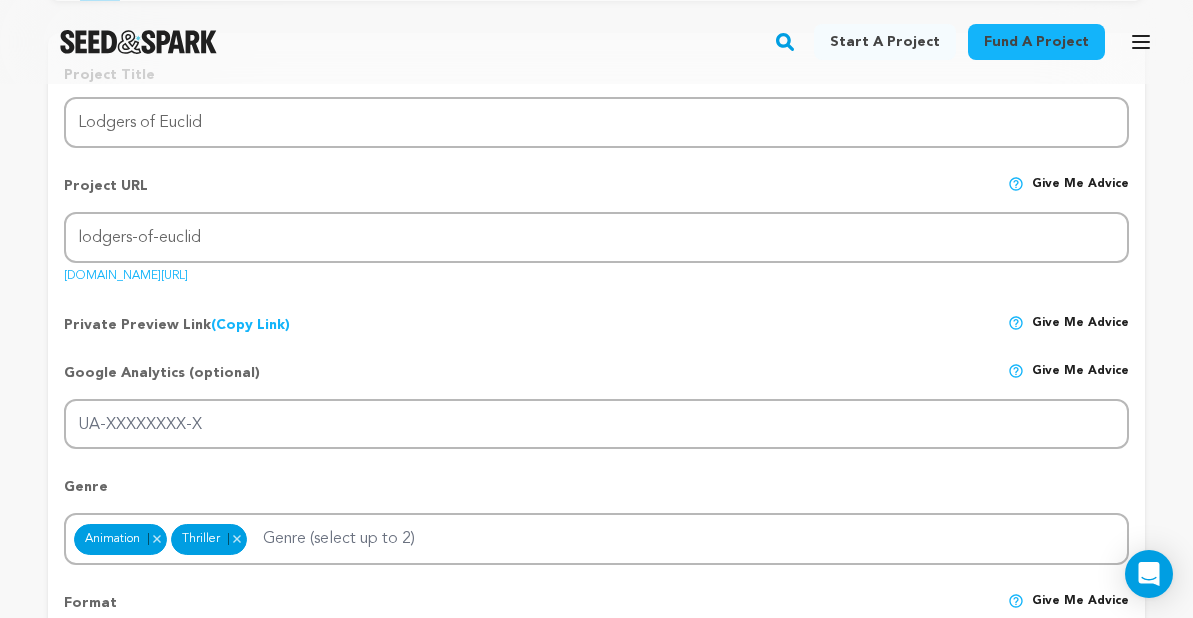 scroll, scrollTop: 0, scrollLeft: 0, axis: both 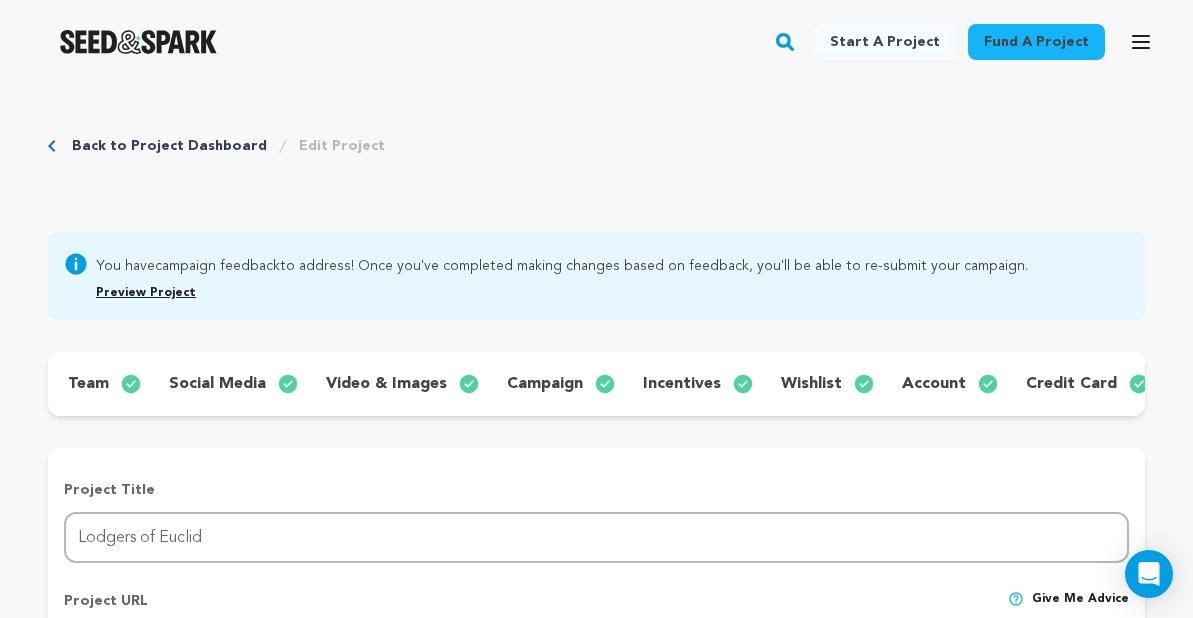 click on "Preview Project" at bounding box center [146, 293] 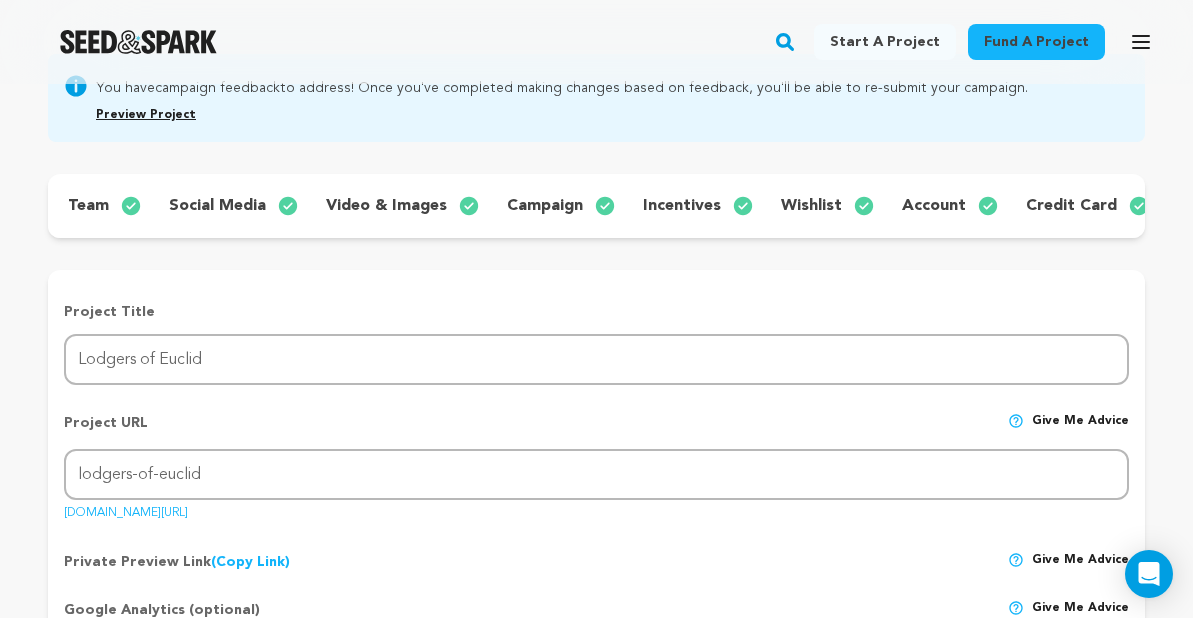 scroll, scrollTop: 37, scrollLeft: 0, axis: vertical 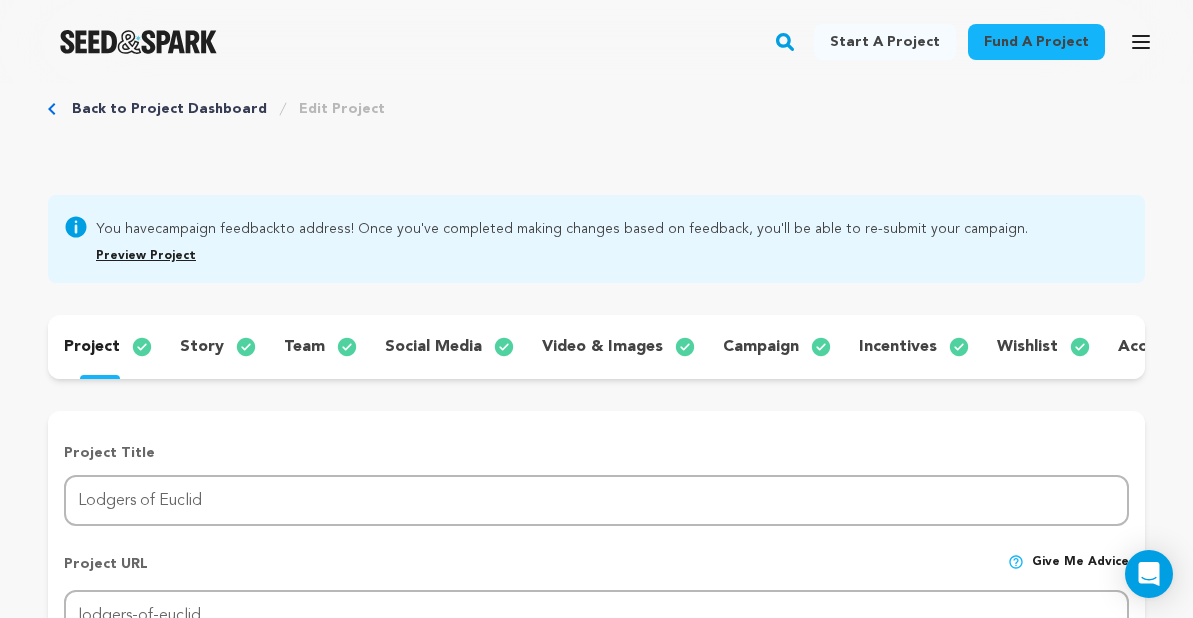 click on "story" at bounding box center (202, 347) 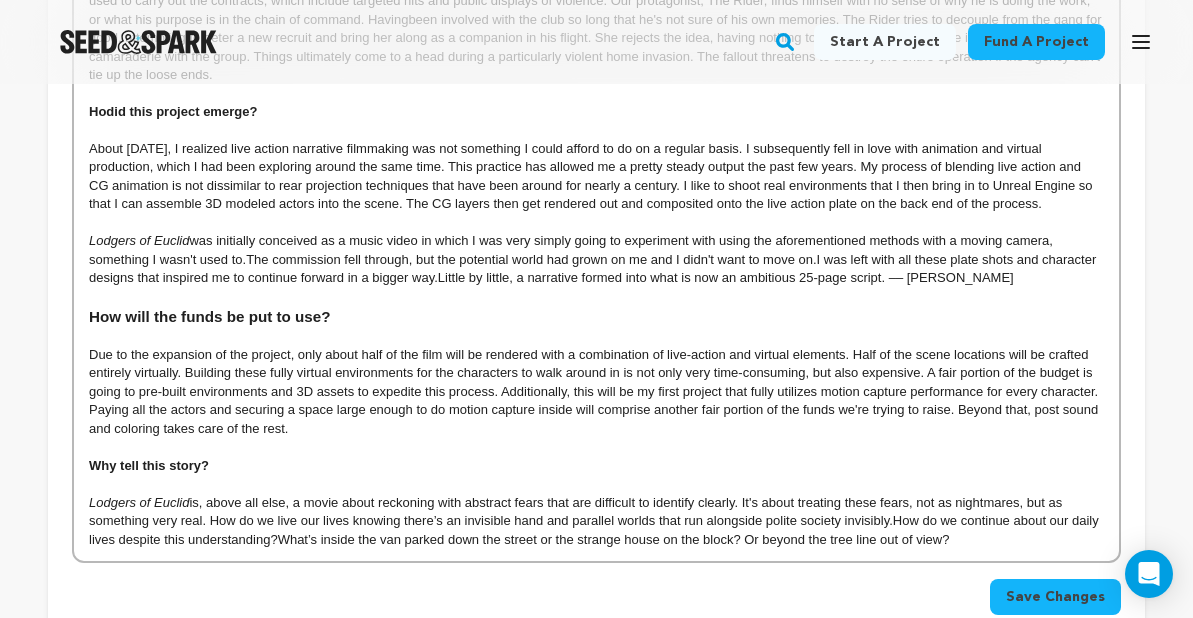 scroll, scrollTop: 547, scrollLeft: 0, axis: vertical 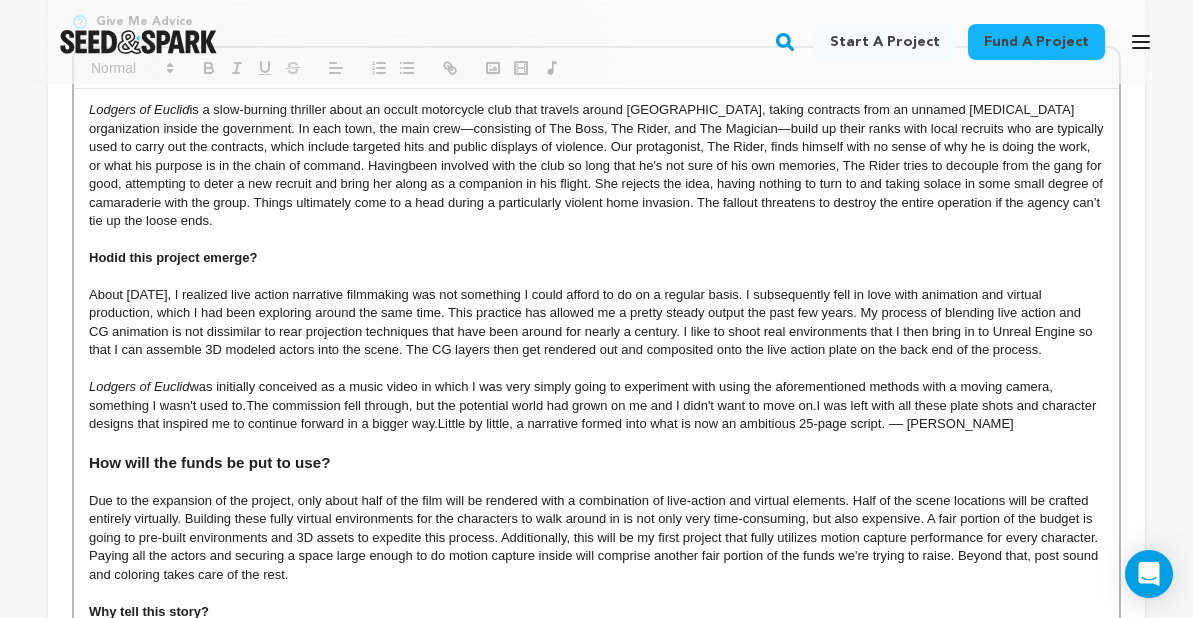 click on "﻿﻿﻿Ho ﻿" at bounding box center [97, 257] 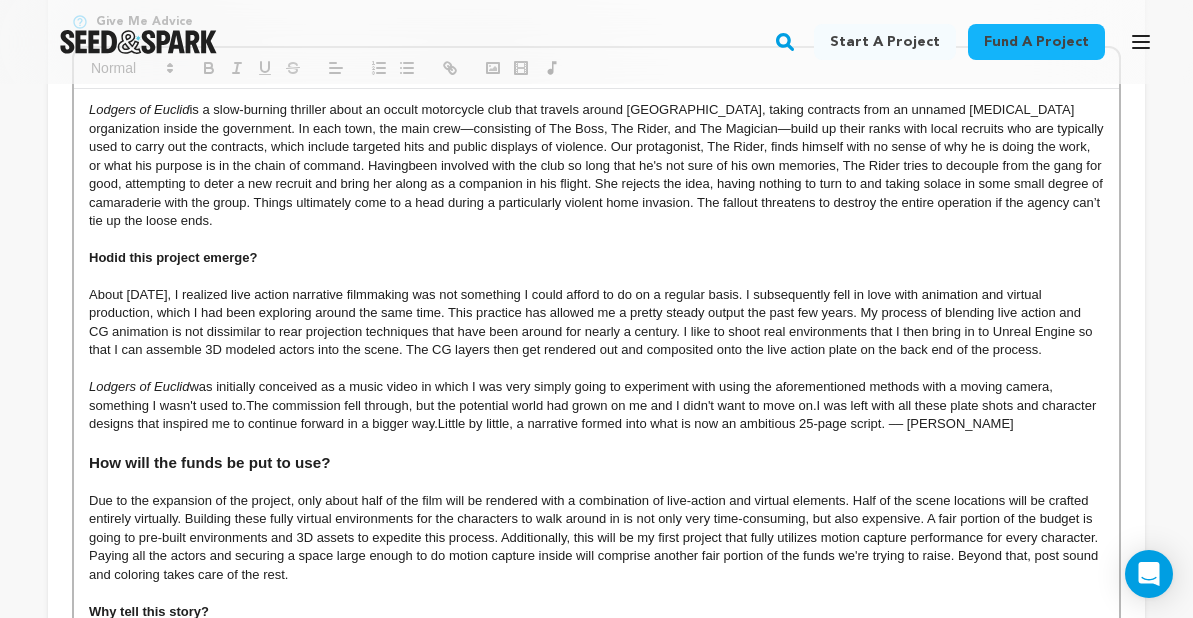 type 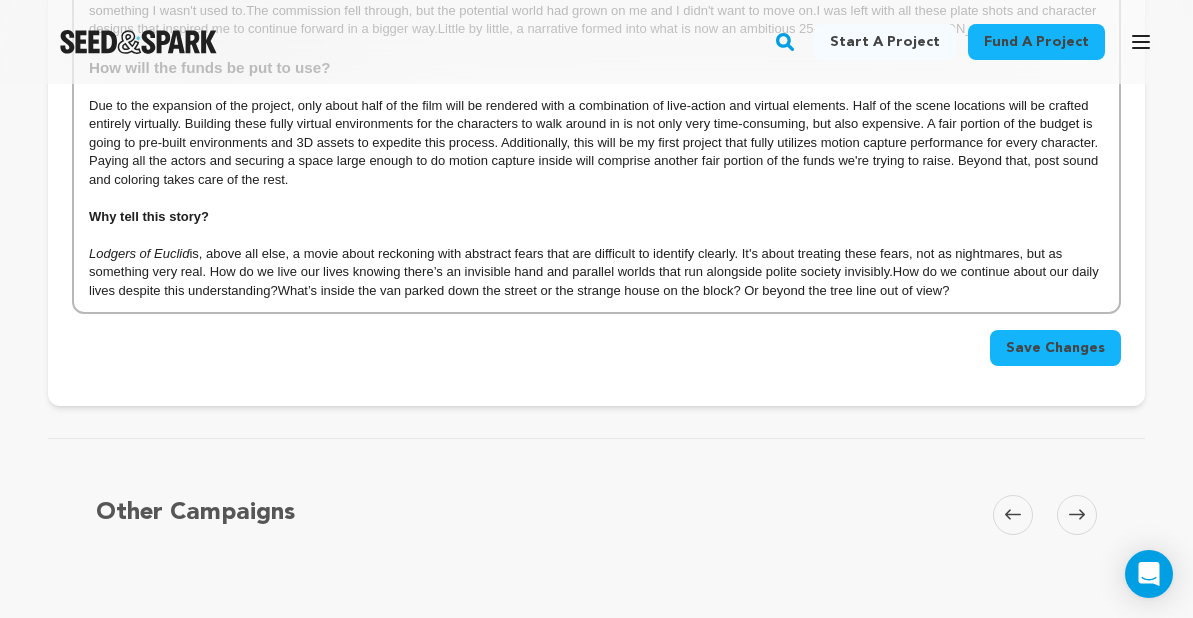 scroll, scrollTop: 958, scrollLeft: 0, axis: vertical 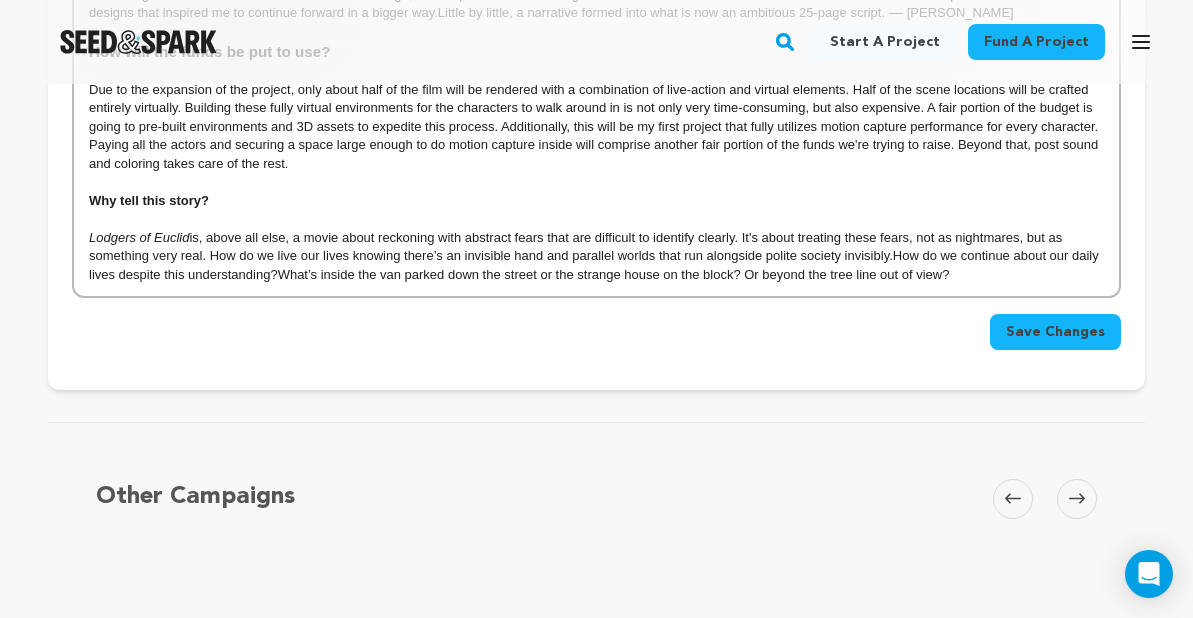 click on "Save Changes" at bounding box center (1055, 332) 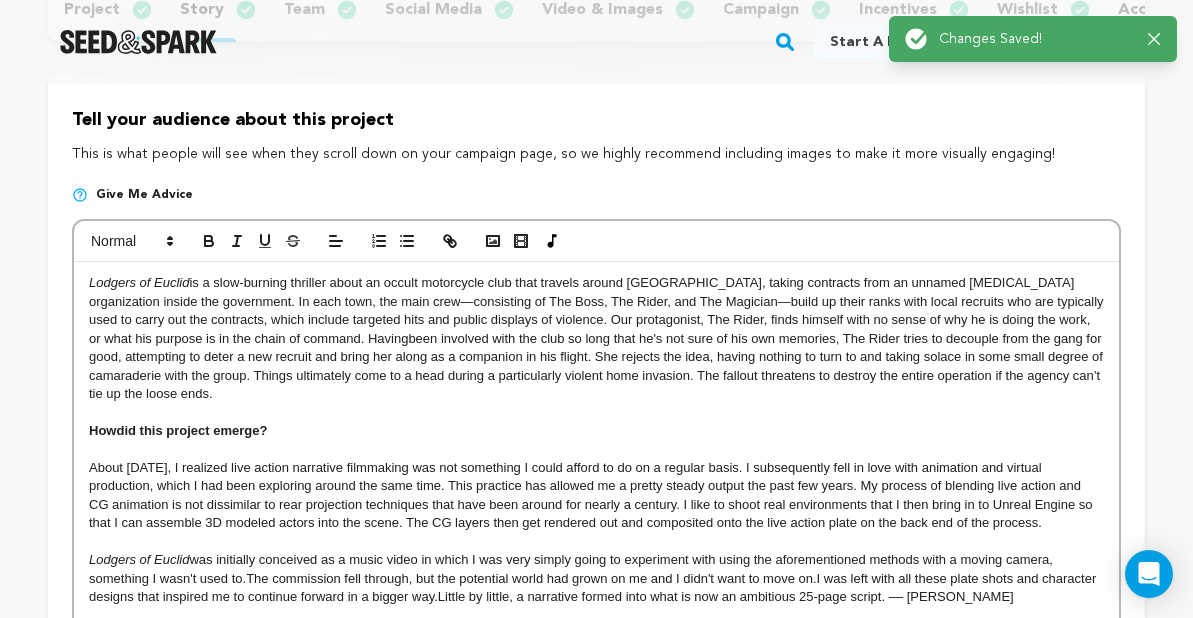 scroll, scrollTop: 378, scrollLeft: 0, axis: vertical 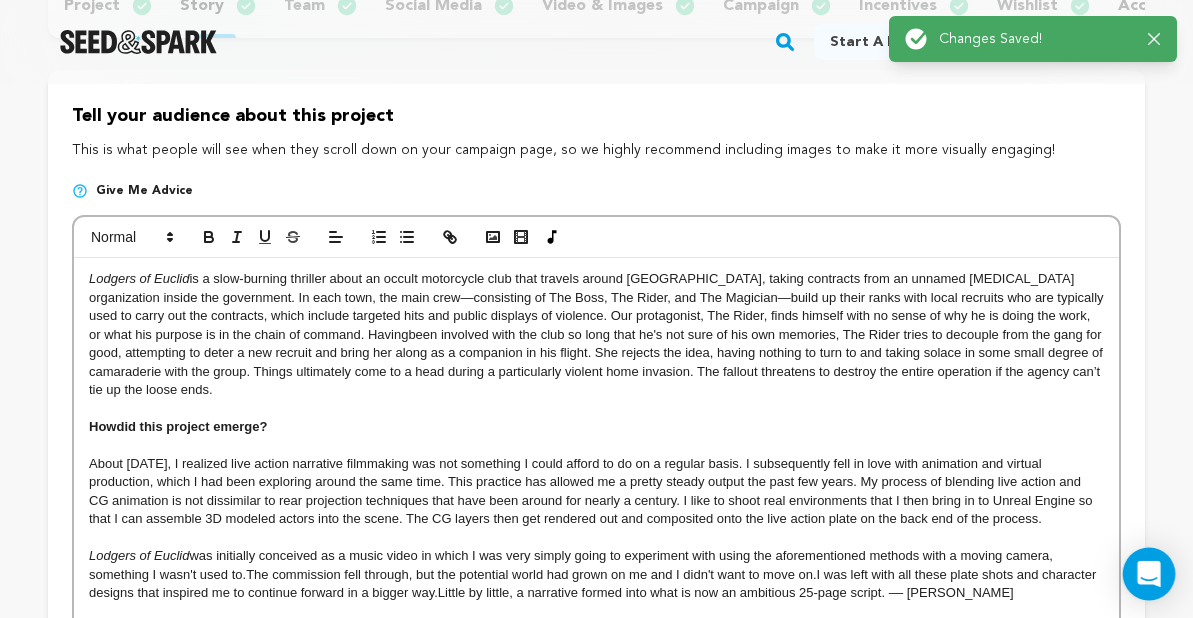 click at bounding box center (1149, 574) 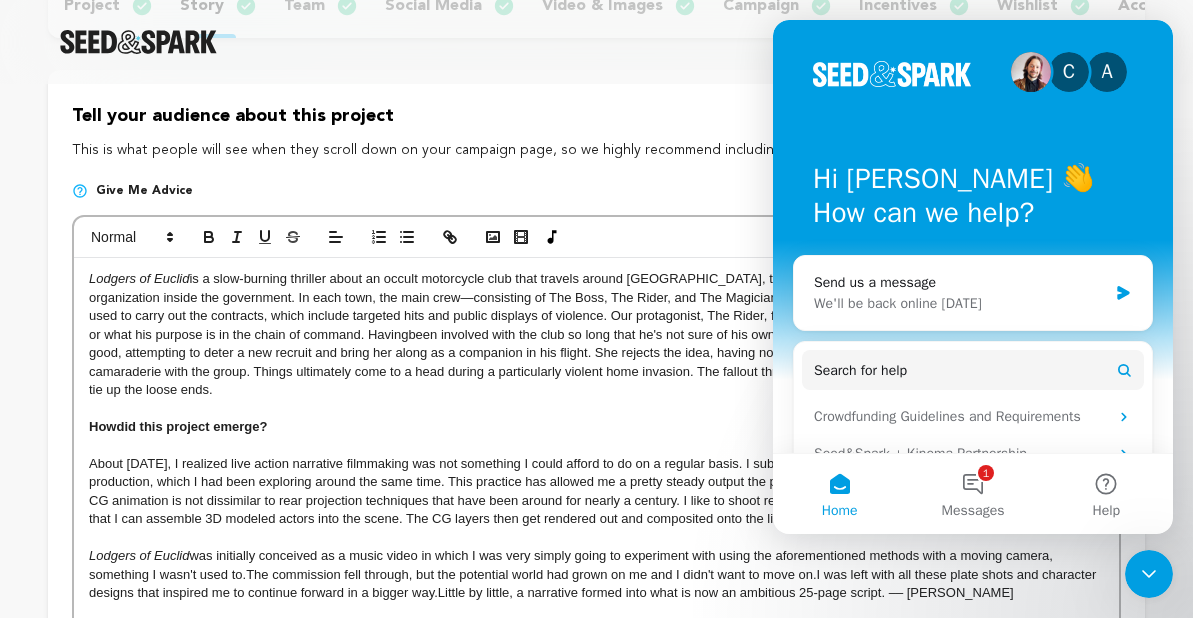 scroll, scrollTop: 0, scrollLeft: 0, axis: both 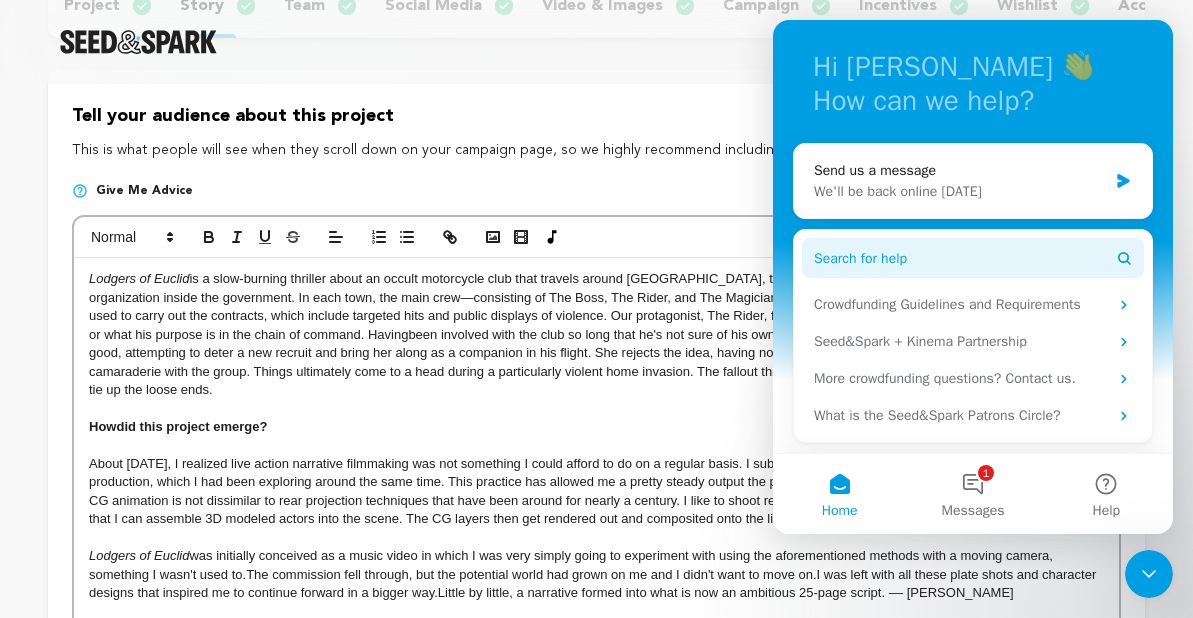 click on "Search for help" at bounding box center [860, 258] 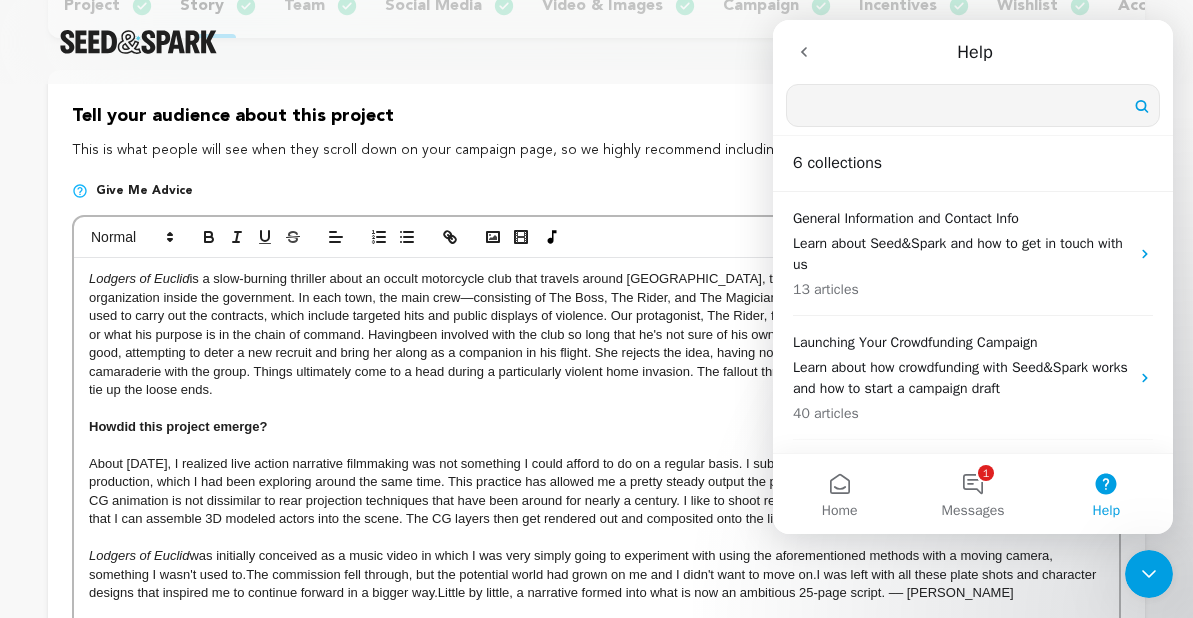 scroll, scrollTop: 0, scrollLeft: 0, axis: both 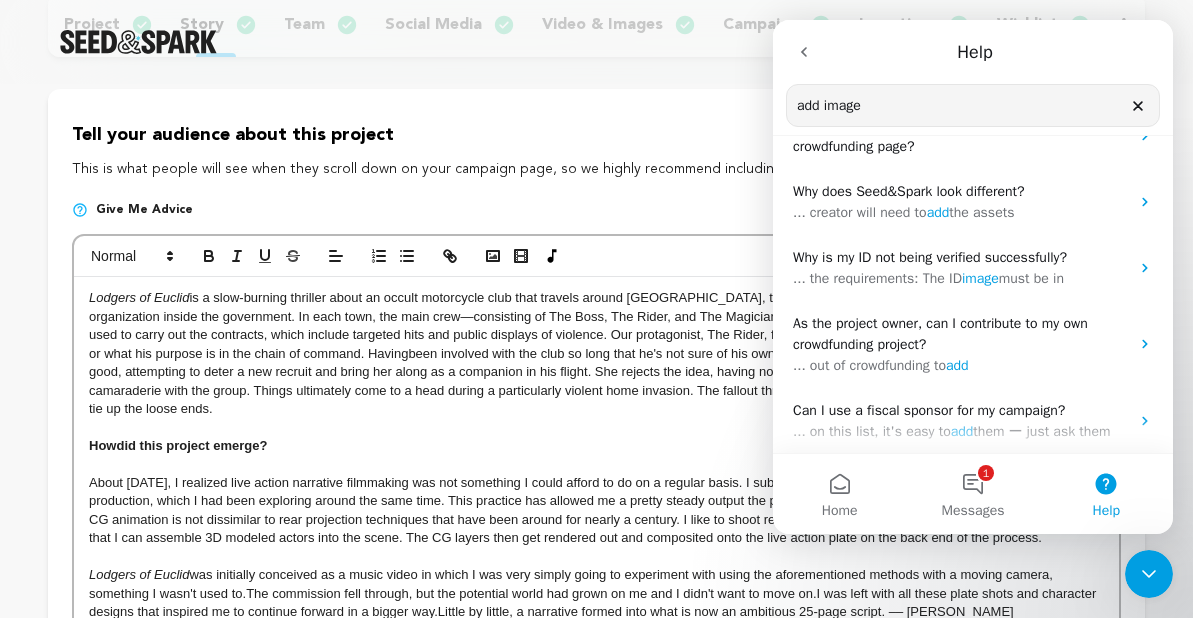 type on "add image" 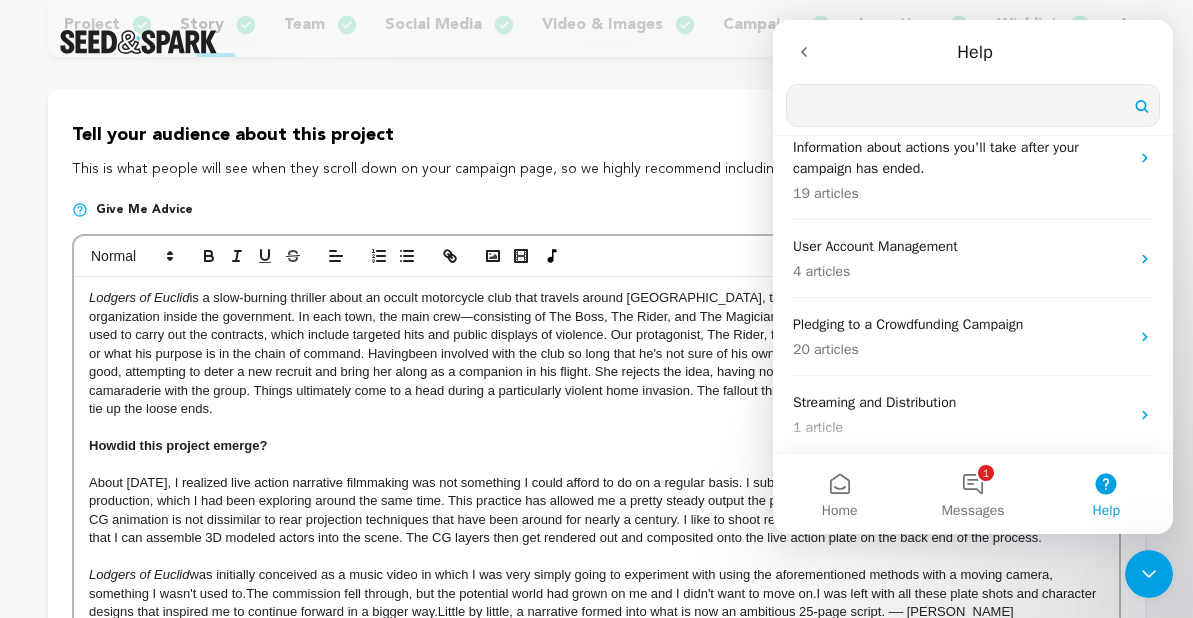 click on "Help" at bounding box center [1106, 494] 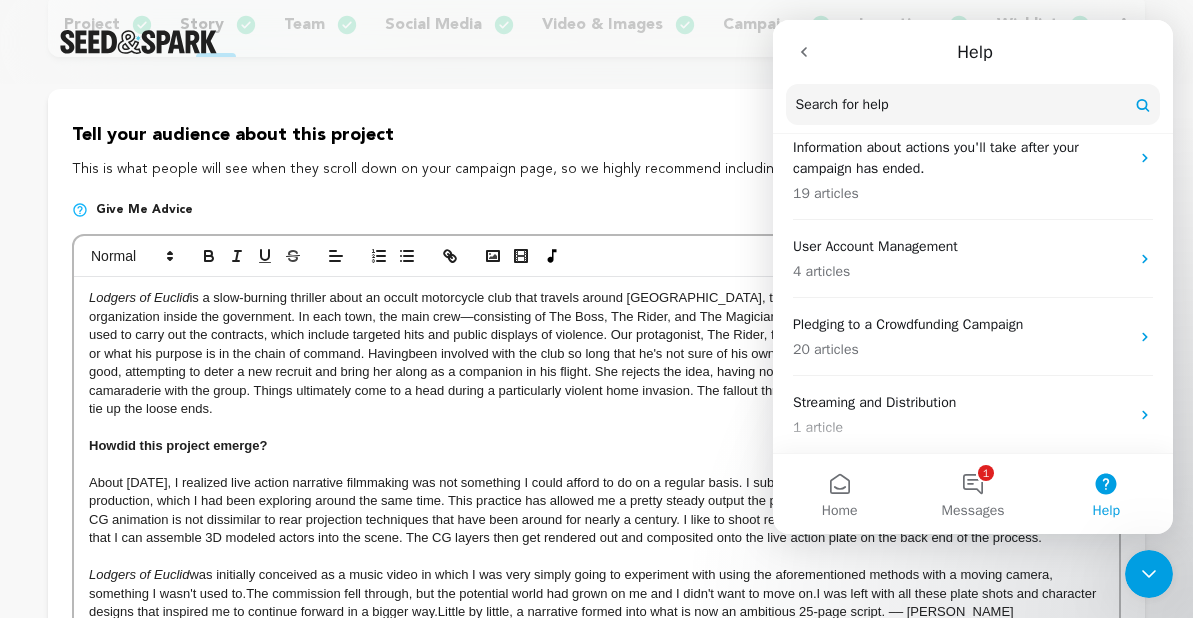 click on "Search for help" at bounding box center (842, 105) 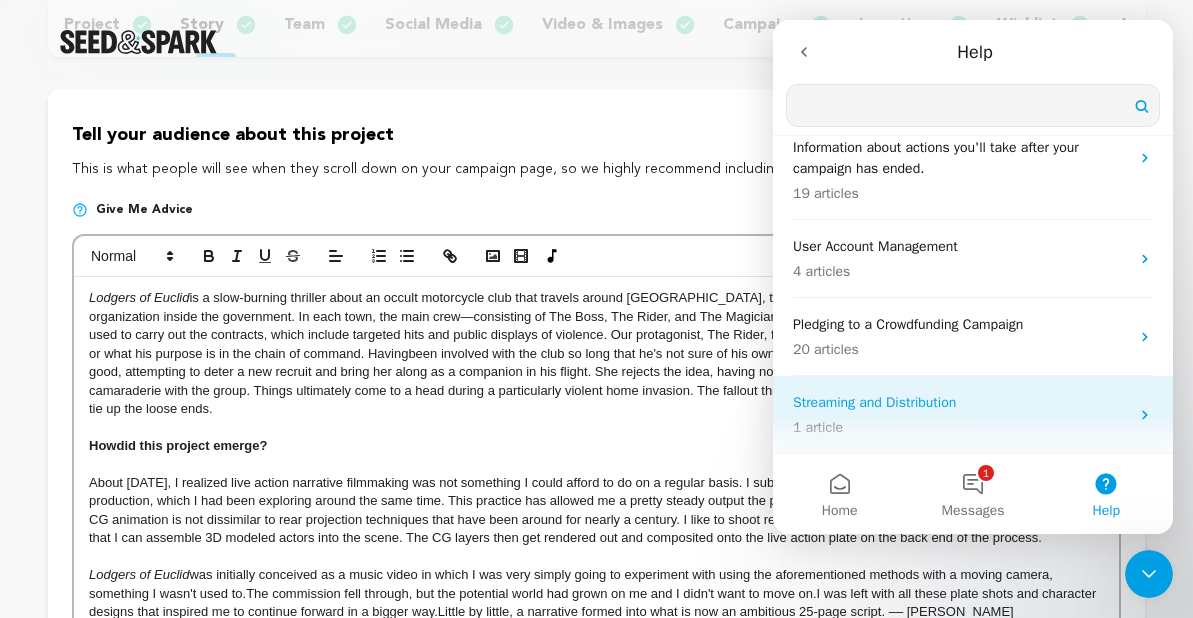 scroll, scrollTop: 0, scrollLeft: 0, axis: both 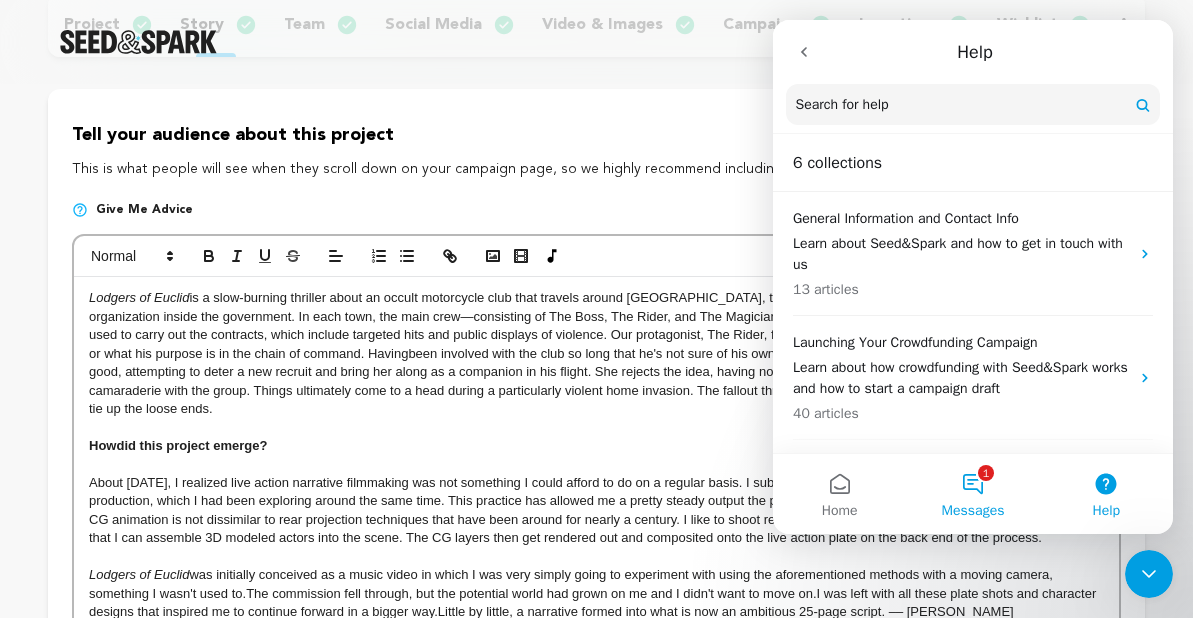 click on "1 Messages" at bounding box center [972, 494] 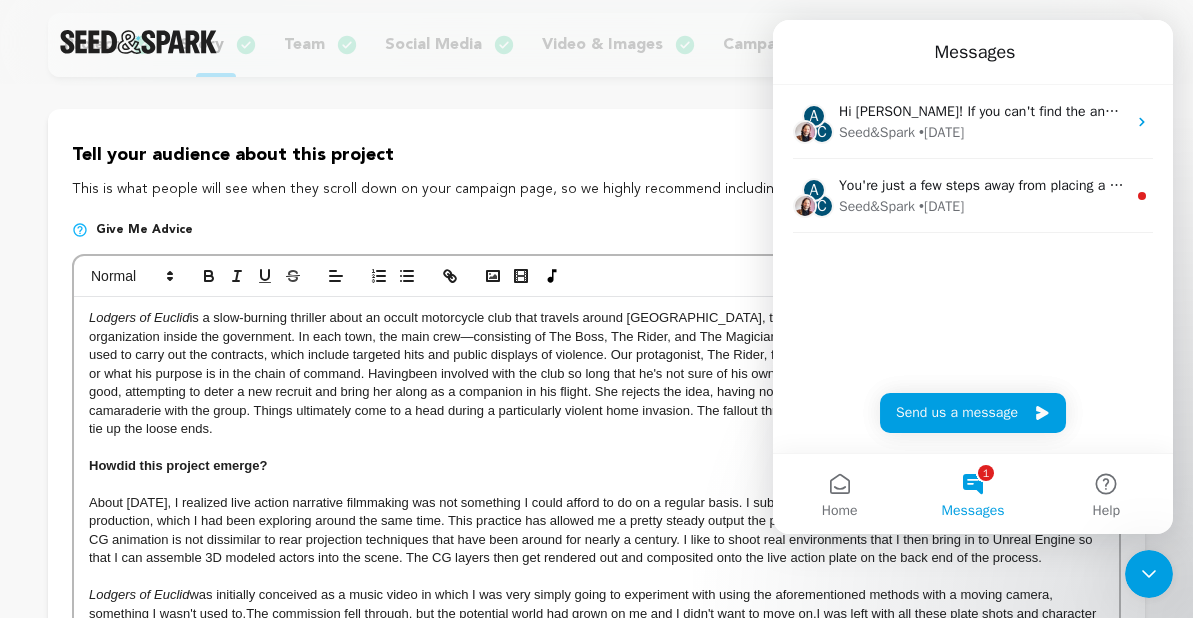 scroll, scrollTop: 376, scrollLeft: 0, axis: vertical 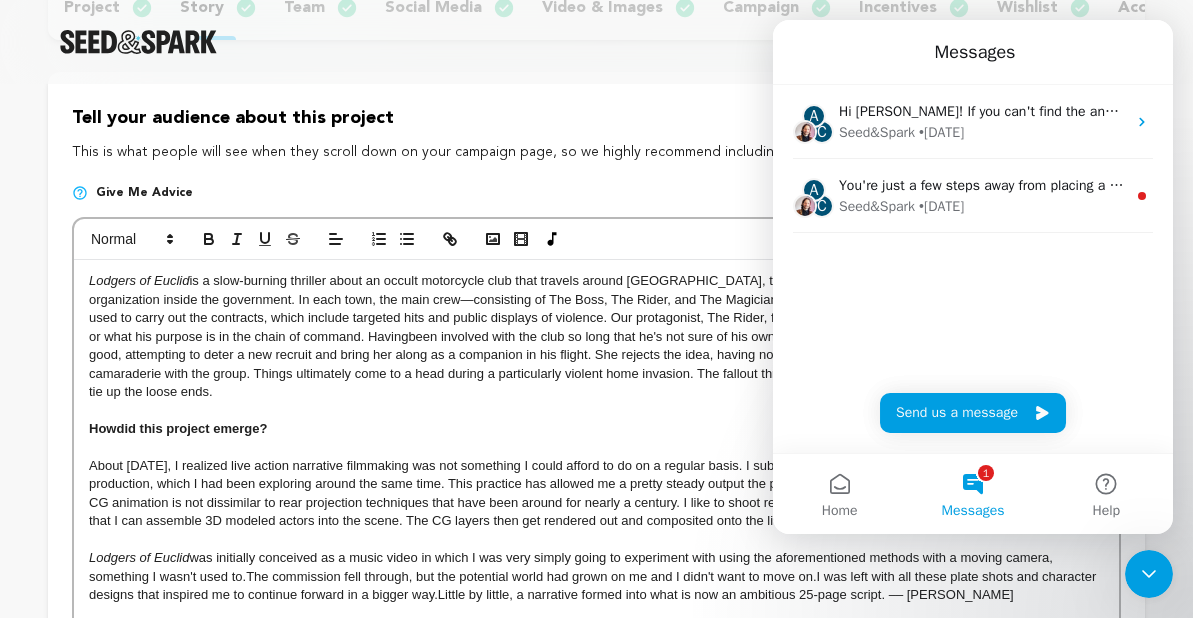 click on "Tell your audience about this project" at bounding box center (596, 118) 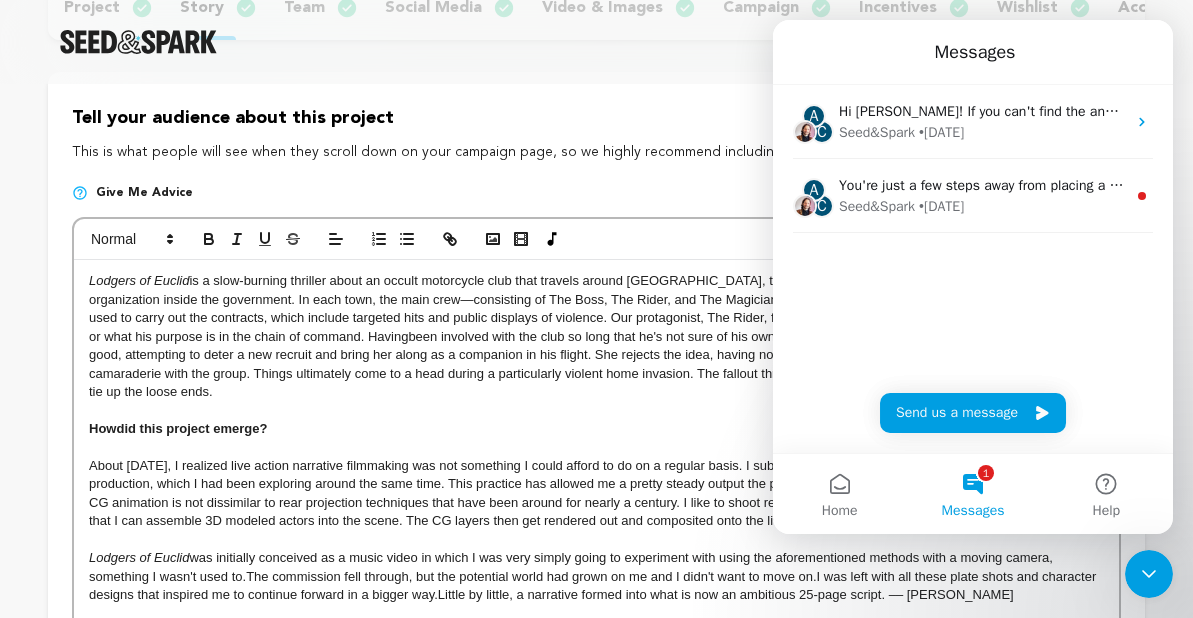 click on "﻿﻿﻿How ﻿  did this project emerge?" at bounding box center (596, 429) 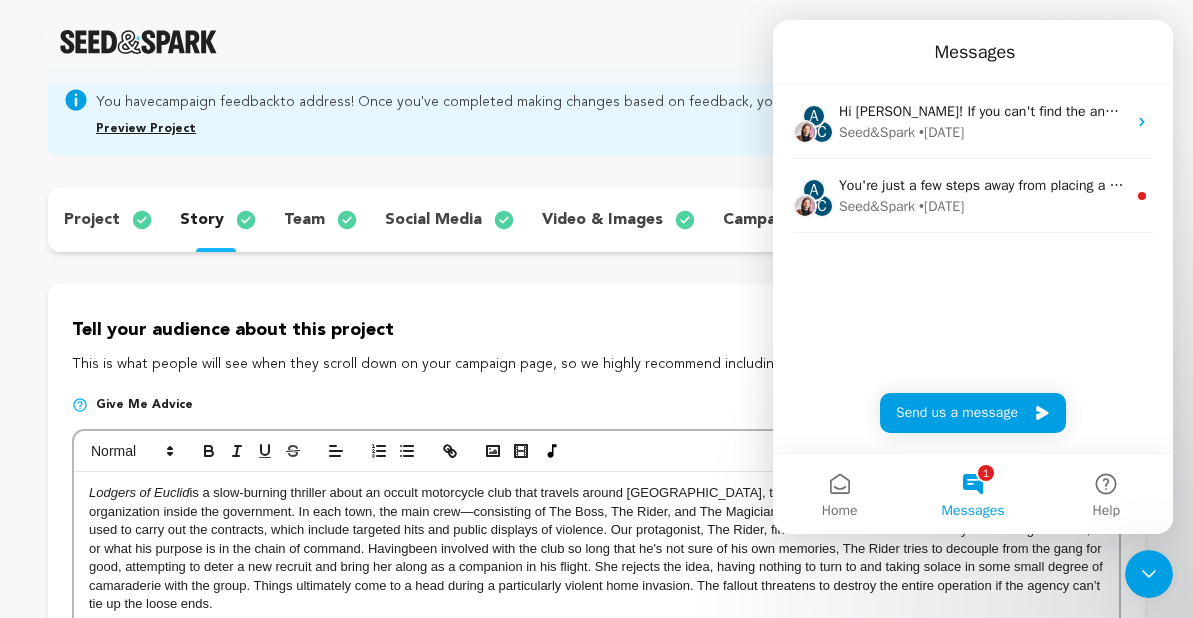 scroll, scrollTop: 165, scrollLeft: 0, axis: vertical 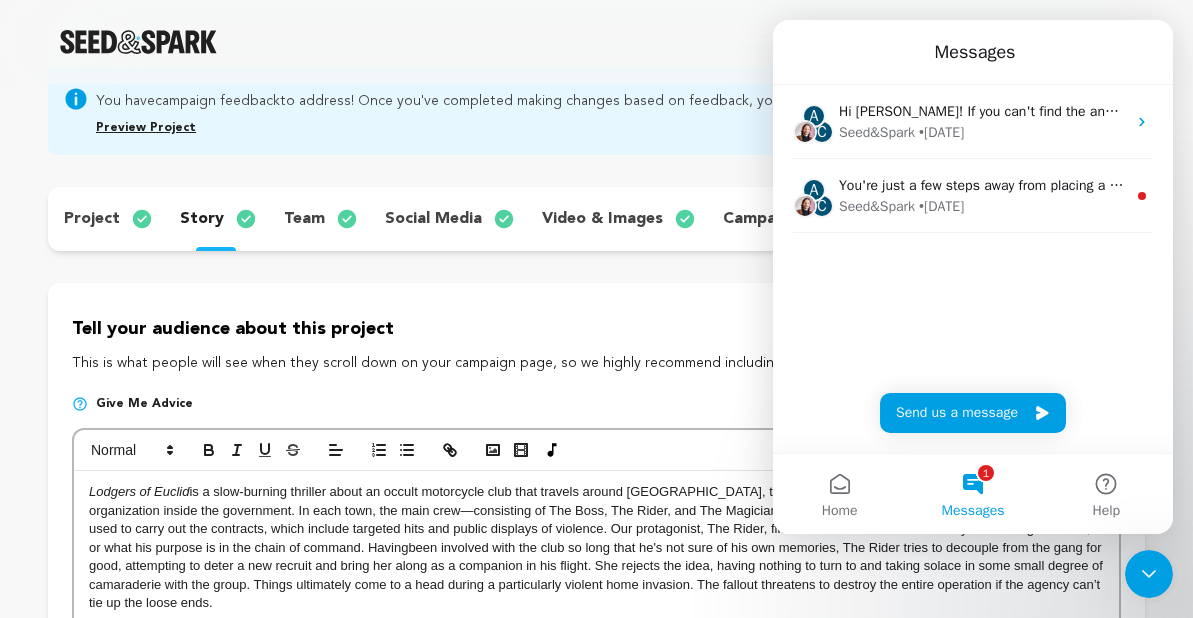 click on "Lodgers of Euclid  is a slow-burning thriller about an occult motorcycle club that travels around the United States, taking contracts from an unnamed splinter organization inside the government. In each town, the main crew—consisting of The Boss, The Rider, and The Magician—build up their ranks with local recruits who are typically used to carry out the contracts, which include targeted hits and public displays of violence. Our protagonist, The Rider, finds himself with no sense of why he is doing the work, or what his purpose is in the chain of command. Having  ﻿﻿﻿How ﻿  did this project emerge? Lodgers of Euclid  was initially conceived as a music video in which I was very simply going to experiment with using the aforementioned methods with a moving camera, something I wasn't used to.  The commission fell through, but the potential world had grown on me and I didn't want to move on.  Little by little, a narrative formed into what is now an ambitious 25-page script. –– Tanner Masseth" at bounding box center [596, 780] 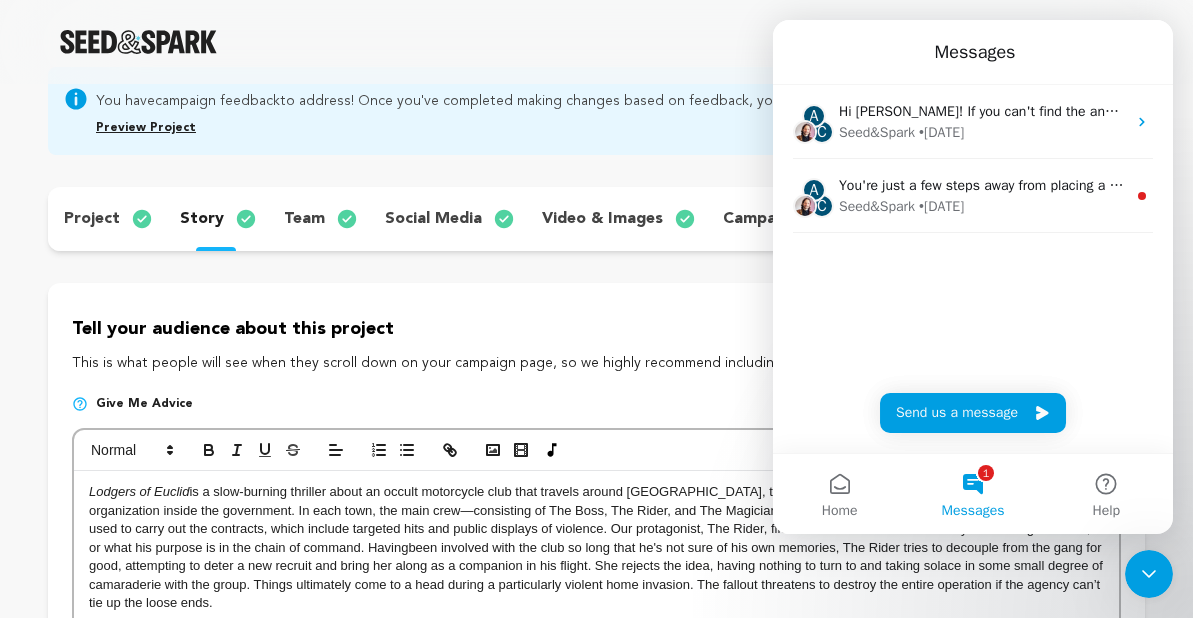 click on "Lodgers of Euclid  is a slow-burning thriller about an occult motorcycle club that travels around the United States, taking contracts from an unnamed splinter organization inside the government. In each town, the main crew—consisting of The Boss, The Rider, and The Magician—build up their ranks with local recruits who are typically used to carry out the contracts, which include targeted hits and public displays of violence. Our protagonist, The Rider, finds himself with no sense of why he is doing the work, or what his purpose is in the chain of command. Having  ﻿﻿﻿How ﻿  did this project emerge? Lodgers of Euclid  was initially conceived as a music video in which I was very simply going to experiment with using the aforementioned methods with a moving camera, something I wasn't used to.  The commission fell through, but the potential world had grown on me and I didn't want to move on.  Little by little, a narrative formed into what is now an ambitious 25-page script. –– Tanner Masseth" at bounding box center [596, 780] 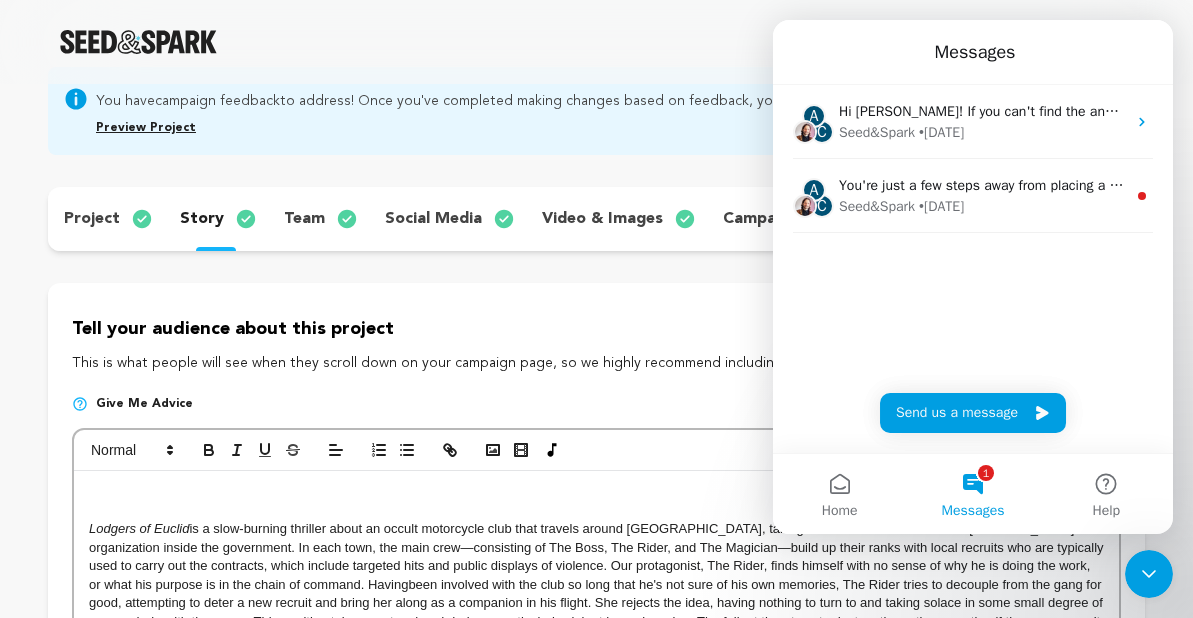 click at bounding box center (596, 492) 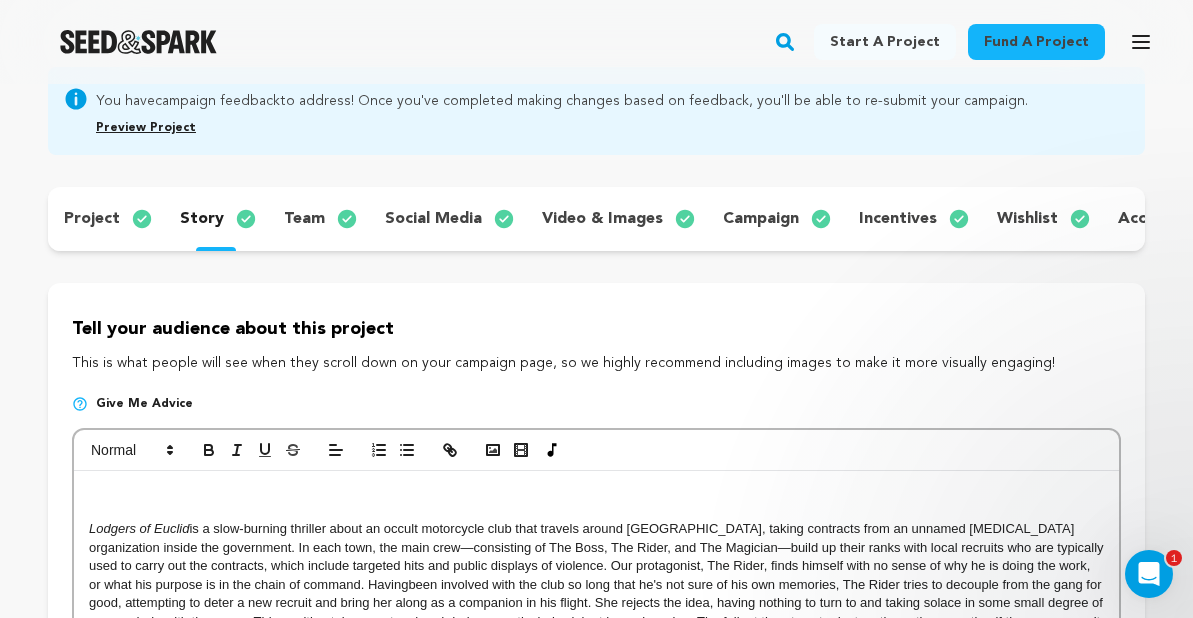 scroll, scrollTop: 0, scrollLeft: 0, axis: both 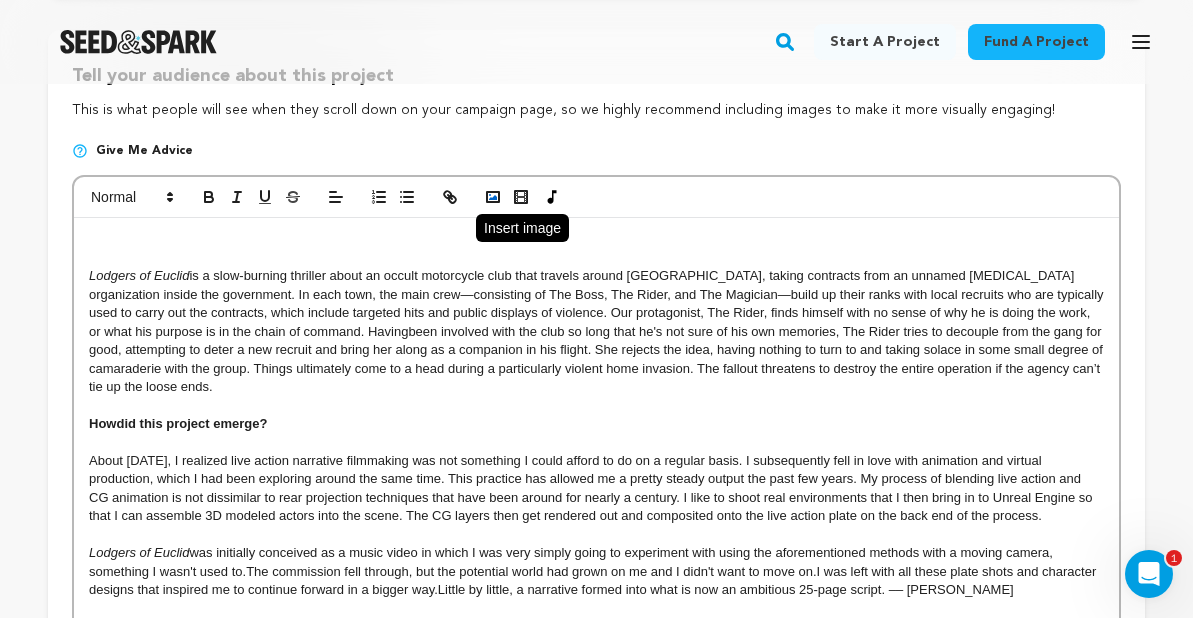 click at bounding box center [493, 197] 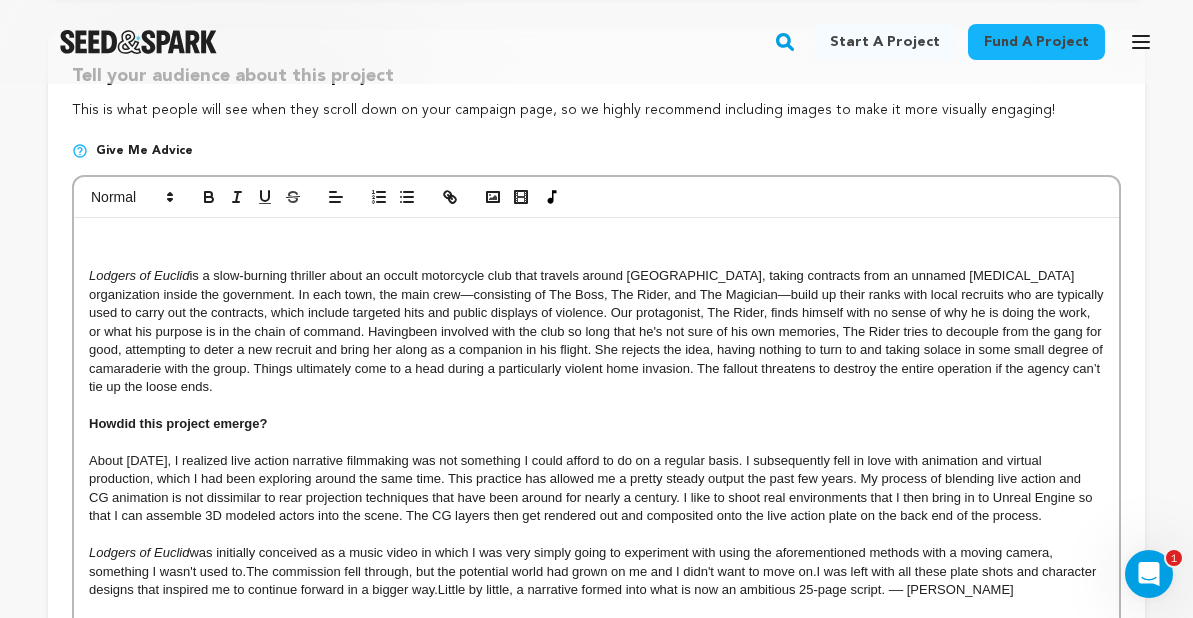 click at bounding box center [596, 239] 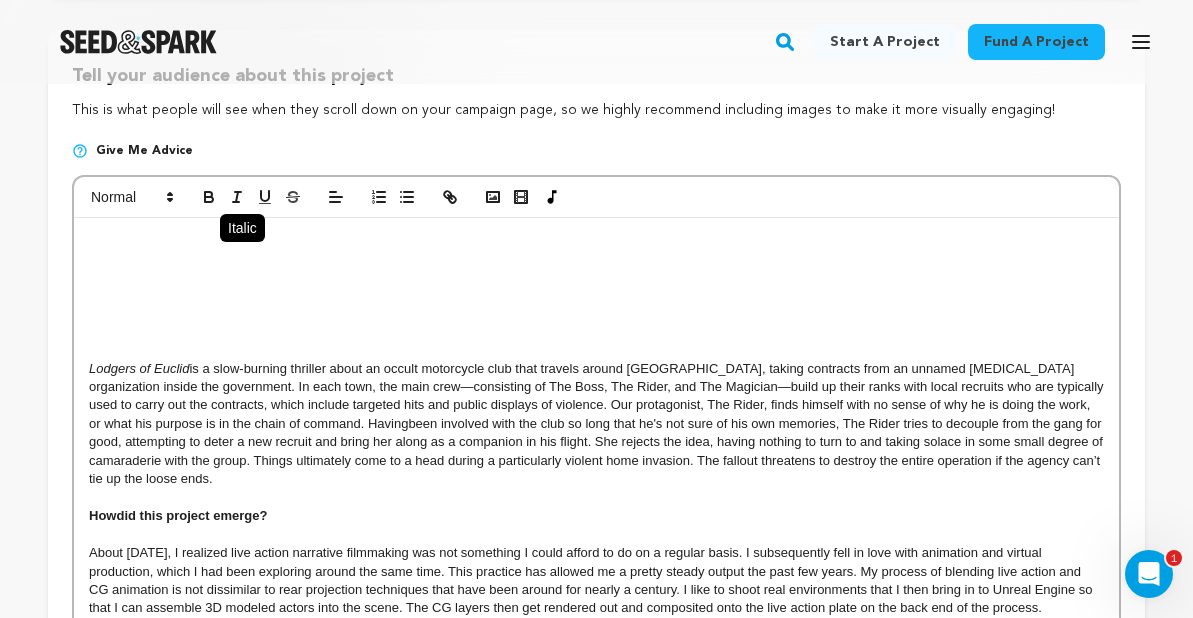 click at bounding box center [237, 197] 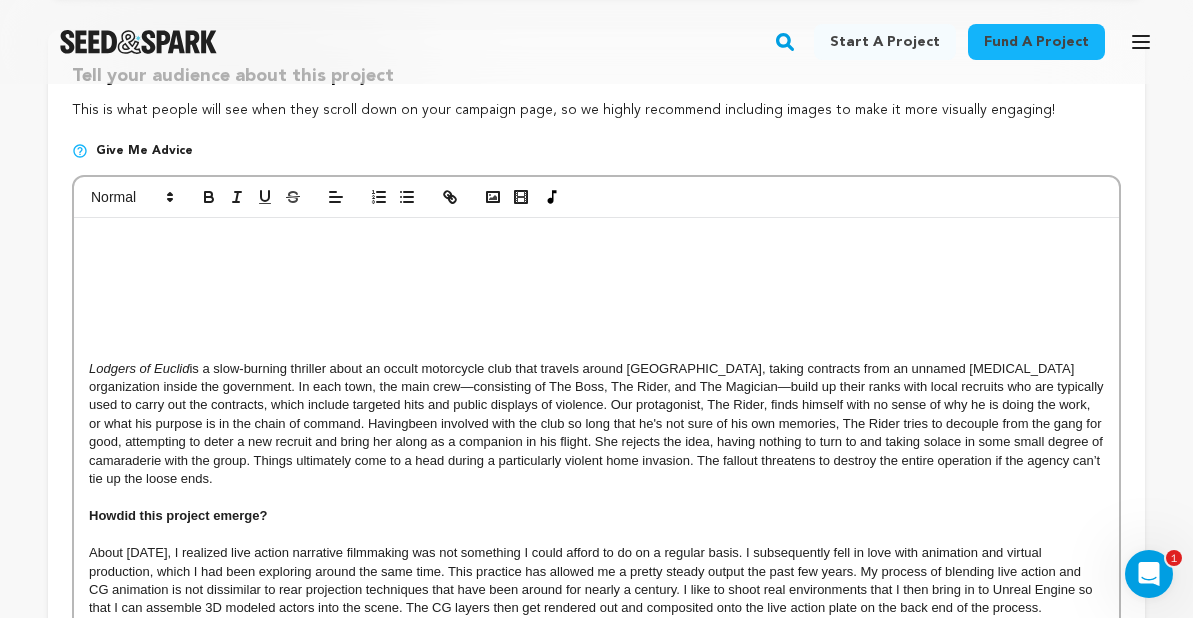 click at bounding box center (596, 239) 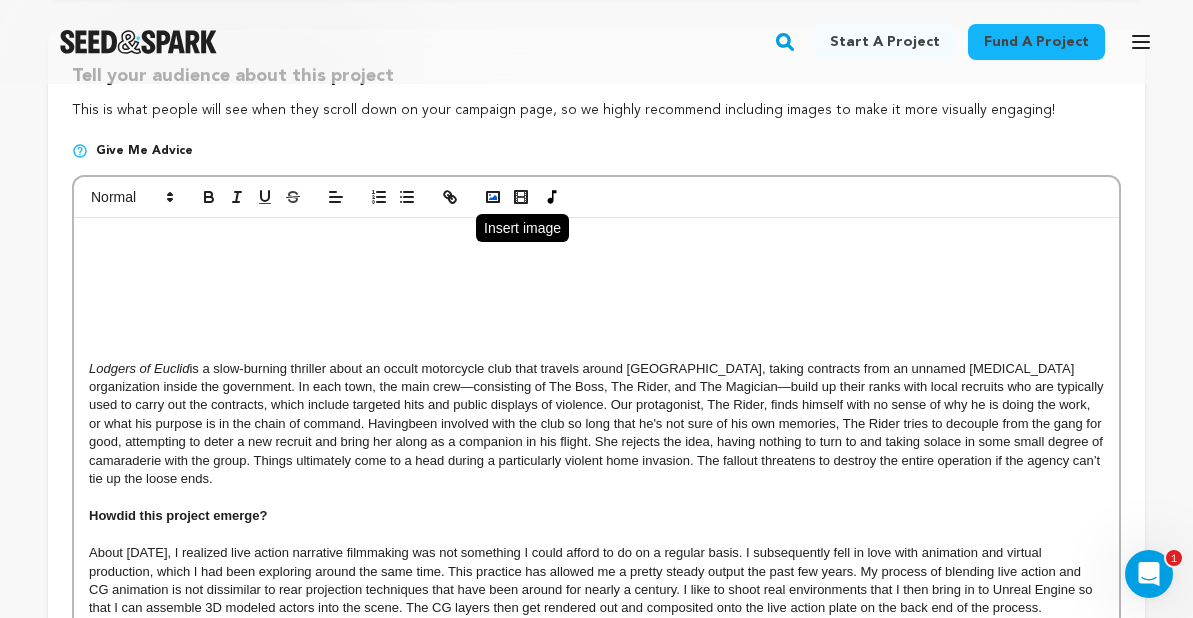 click 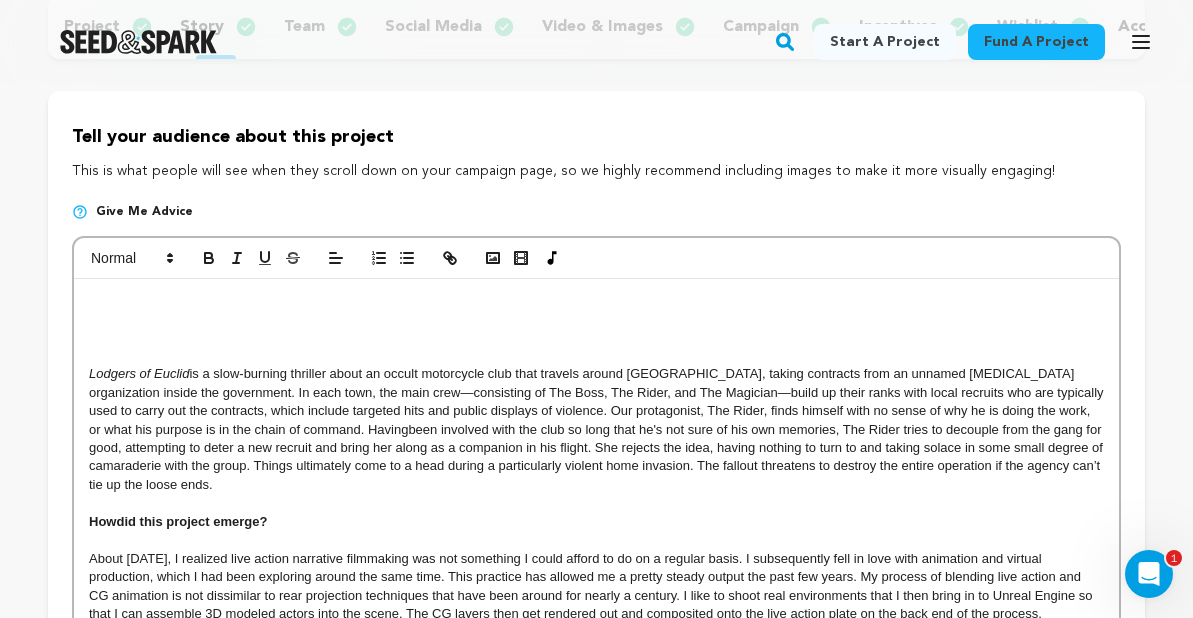 scroll, scrollTop: 350, scrollLeft: 0, axis: vertical 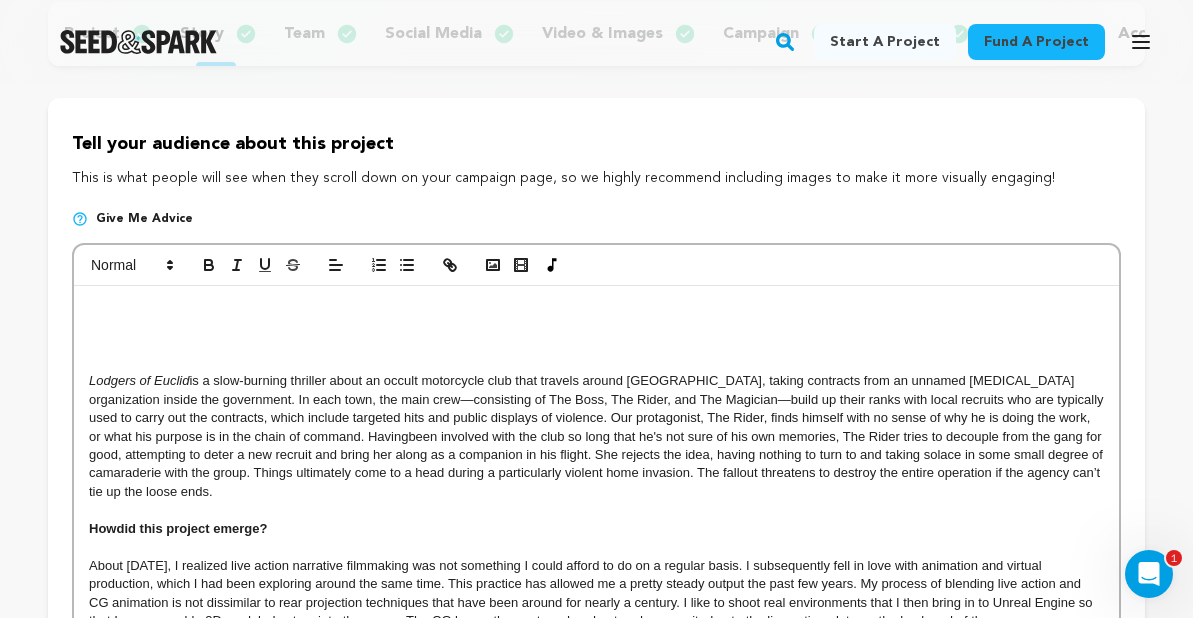 click on "Lodgers of Euclid  is a slow-burning thriller about an occult motorcycle club that travels around the United States, taking contracts from an unnamed splinter organization inside the government. In each town, the main crew—consisting of The Boss, The Rider, and The Magician—build up their ranks with local recruits who are typically used to carry out the contracts, which include targeted hits and public displays of violence. Our protagonist, The Rider, finds himself with no sense of why he is doing the work, or what his purpose is in the chain of command. Having  ﻿﻿﻿How ﻿  did this project emerge? Lodgers of Euclid  was initially conceived as a music video in which I was very simply going to experiment with using the aforementioned methods with a moving camera, something I wasn't used to.  The commission fell through, but the potential world had grown on me and I didn't want to move on.  Little by little, a narrative formed into what is now an ambitious 25-page script. –– Tanner Masseth" at bounding box center (596, 631) 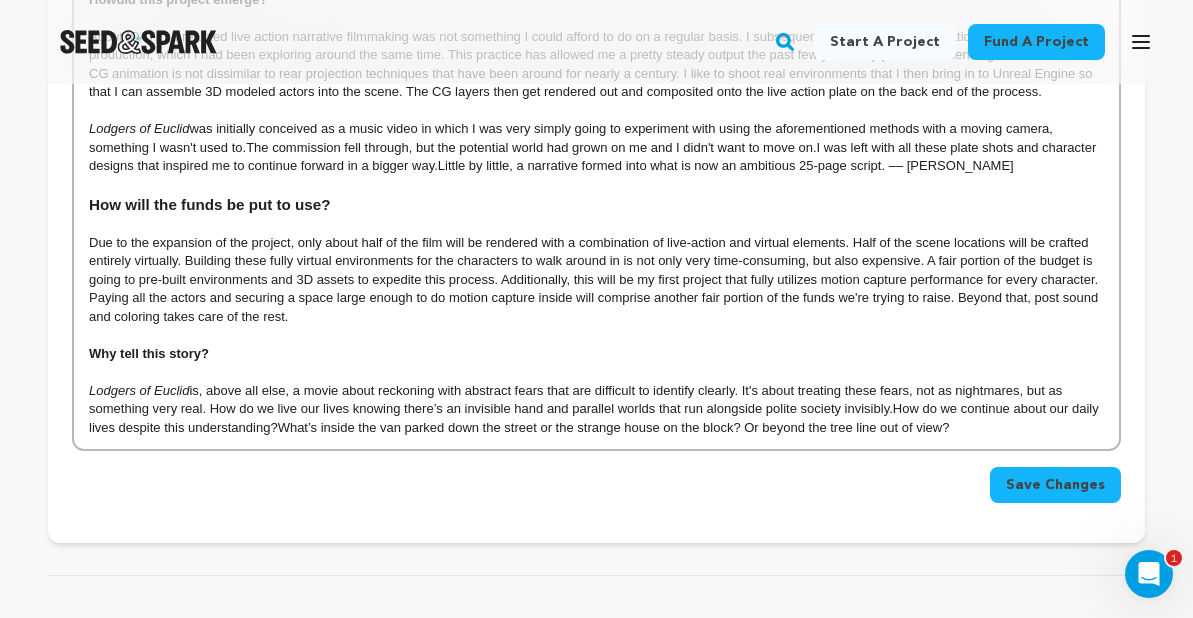 scroll, scrollTop: 813, scrollLeft: 0, axis: vertical 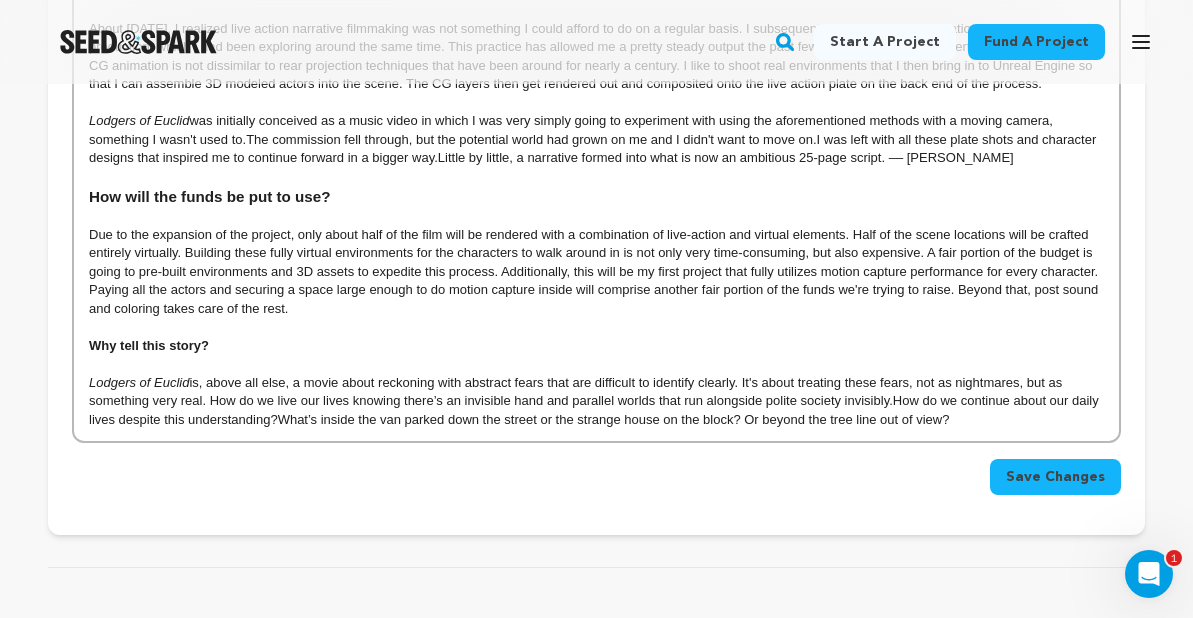 click on "Save Changes" at bounding box center [1055, 477] 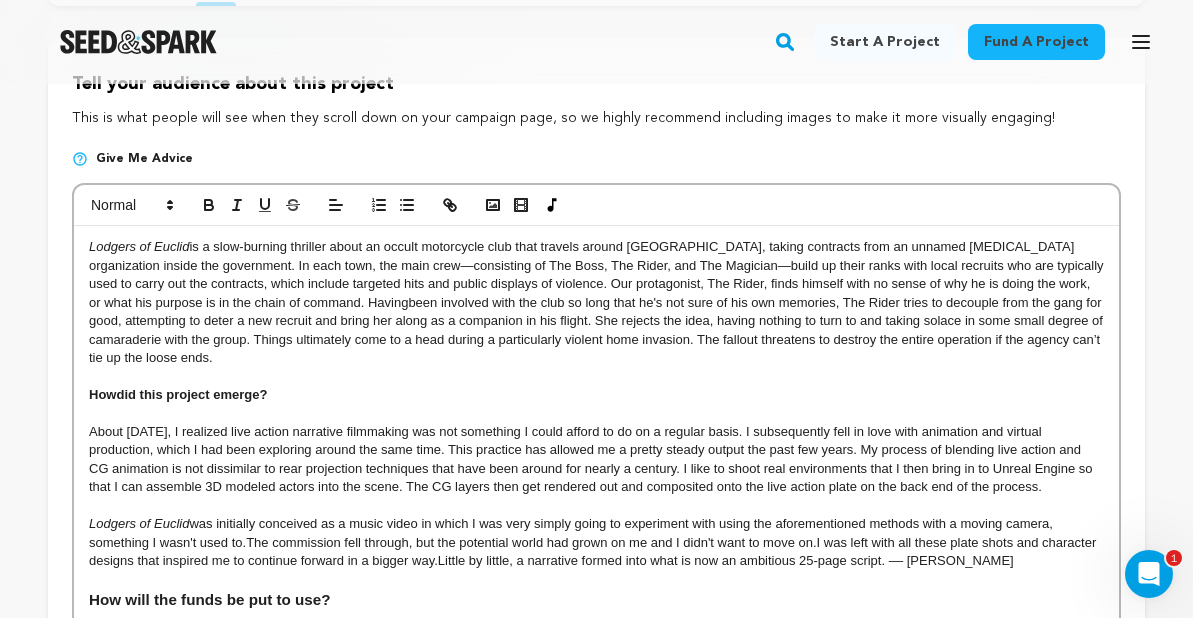 scroll, scrollTop: 414, scrollLeft: 0, axis: vertical 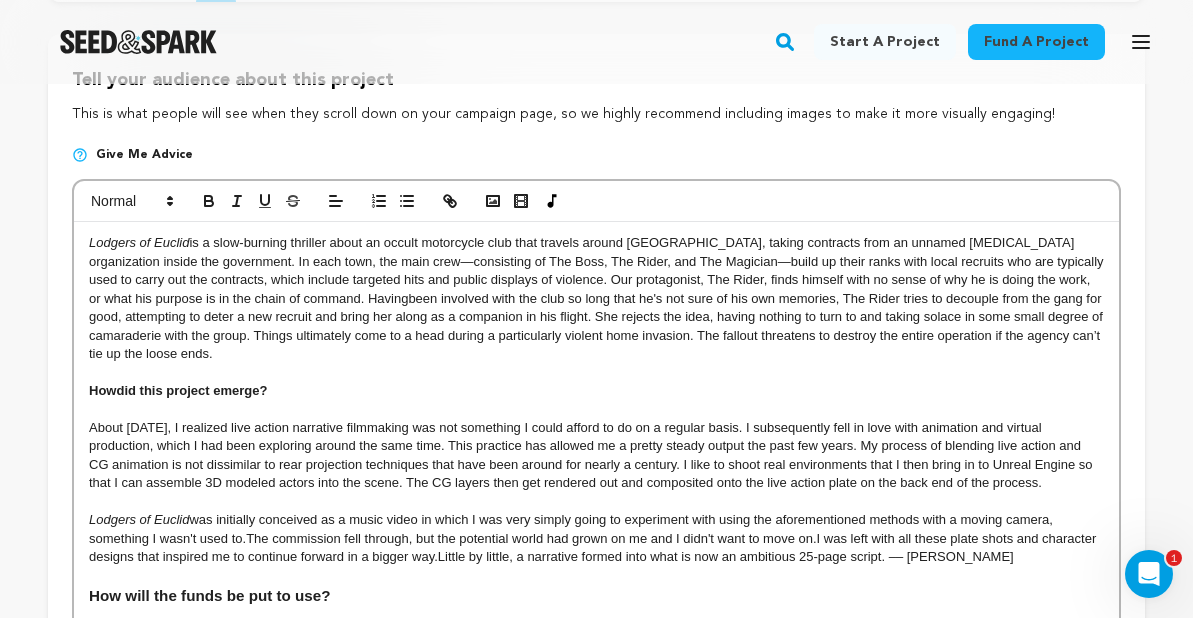 click on "Lodgers of Euclid  is a slow-burning thriller about an occult motorcycle club that travels around the United States, taking contracts from an unnamed splinter organization inside the government. In each town, the main crew—consisting of The Boss, The Rider, and The Magician—build up their ranks with local recruits who are typically used to carry out the contracts, which include targeted hits and public displays of violence. Our protagonist, The Rider, finds himself with no sense of why he is doing the work, or what his purpose is in the chain of command. Having  ﻿﻿﻿How ﻿  did this project emerge? Lodgers of Euclid  was initially conceived as a music video in which I was very simply going to experiment with using the aforementioned methods with a moving camera, something I wasn't used to.  The commission fell through, but the potential world had grown on me and I didn't want to move on.  Little by little, a narrative formed into what is now an ambitious 25-page script. –– Tanner Masseth" at bounding box center [596, 531] 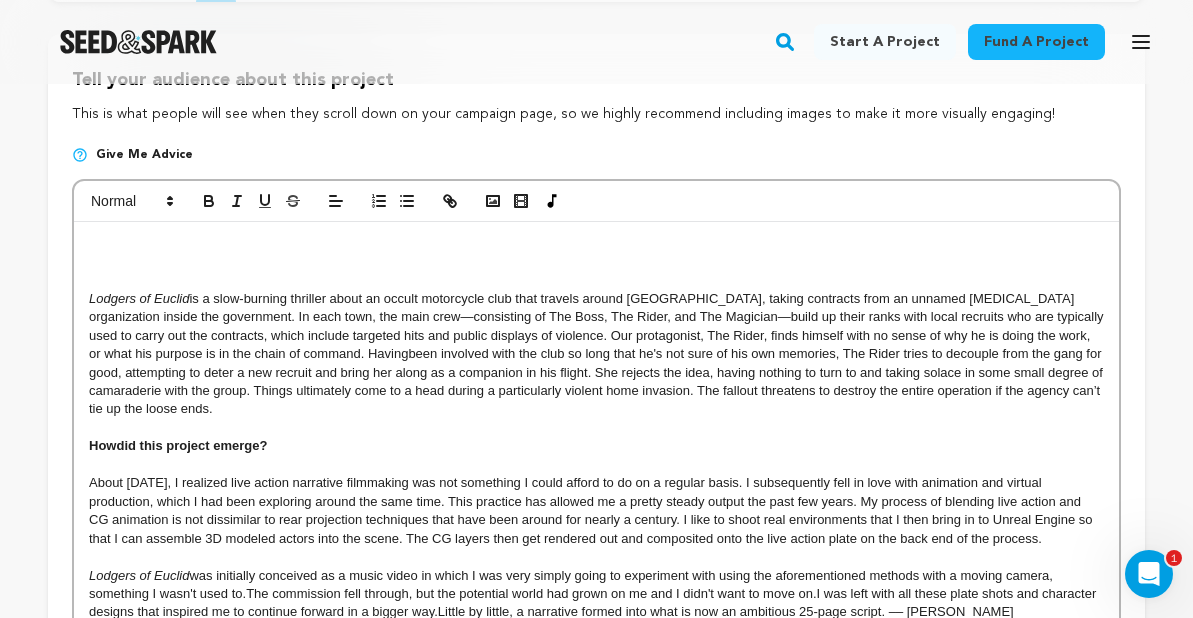 click on "﻿ Lodgers of Euclid  is a slow-burning thriller about an occult motorcycle club that travels around the United States, taking contracts from an unnamed splinter organization inside the government. In each town, the main crew—consisting of The Boss, The Rider, and The Magician—build up their ranks with local recruits who are typically used to carry out the contracts, which include targeted hits and public displays of violence. Our protagonist, The Rider, finds himself with no sense of why he is doing the work, or what his purpose is in the chain of command. Having  ﻿﻿﻿How ﻿  did this project emerge? Lodgers of Euclid  was initially conceived as a music video in which I was very simply going to experiment with using the aforementioned methods with a moving camera, something I wasn't used to.  The commission fell through, but the potential world had grown on me and I didn't want to move on.  Little by little, a narrative formed into what is now an ambitious 25-page script. –– Tanner Masseth" at bounding box center [596, 558] 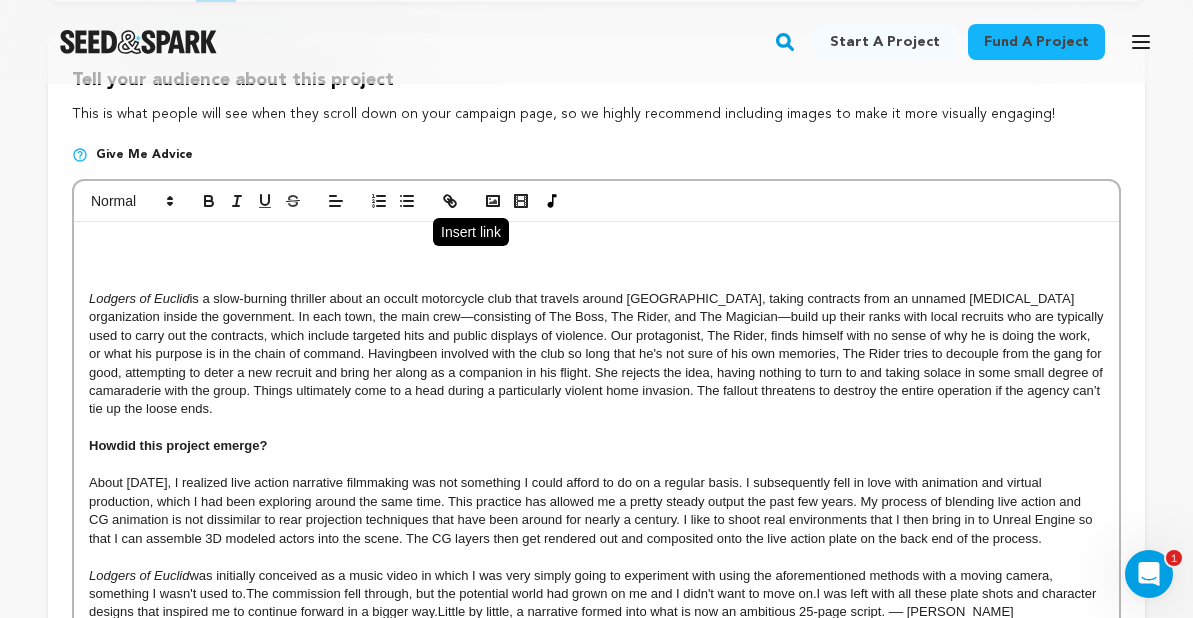 click 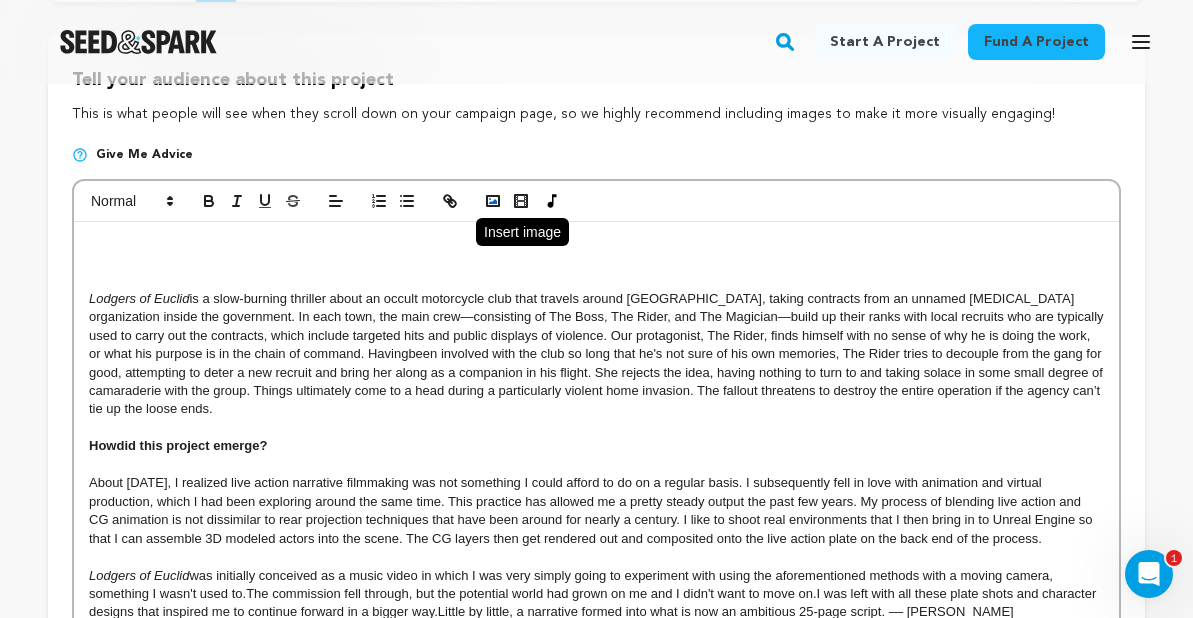 click 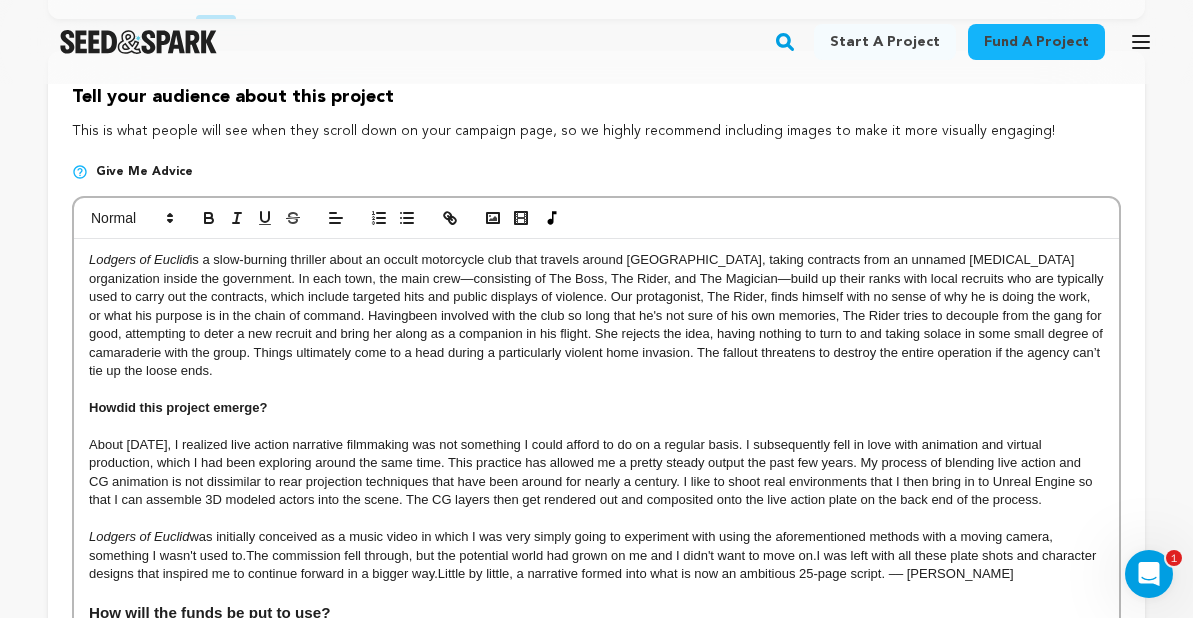 scroll, scrollTop: 398, scrollLeft: 0, axis: vertical 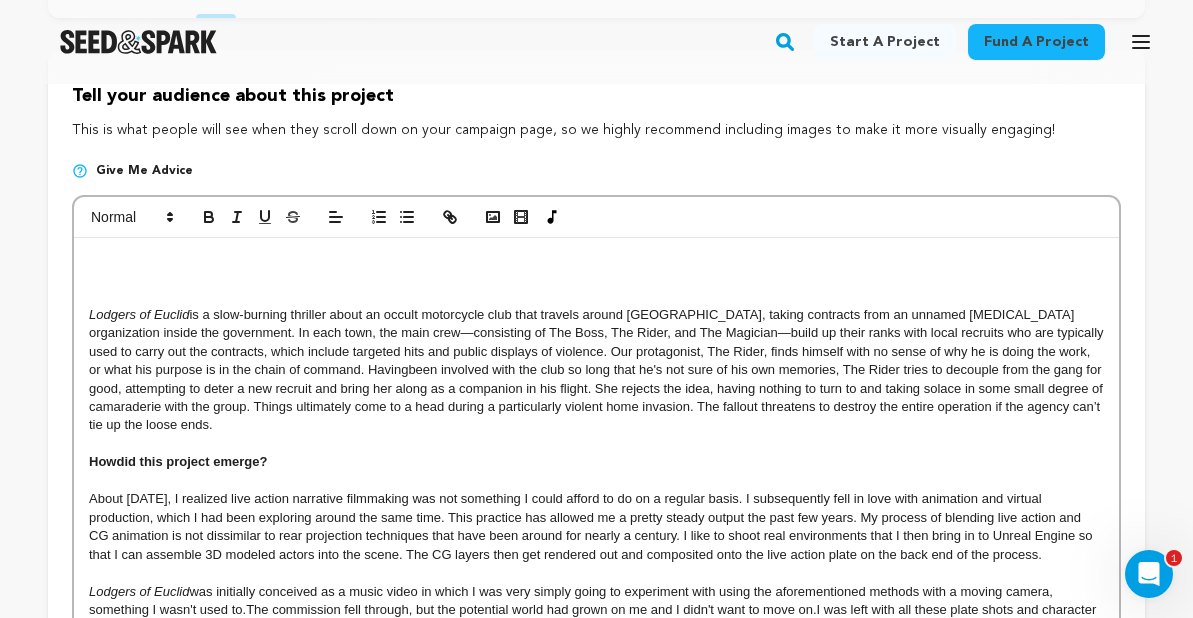 click at bounding box center (596, 259) 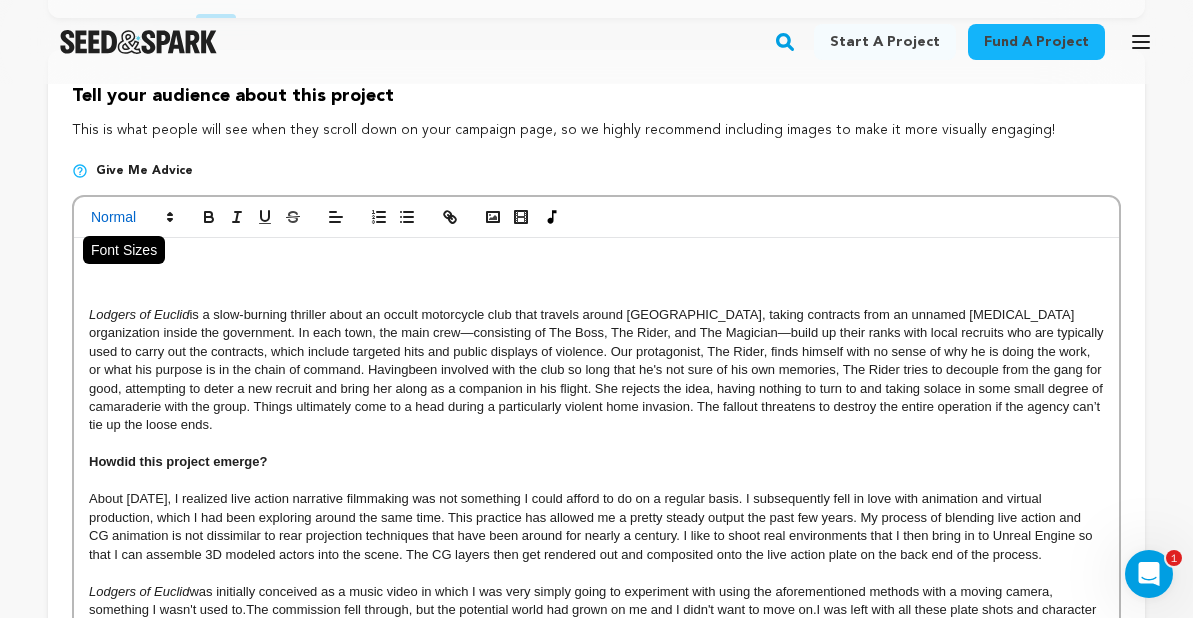 click at bounding box center (131, 217) 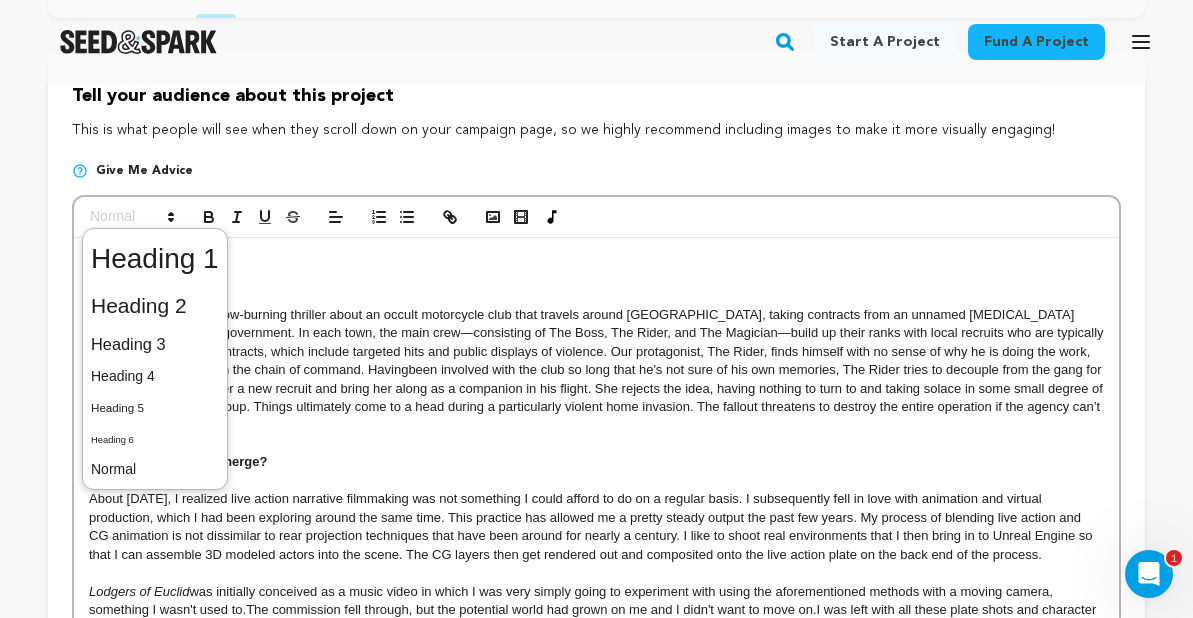 click on "Lodgers of Euclid  is a slow-burning thriller about an occult motorcycle club that travels around the United States, taking contracts from an unnamed splinter organization inside the government. In each town, the main crew—consisting of The Boss, The Rider, and The Magician—build up their ranks with local recruits who are typically used to carry out the contracts, which include targeted hits and public displays of violence. Our protagonist, The Rider, finds himself with no sense of why he is doing the work, or what his purpose is in the chain of command. Having" at bounding box center [596, 370] 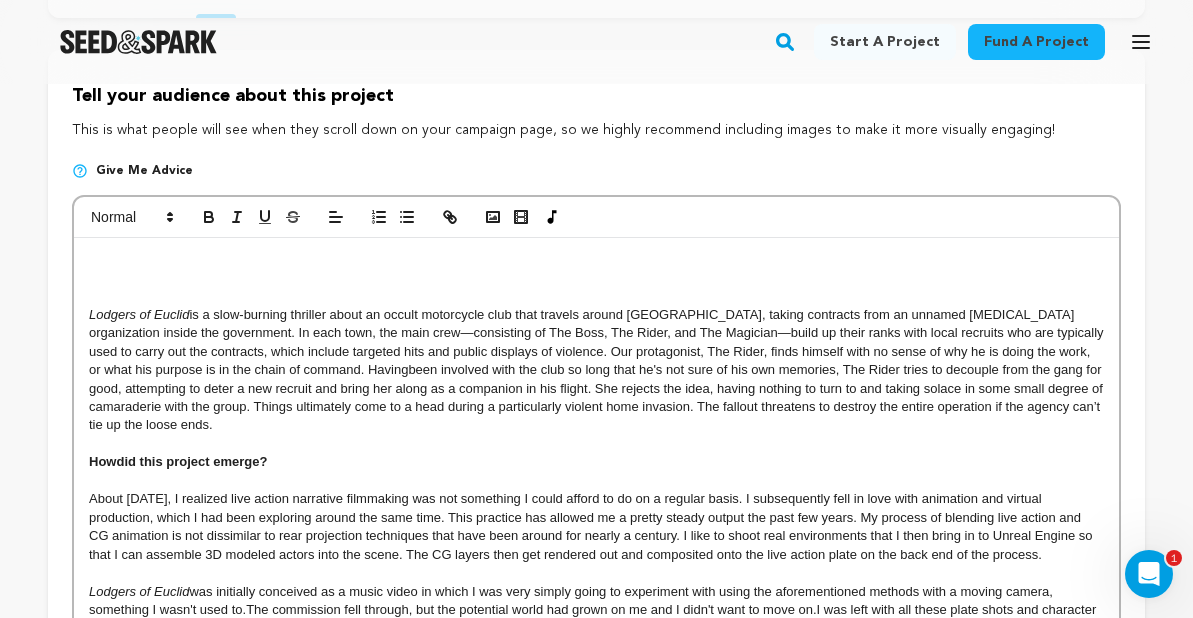 click on "Lodgers of Euclid  is a slow-burning thriller about an occult motorcycle club that travels around the United States, taking contracts from an unnamed splinter organization inside the government. In each town, the main crew—consisting of The Boss, The Rider, and The Magician—build up their ranks with local recruits who are typically used to carry out the contracts, which include targeted hits and public displays of violence. Our protagonist, The Rider, finds himself with no sense of why he is doing the work, or what his purpose is in the chain of command. Having  ﻿﻿﻿How ﻿  did this project emerge? Lodgers of Euclid  was initially conceived as a music video in which I was very simply going to experiment with using the aforementioned methods with a moving camera, something I wasn't used to.  The commission fell through, but the potential world had grown on me and I didn't want to move on.  Little by little, a narrative formed into what is now an ambitious 25-page script. –– Tanner Masseth" at bounding box center (596, 574) 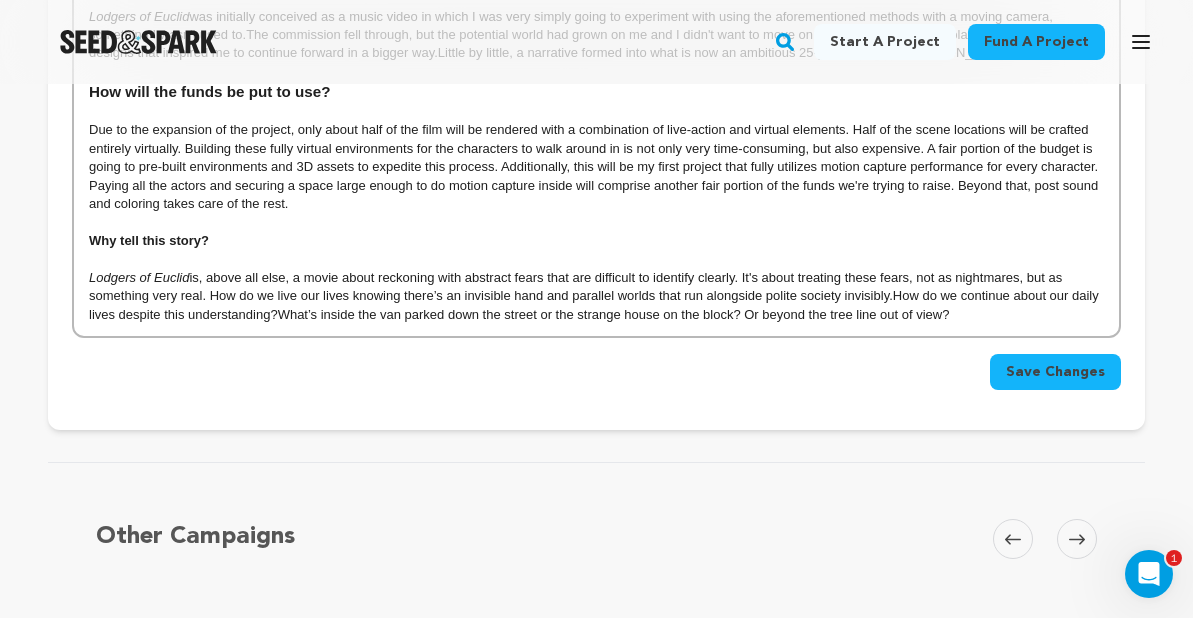 click on "Lodgers of Euclid  is, above all else, a movie about reckoning with abstract fears that are difficult to identify clearly. It's about treating these fears, not as nightmares, but as something very real. How do we live our lives knowing there’s an invisible hand and parallel worlds that run alongside polite society invisibly.  How do we continue about our daily lives despite this understanding?  What’s inside the van parked down the street or the strange house on the block? Or beyond the tree line out of view?" at bounding box center [596, 296] 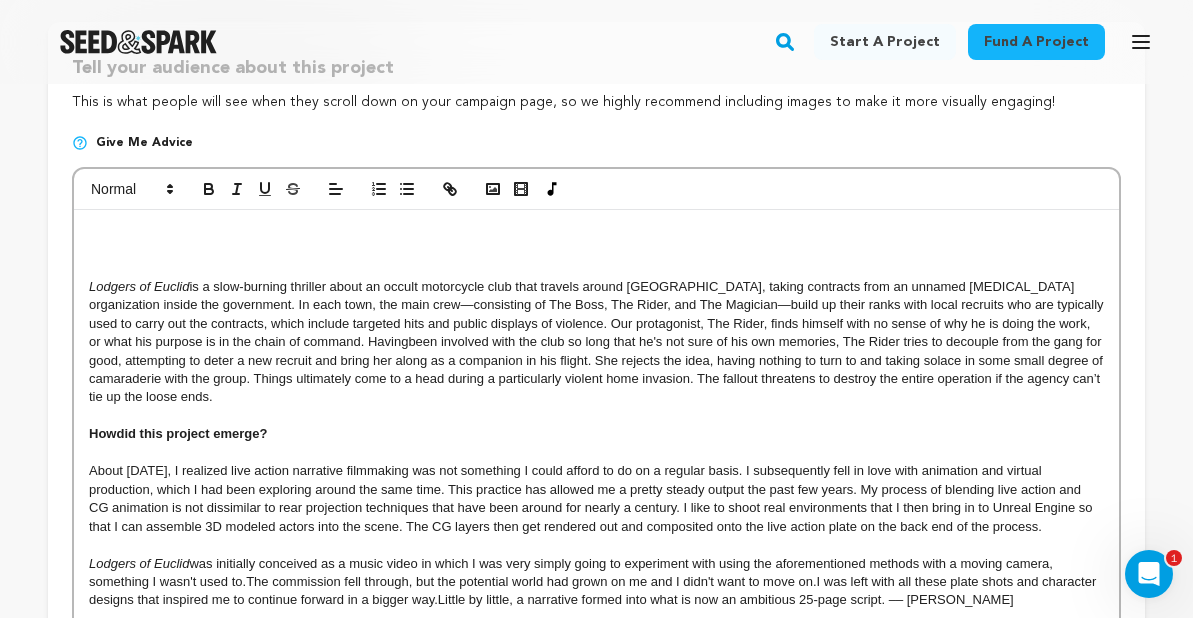 scroll, scrollTop: 489, scrollLeft: 0, axis: vertical 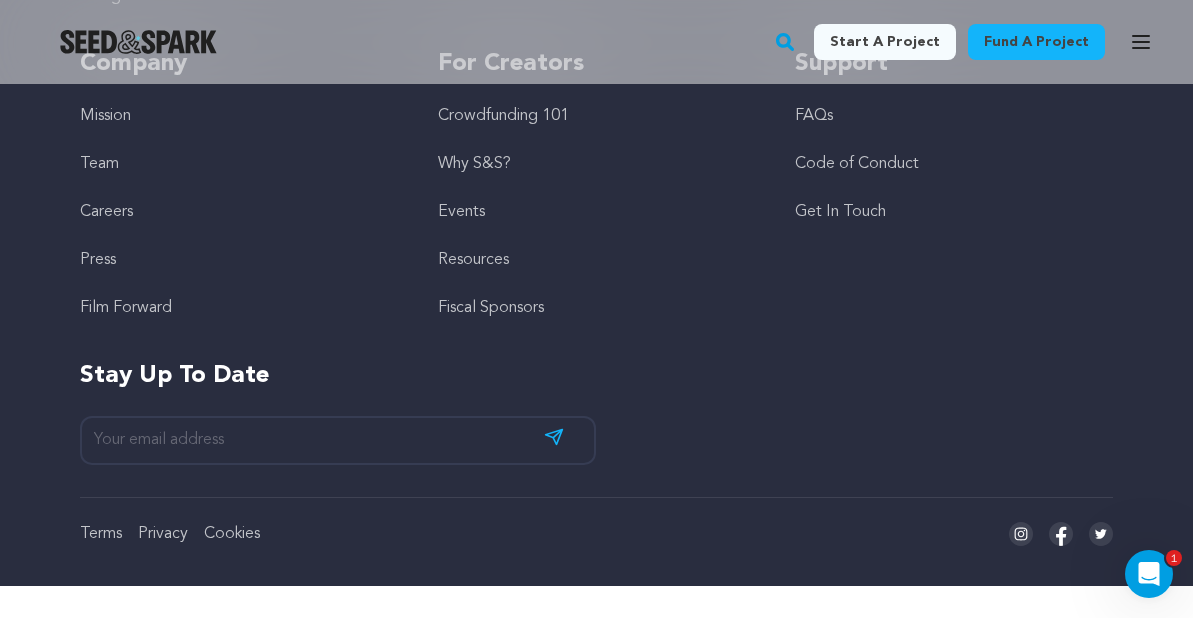 drag, startPoint x: 88, startPoint y: 226, endPoint x: 445, endPoint y: 647, distance: 551.9873 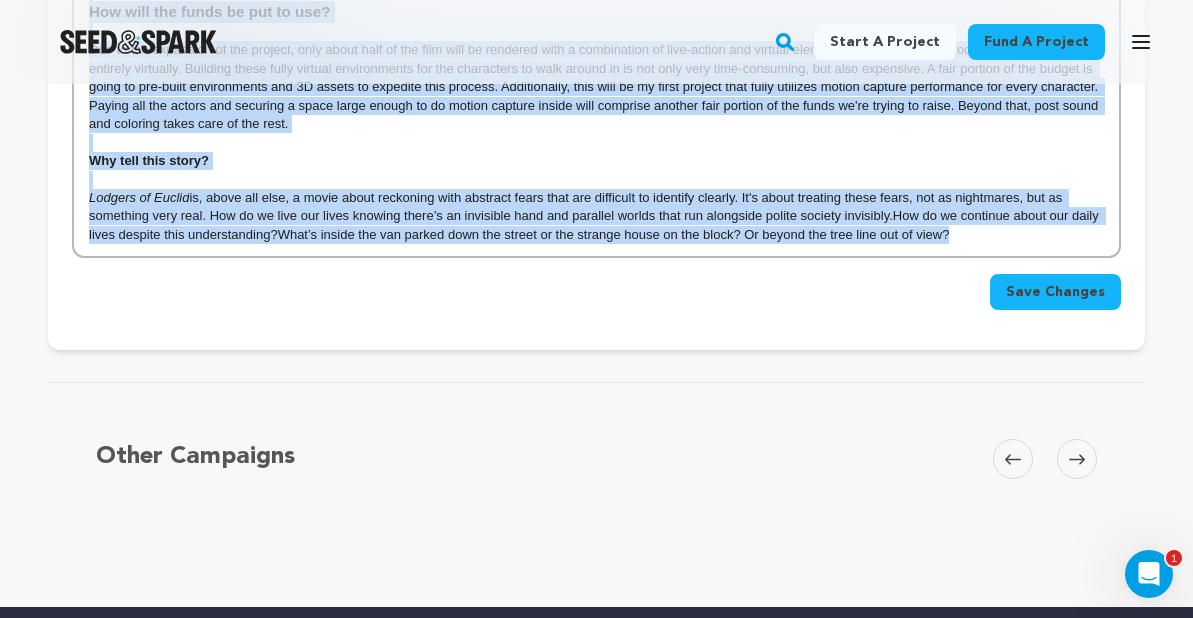 scroll, scrollTop: 1055, scrollLeft: 0, axis: vertical 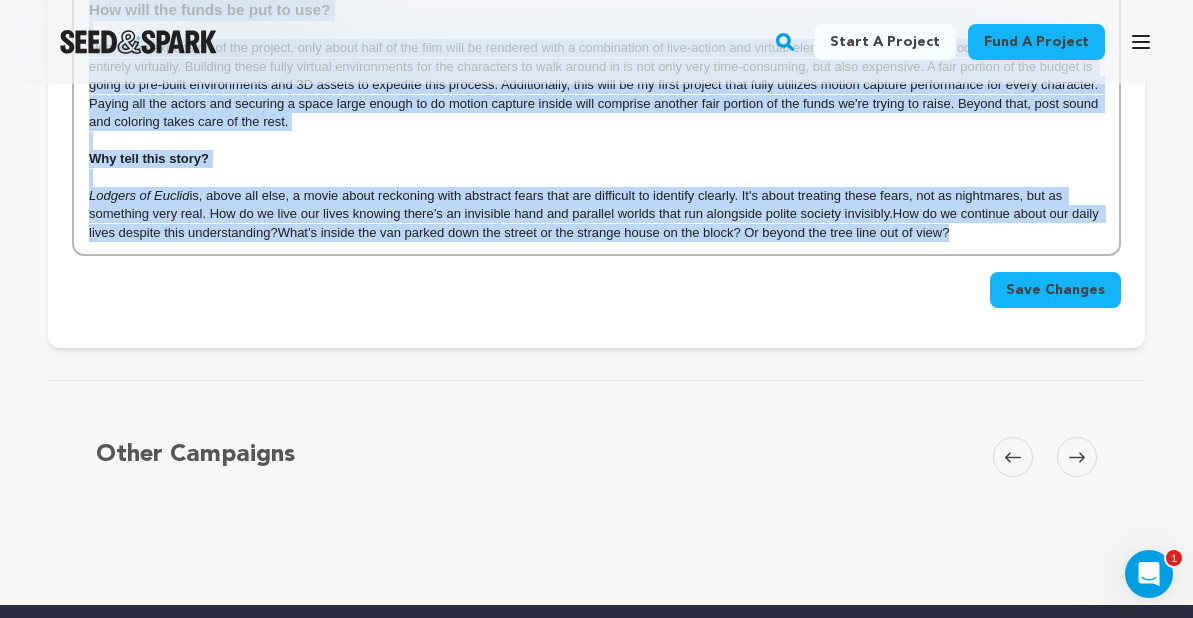 click on "Lodgers of Euclid  is, above all else, a movie about reckoning with abstract fears that are difficult to identify clearly. It's about treating these fears, not as nightmares, but as something very real. How do we live our lives knowing there’s an invisible hand and parallel worlds that run alongside polite society invisibly.  How do we continue about our daily lives despite this understanding?  What’s inside the van parked down the street or the strange house on the block? Or beyond the tree line out of view?" at bounding box center (596, 214) 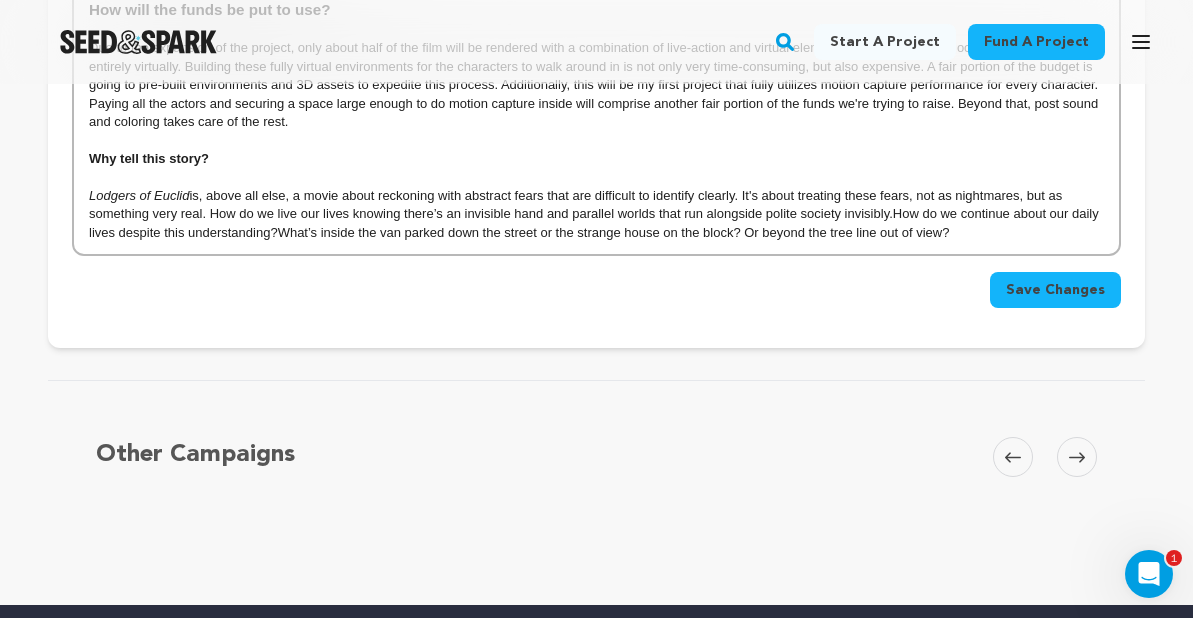 click on "Lodgers of Euclid  is a slow-burning thriller about an occult motorcycle club that travels around the United States, taking contracts from an unnamed splinter organization inside the government. In each town, the main crew—consisting of The Boss, The Rider, and The Magician—build up their ranks with local recruits who are typically used to carry out the contracts, which include targeted hits and public displays of violence. Our protagonist, The Rider, finds himself with no sense of why he is doing the work, or what his purpose is in the chain of command. Having  ﻿﻿﻿How ﻿  did this project emerge? Lodgers of Euclid  was initially conceived as a music video in which I was very simply going to experiment with using the aforementioned methods with a moving camera, something I wasn't used to.  The commission fell through, but the potential world had grown on me and I didn't want to move on.  Little by little, a narrative formed into what is now an ambitious 25-page script. –– Tanner Masseth" at bounding box center (596, -83) 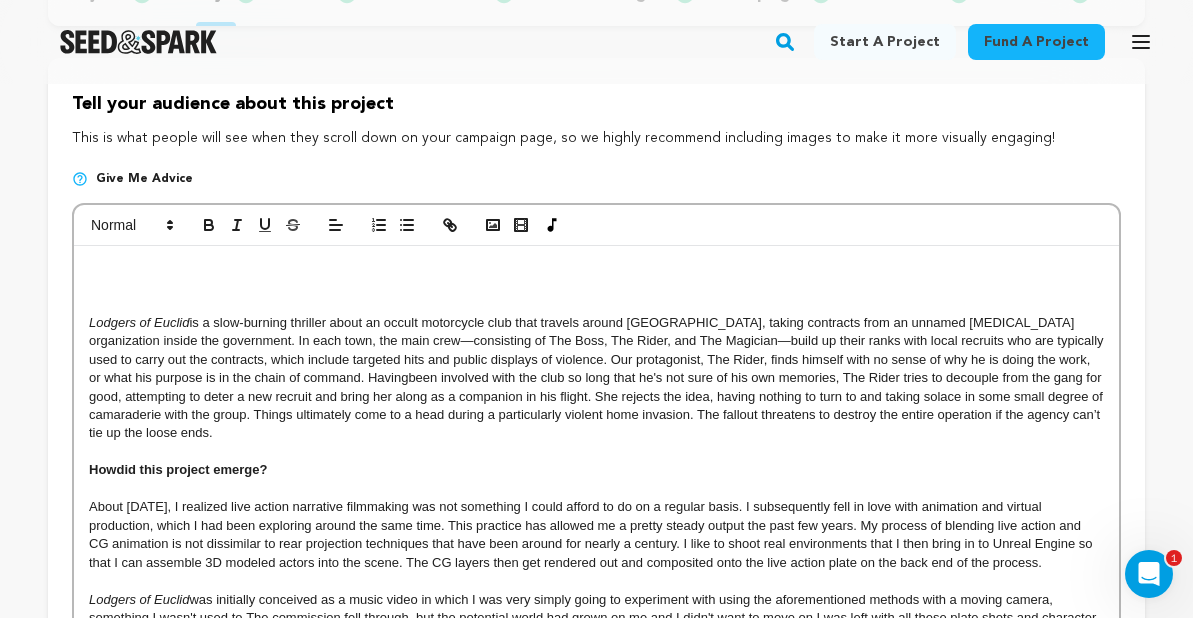 scroll, scrollTop: 435, scrollLeft: 0, axis: vertical 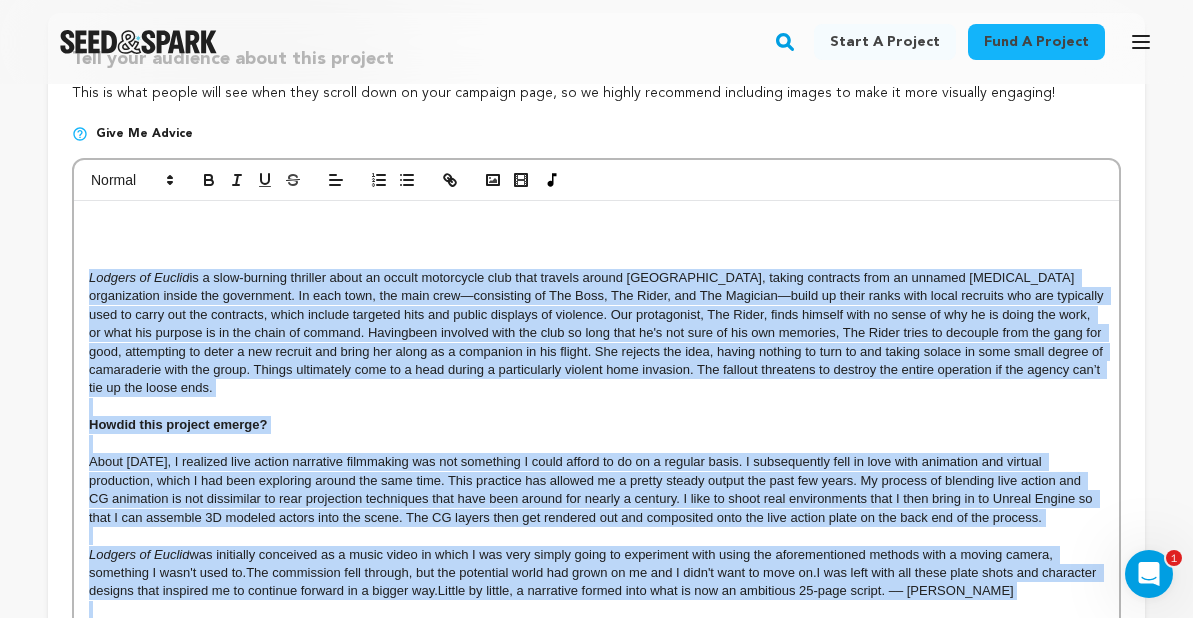 drag, startPoint x: 955, startPoint y: 237, endPoint x: 89, endPoint y: 285, distance: 867.3292 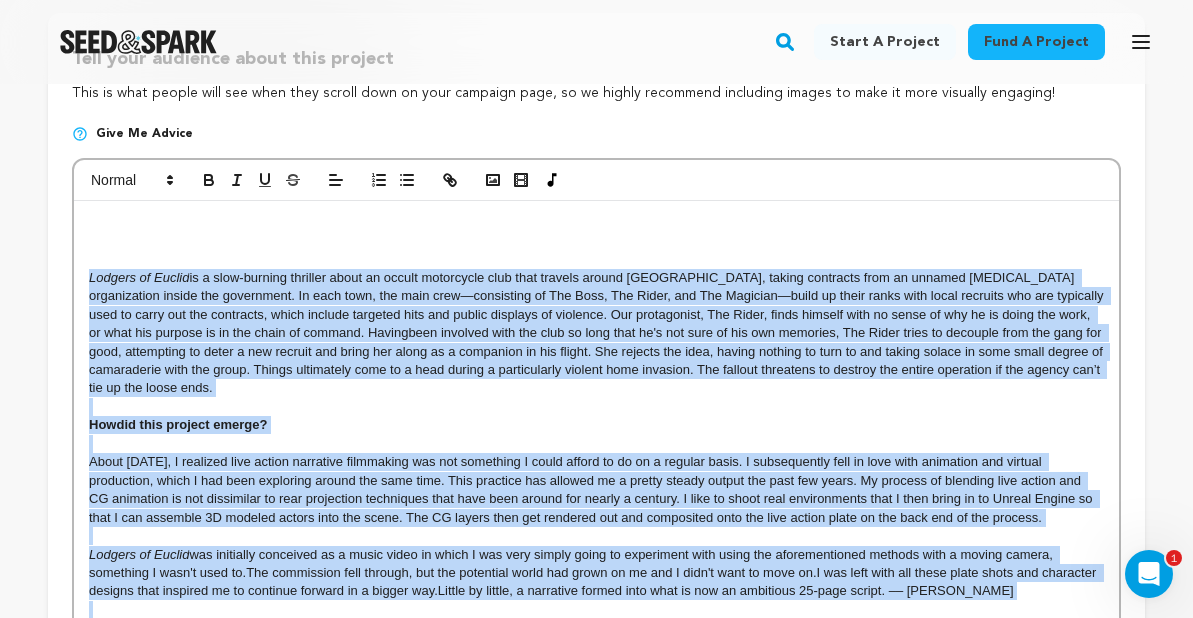 copy on "Lodgers of Euclid  is a slow-burning thriller about an occult motorcycle club that travels around the United States, taking contracts from an unnamed splinter organization inside the government. In each town, the main crew—consisting of The Boss, The Rider, and The Magician—build up their ranks with local recruits who are typically used to carry out the contracts, which include targeted hits and public displays of violence. Our protagonist, The Rider, finds himself with no sense of why he is doing the work, or what his purpose is in the chain of command. Having  been involved with the club so long that he's not sure of his own memories, The Rider tries to decouple from the gang for good, attempting to deter a new recruit and bring her along as a companion in his flight. She rejects the idea, having nothing to turn to and taking solace in some small degree of camaraderie with the group. Things ultimately come to a head during a particularly violent home invasion. The fallout threatens to destroy the entire ..." 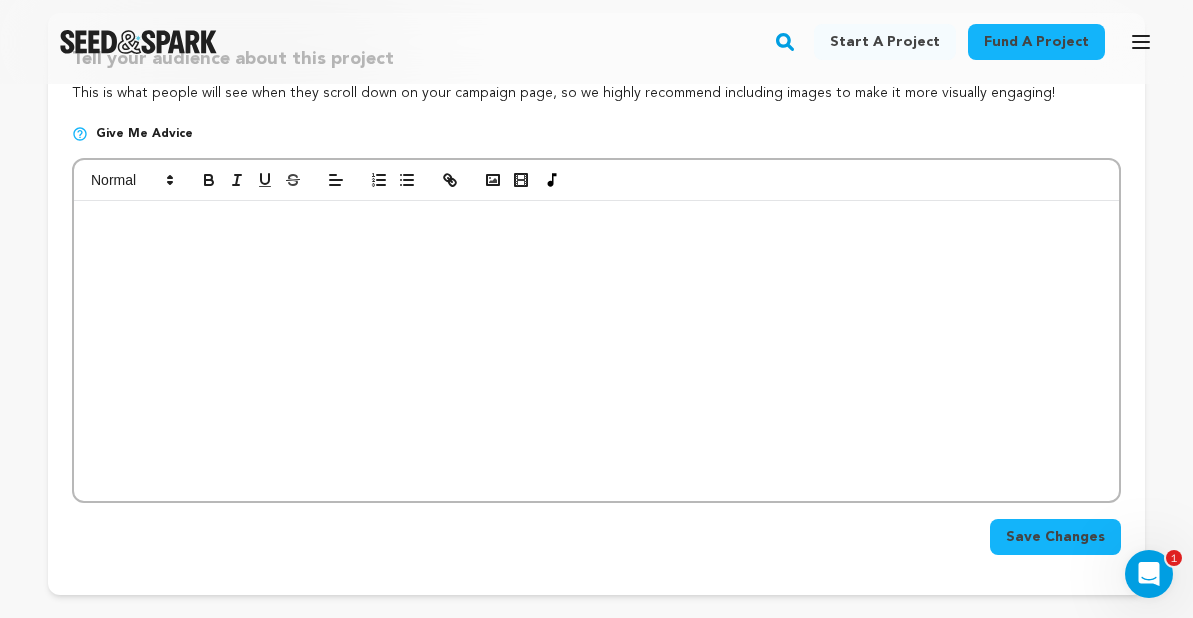 click at bounding box center [596, 351] 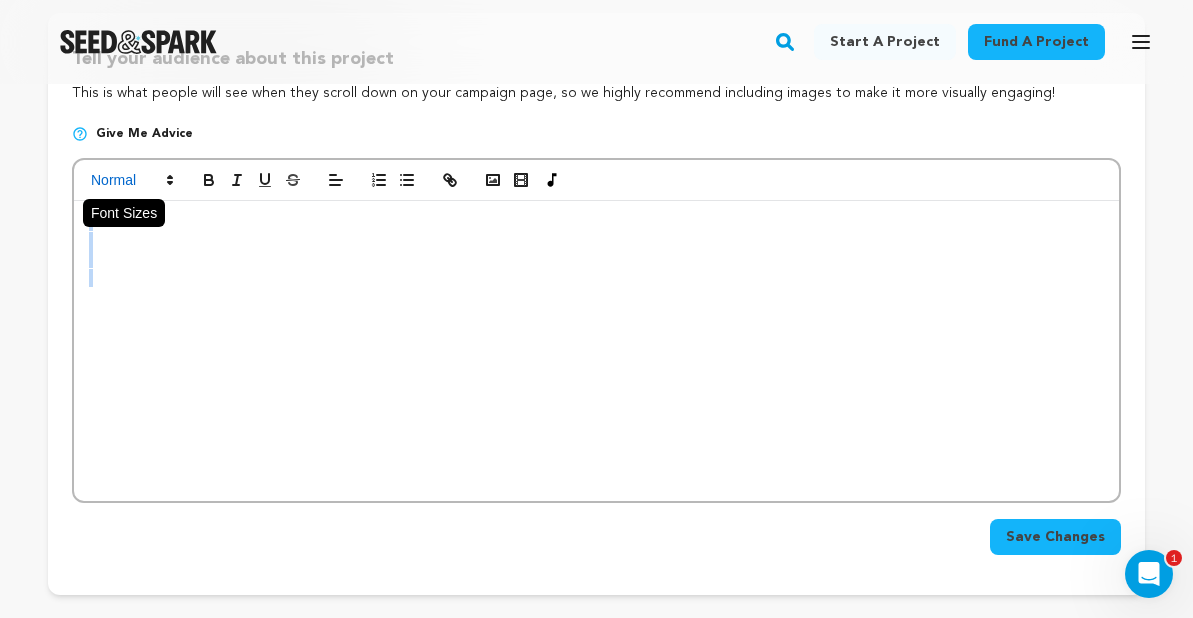 drag, startPoint x: 117, startPoint y: 466, endPoint x: 99, endPoint y: 172, distance: 294.5505 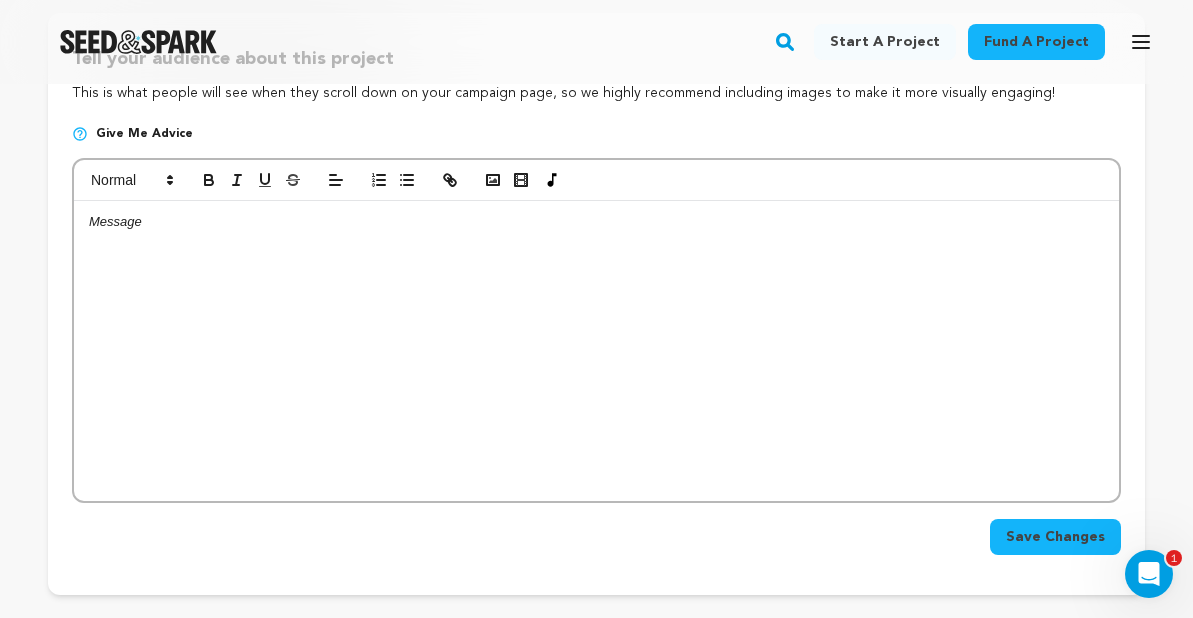 click at bounding box center (596, 351) 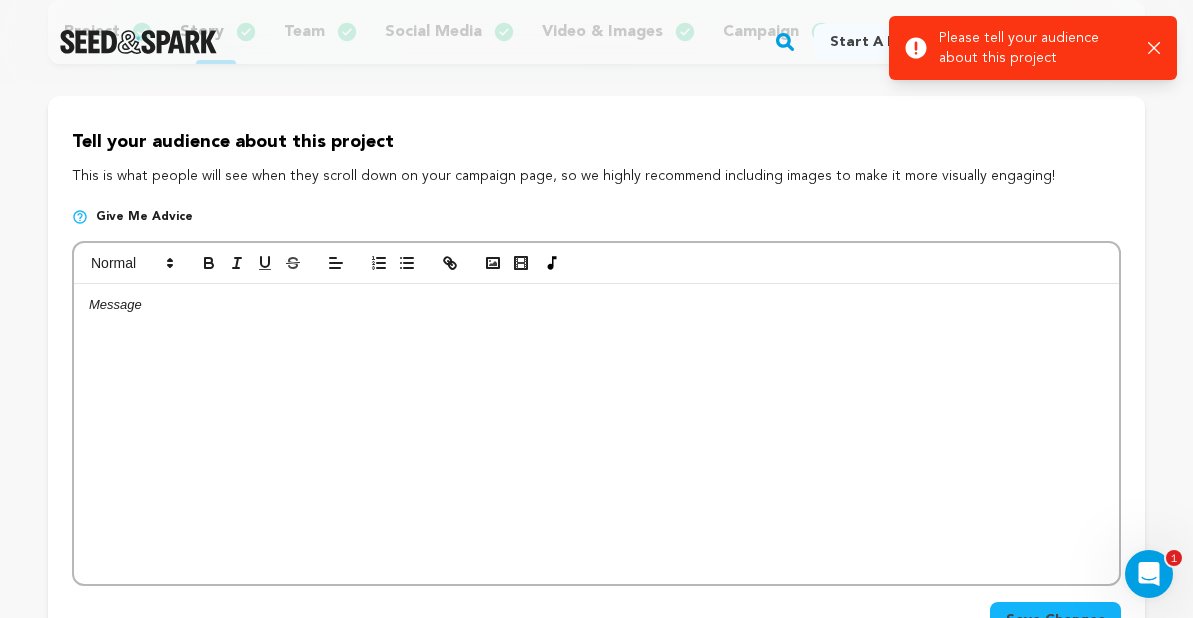 scroll, scrollTop: 345, scrollLeft: 0, axis: vertical 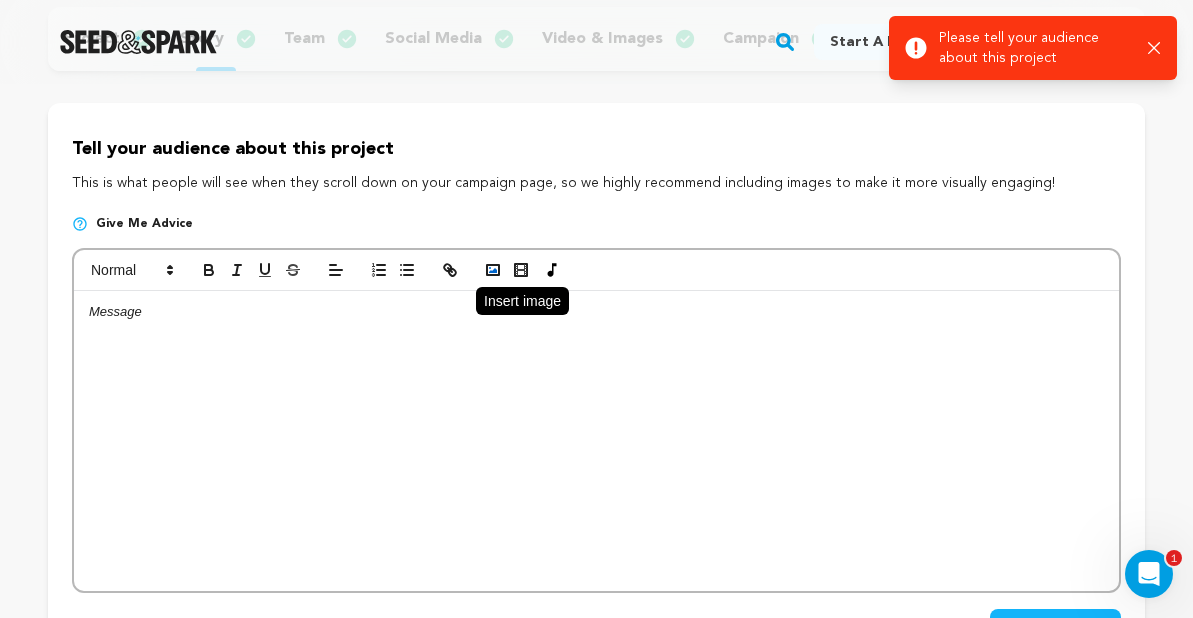 click 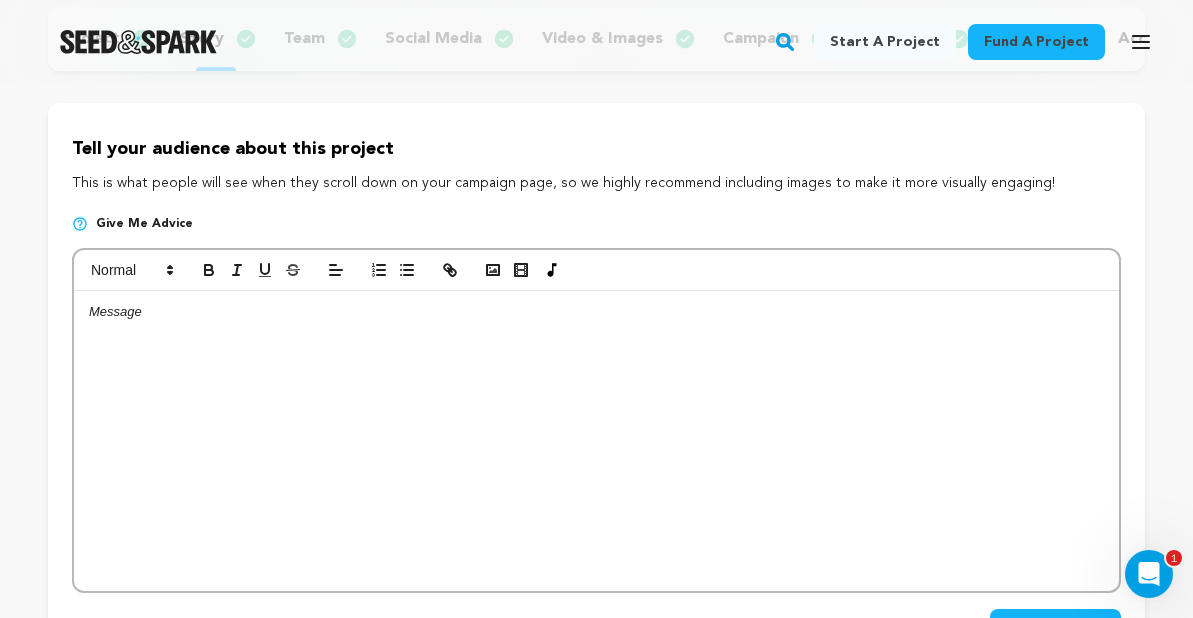 click at bounding box center (596, 441) 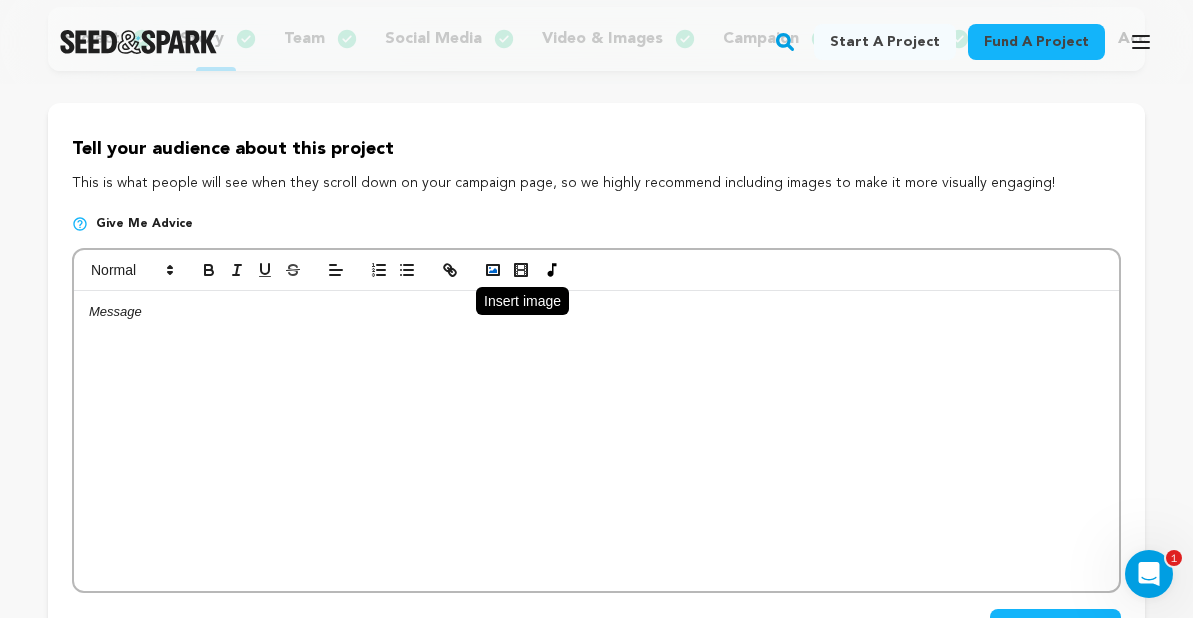 click 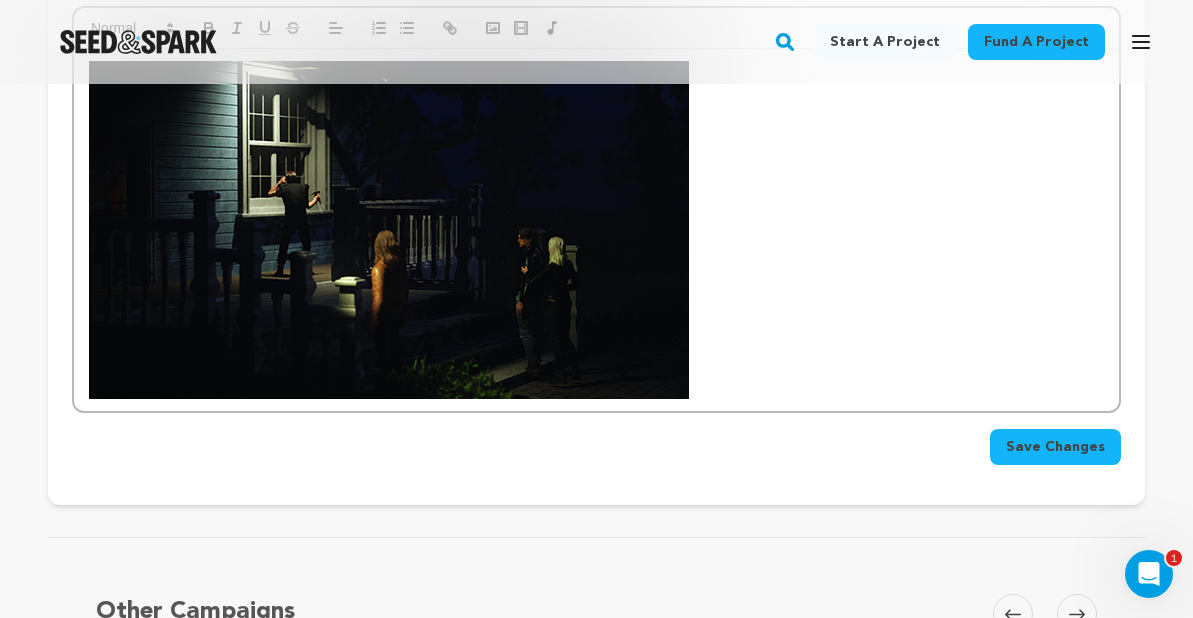 click at bounding box center (389, 230) 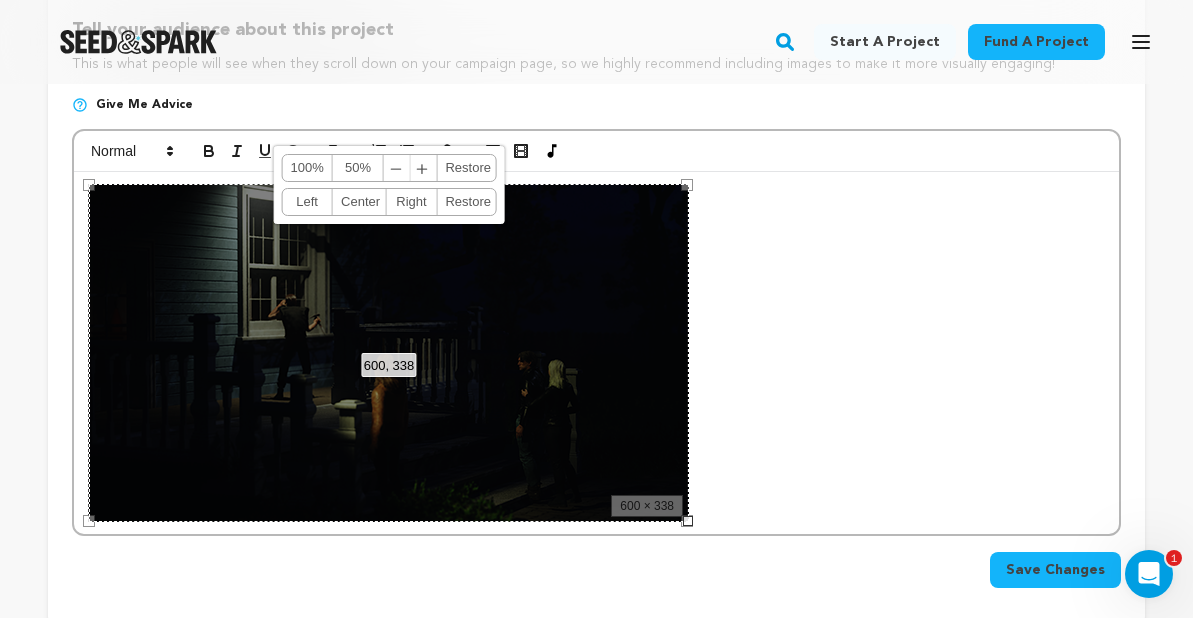 scroll, scrollTop: 458, scrollLeft: 0, axis: vertical 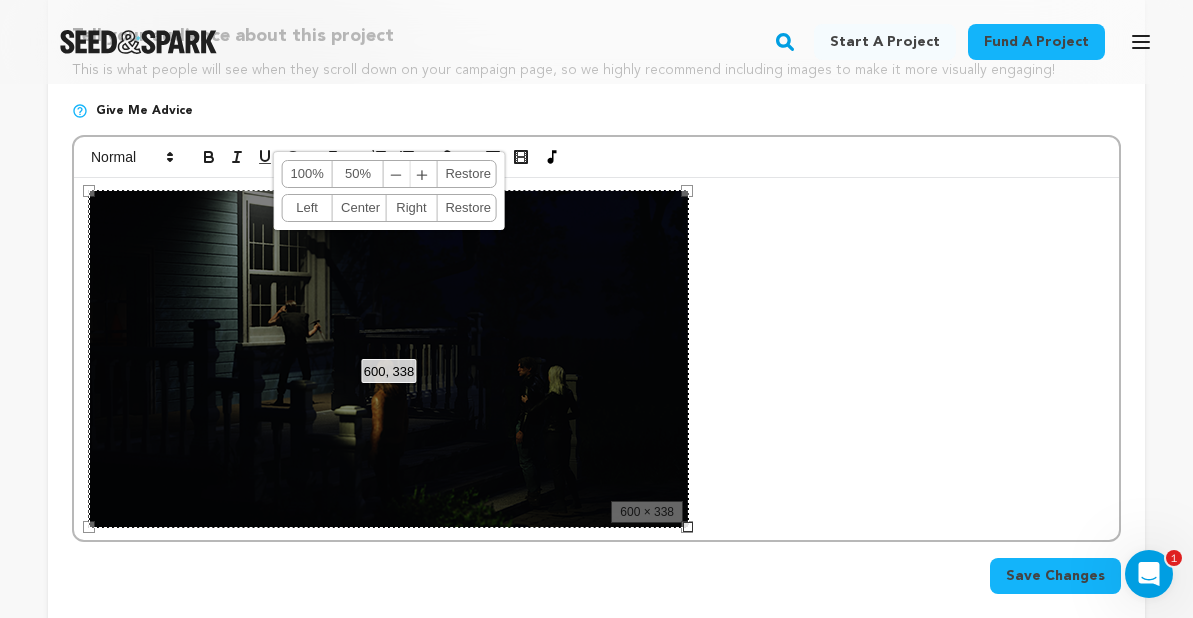 click at bounding box center (596, 359) 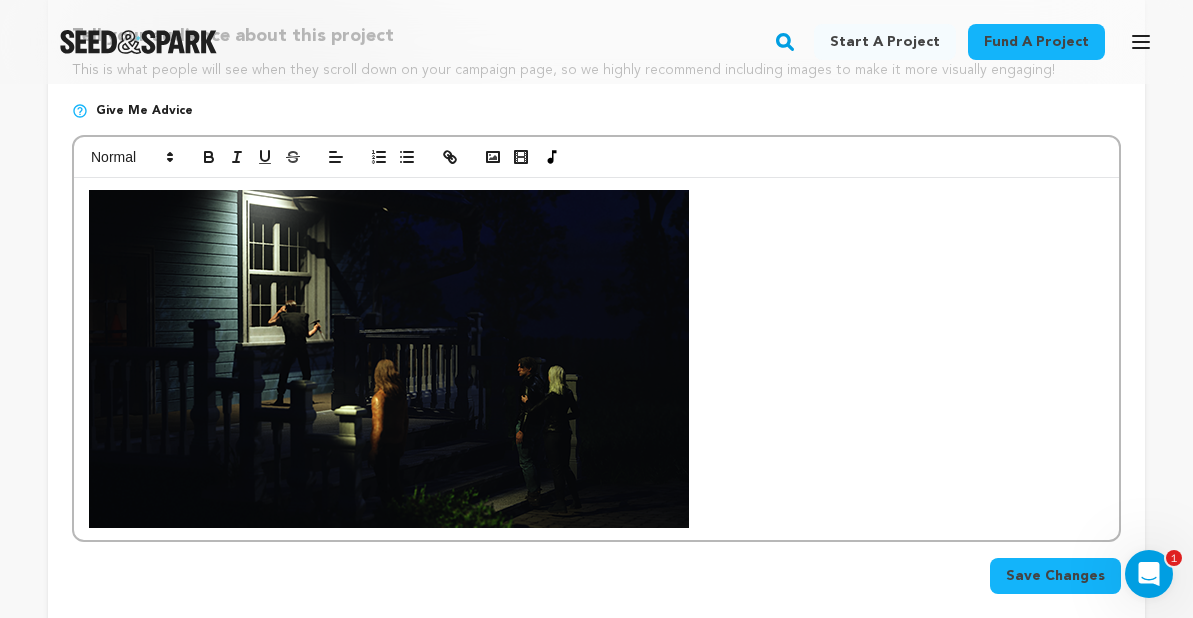 scroll, scrollTop: 474, scrollLeft: 0, axis: vertical 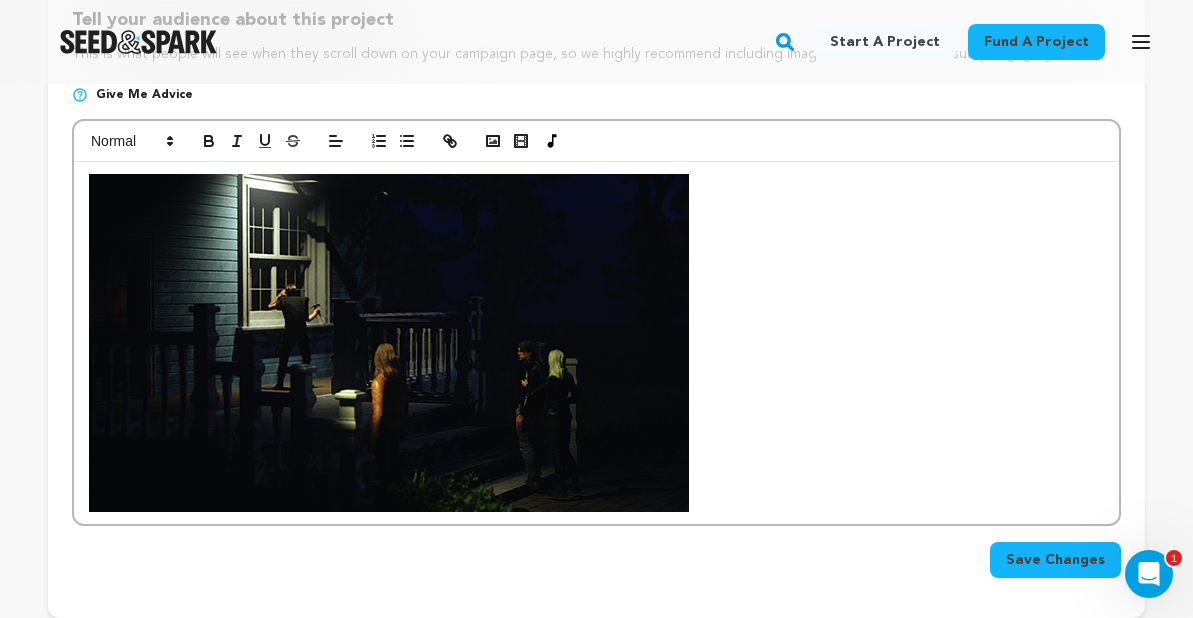 click on "Save Changes" at bounding box center [1055, 560] 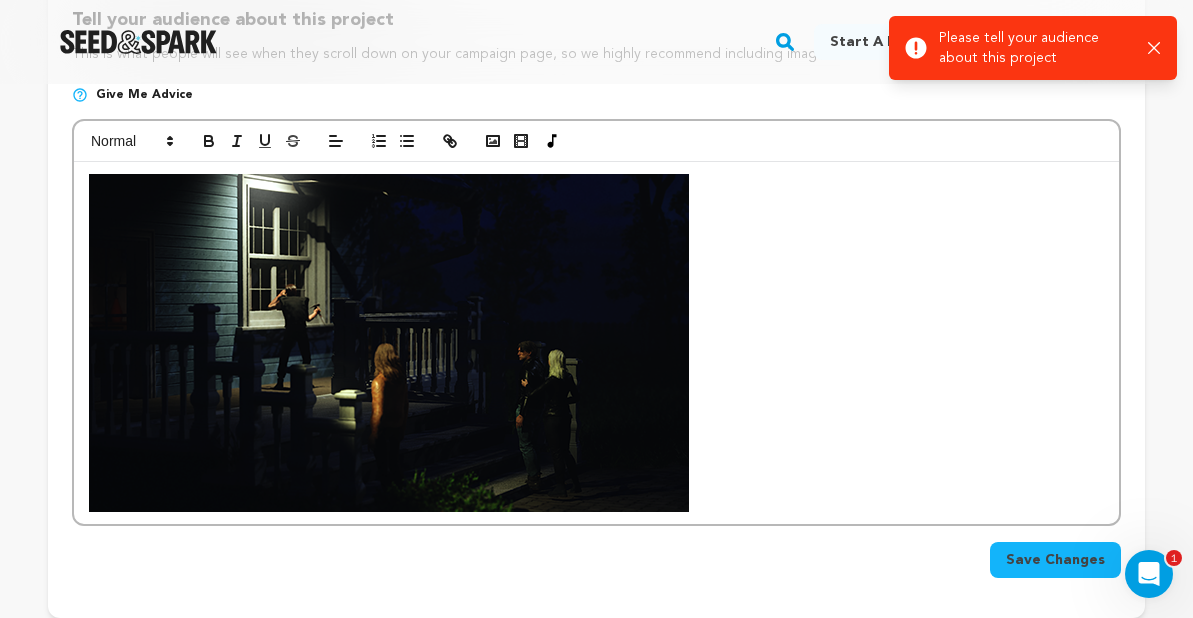 click at bounding box center [596, 343] 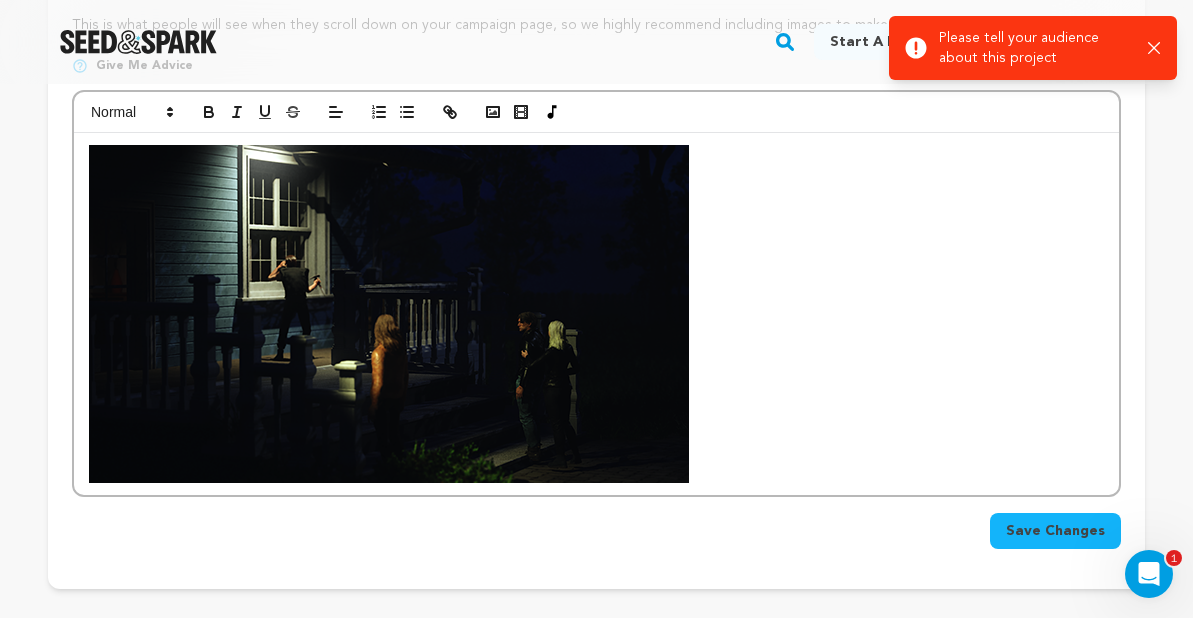 click at bounding box center [596, 314] 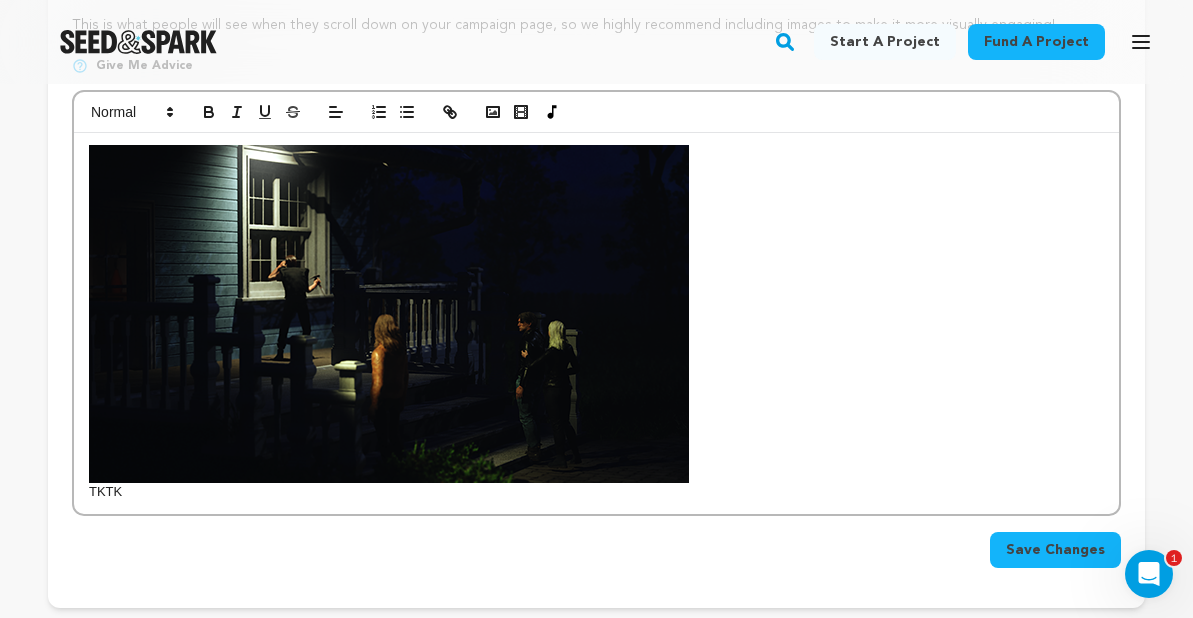 click on "Save Changes" at bounding box center [1055, 550] 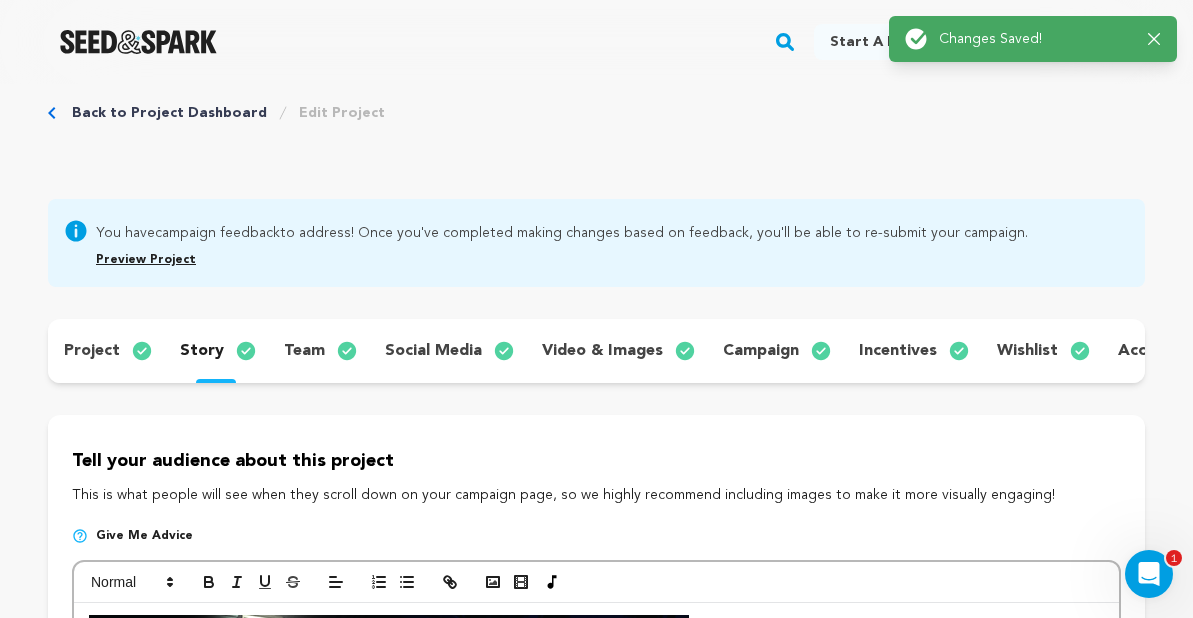 scroll, scrollTop: 0, scrollLeft: 0, axis: both 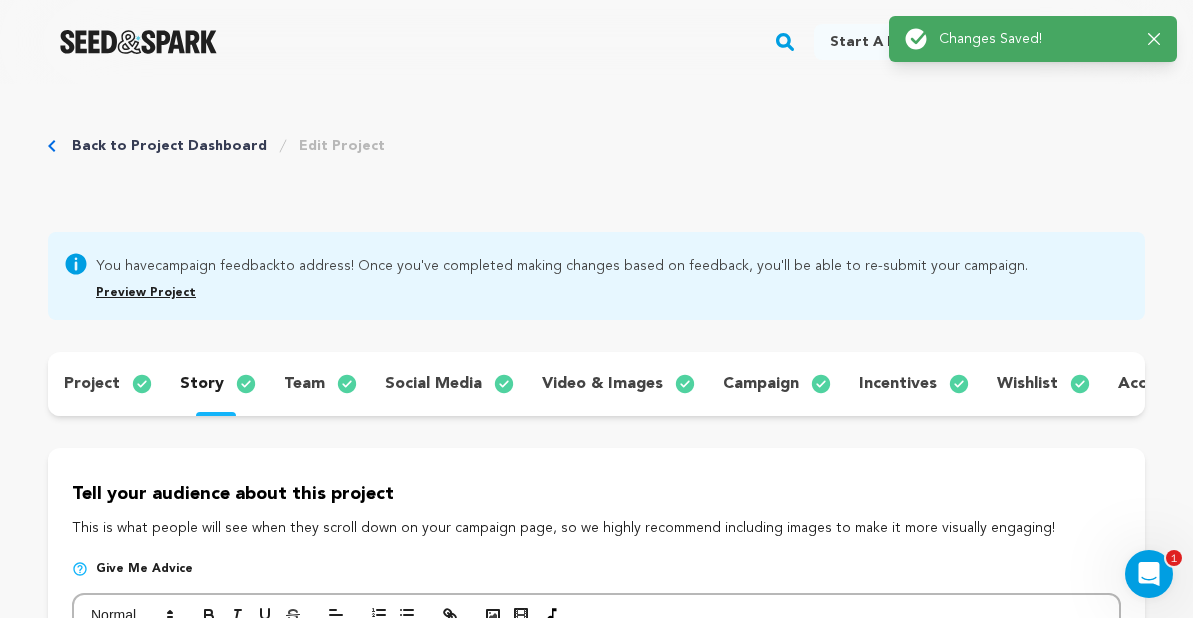click on "Preview Project" at bounding box center (146, 293) 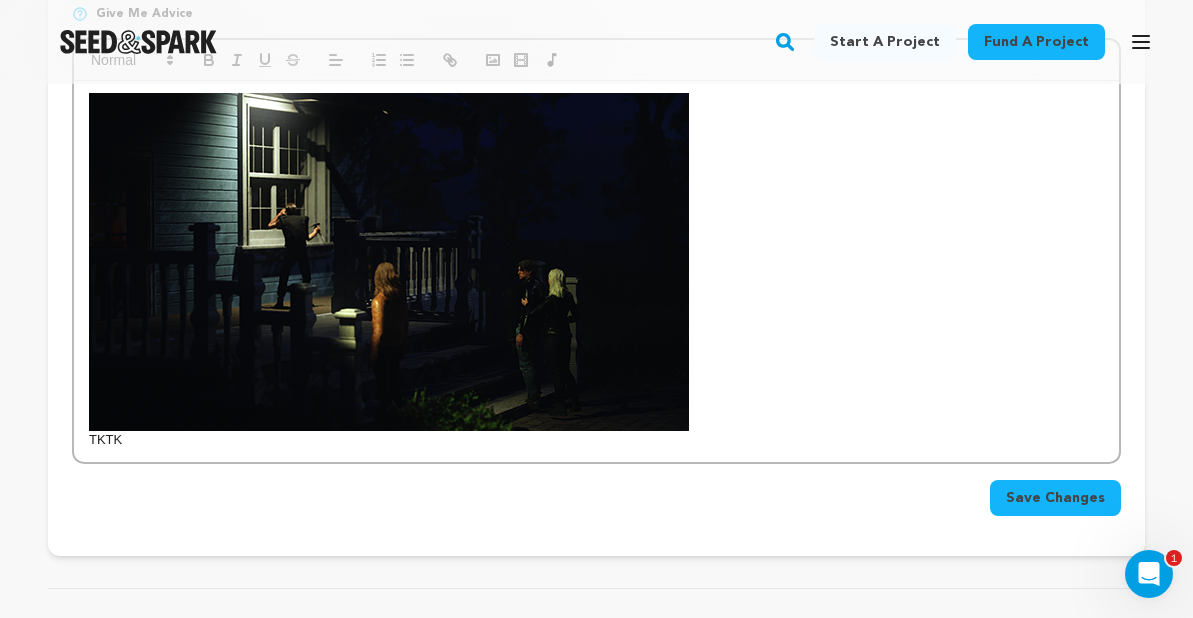 scroll, scrollTop: 511, scrollLeft: 0, axis: vertical 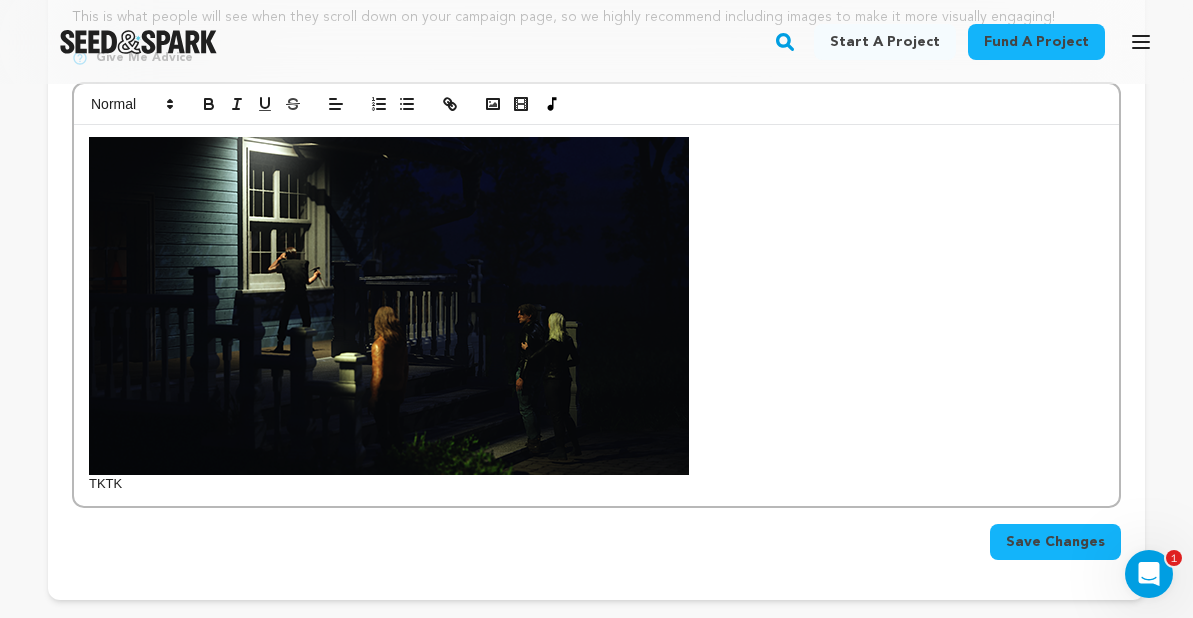 click at bounding box center [389, 306] 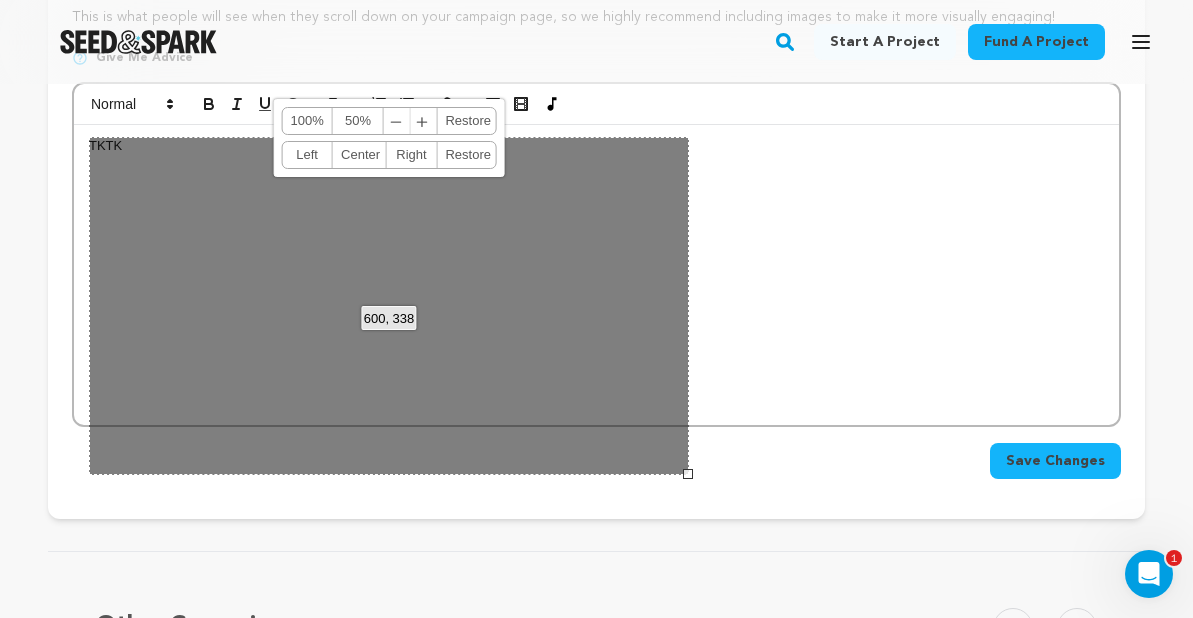 click on "TKTK" at bounding box center (596, 275) 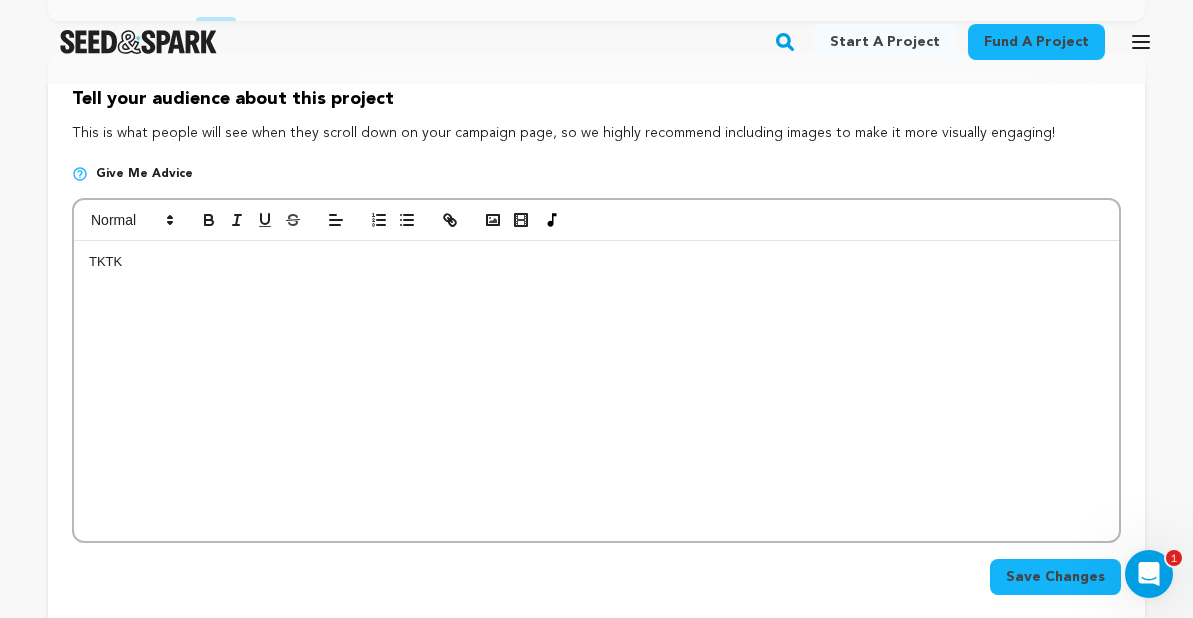 scroll, scrollTop: 391, scrollLeft: 0, axis: vertical 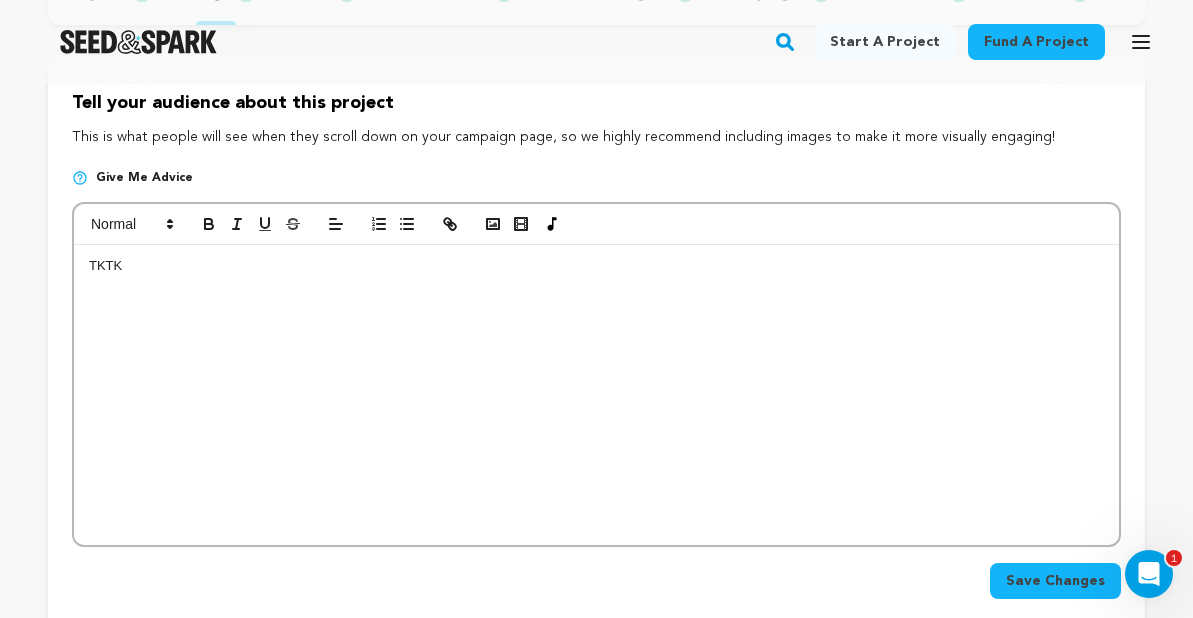 click on "TKTK" at bounding box center [596, 375] 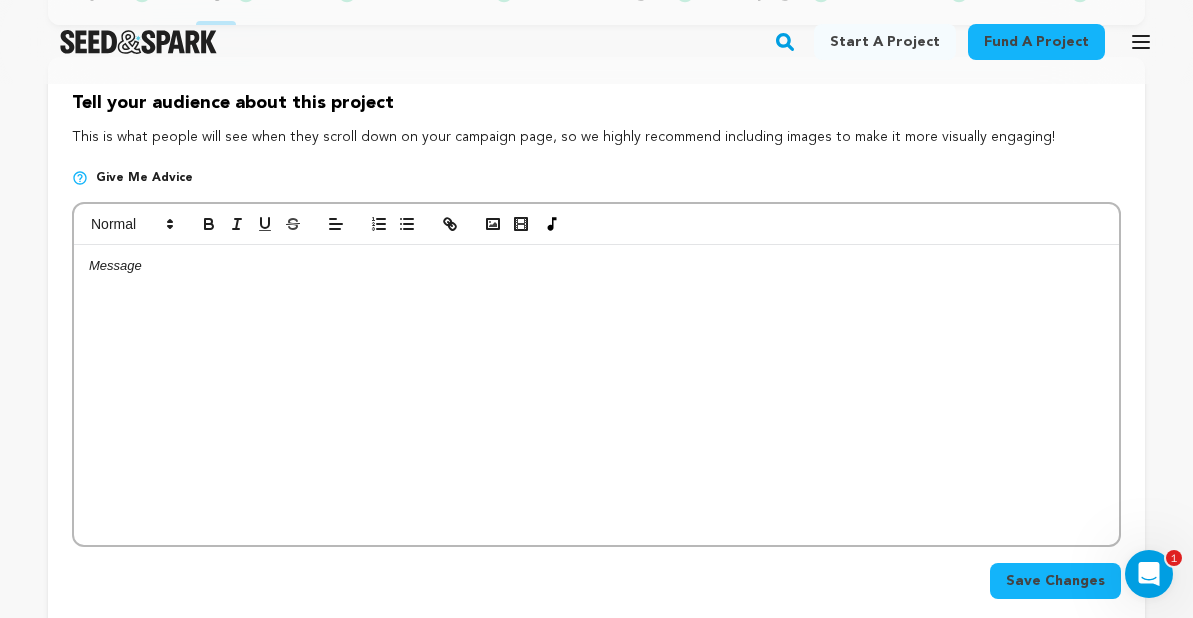 click at bounding box center (596, 395) 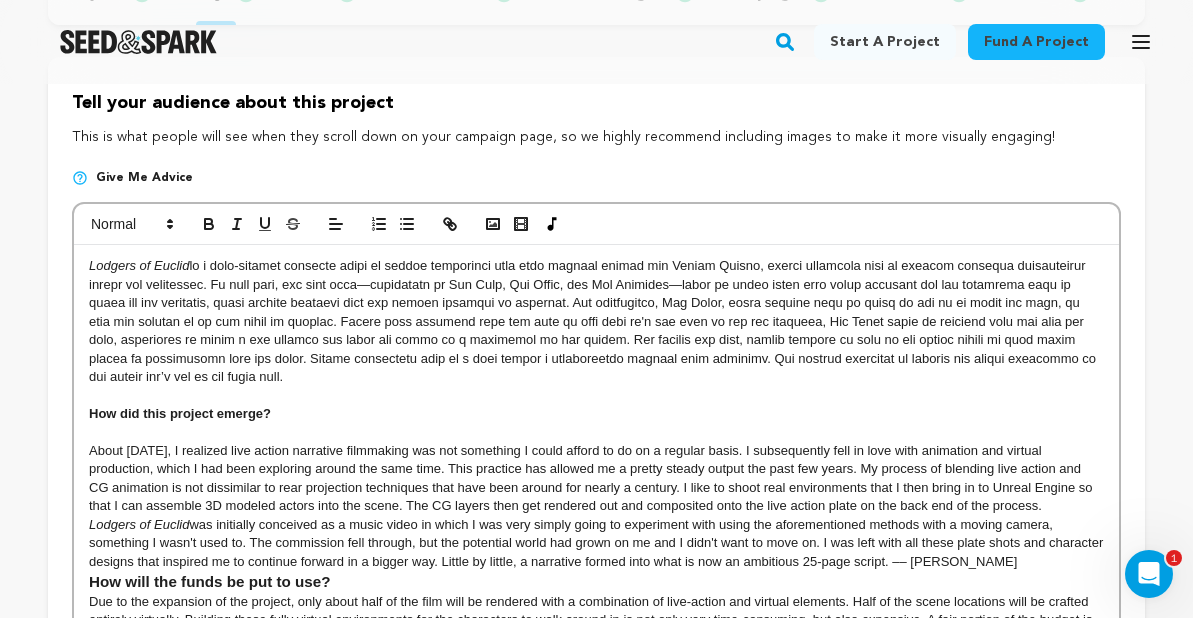 scroll, scrollTop: 0, scrollLeft: 0, axis: both 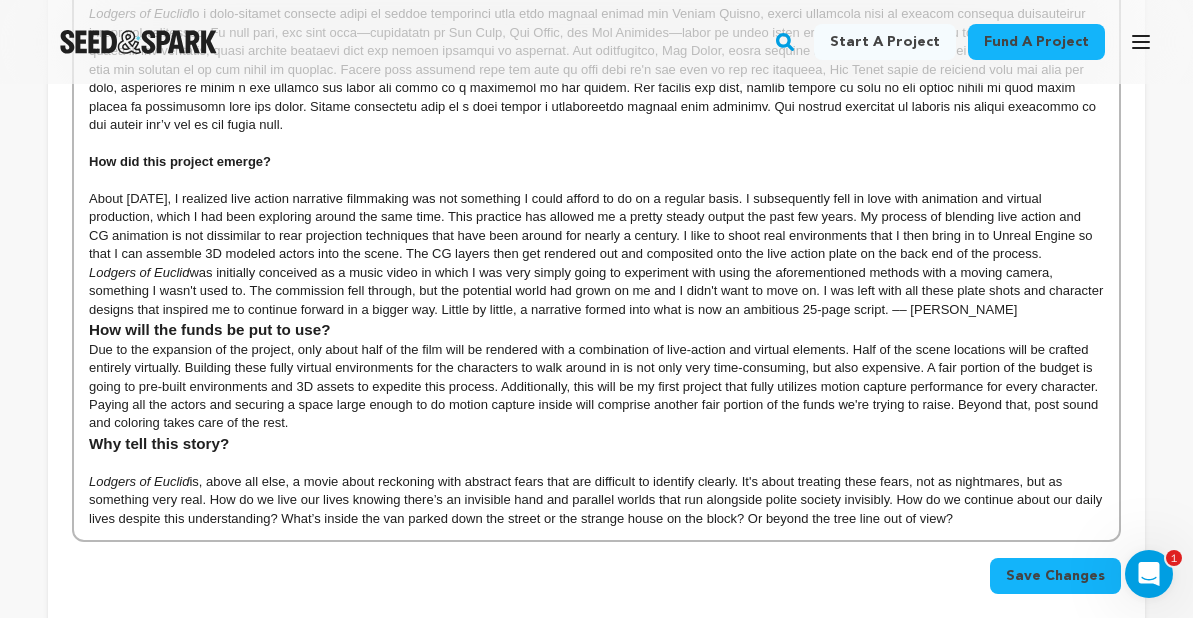 click on "How will the funds be put to use?" at bounding box center [210, 329] 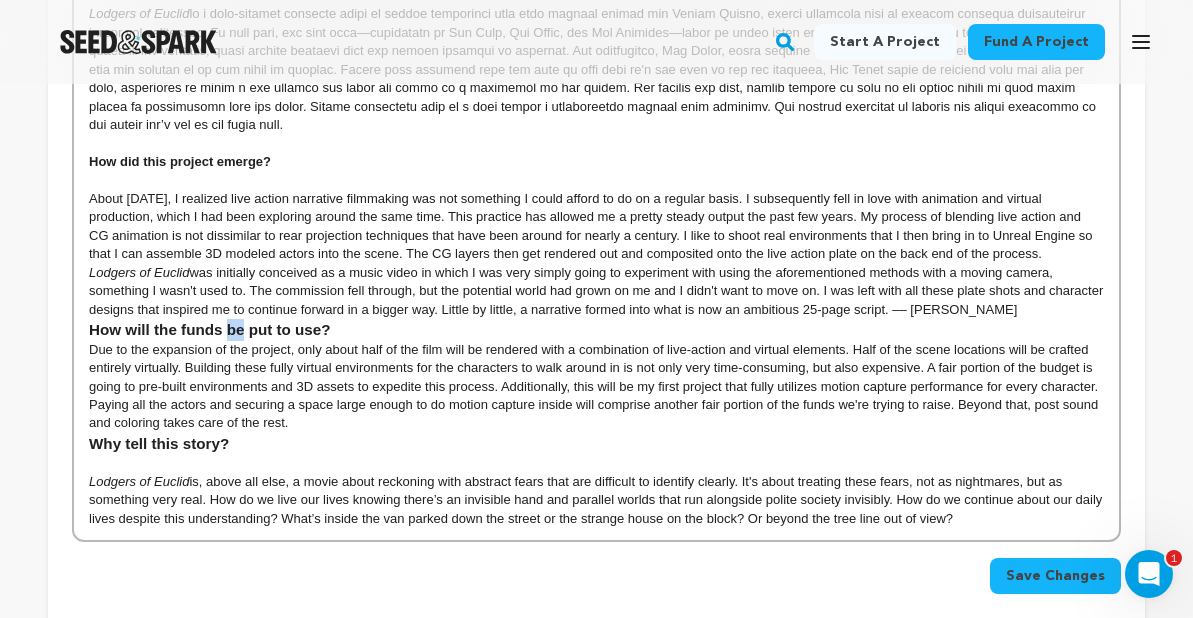 click on "How will the funds be put to use?" at bounding box center (210, 329) 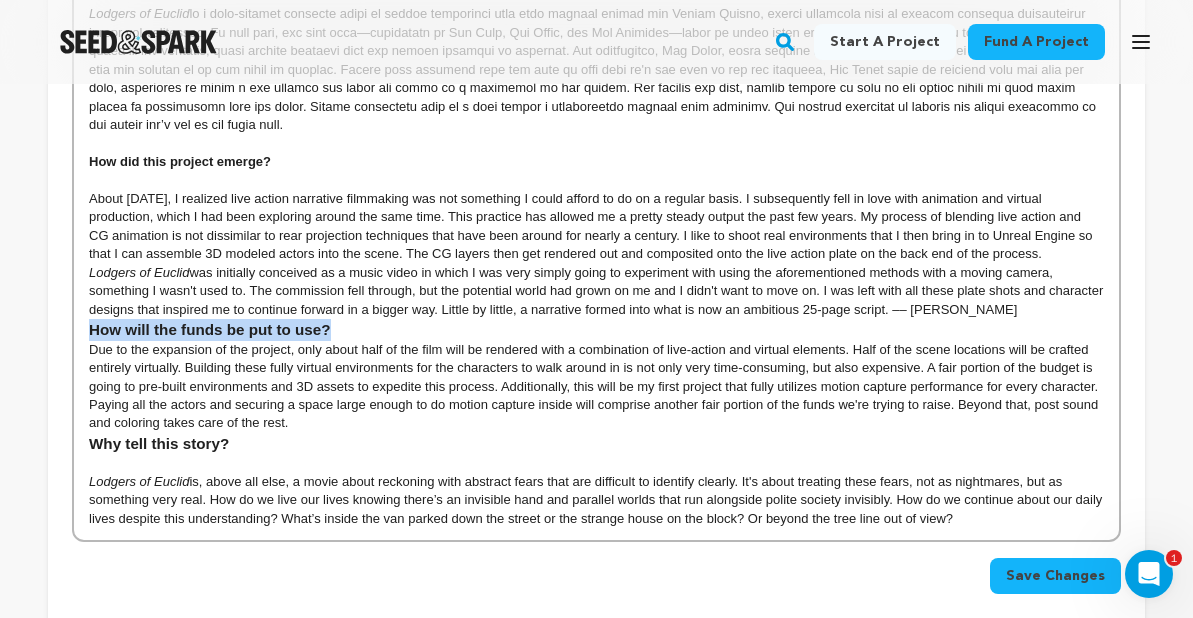 click on "How will the funds be put to use?" at bounding box center (210, 329) 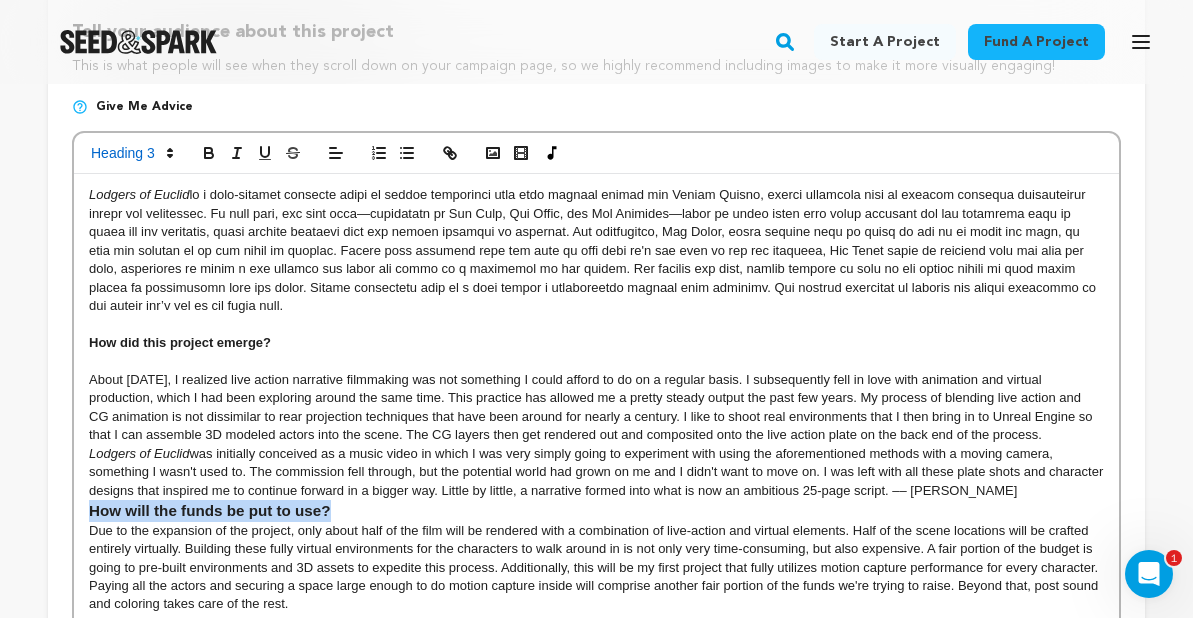scroll, scrollTop: 485, scrollLeft: 0, axis: vertical 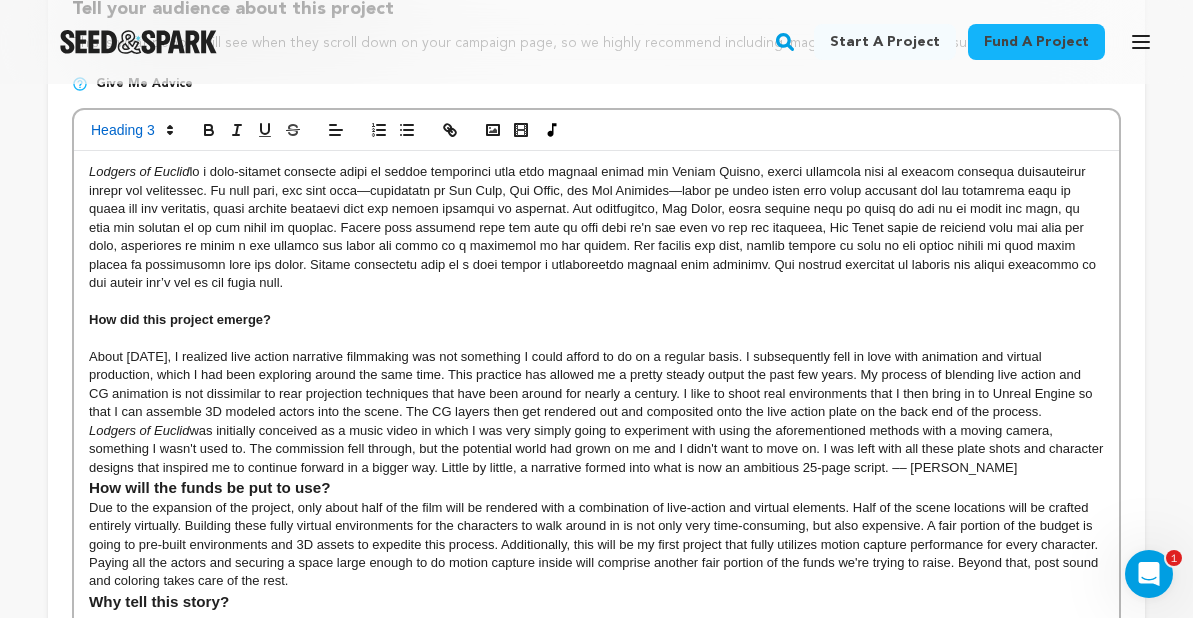 click on "How did this project emerge?" at bounding box center [180, 319] 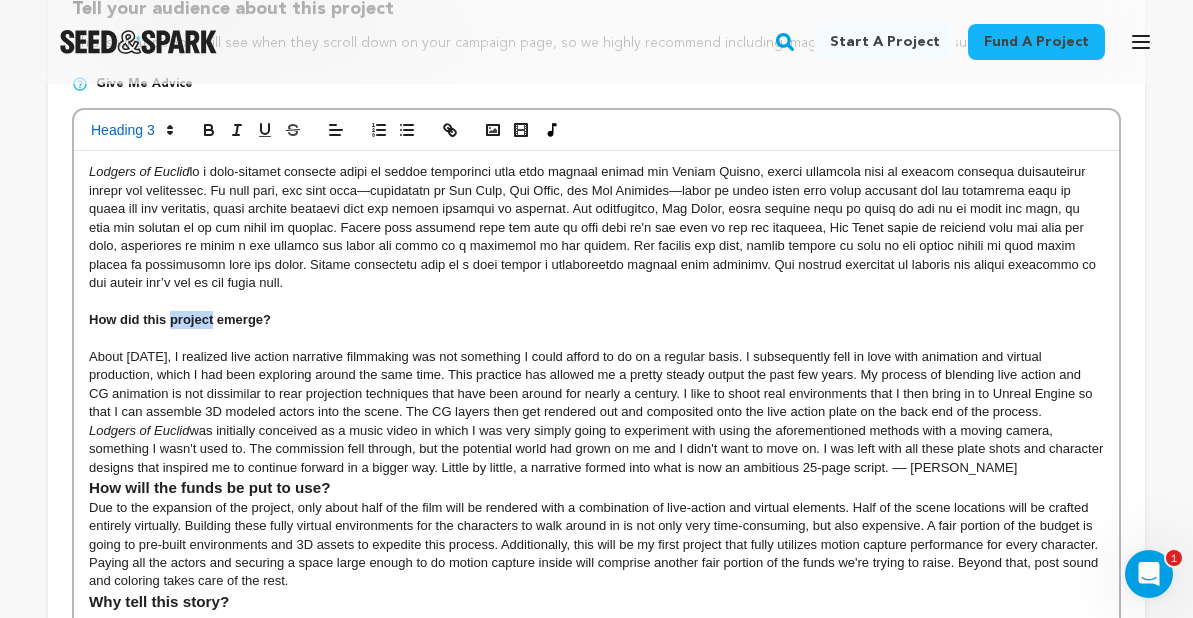 click on "How did this project emerge?" at bounding box center [180, 319] 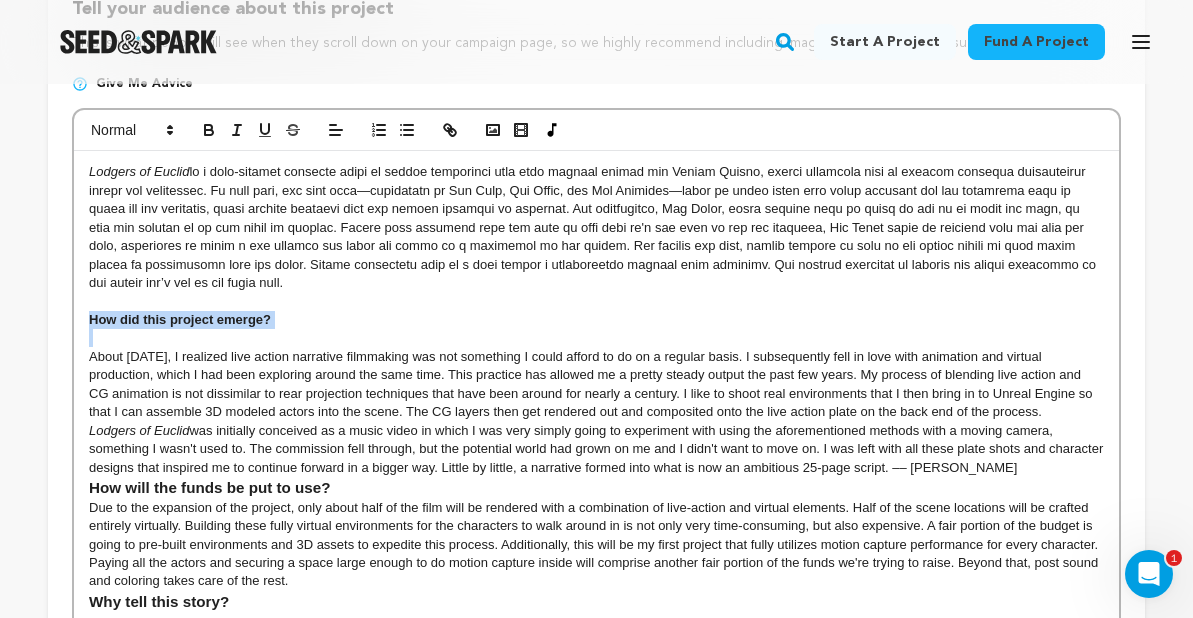 click on "How did this project emerge?" at bounding box center (180, 319) 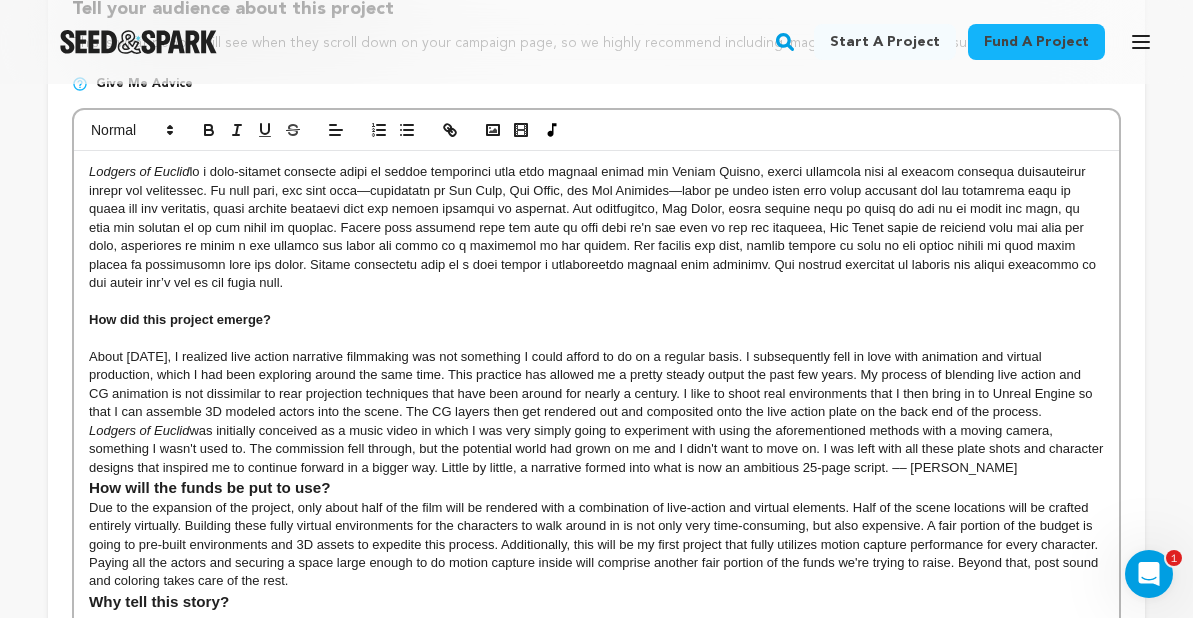 click at bounding box center [596, 131] 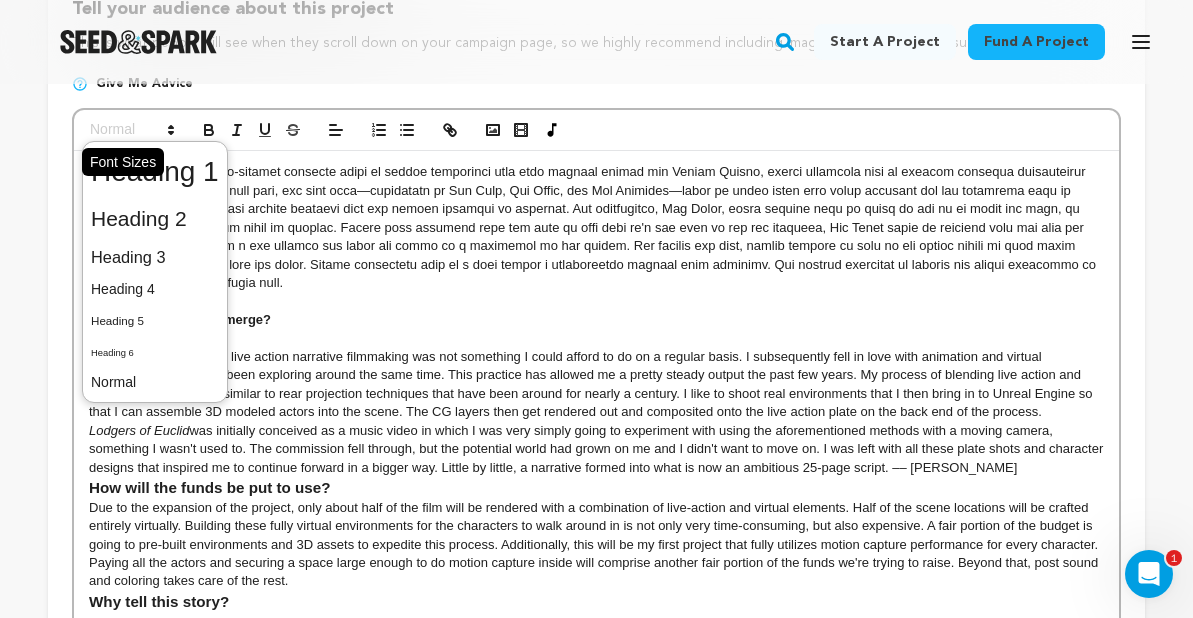 click at bounding box center (131, 130) 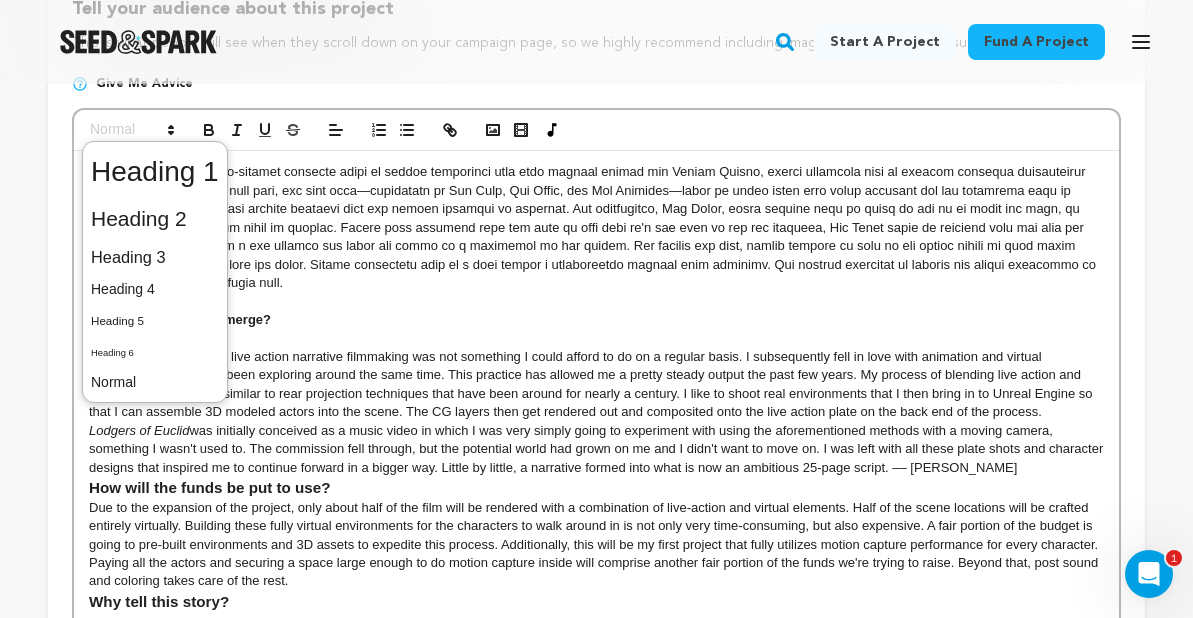 click on "How did this project emerge?" at bounding box center [596, 320] 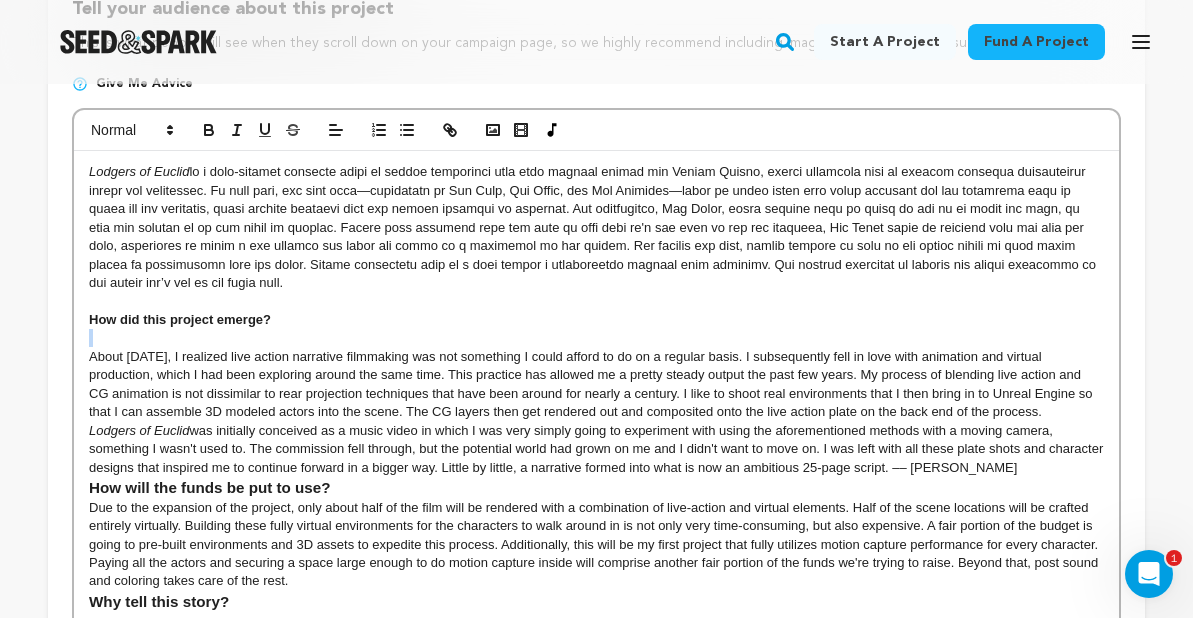 click on "How did this project emerge?" at bounding box center (596, 320) 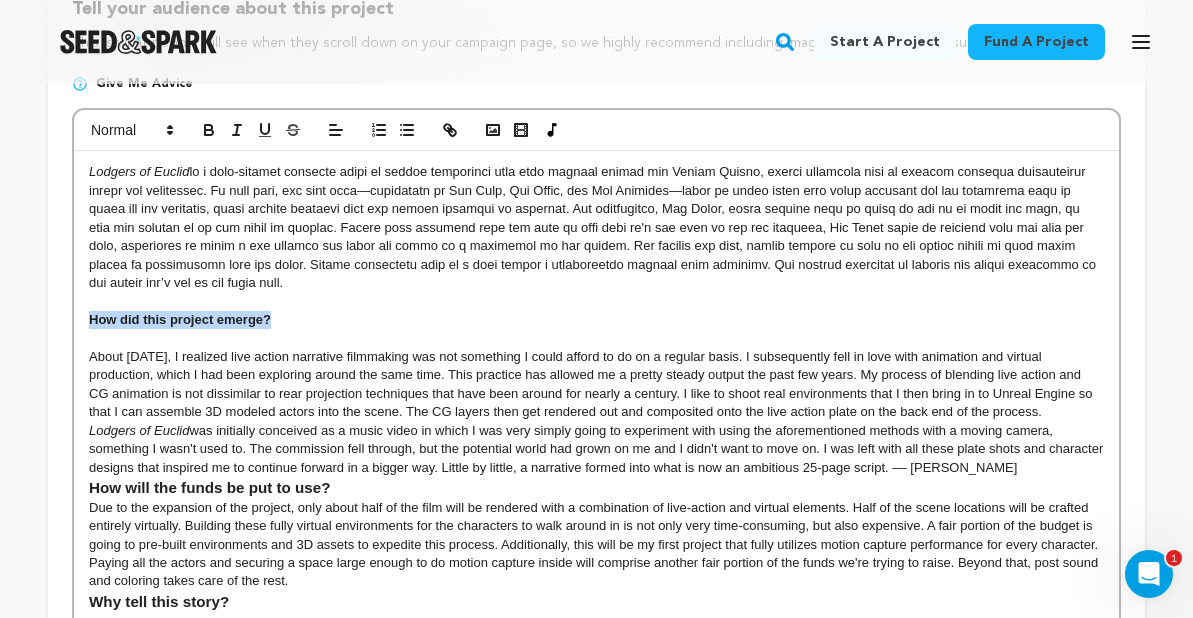 drag, startPoint x: 89, startPoint y: 320, endPoint x: 315, endPoint y: 320, distance: 226 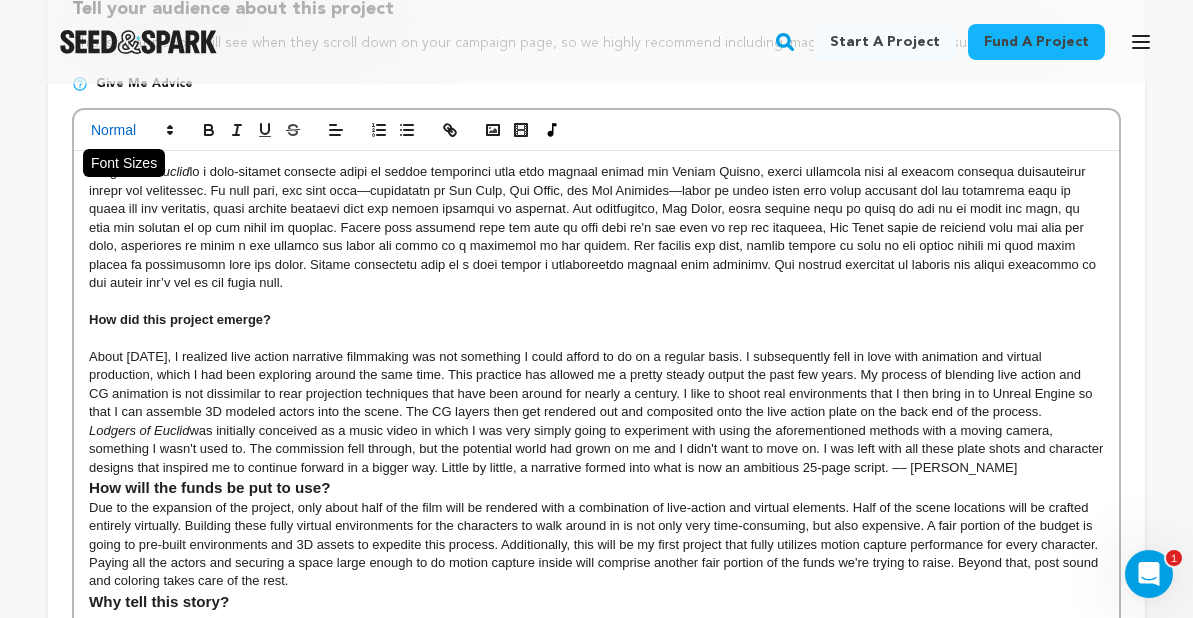 click at bounding box center (131, 130) 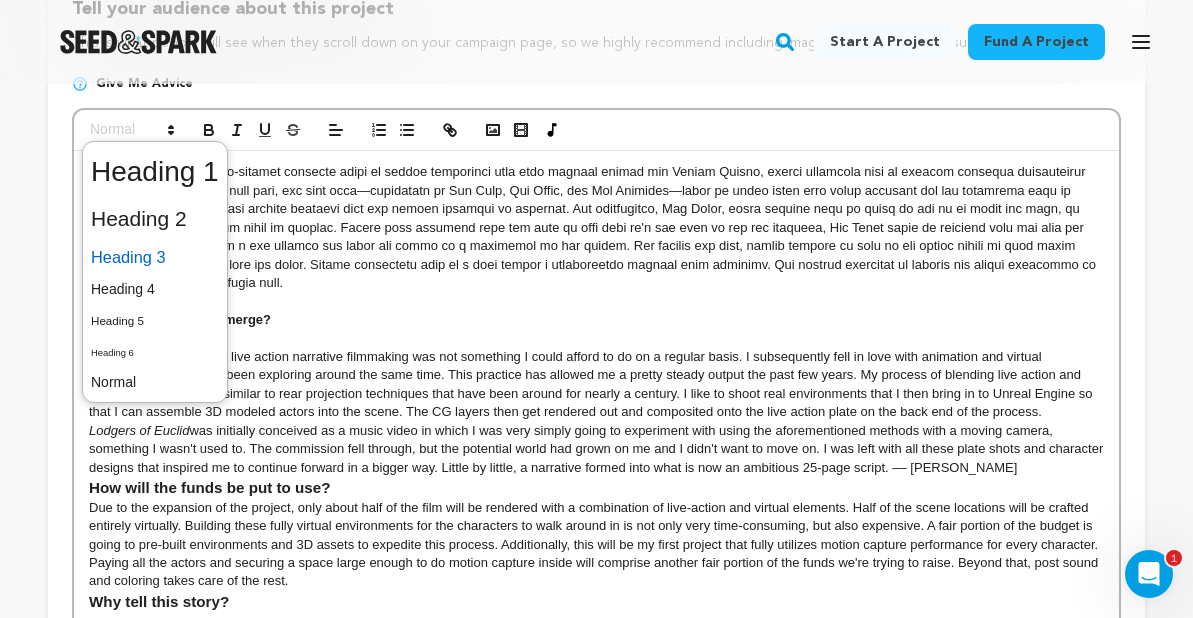 click at bounding box center [155, 257] 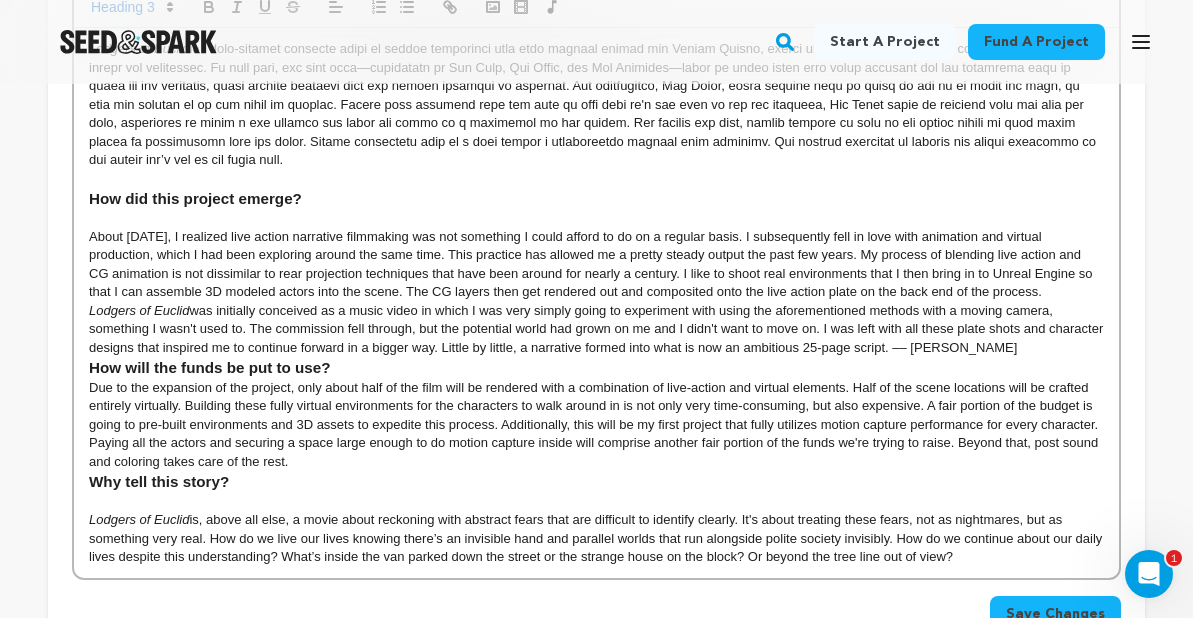 scroll, scrollTop: 613, scrollLeft: 0, axis: vertical 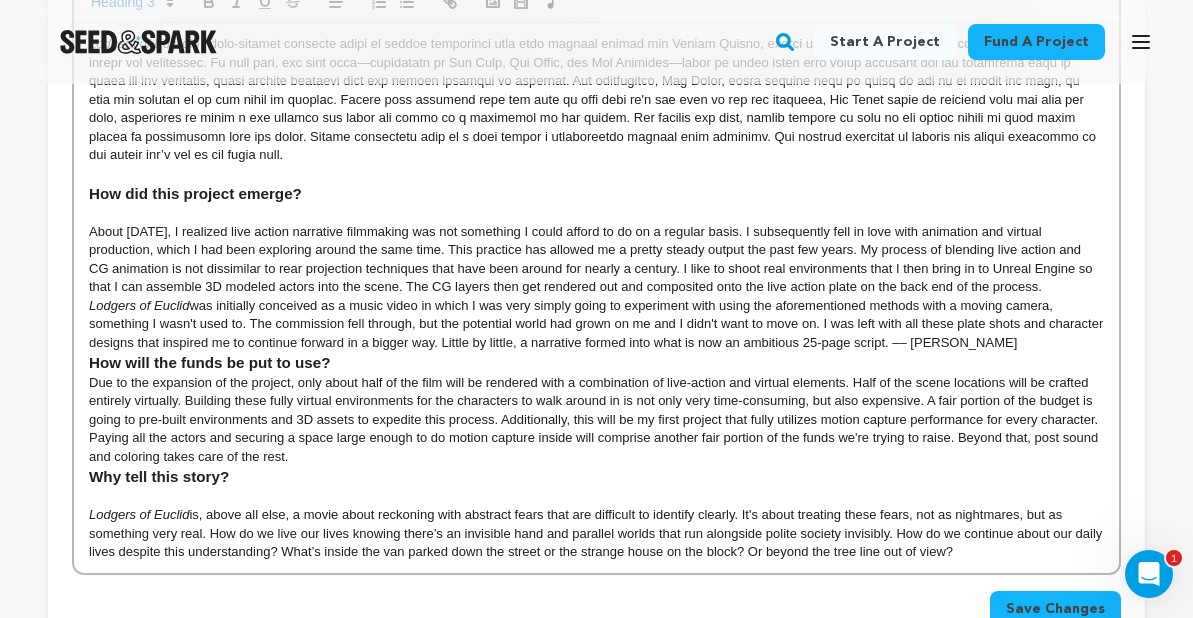 click on "Lodgers of Euclid  was initially conceived as a music video in which I was very simply going to experiment with using the aforementioned methods with a moving camera, something I wasn't used to. The commission fell through, but the potential world had grown on me and I didn't want to move on. I was left with all these plate shots and character designs that inspired me to continue forward in a bigger way. Little by little, a narrative formed into what is now an ambitious 25-page script. –– Tanner Masseth" at bounding box center [596, 324] 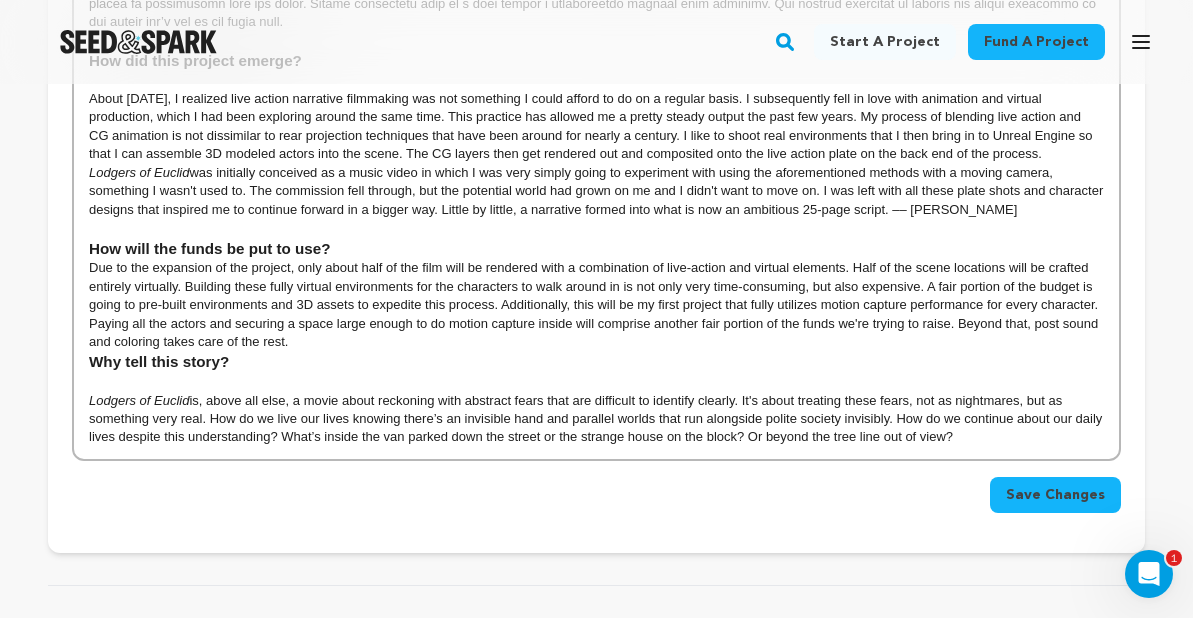 scroll, scrollTop: 749, scrollLeft: 0, axis: vertical 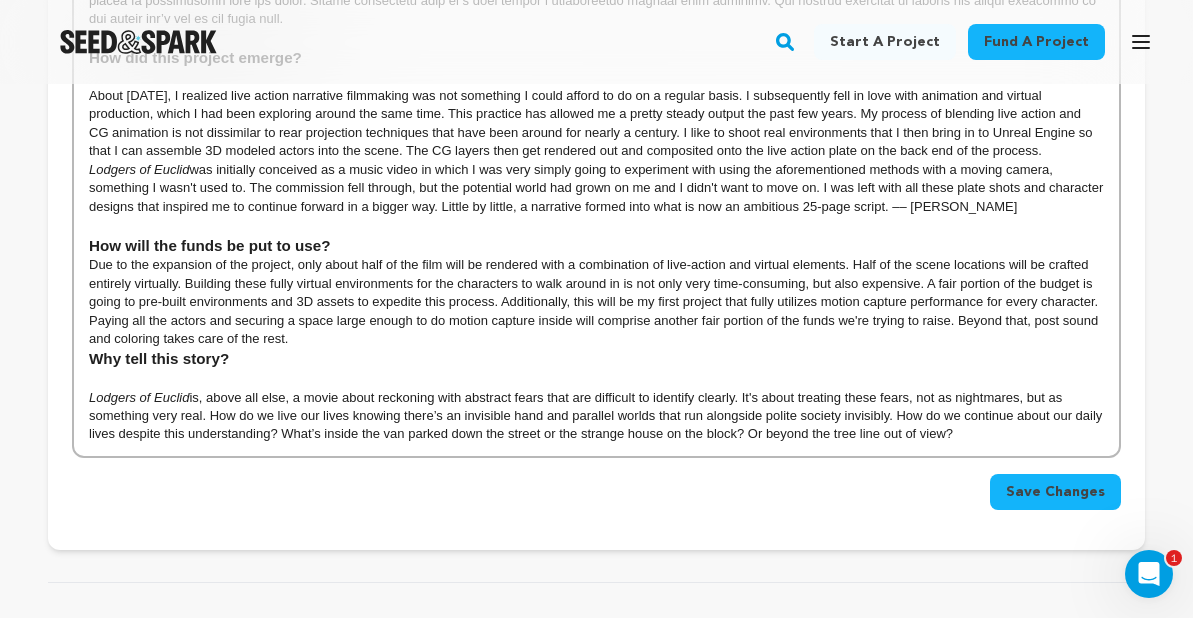 click on "How will the funds be put to use?" at bounding box center [596, 246] 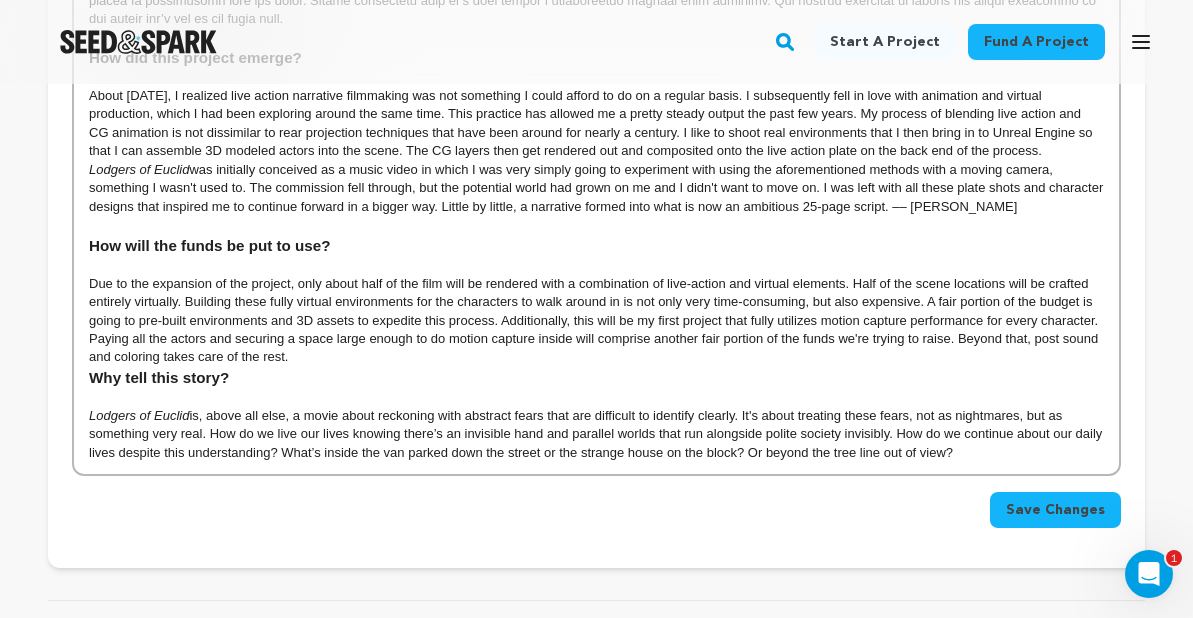 click on "Due to the expansion of the project, only about half of the film will be rendered with a combination of live-action and virtual elements. Half of the scene locations will be crafted entirely virtually. Building these fully virtual environments for the characters to walk around in is not only very time-consuming, but also expensive. A fair portion of the budget is going to pre-built environments and 3D assets to expedite this process. Additionally, this will be my first project that fully utilizes motion capture performance for every character. Paying all the actors and securing a space large enough to do motion capture inside will comprise another fair portion of the funds we're trying to raise. Beyond that, post sound and coloring takes care of the rest." at bounding box center (596, 321) 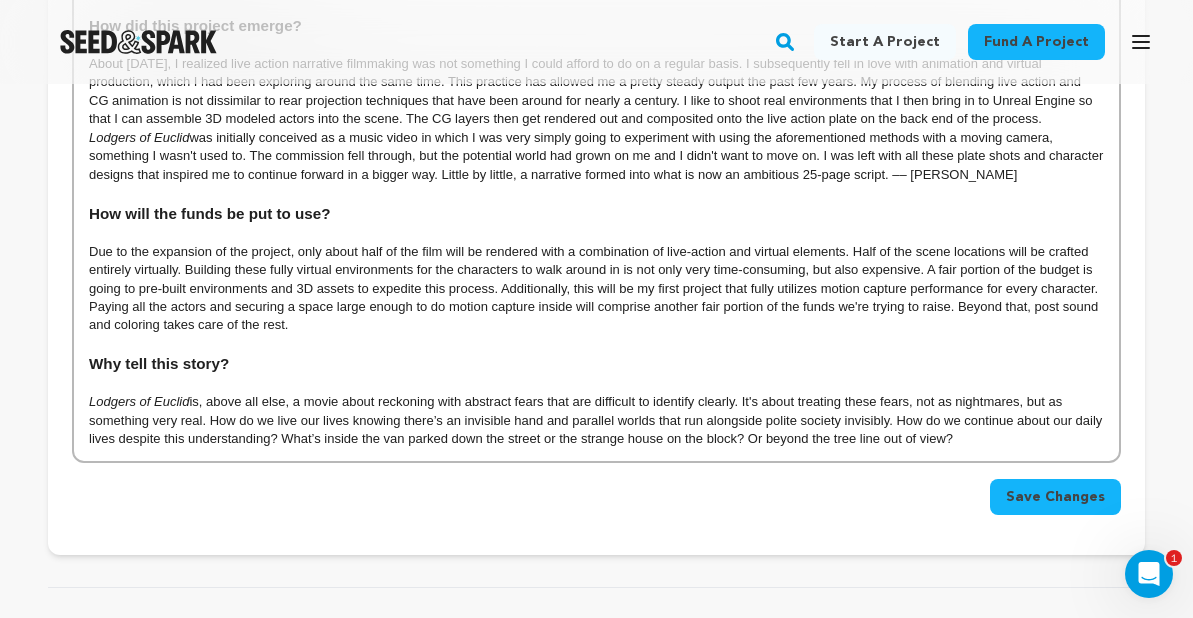 scroll, scrollTop: 782, scrollLeft: 0, axis: vertical 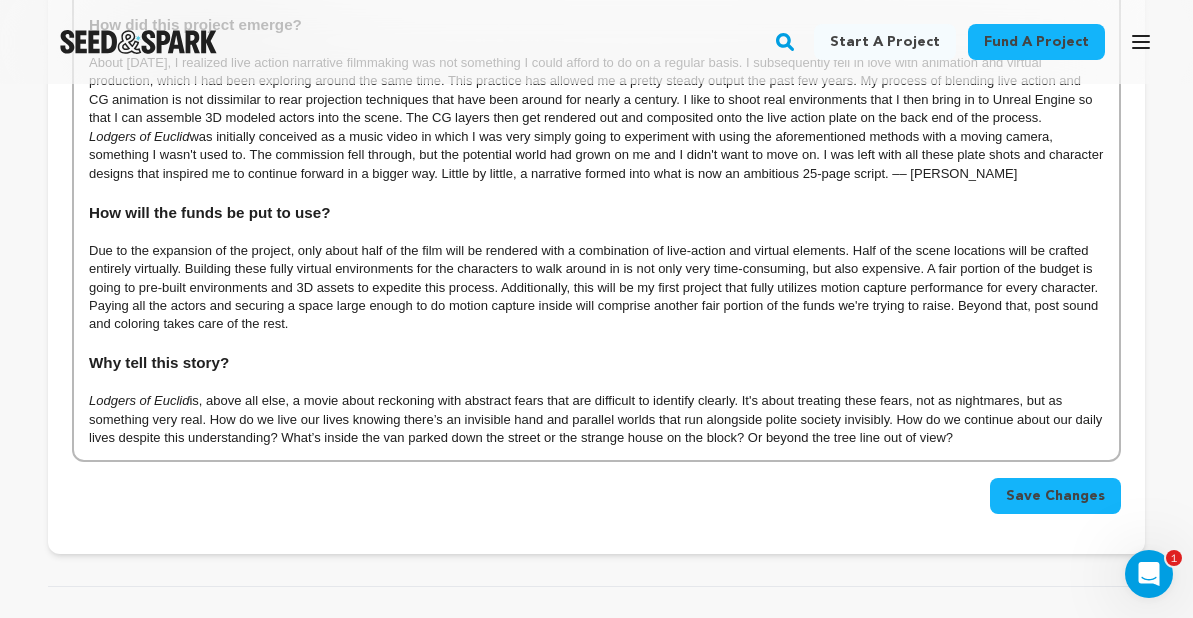 click on "Save Changes" at bounding box center [1055, 496] 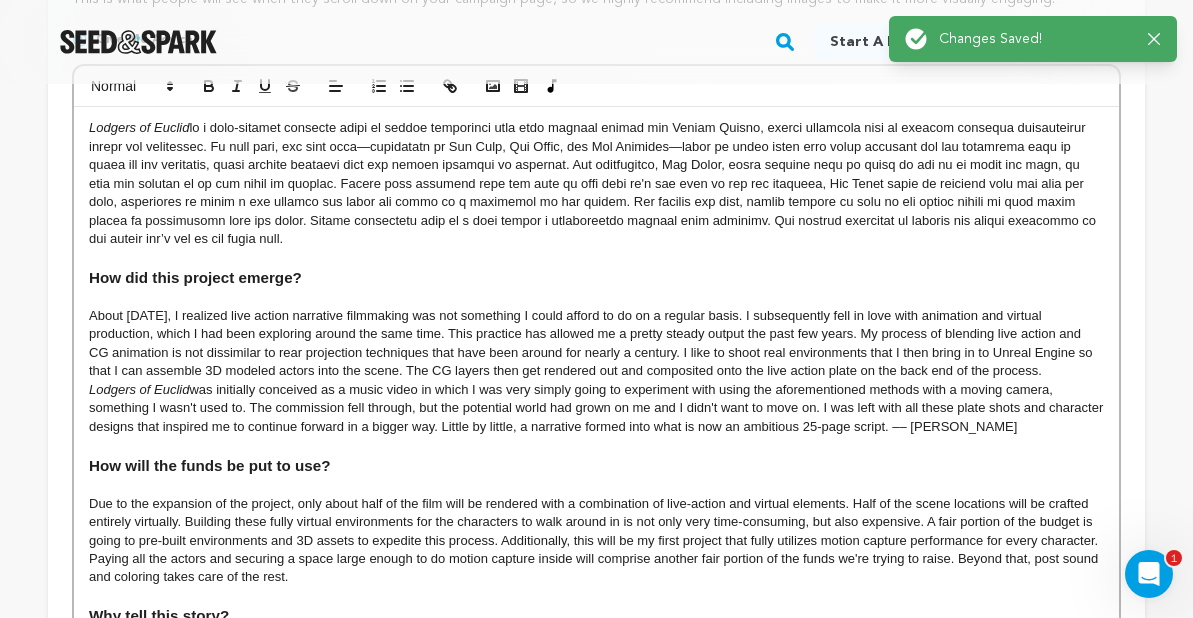 scroll, scrollTop: 527, scrollLeft: 0, axis: vertical 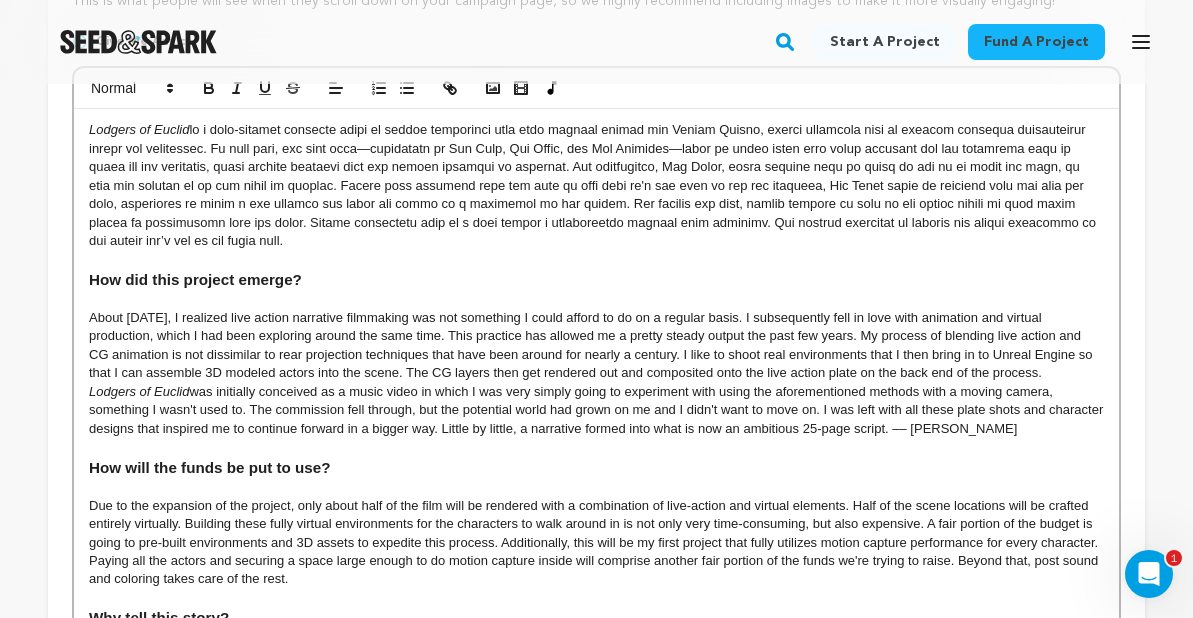 type 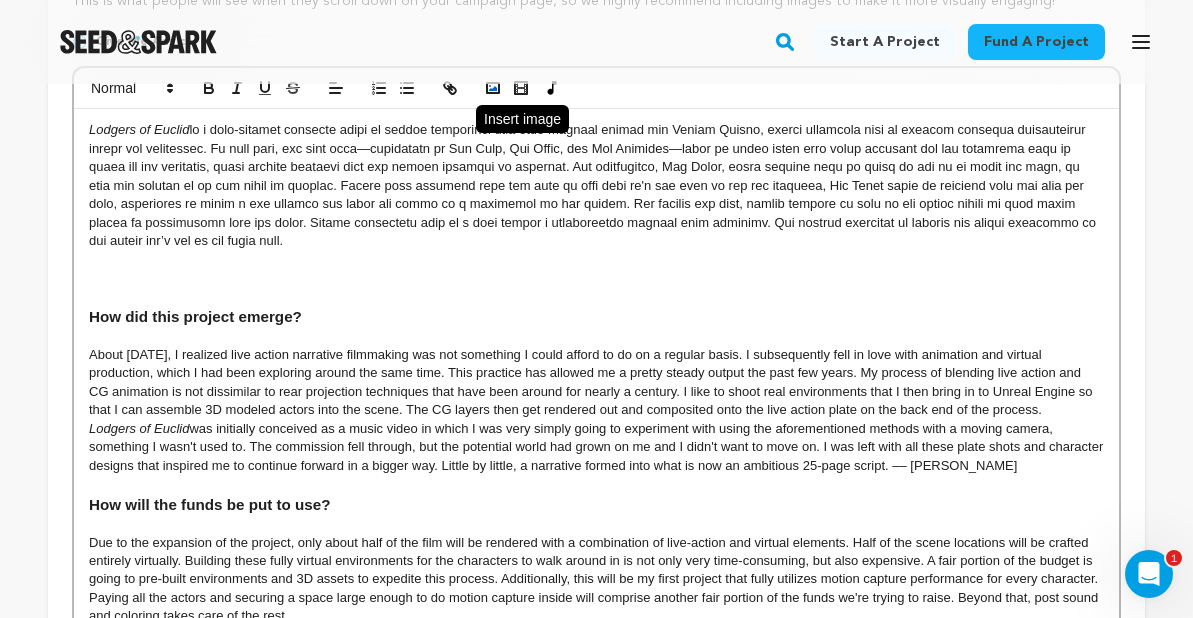 click 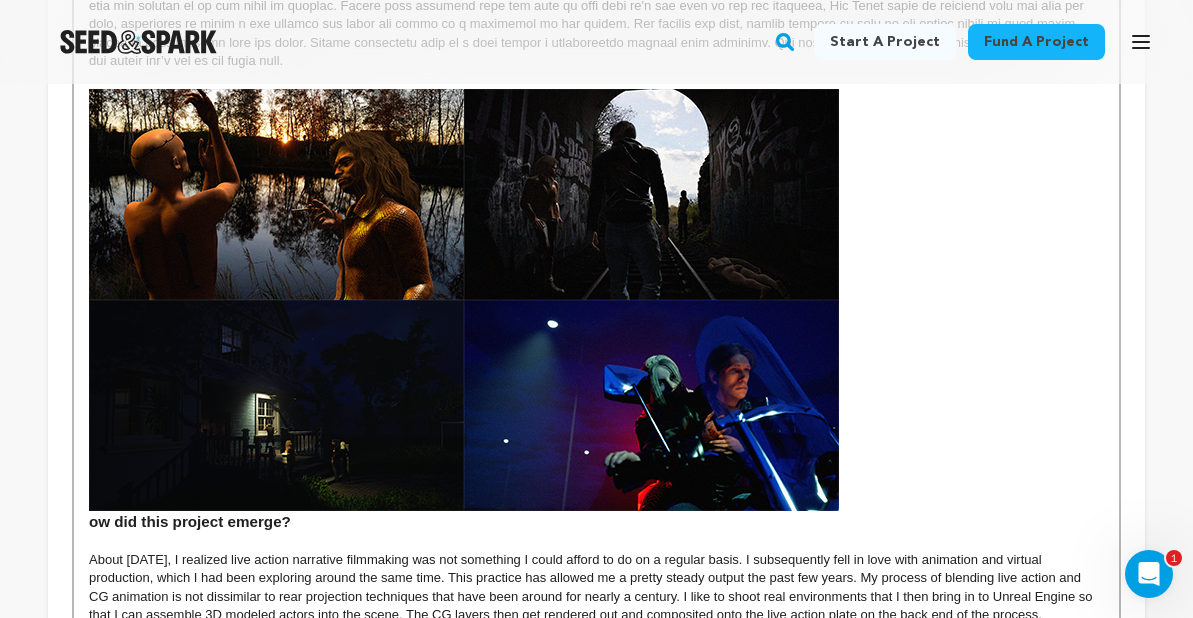 scroll, scrollTop: 712, scrollLeft: 0, axis: vertical 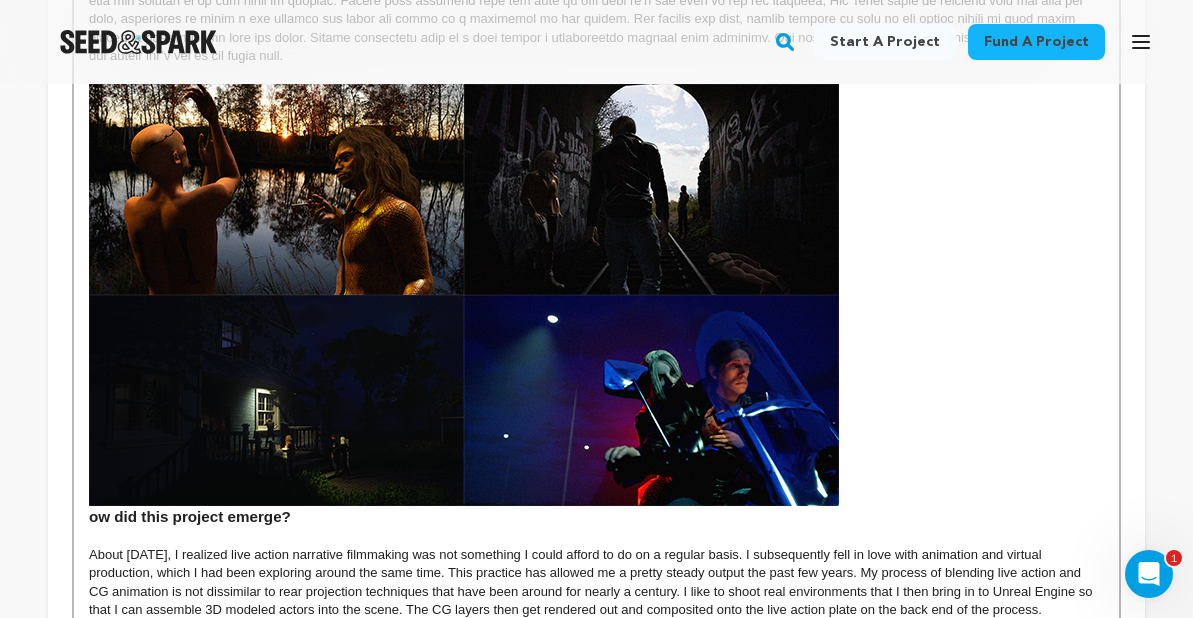click on "ow did this project emerge?" at bounding box center (596, 304) 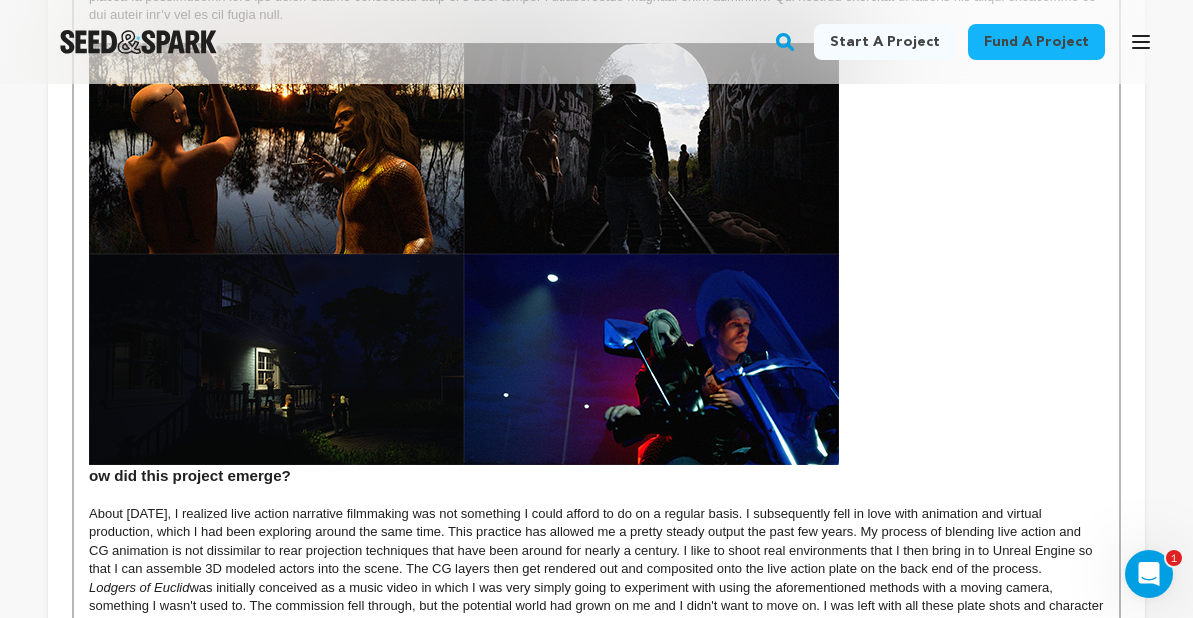 scroll, scrollTop: 765, scrollLeft: 0, axis: vertical 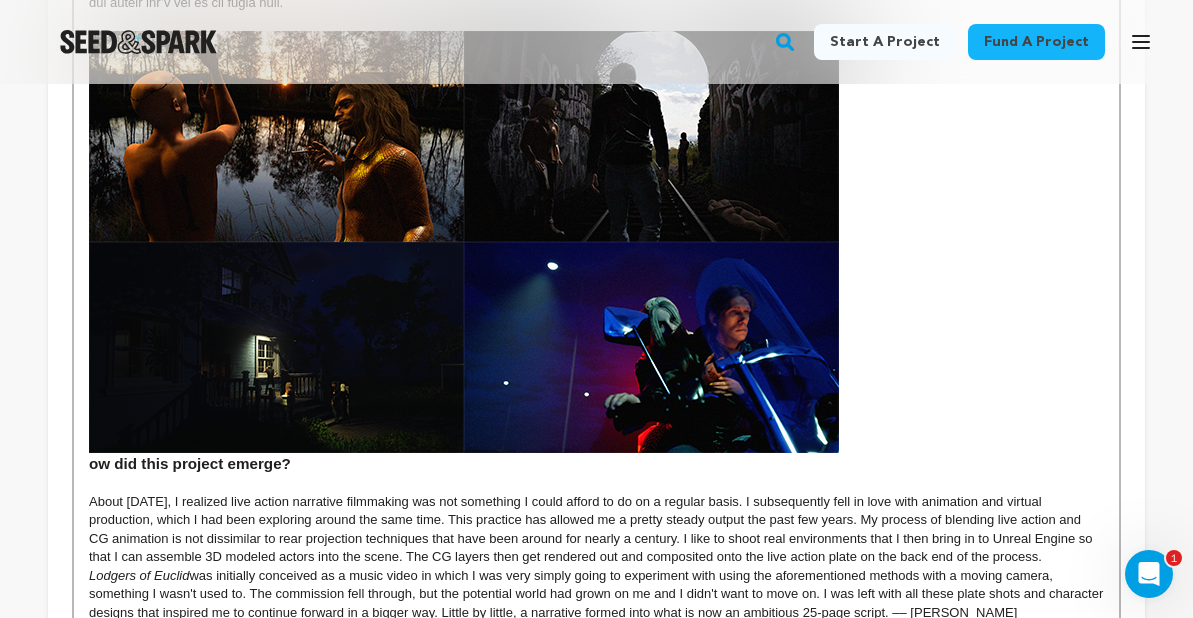 click on "ow did this project emerge?" at bounding box center (596, 251) 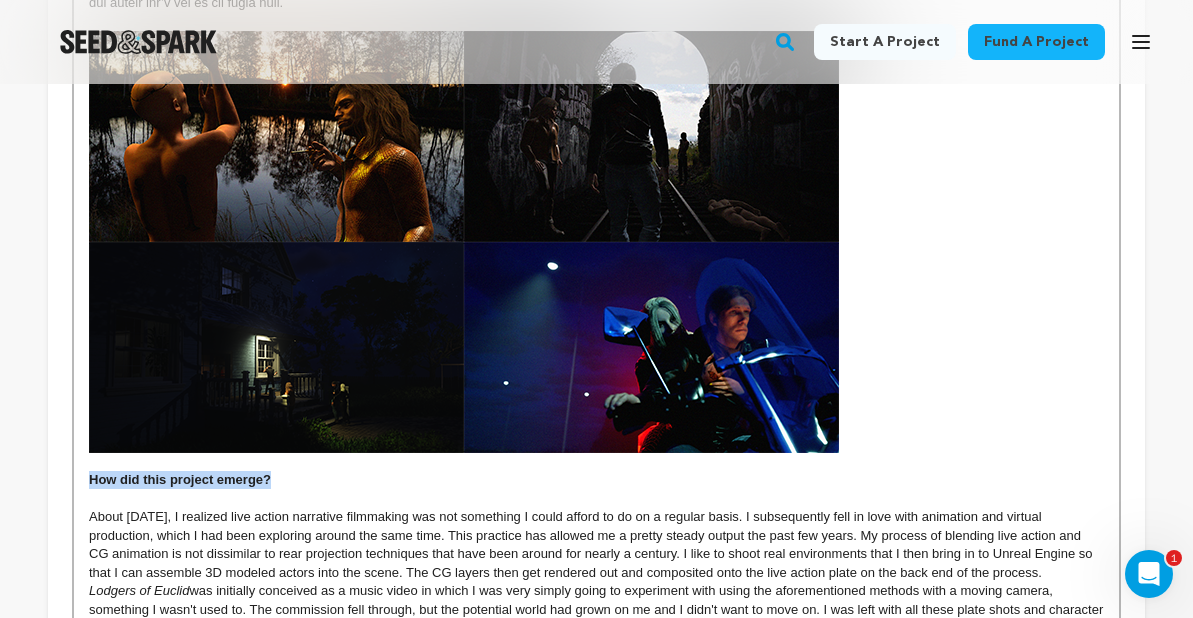 drag, startPoint x: 271, startPoint y: 484, endPoint x: 60, endPoint y: 484, distance: 211 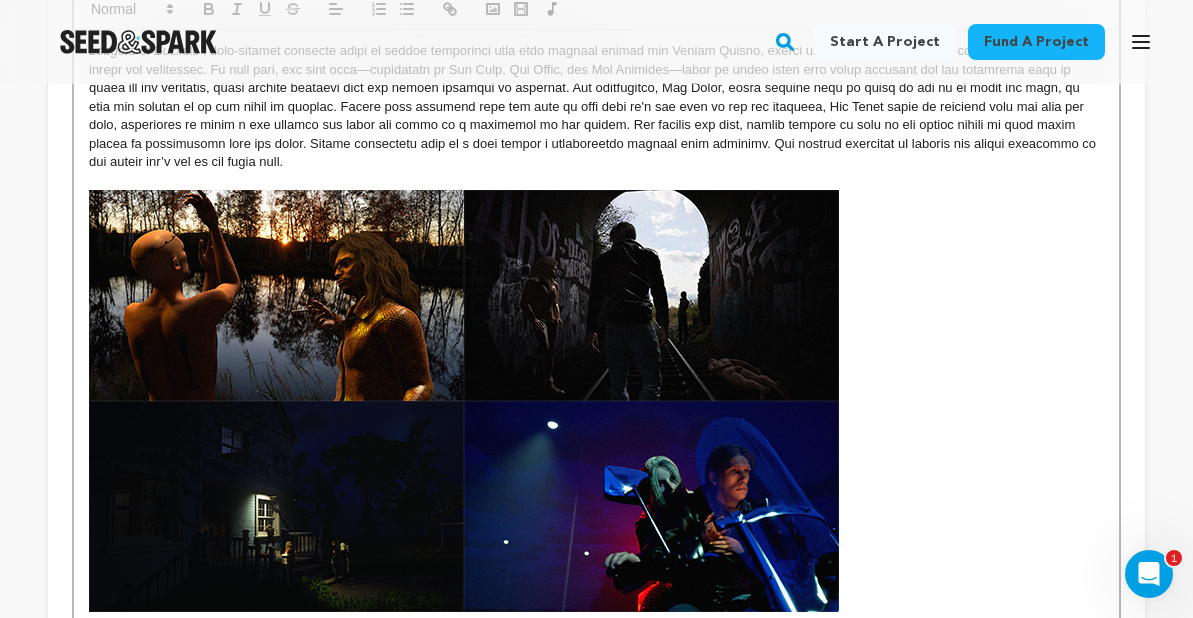 scroll, scrollTop: 367, scrollLeft: 0, axis: vertical 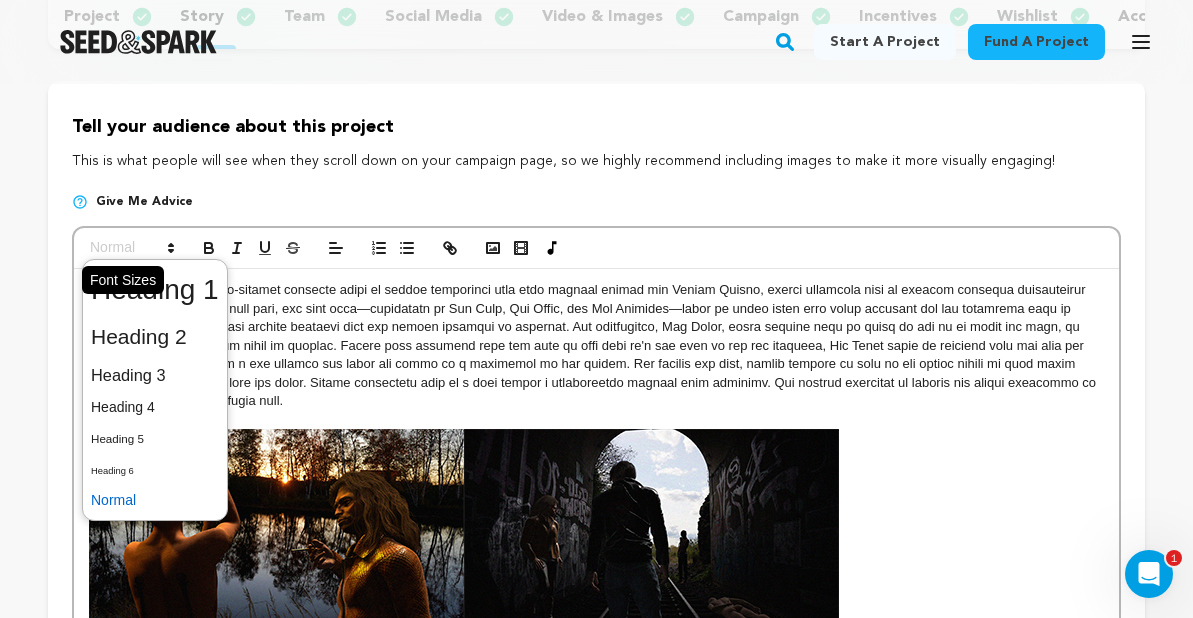 click at bounding box center [131, 248] 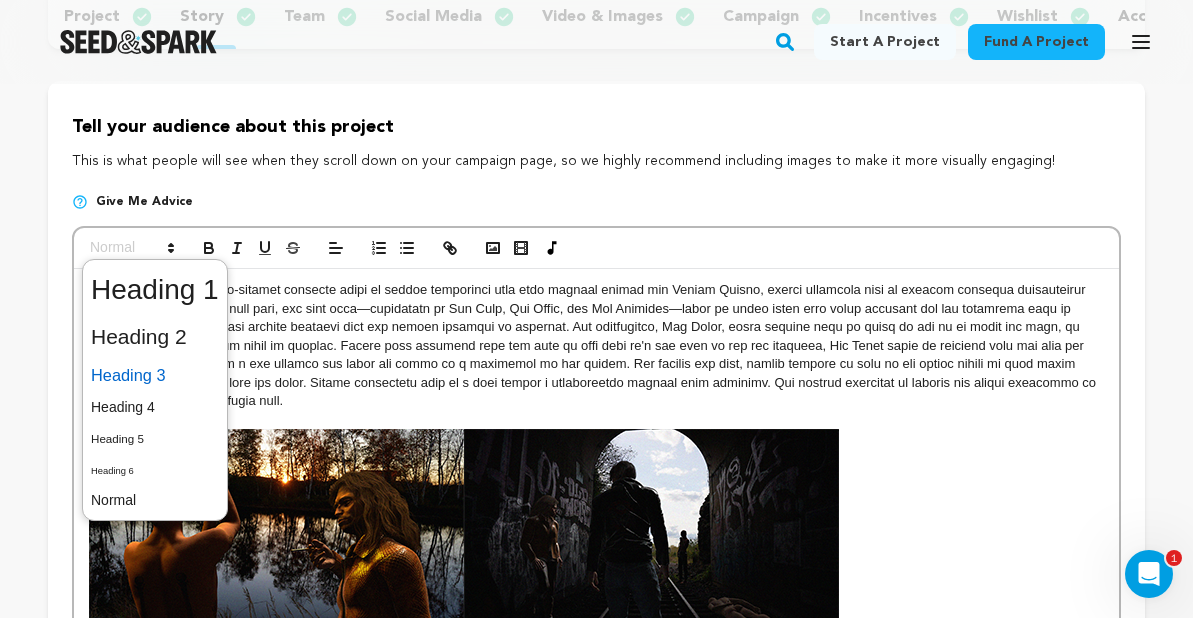 click at bounding box center (155, 375) 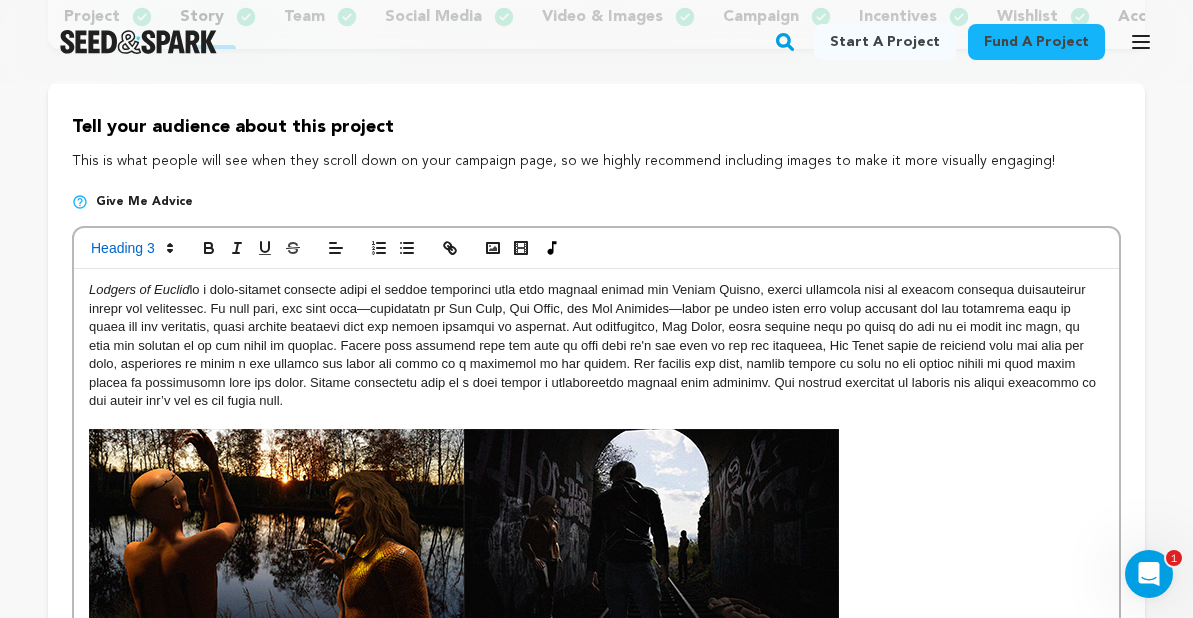 click at bounding box center (594, 345) 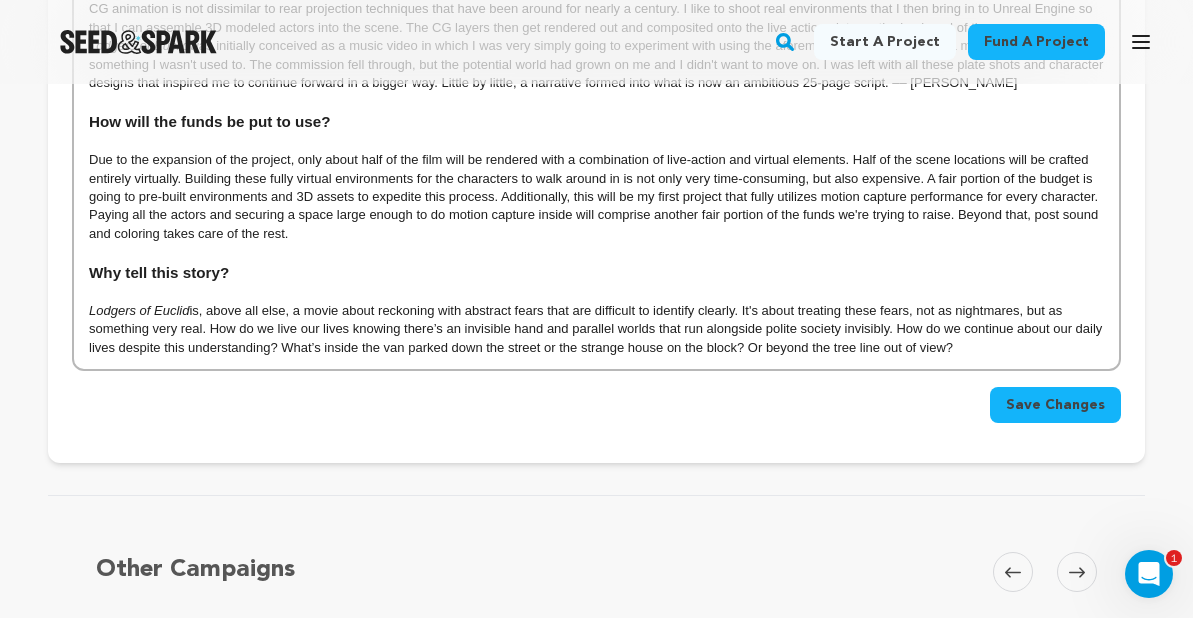 scroll, scrollTop: 1307, scrollLeft: 0, axis: vertical 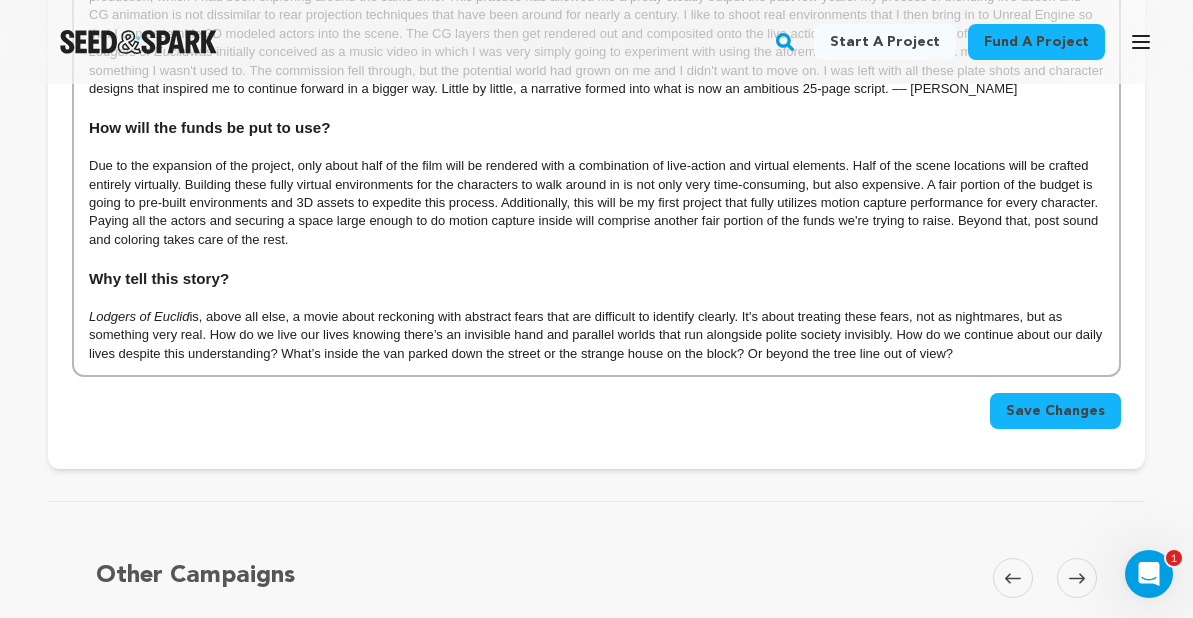 click on "Save Changes" at bounding box center [1055, 411] 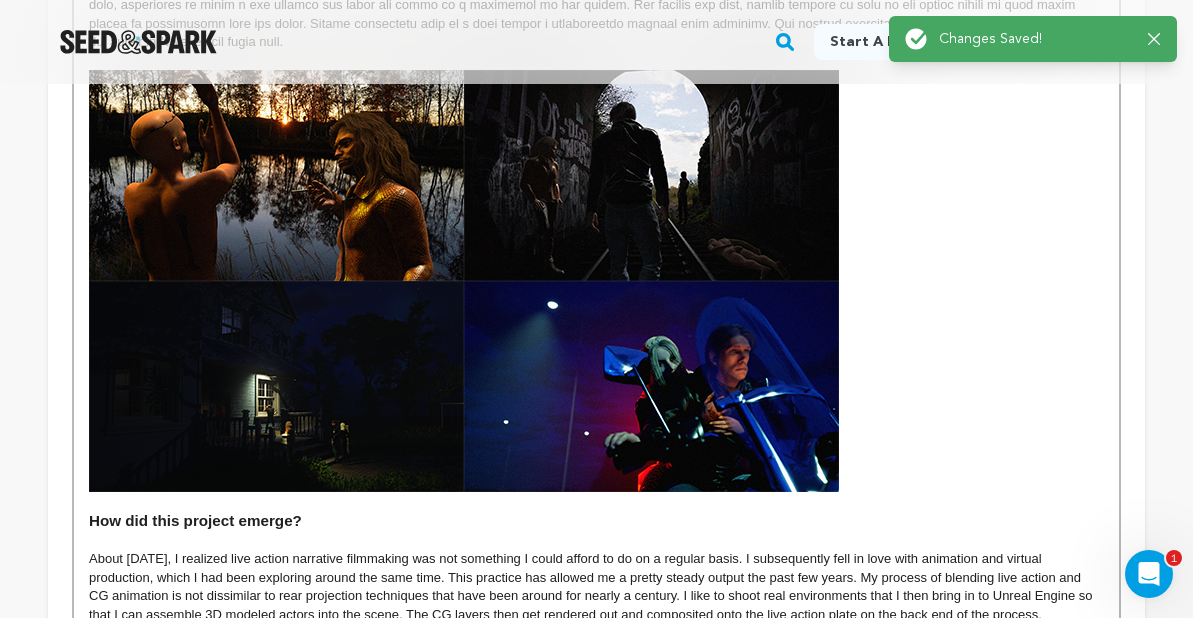 scroll, scrollTop: 727, scrollLeft: 0, axis: vertical 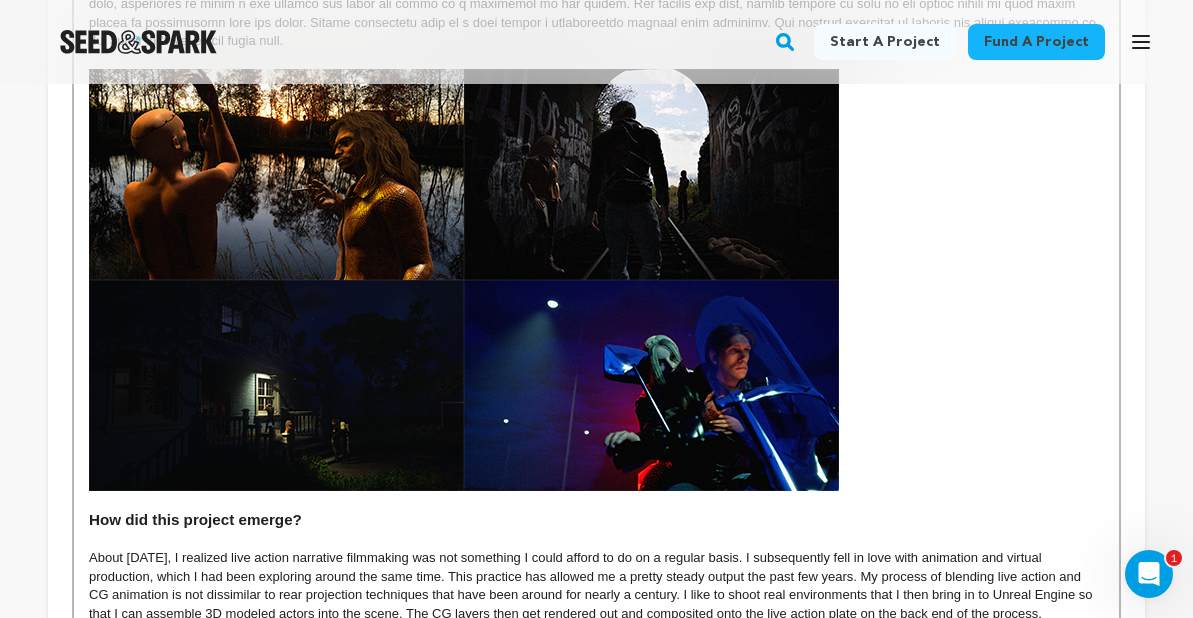click at bounding box center (464, 280) 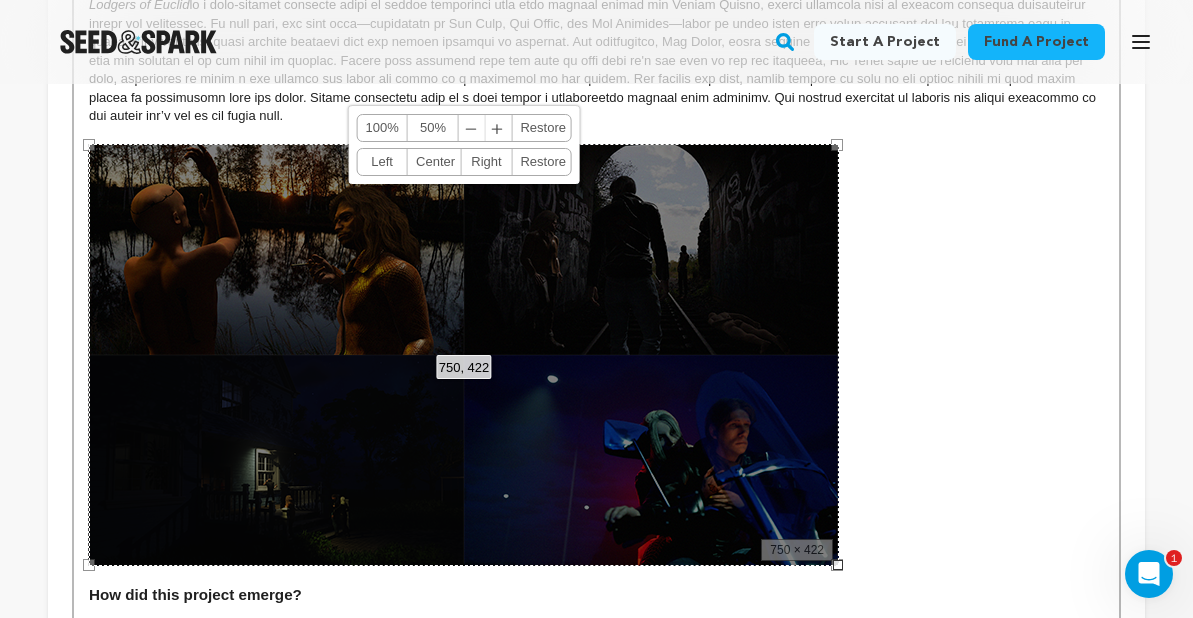 scroll, scrollTop: 633, scrollLeft: 0, axis: vertical 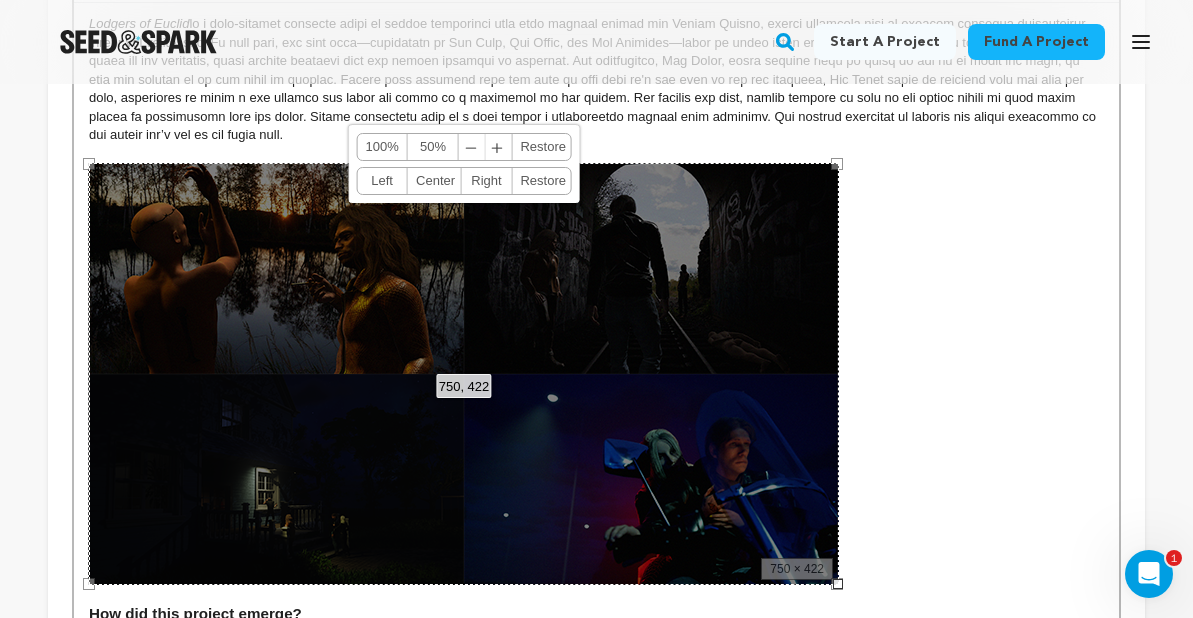 click at bounding box center (596, 374) 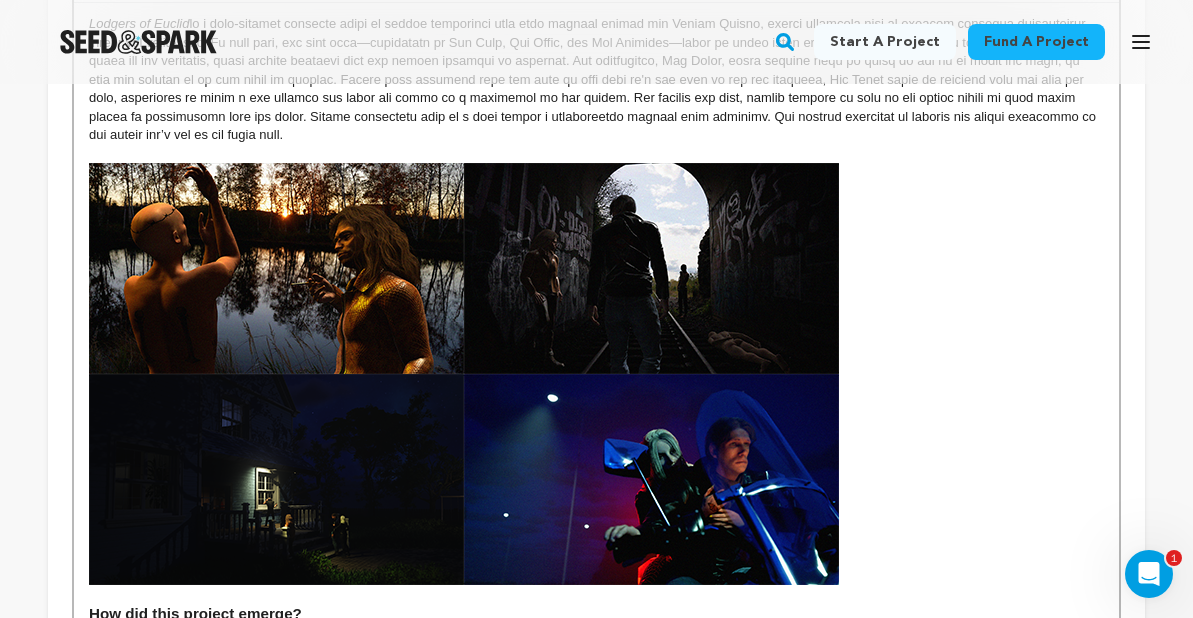 click at bounding box center (464, 374) 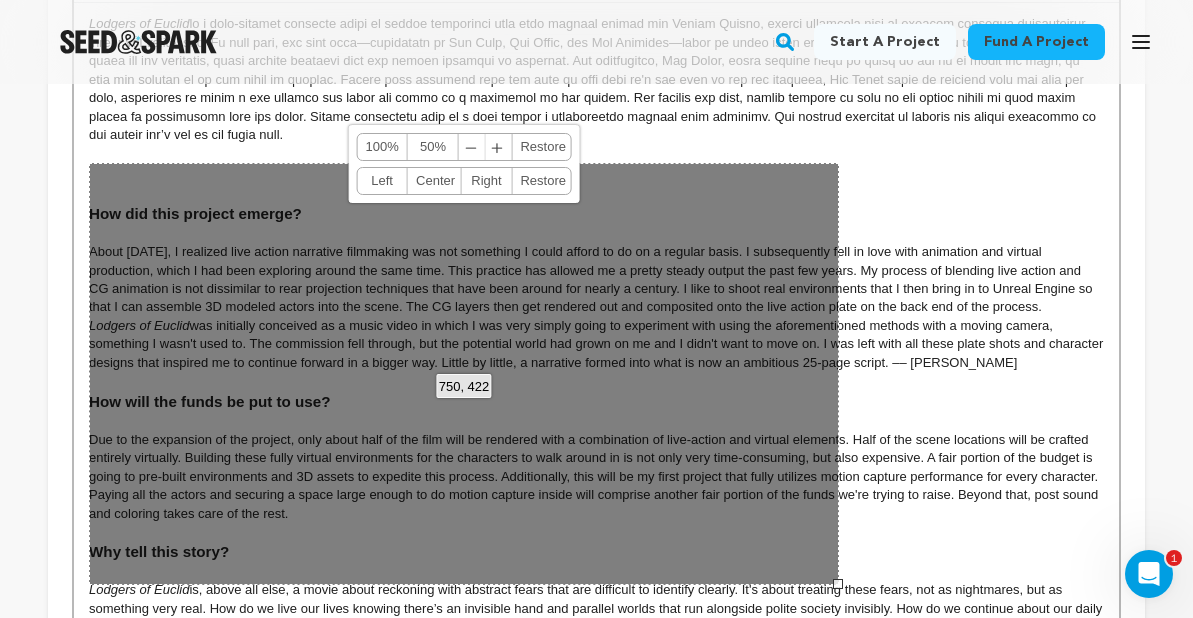 click at bounding box center (596, 381) 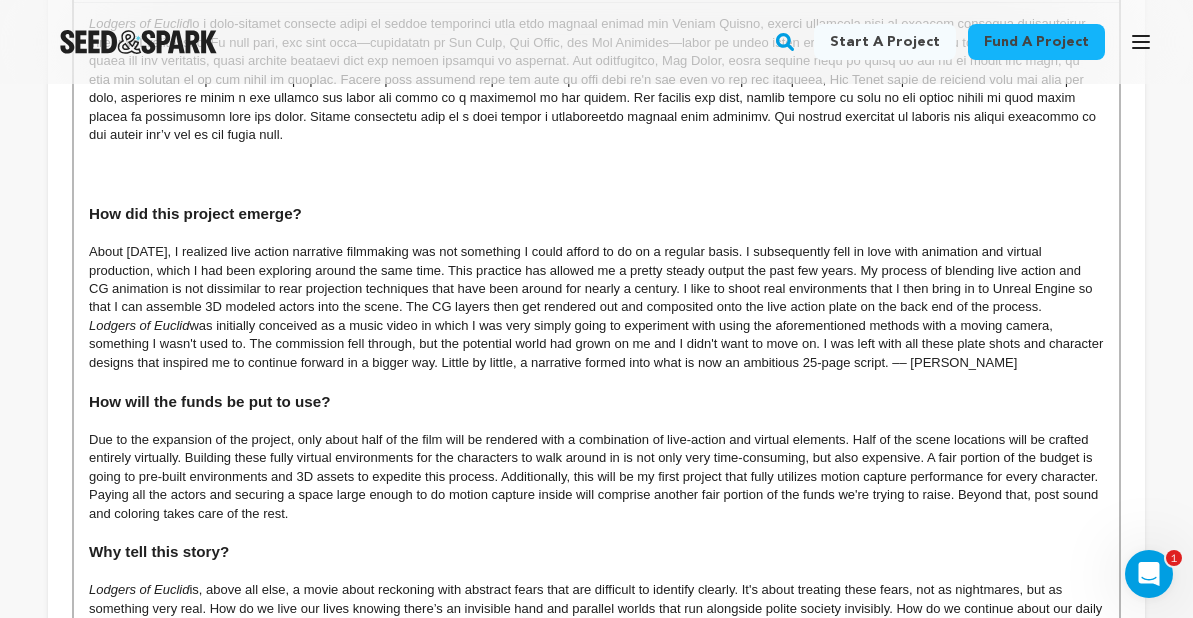 click at bounding box center [596, 174] 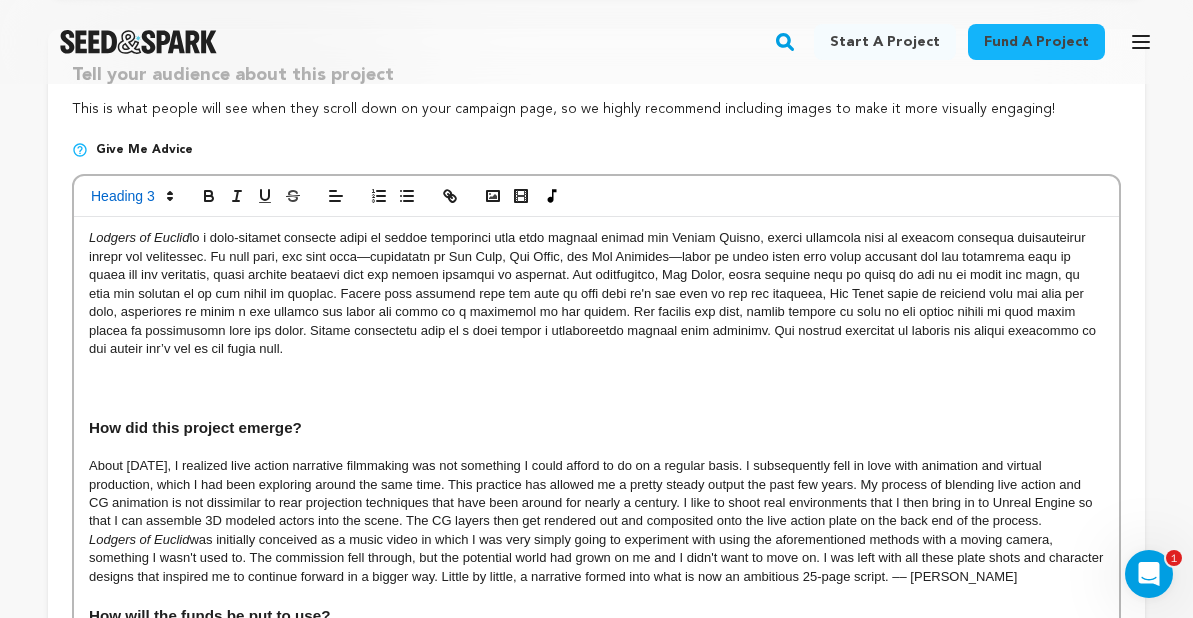 scroll, scrollTop: 347, scrollLeft: 0, axis: vertical 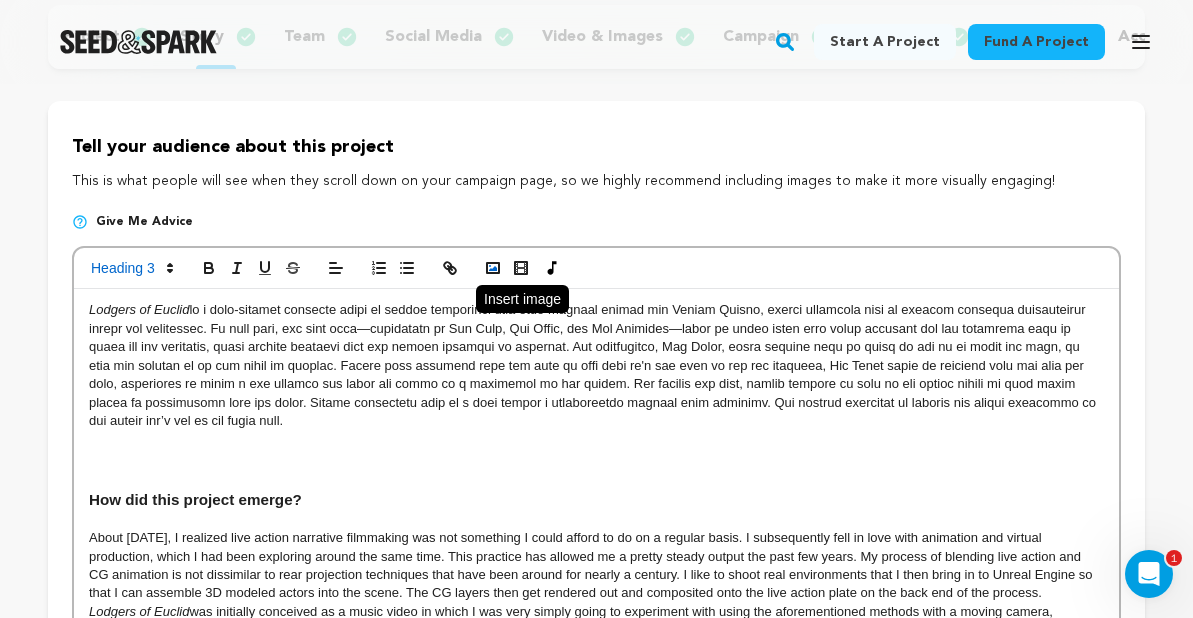 click at bounding box center [493, 268] 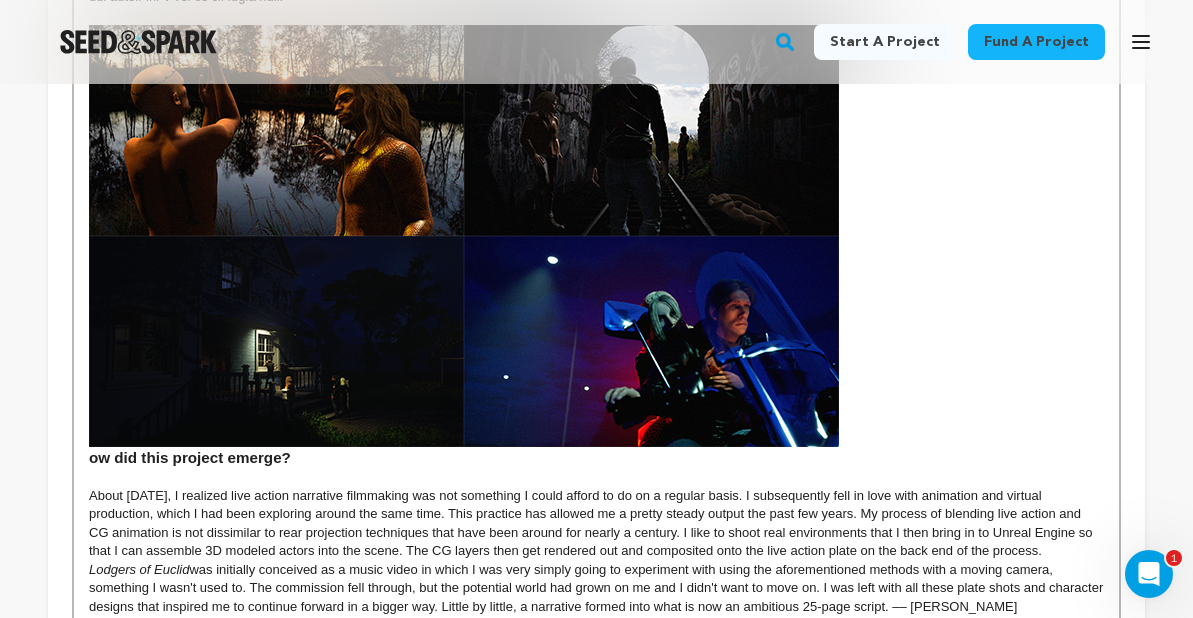 scroll, scrollTop: 781, scrollLeft: 0, axis: vertical 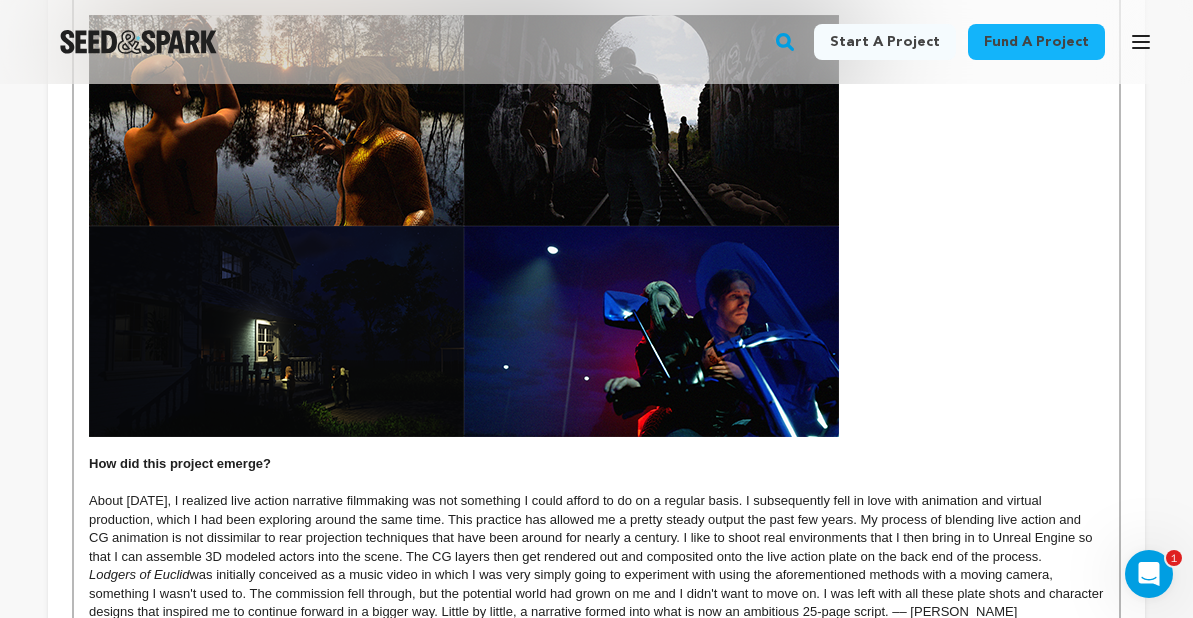 click at bounding box center [464, 226] 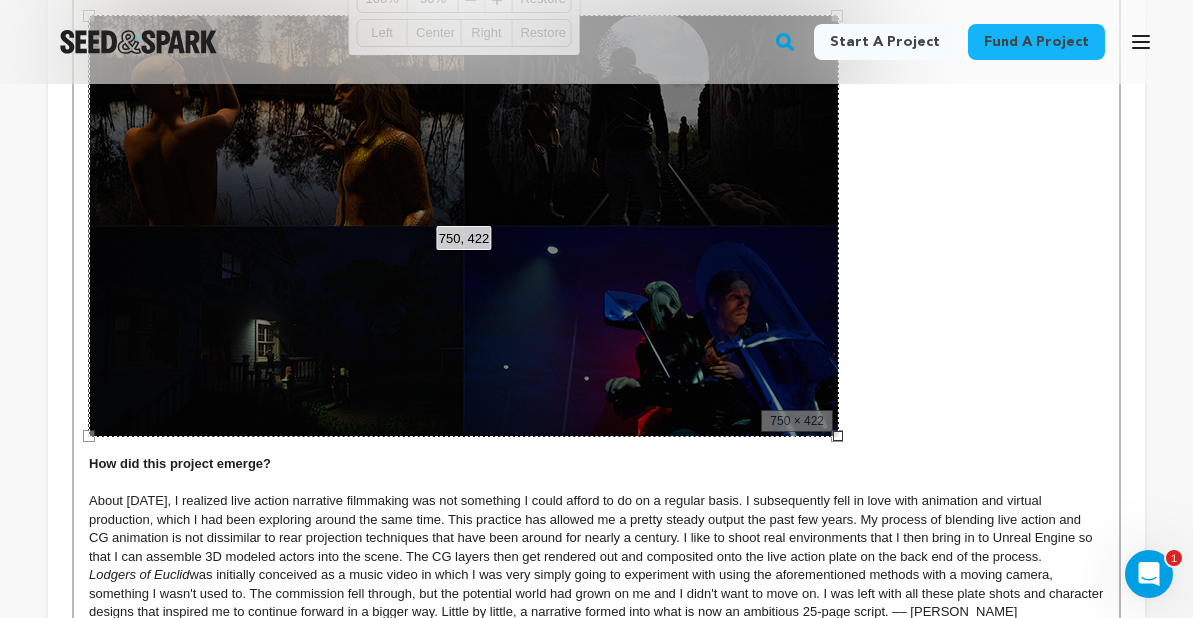 click at bounding box center [596, 226] 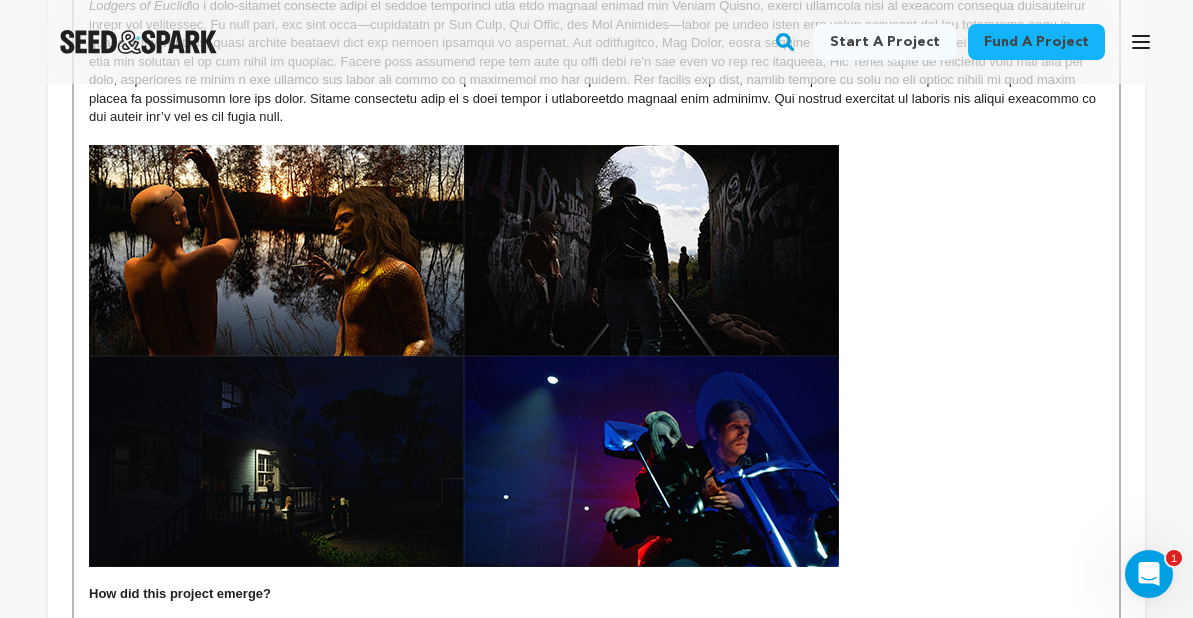 scroll, scrollTop: 652, scrollLeft: 0, axis: vertical 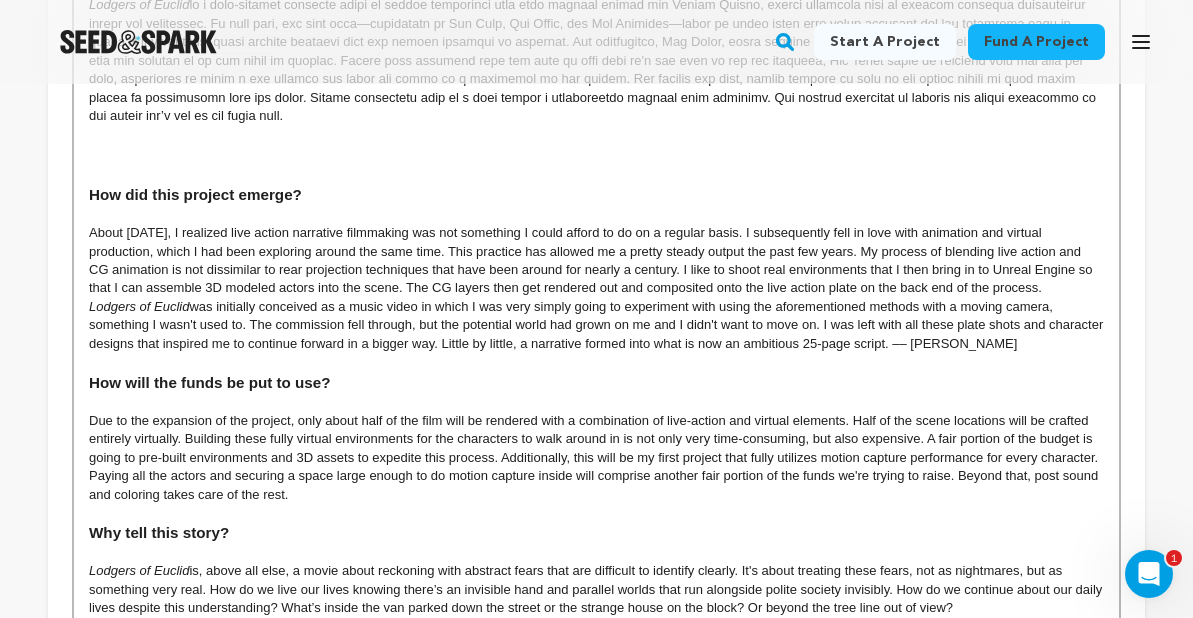 click at bounding box center [596, 155] 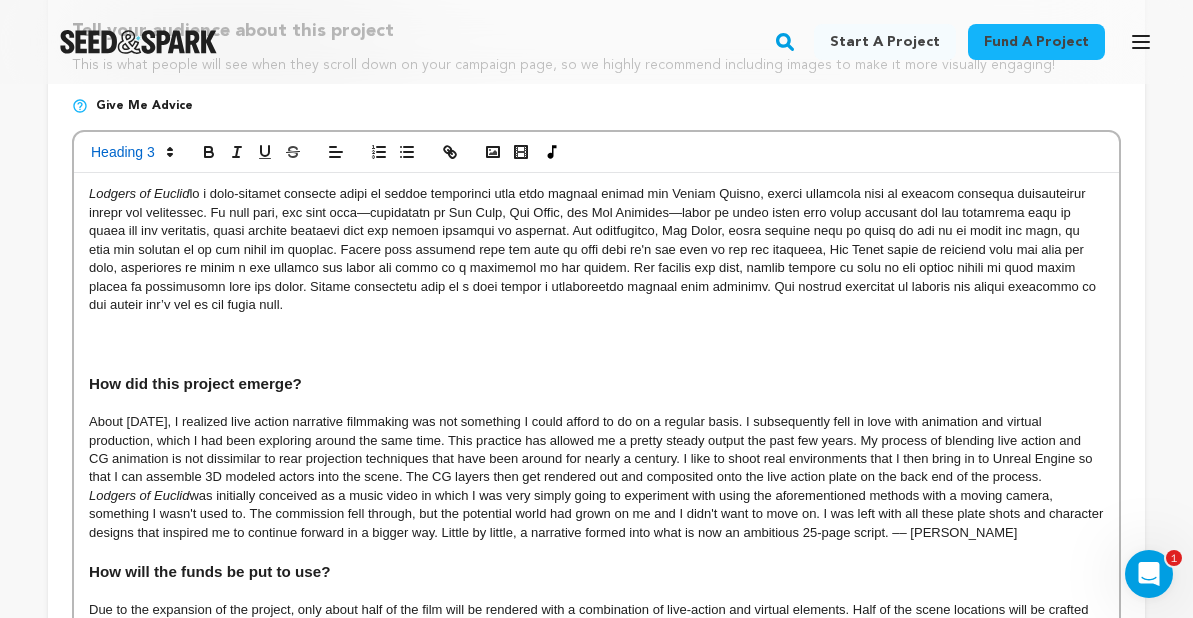 scroll, scrollTop: 455, scrollLeft: 0, axis: vertical 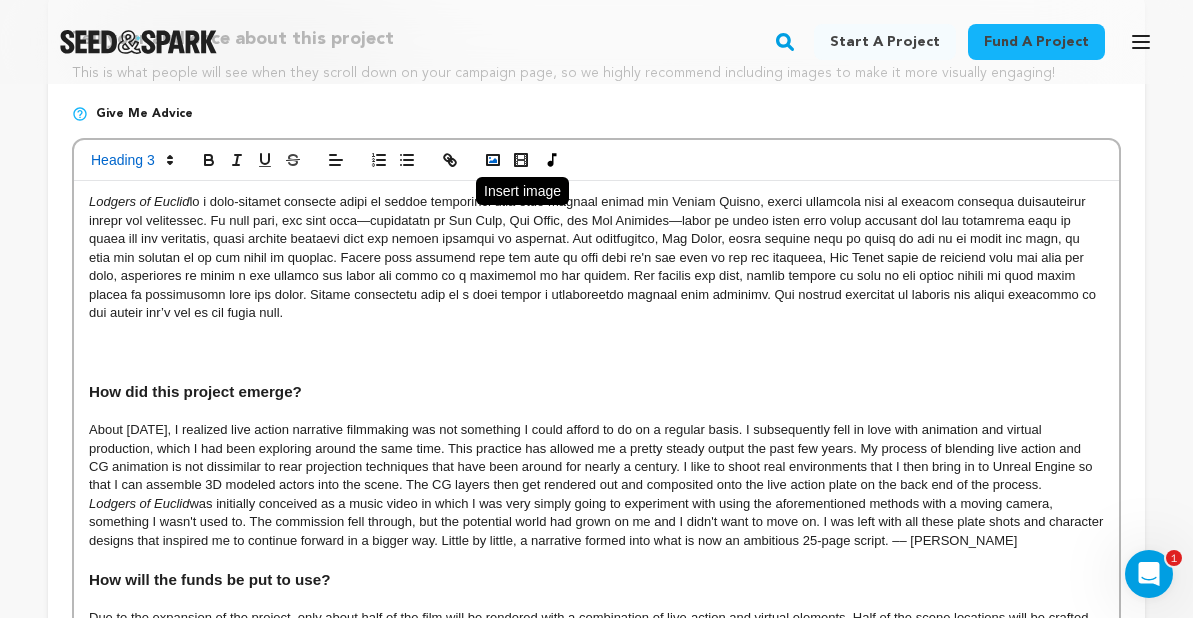 click at bounding box center [493, 160] 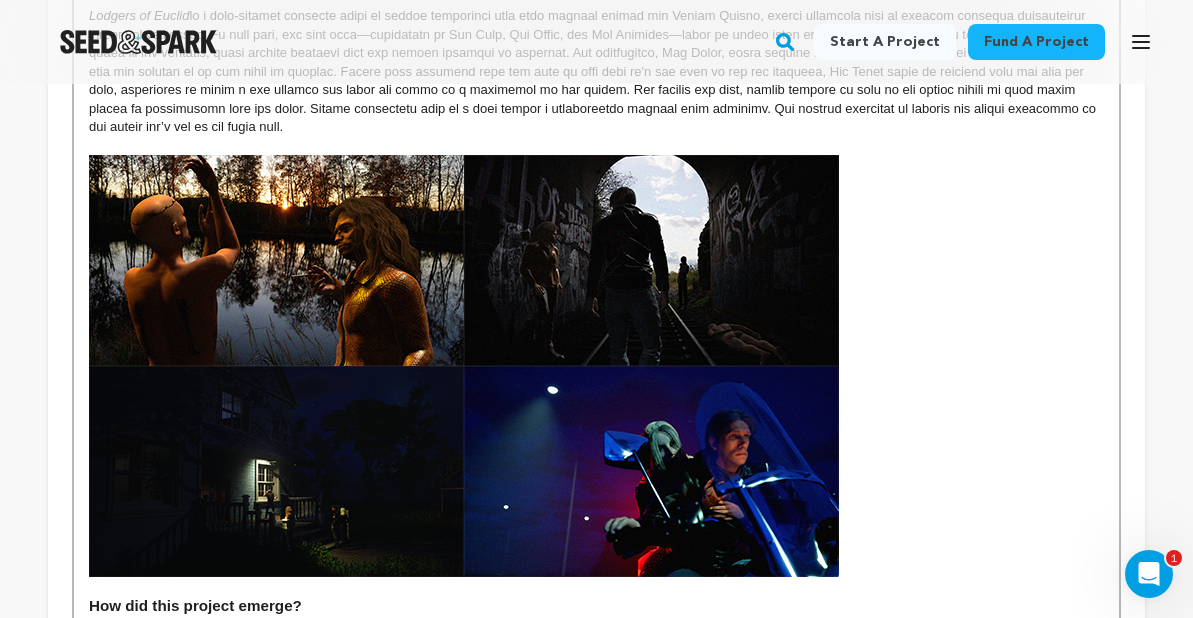 scroll, scrollTop: 644, scrollLeft: 0, axis: vertical 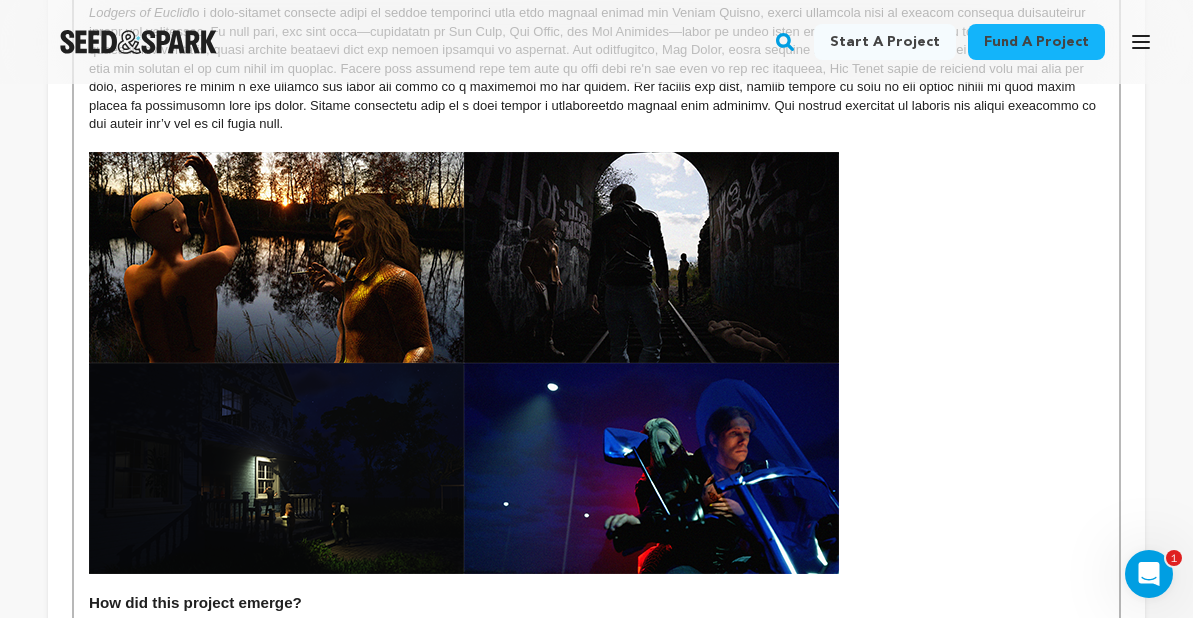 click at bounding box center (464, 363) 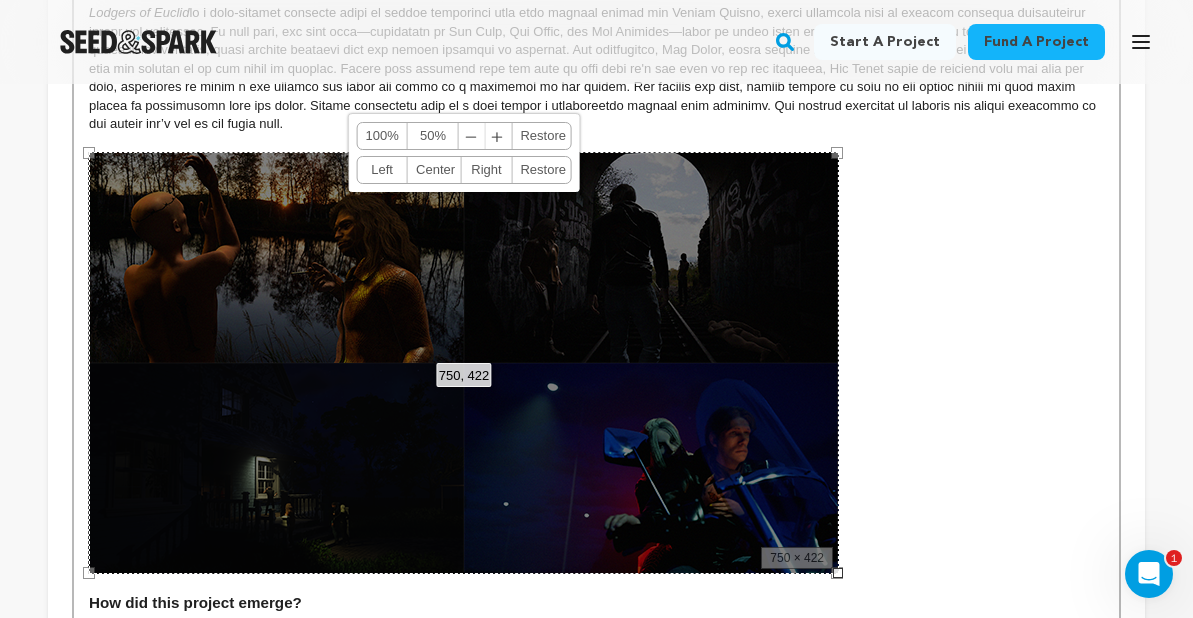 click at bounding box center [596, 363] 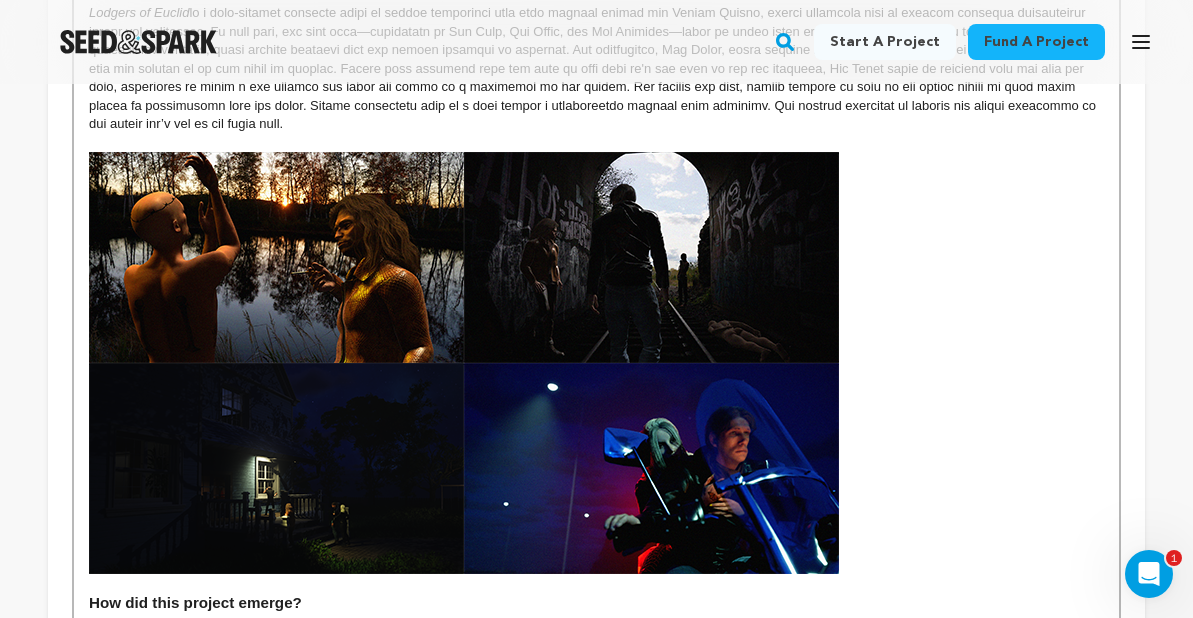 click on "Lodgers of Euclid" at bounding box center [596, 68] 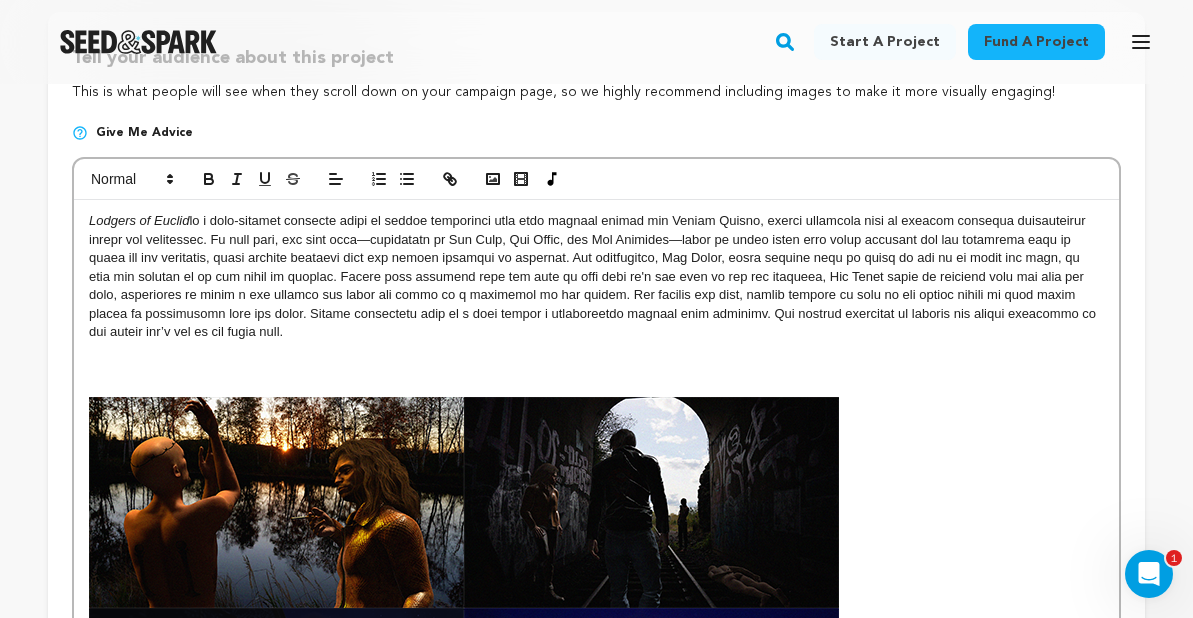 scroll, scrollTop: 407, scrollLeft: 0, axis: vertical 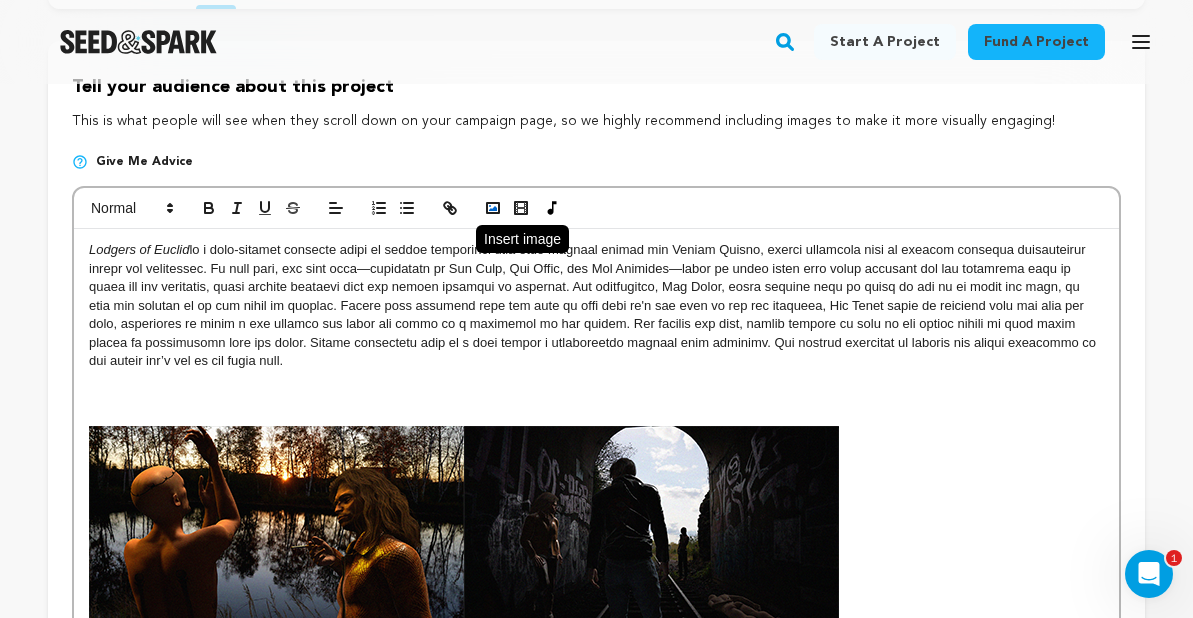 click 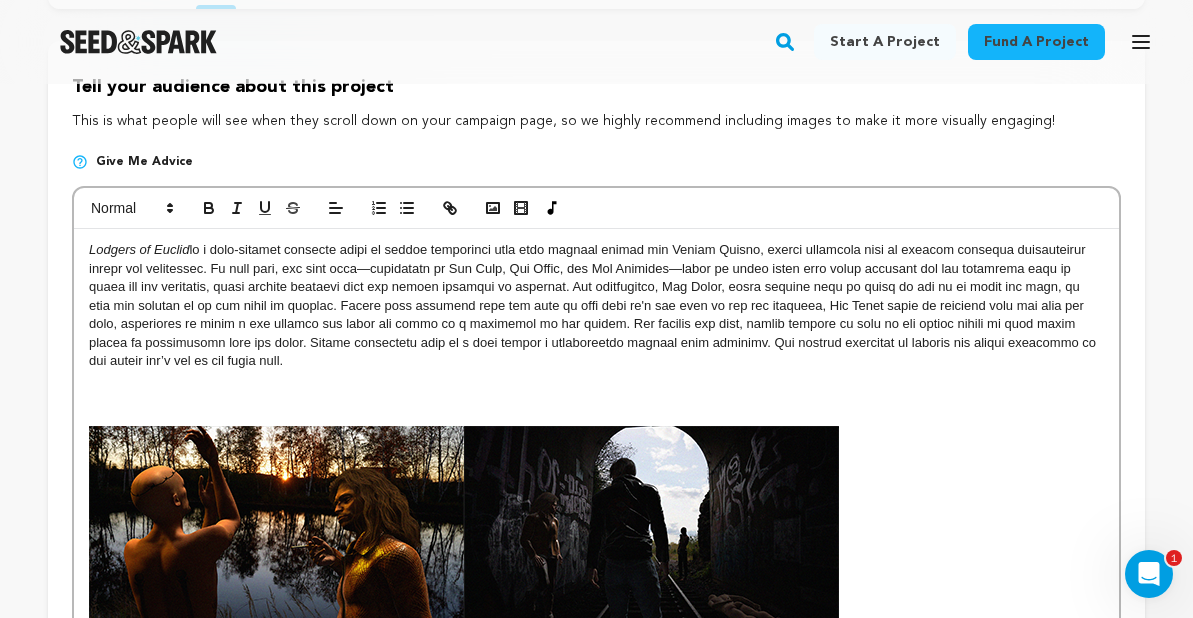 click at bounding box center (596, 398) 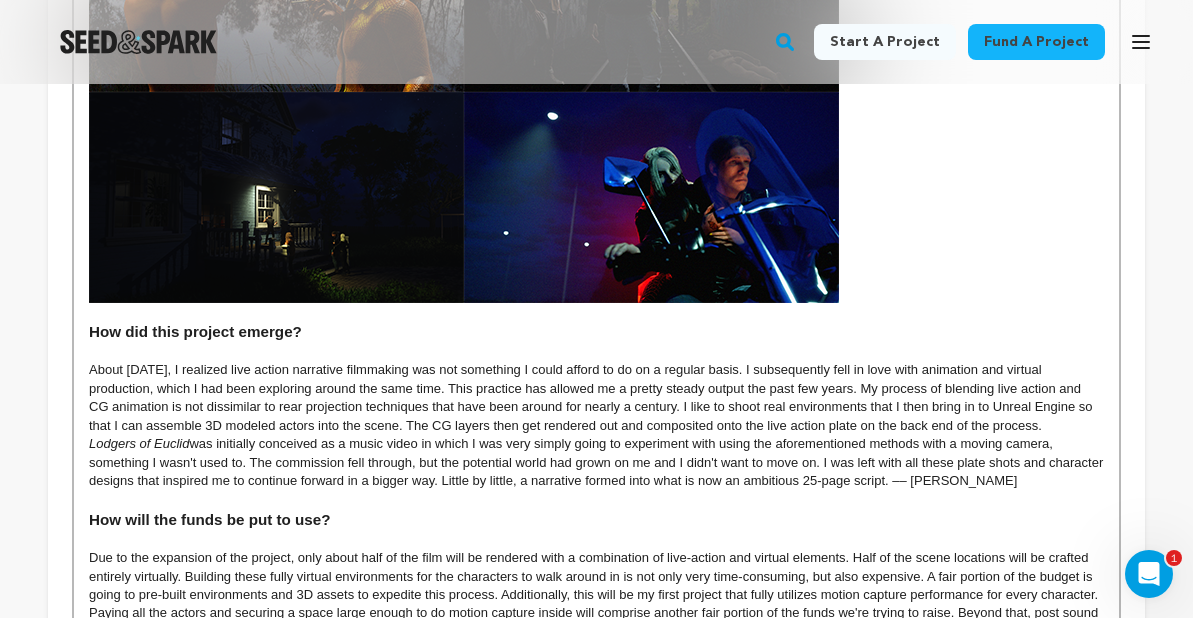 scroll, scrollTop: 932, scrollLeft: 0, axis: vertical 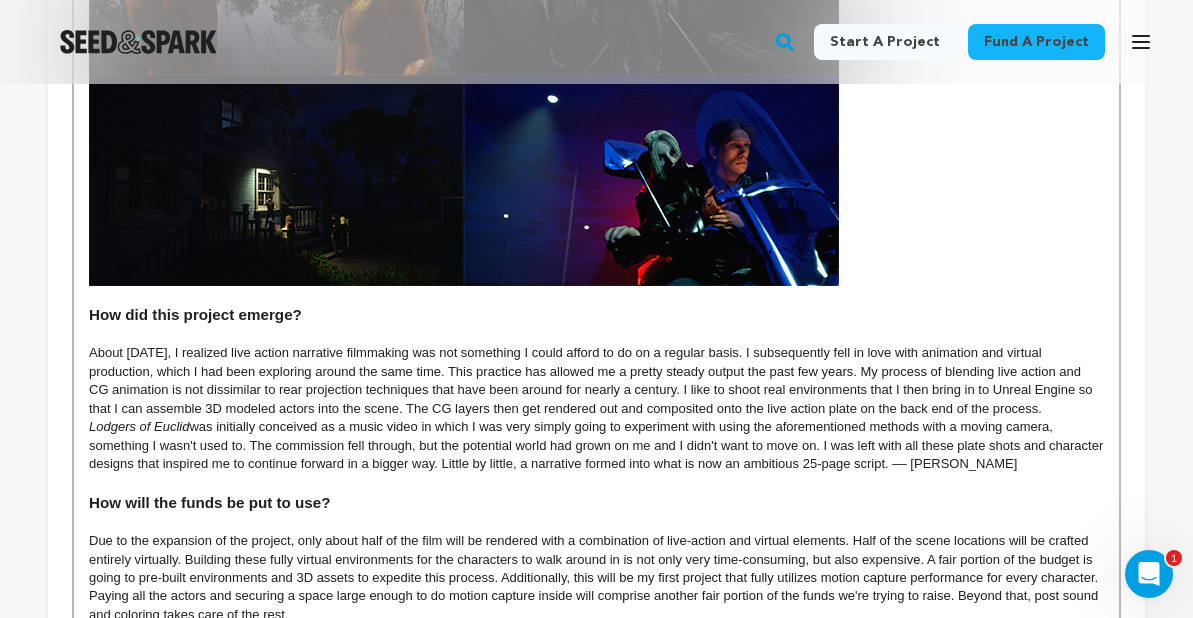 click at bounding box center (596, 75) 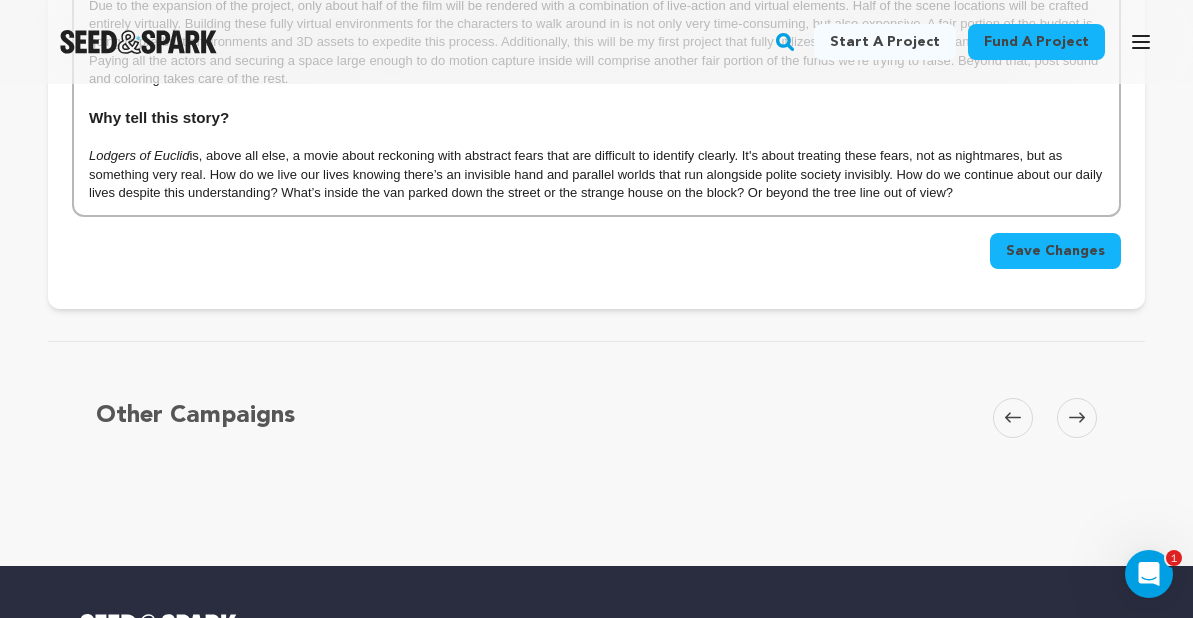 scroll, scrollTop: 1504, scrollLeft: 0, axis: vertical 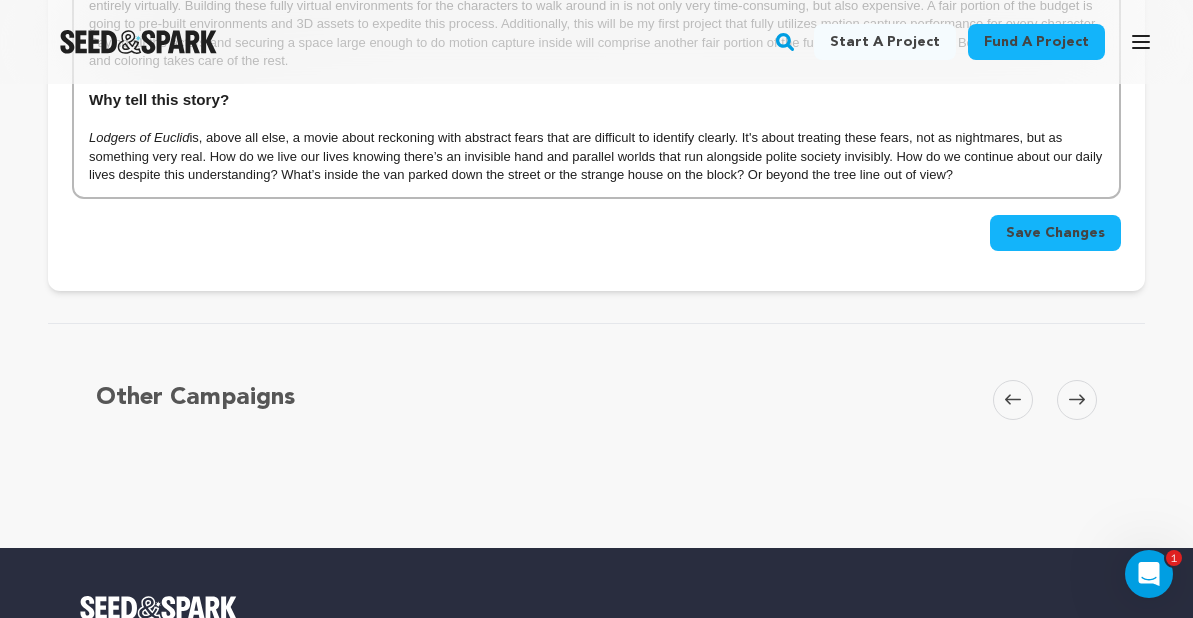 click on "Save Changes" at bounding box center [1055, 233] 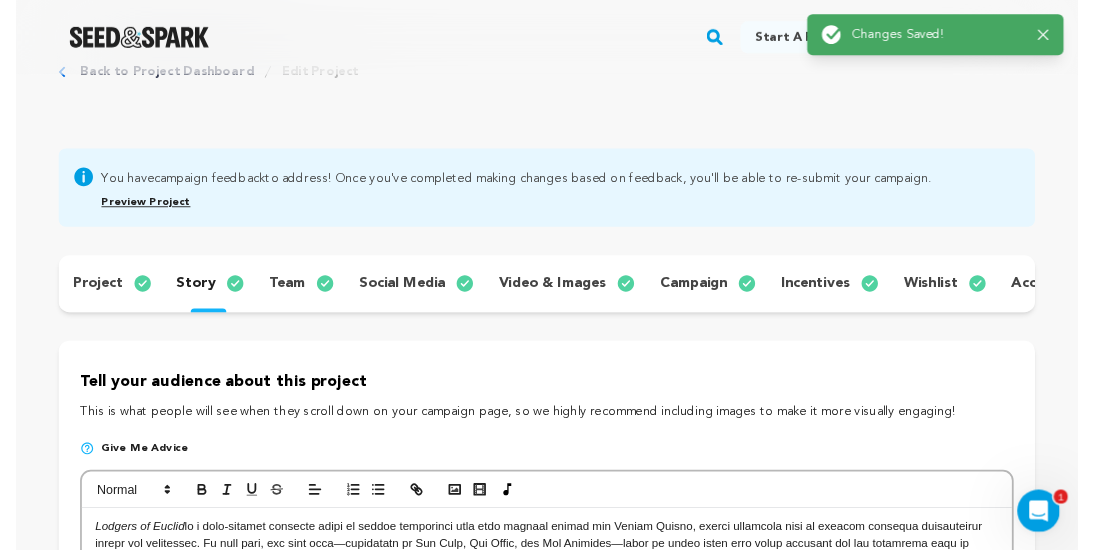 scroll, scrollTop: 75, scrollLeft: 0, axis: vertical 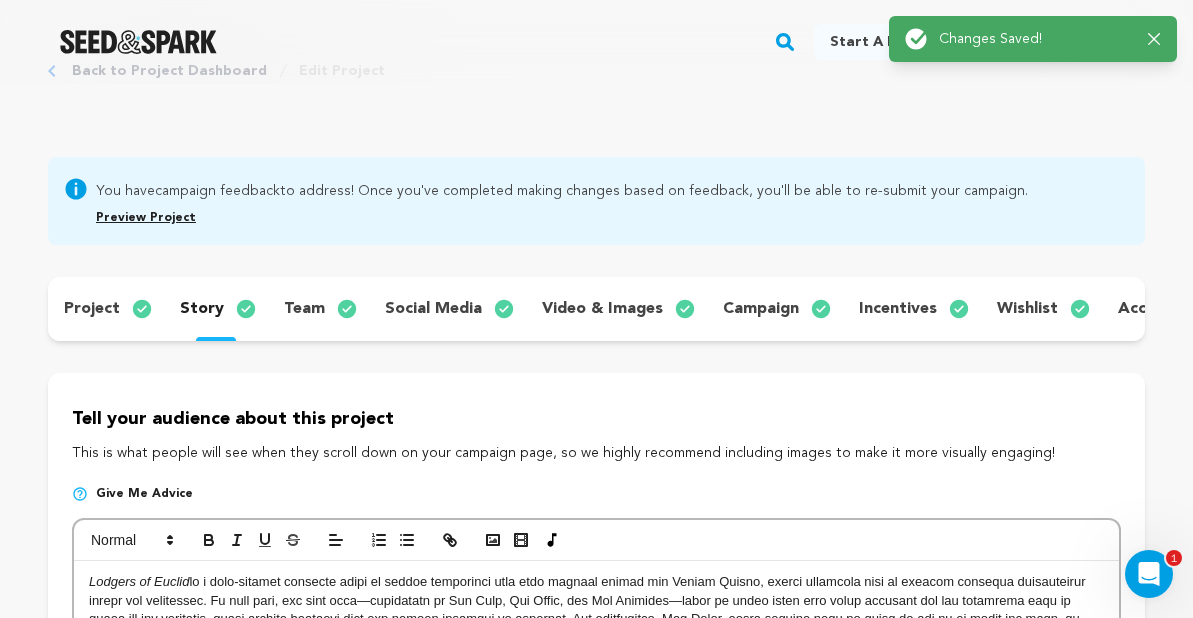 click on "Preview Project" at bounding box center (146, 218) 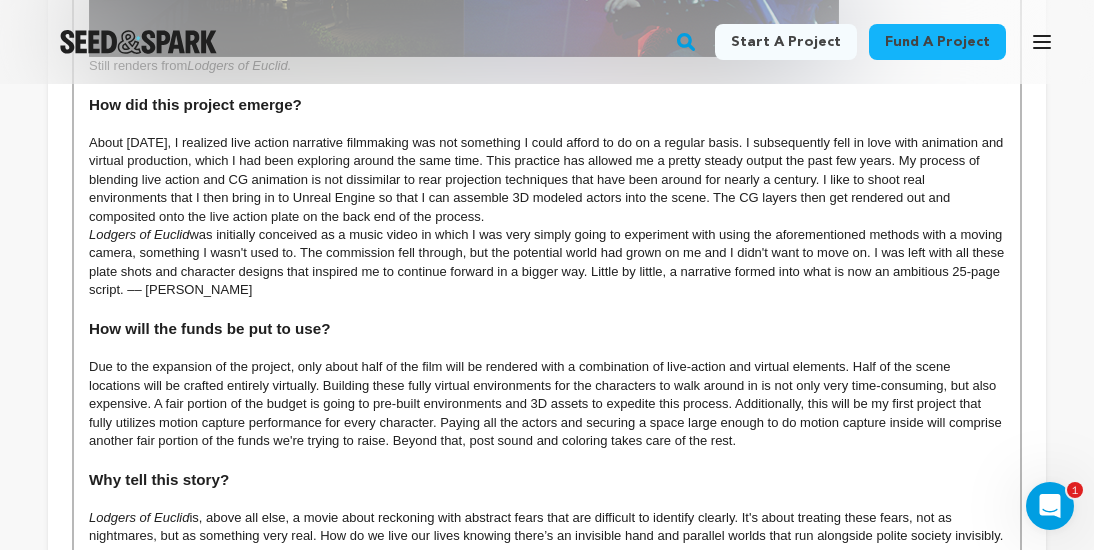 scroll, scrollTop: 1178, scrollLeft: 0, axis: vertical 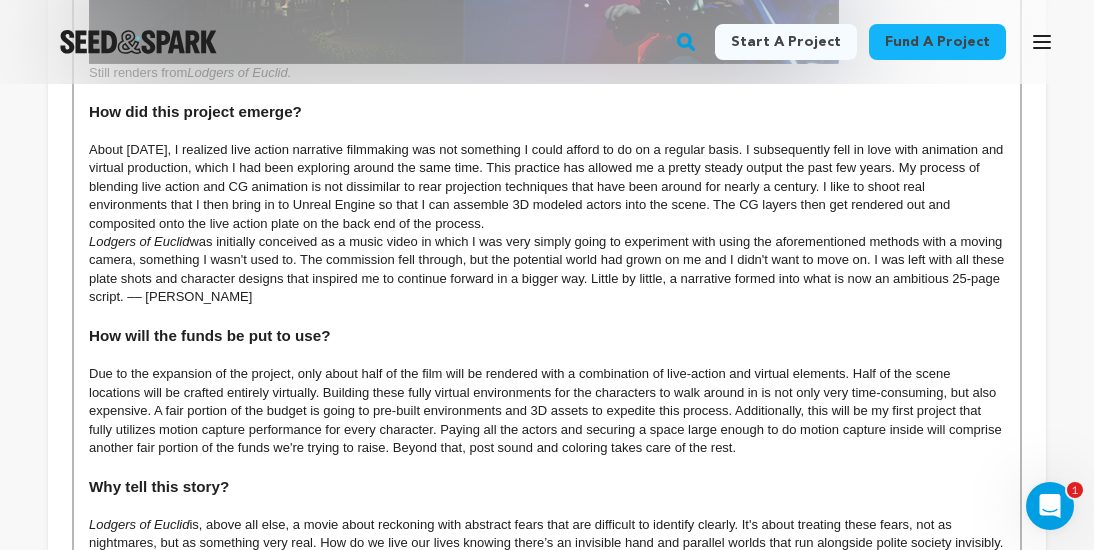 click on "About [DATE], I realized live action narrative filmmaking was not something I could afford to do on a regular basis. I subsequently fell in love with animation and virtual production, which I had been exploring around the same time. This practice has allowed me a pretty steady output the past few years. My process of blending live action and CG animation is not dissimilar to rear projection techniques that have been around for nearly a century. I like to shoot real environments that I then bring in to Unreal Engine so that I can assemble 3D modeled actors into the scene. The CG layers then get rendered out and composited onto the live action plate on the back end of the process." at bounding box center [547, 187] 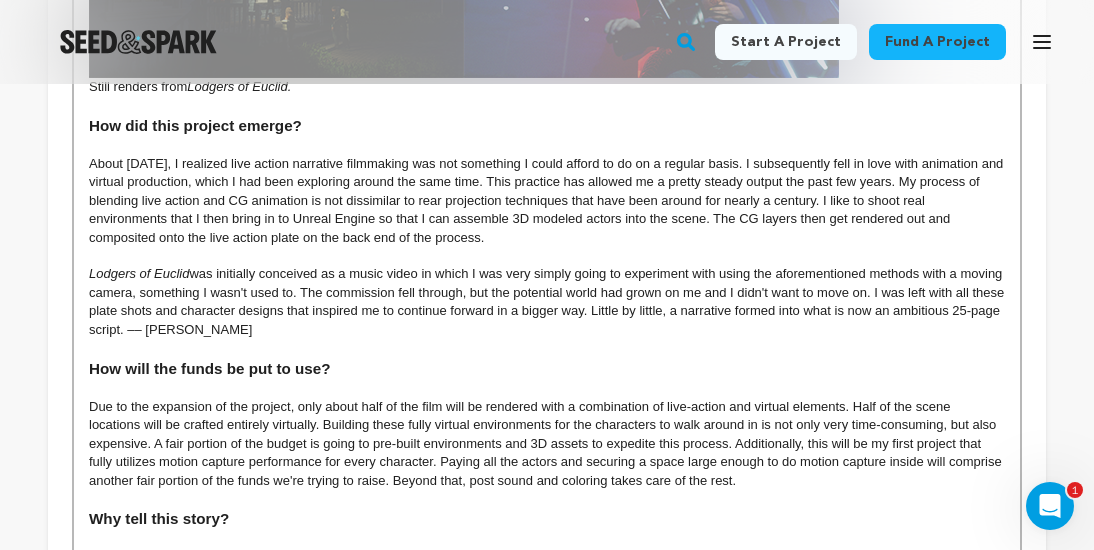 scroll, scrollTop: 1194, scrollLeft: 0, axis: vertical 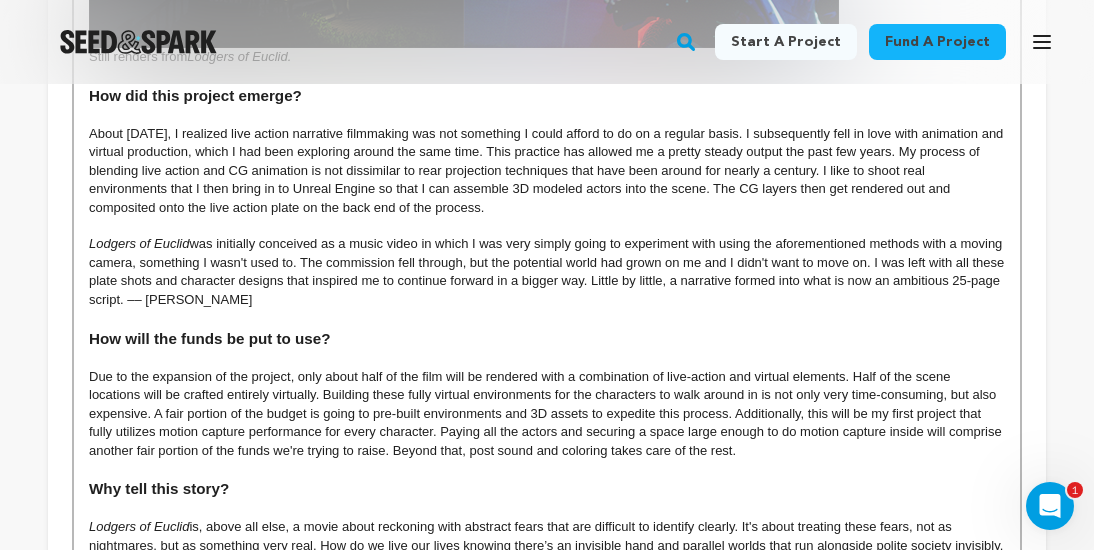 click on "Lodgers of Euclid  was initially conceived as a music video in which I was very simply going to experiment with using the aforementioned methods with a moving camera, something I wasn't used to. The commission fell through, but the potential world had grown on me and I didn't want to move on. I was left with all these plate shots and character designs that inspired me to continue forward in a bigger way. Little by little, a narrative formed into what is now an ambitious 25-page script. –– Tanner Masseth" at bounding box center [547, 272] 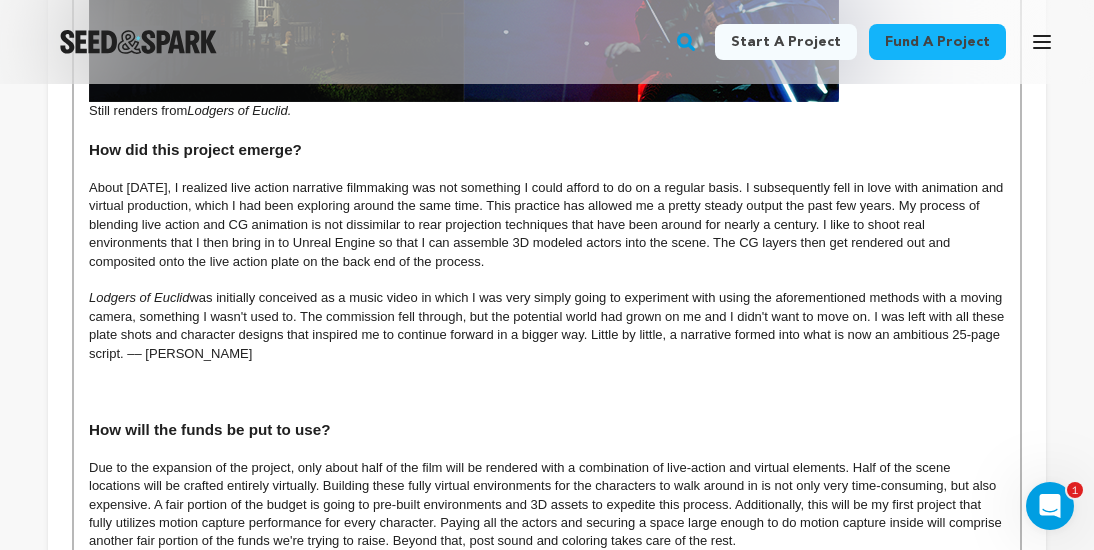 scroll, scrollTop: 1138, scrollLeft: 0, axis: vertical 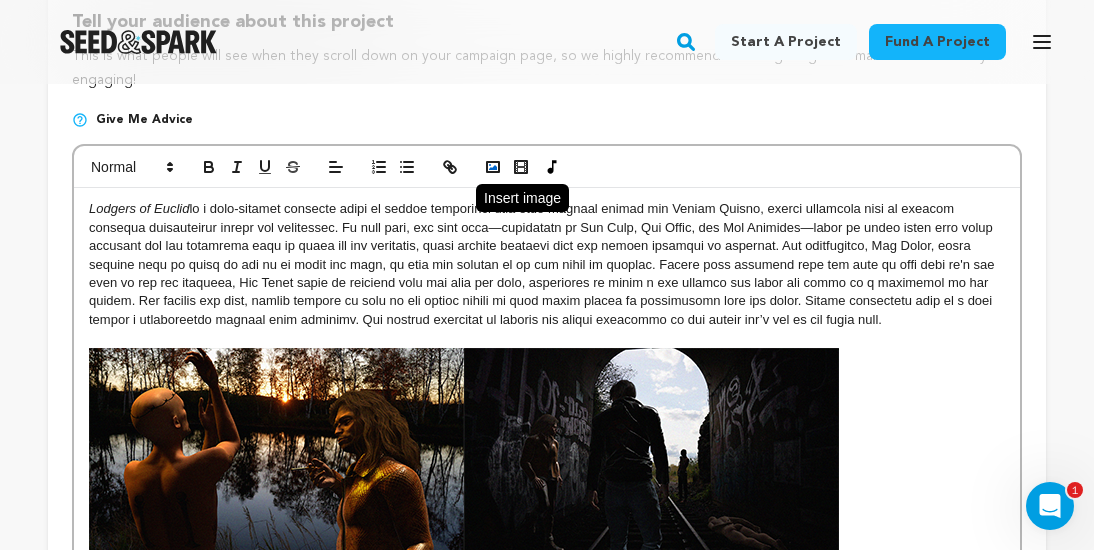 click 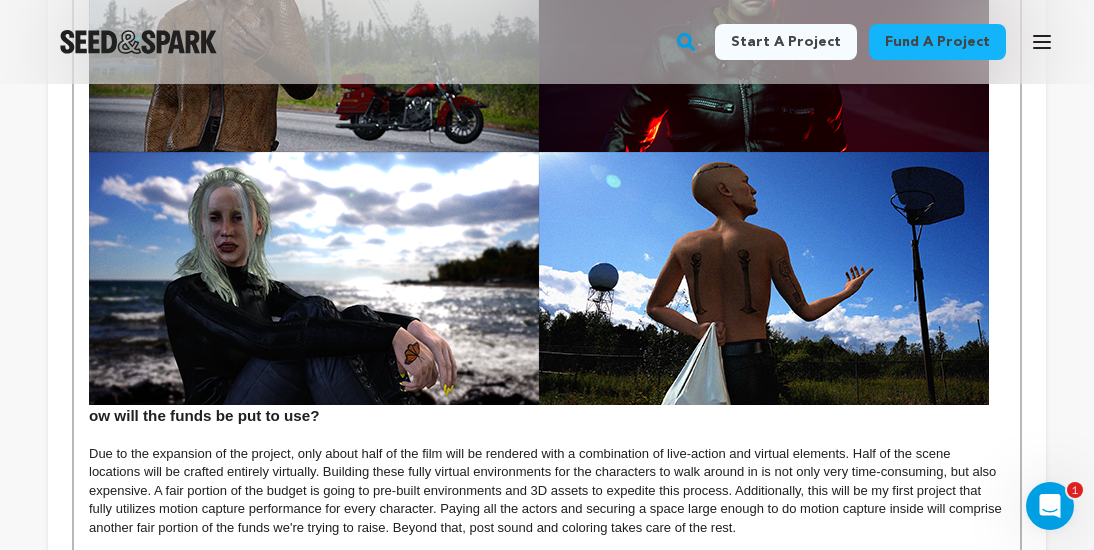 scroll, scrollTop: 1643, scrollLeft: 0, axis: vertical 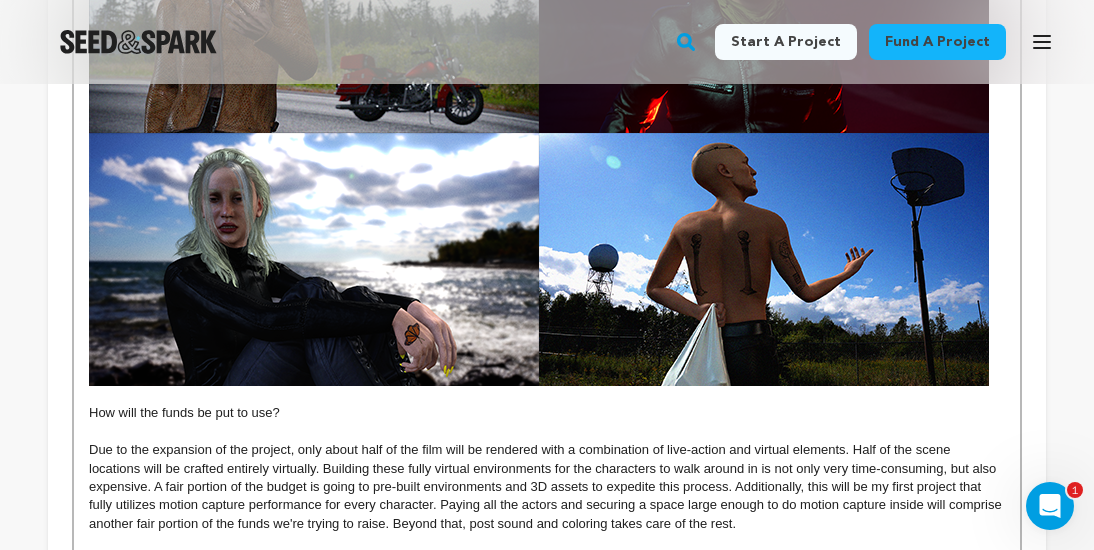 click on "How will the funds be put to use?" at bounding box center (184, 412) 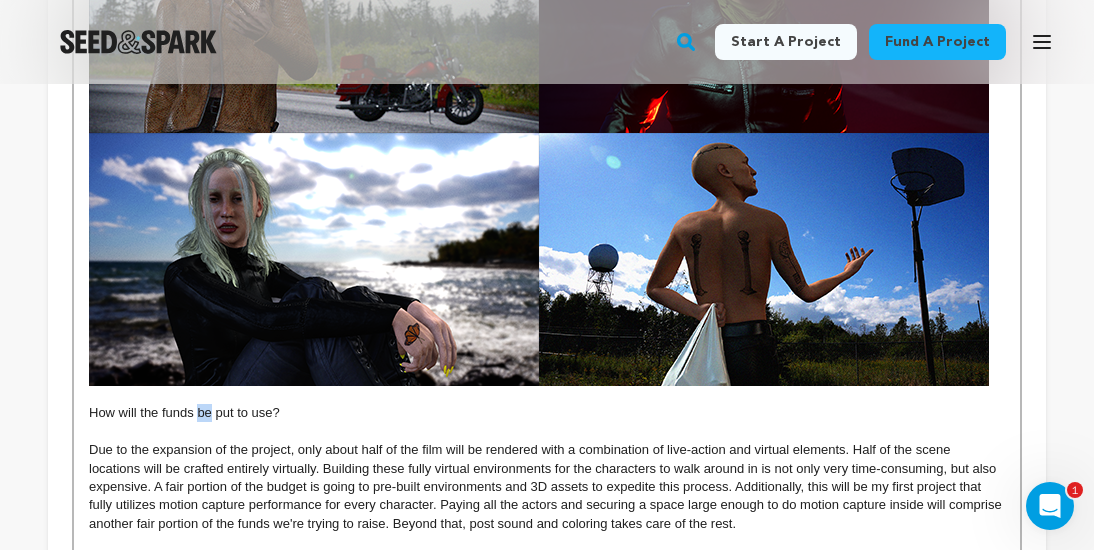 click on "How will the funds be put to use?" at bounding box center [184, 412] 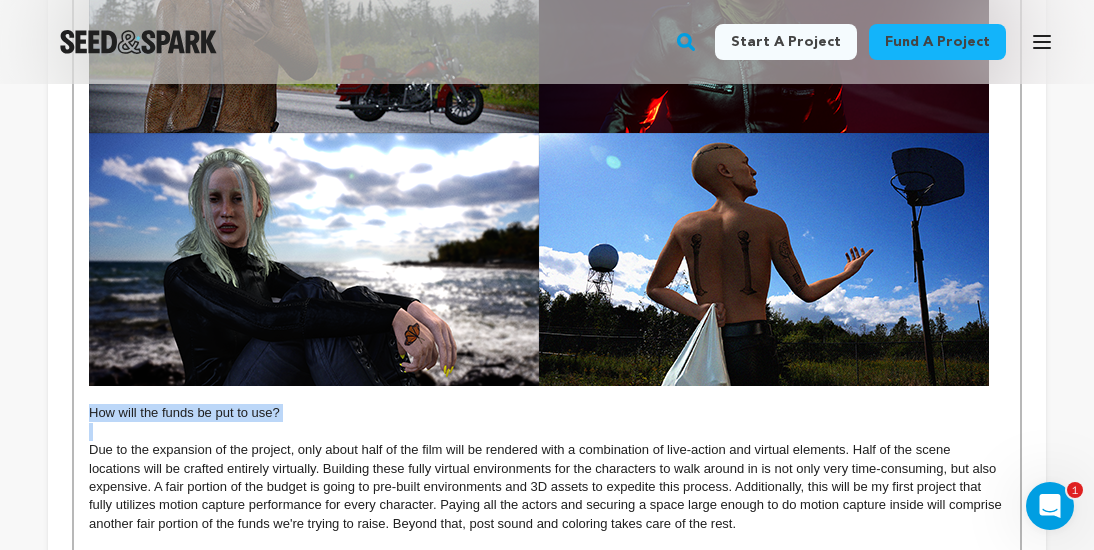 click on "How will the funds be put to use?" at bounding box center [184, 412] 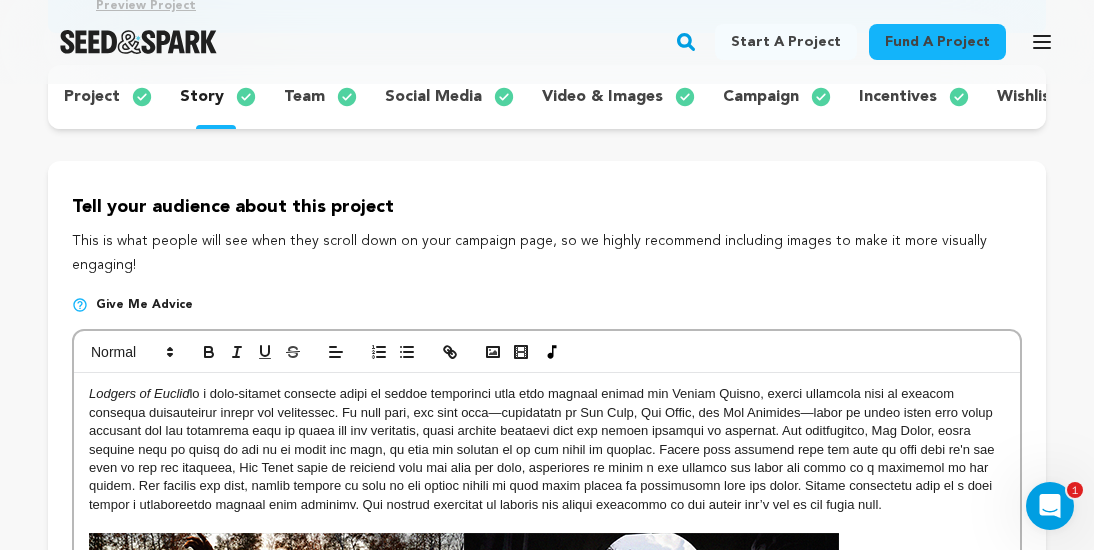 scroll, scrollTop: 305, scrollLeft: 0, axis: vertical 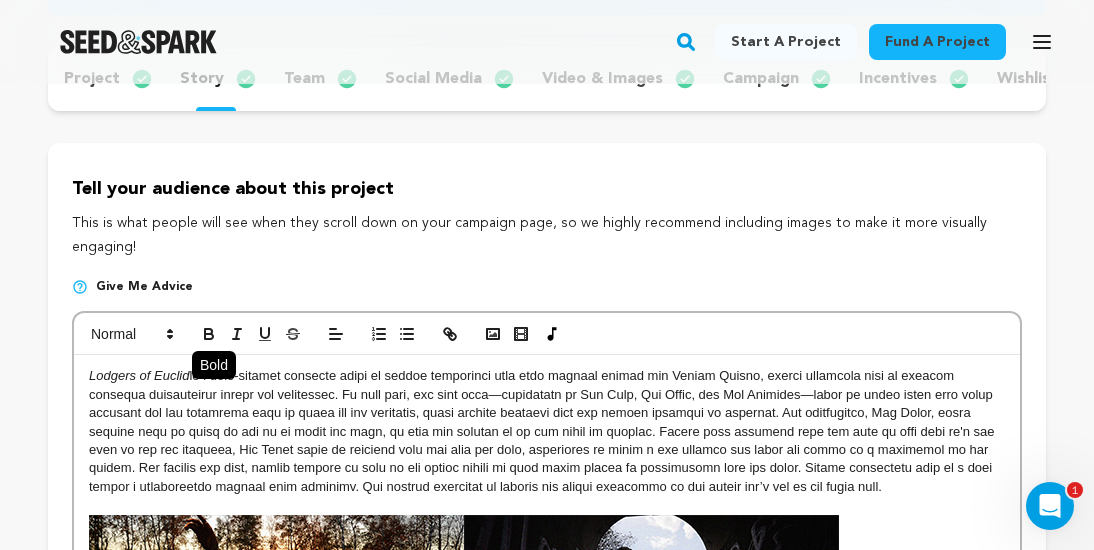 click 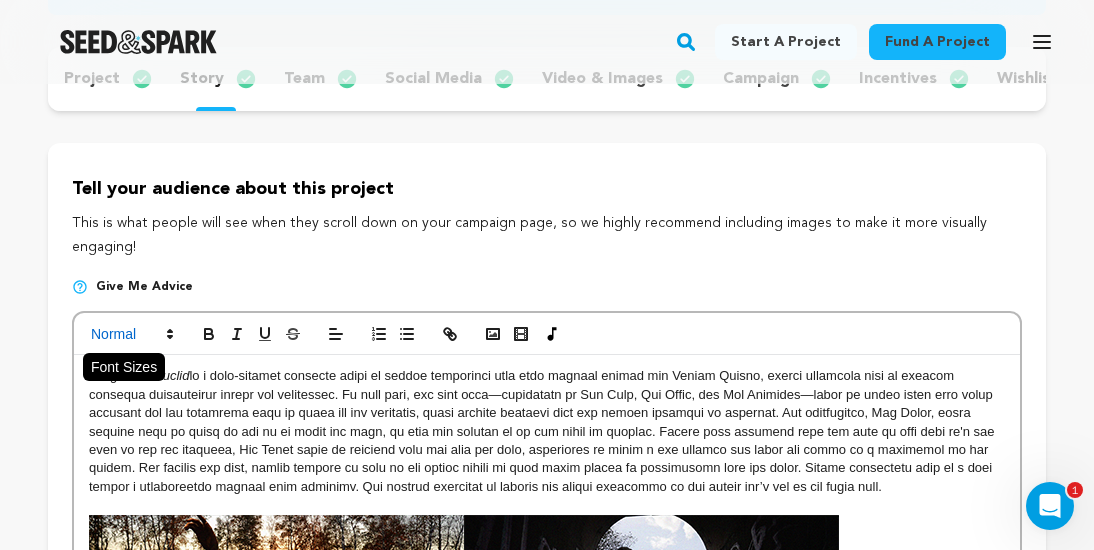 click 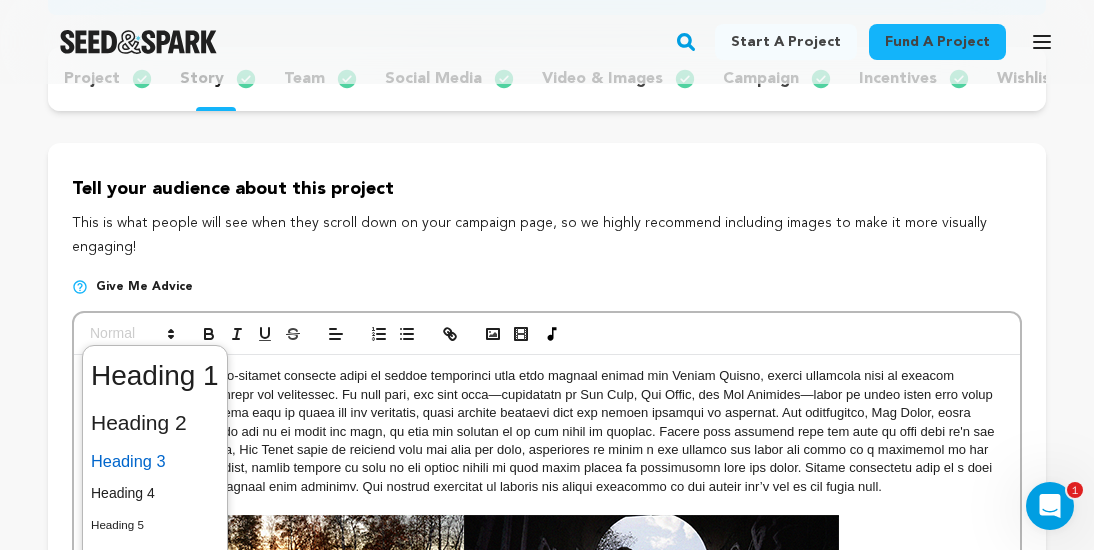 click at bounding box center (155, 461) 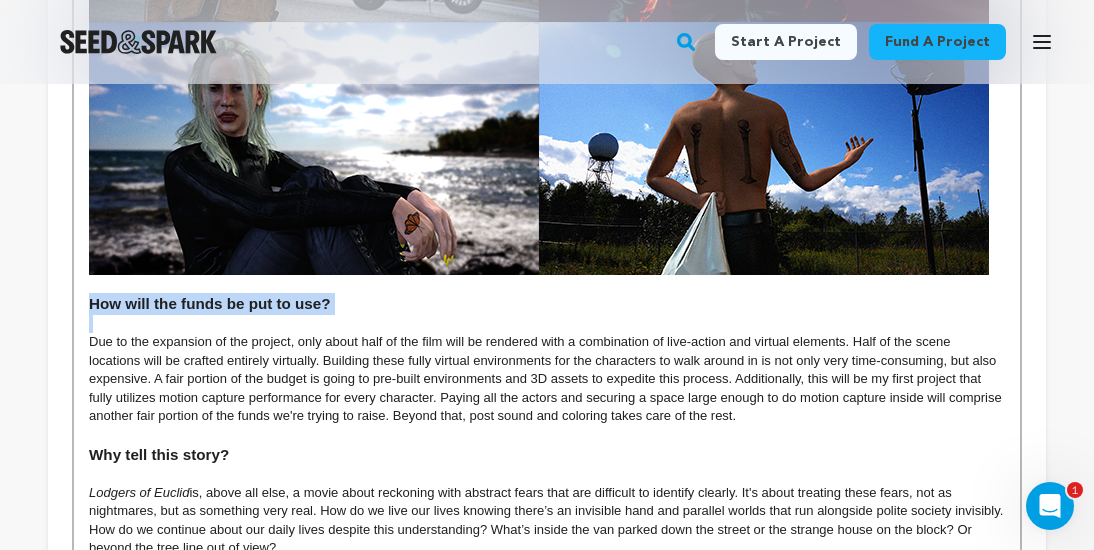 scroll, scrollTop: 1763, scrollLeft: 0, axis: vertical 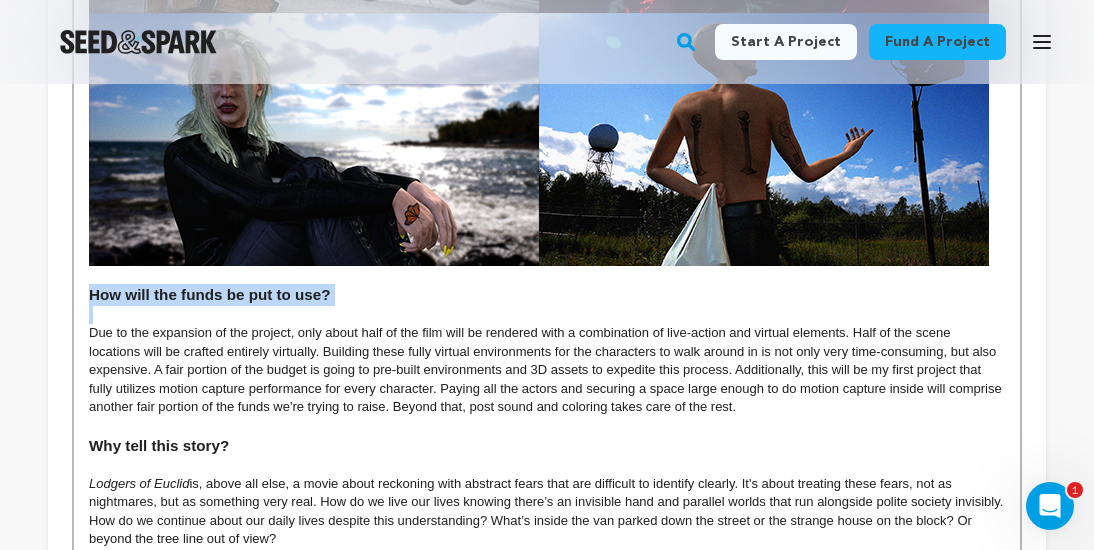 click on "Back to Project Dashboard
Edit Project
You have  campaign feedback  to address! Once you've completed making changes based on feedback, you'll be able to re-submit your campaign.
story" at bounding box center [547, -384] 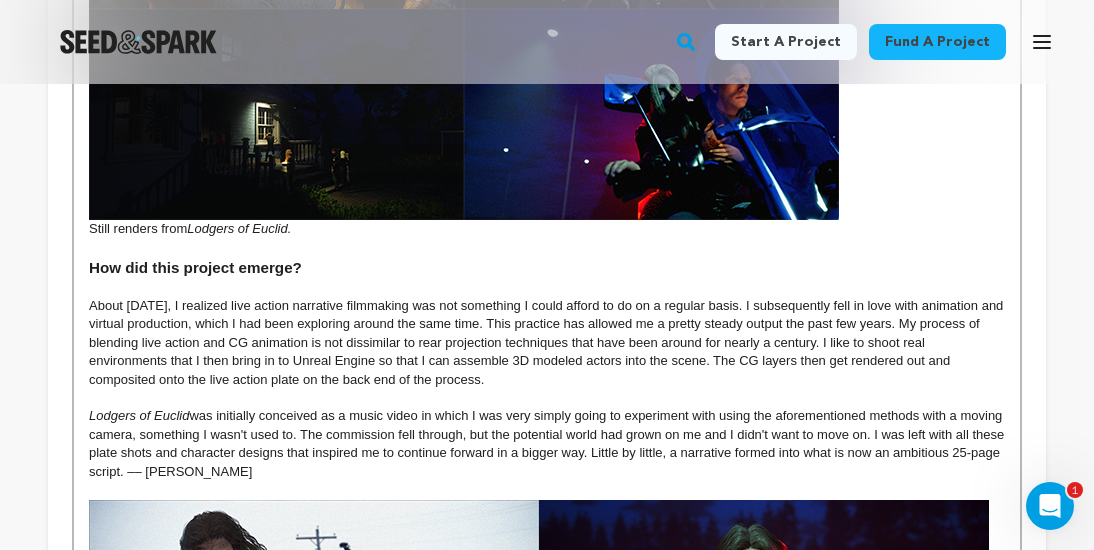 scroll, scrollTop: 1016, scrollLeft: 0, axis: vertical 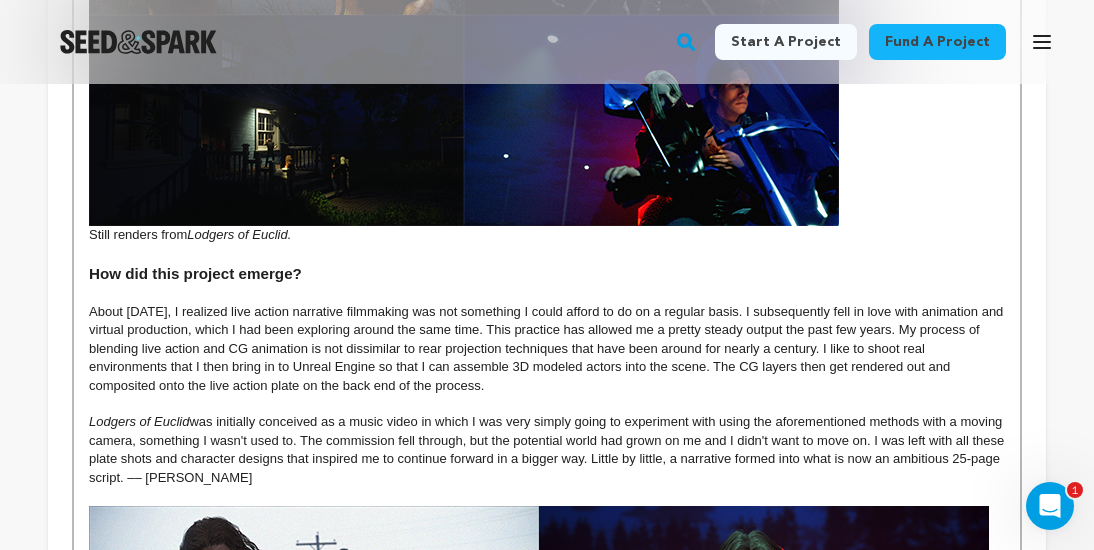 click at bounding box center (547, 253) 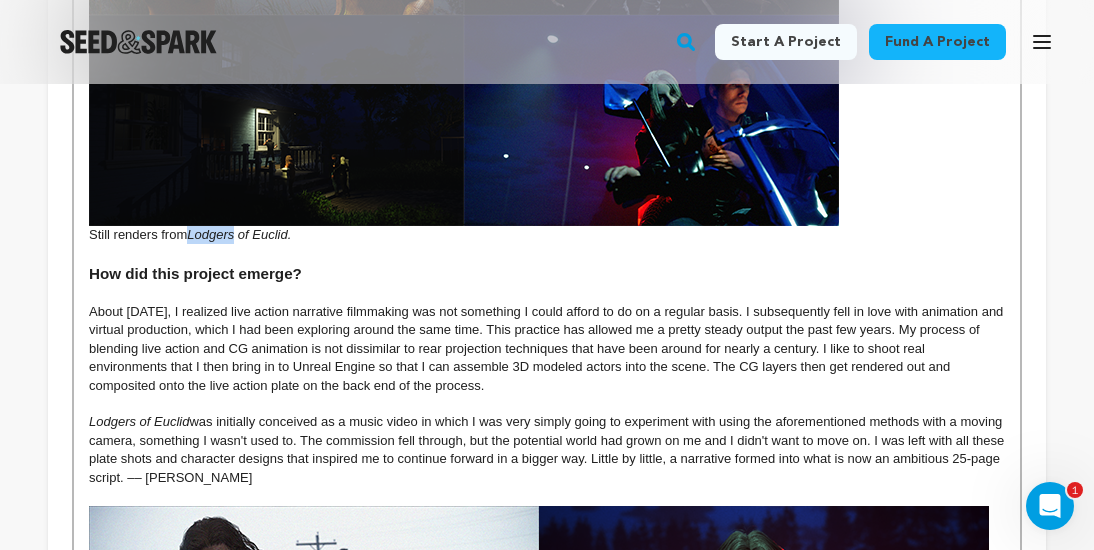 click on "Lodgers of Euclid." at bounding box center (239, 234) 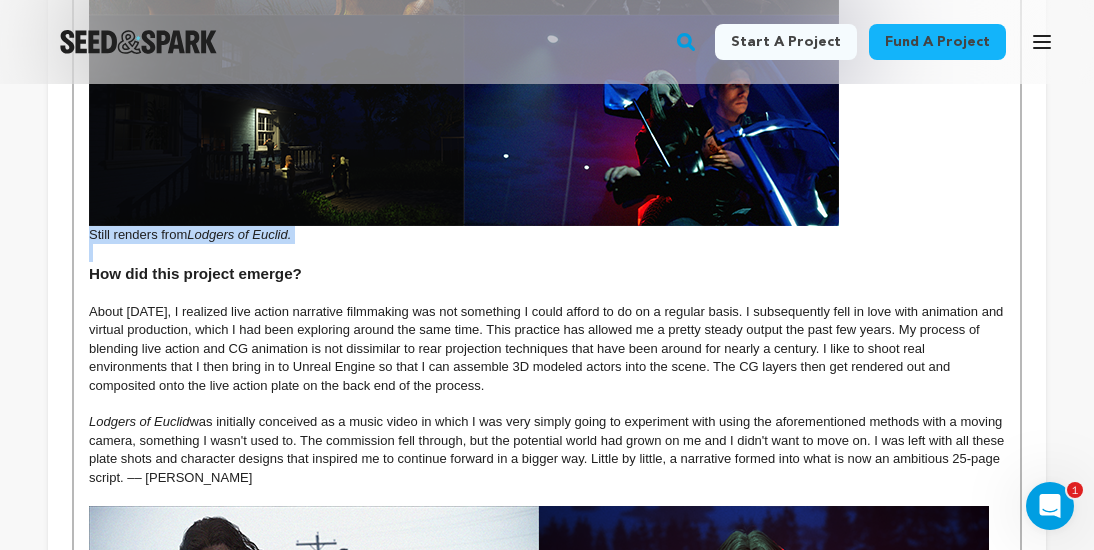 click on "Lodgers of Euclid." at bounding box center (239, 234) 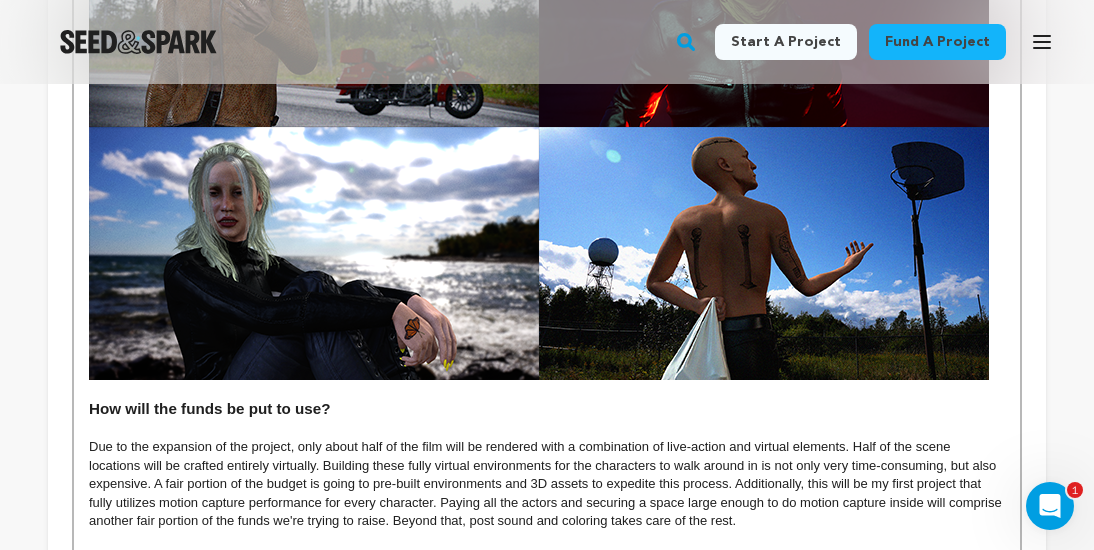scroll, scrollTop: 1655, scrollLeft: 0, axis: vertical 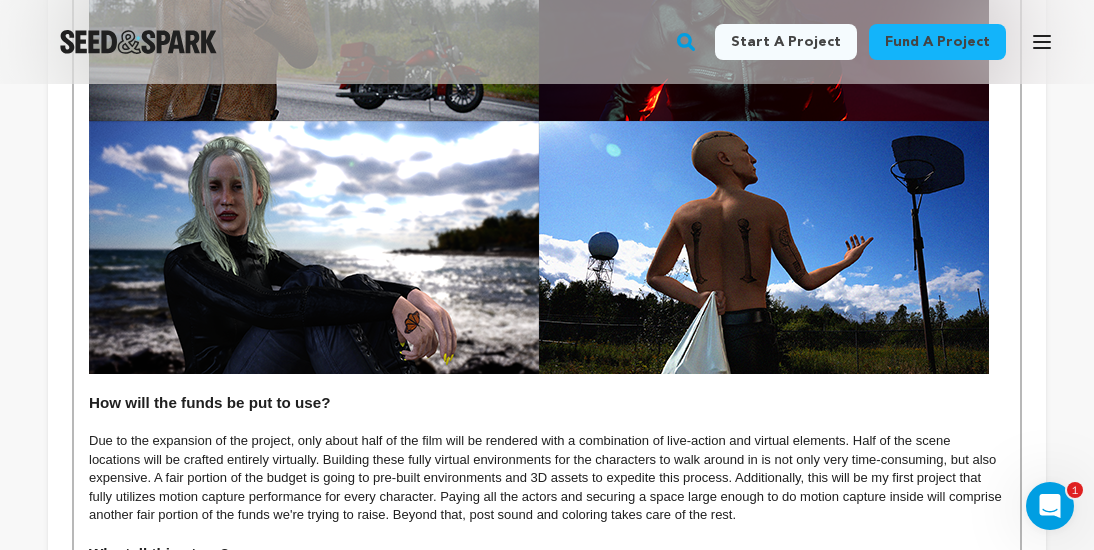 click at bounding box center (547, 383) 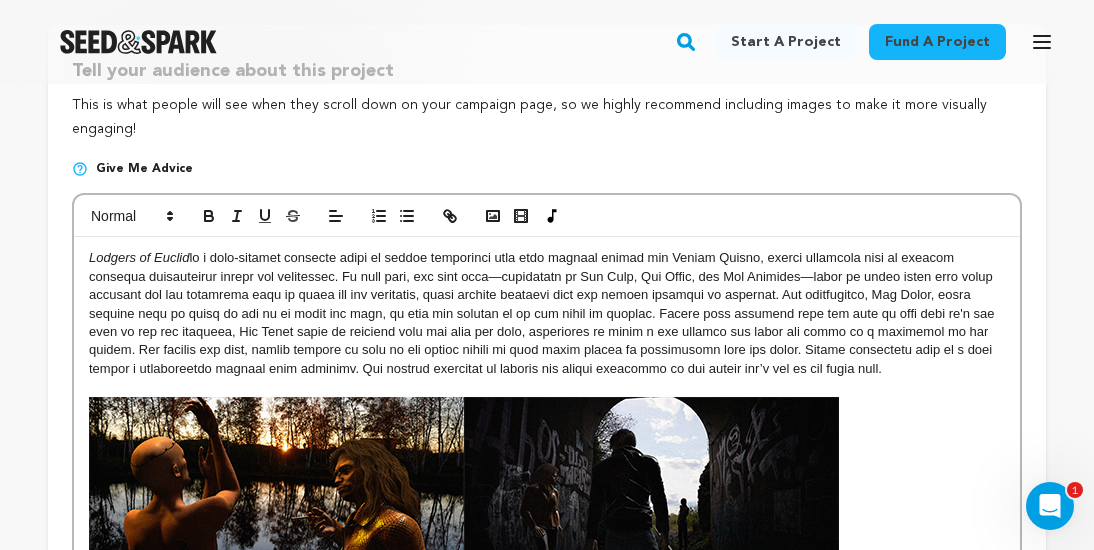 scroll, scrollTop: 0, scrollLeft: 0, axis: both 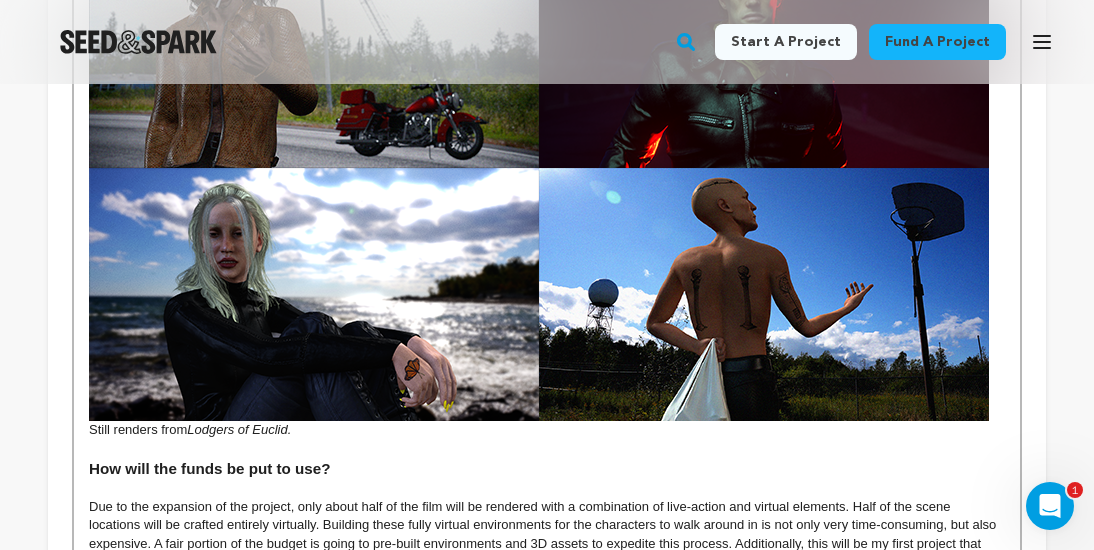 click on "Still renders from  Lodgers of Euclid." at bounding box center (547, 430) 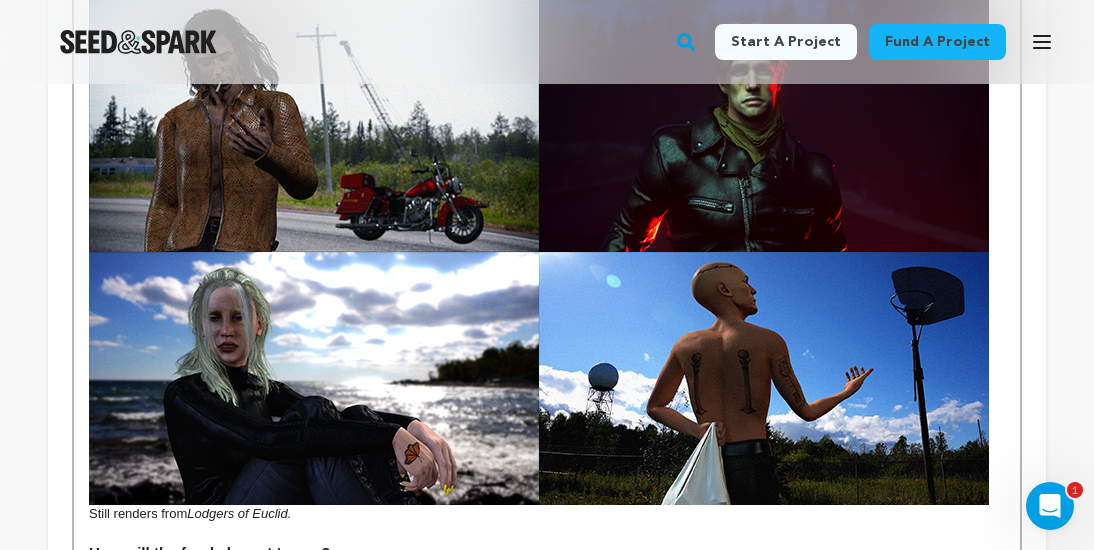 scroll, scrollTop: 1526, scrollLeft: 0, axis: vertical 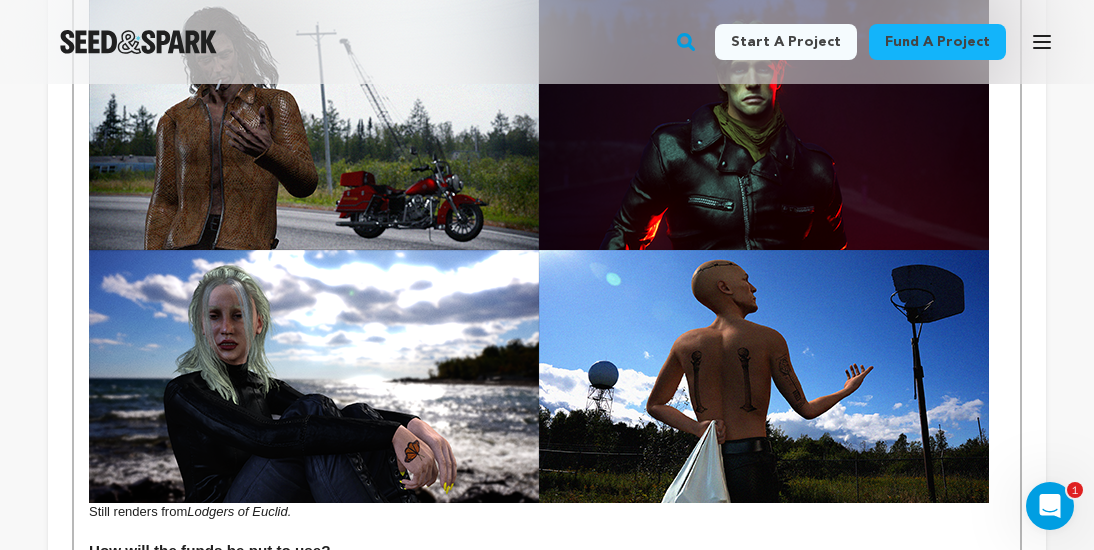 click on "Still renders from  Lodgers of Euclid." at bounding box center [547, 512] 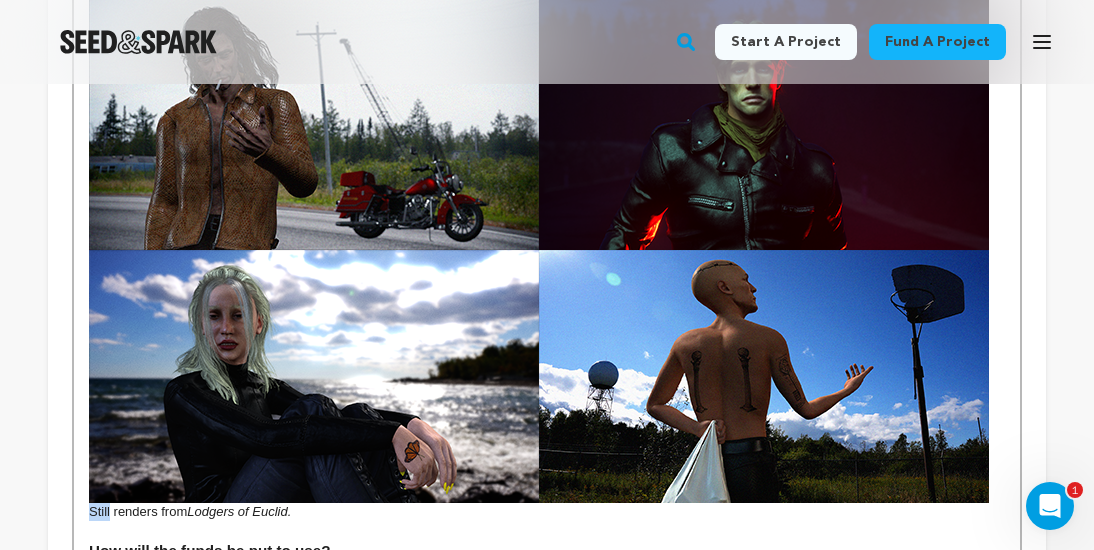drag, startPoint x: 109, startPoint y: 512, endPoint x: 70, endPoint y: 512, distance: 39 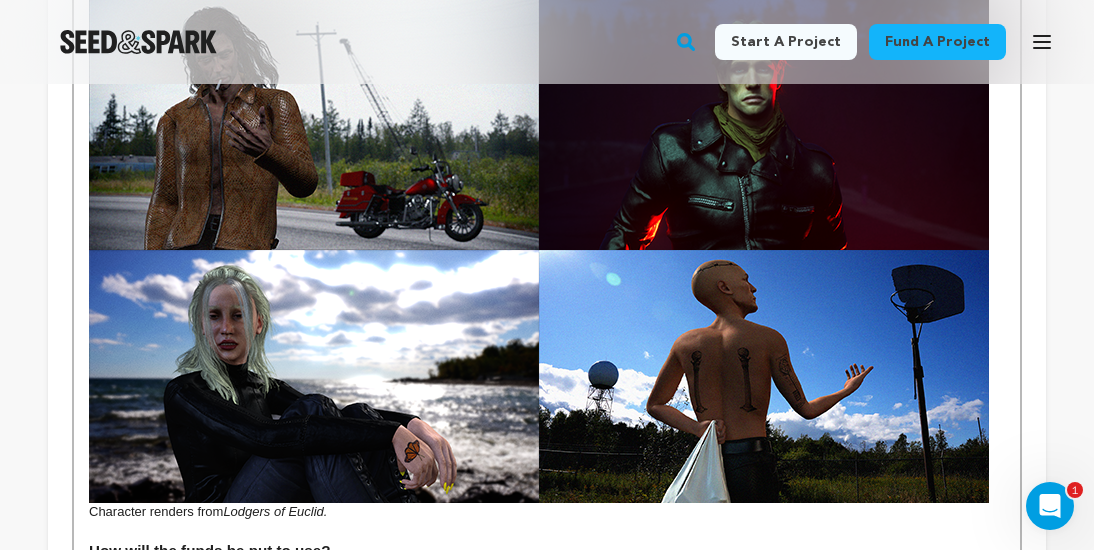 click on "Character renders from  Lodgers of Euclid." at bounding box center (547, 512) 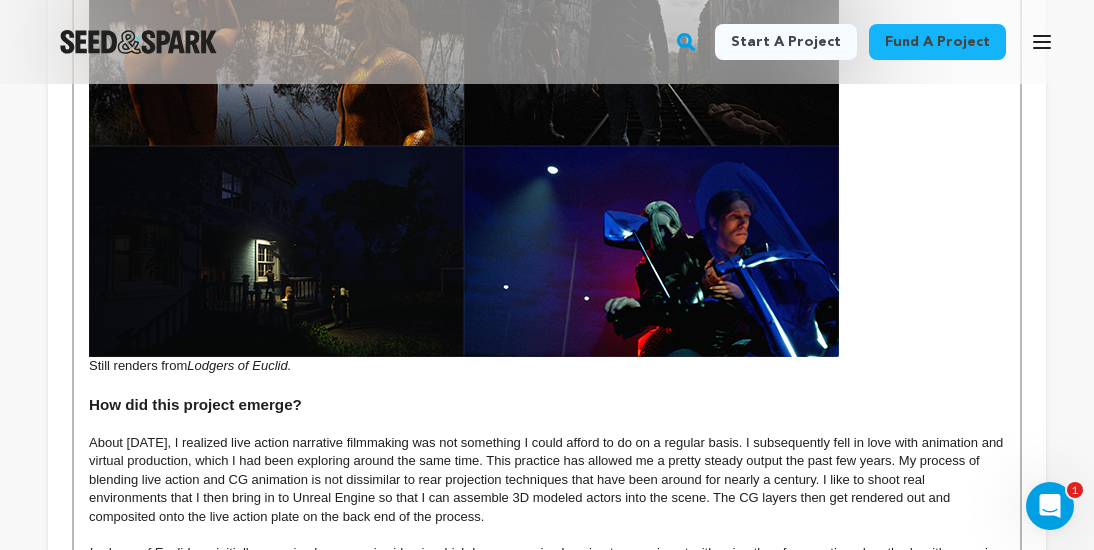 scroll, scrollTop: 907, scrollLeft: 0, axis: vertical 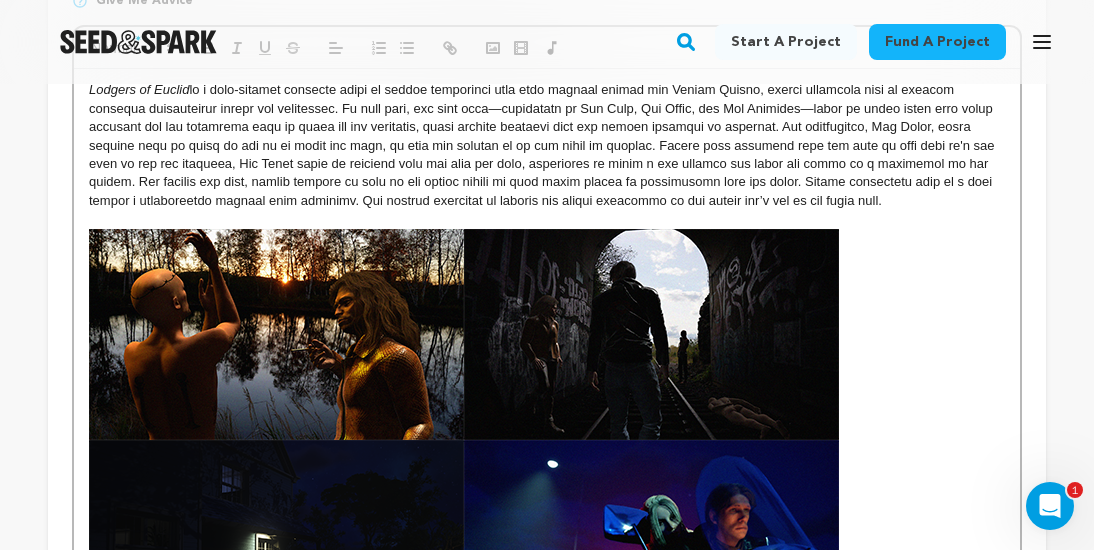 click on "Lodgers of Euclid" at bounding box center (547, 145) 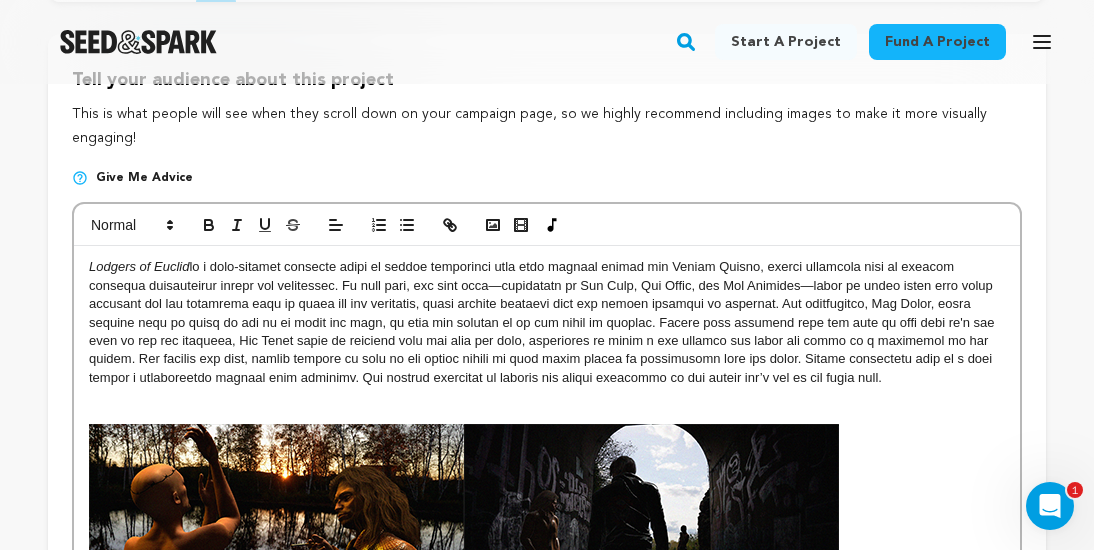 scroll, scrollTop: 153, scrollLeft: 0, axis: vertical 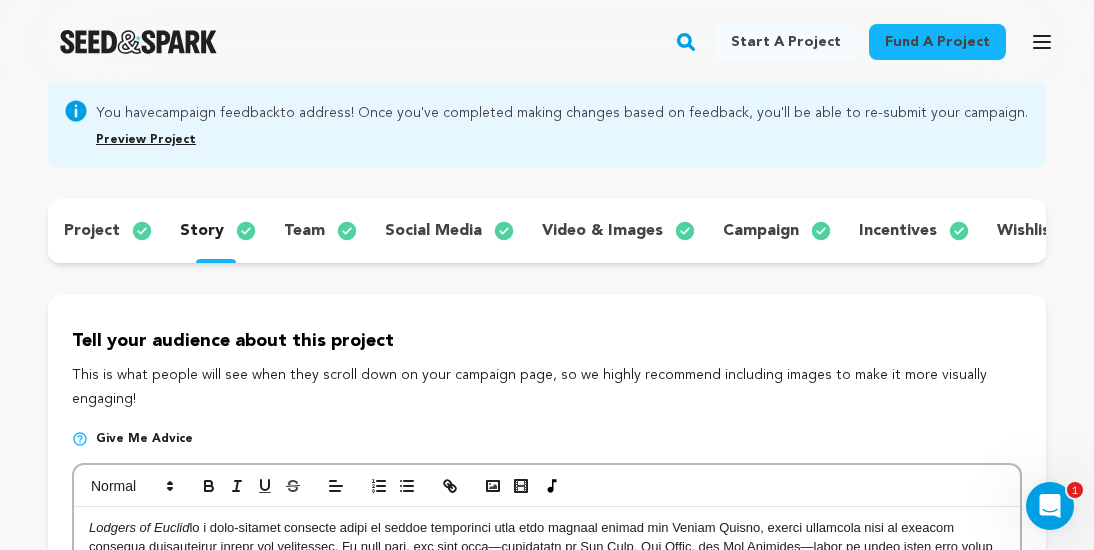 click on "Tell your audience about this project" at bounding box center (547, 341) 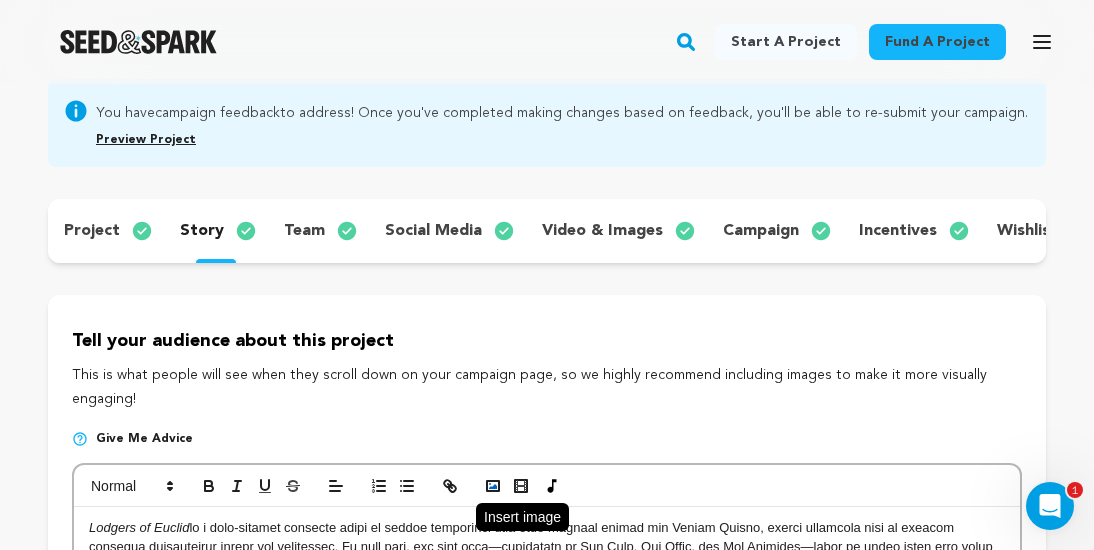 click at bounding box center (493, 486) 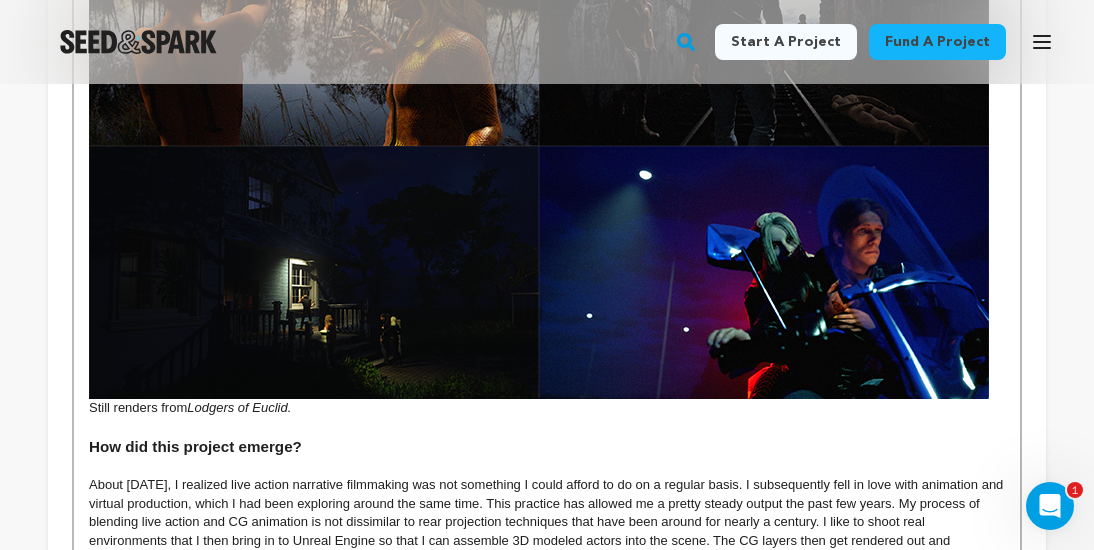 click at bounding box center [539, 145] 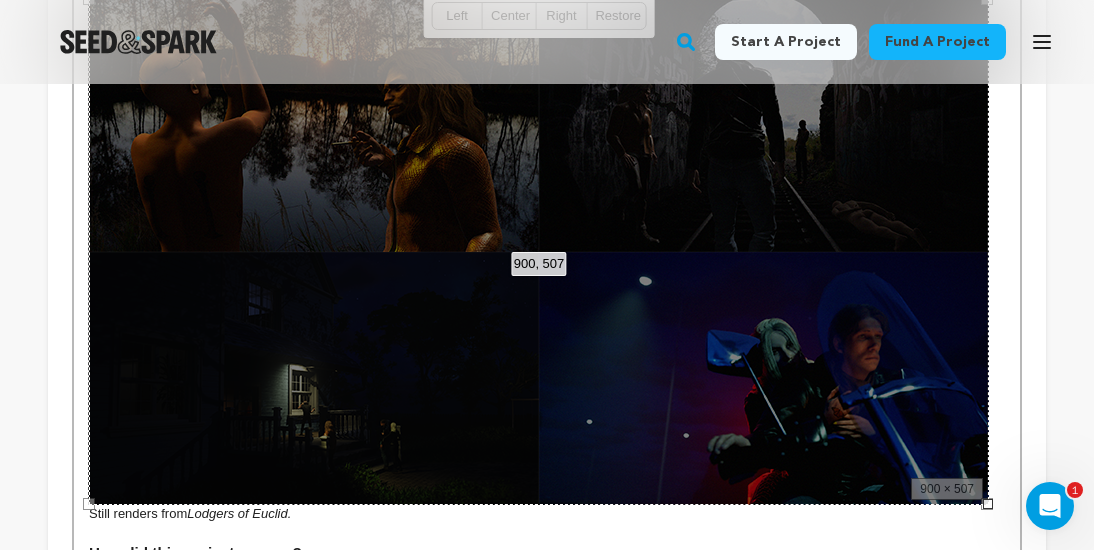 scroll, scrollTop: 415, scrollLeft: 0, axis: vertical 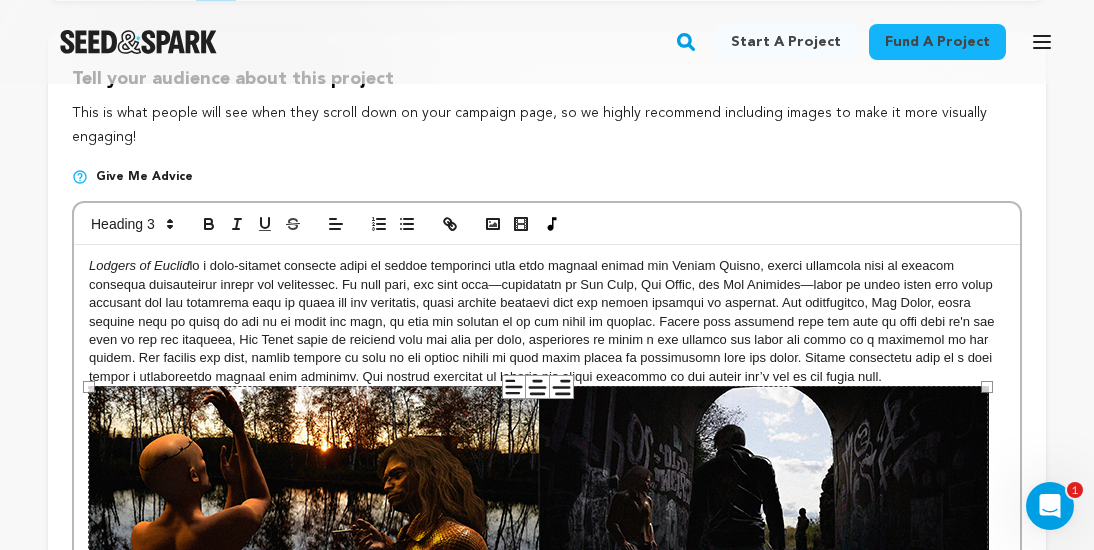 click on "Lodgers of Euclid" at bounding box center (547, 321) 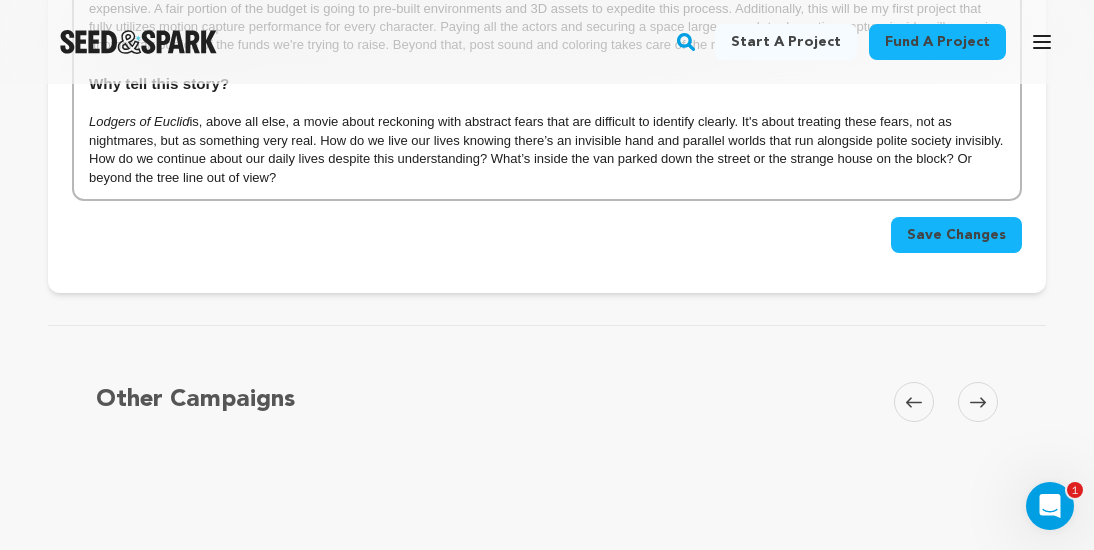 scroll, scrollTop: 2194, scrollLeft: 0, axis: vertical 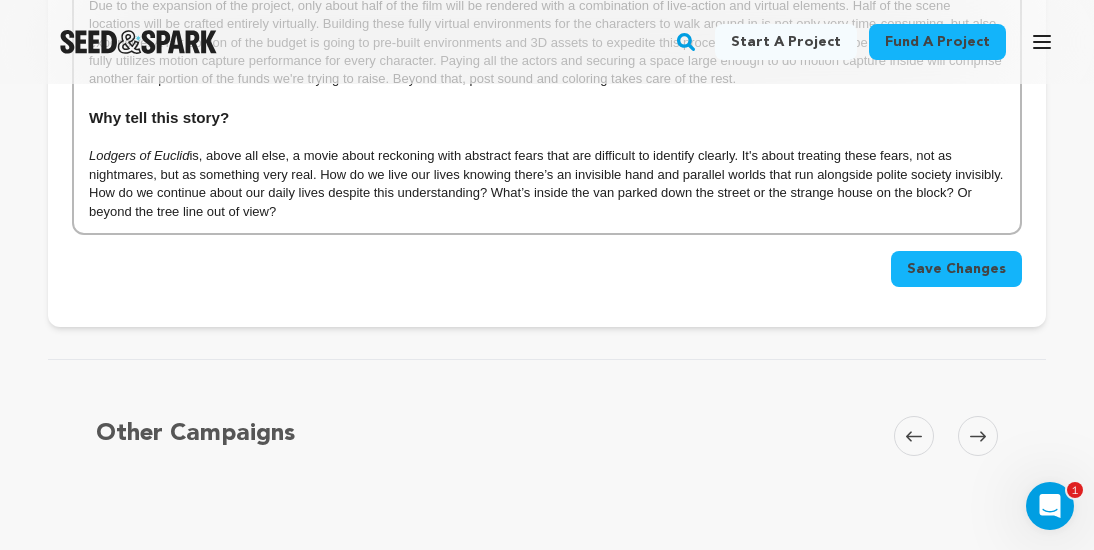 click on "Save Changes" at bounding box center (956, 269) 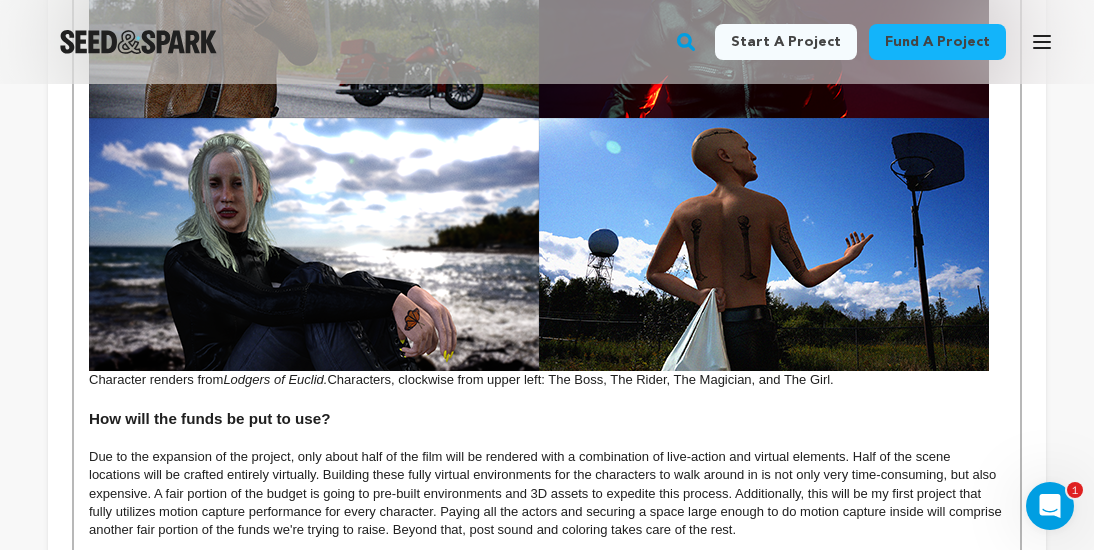 scroll, scrollTop: 1829, scrollLeft: 0, axis: vertical 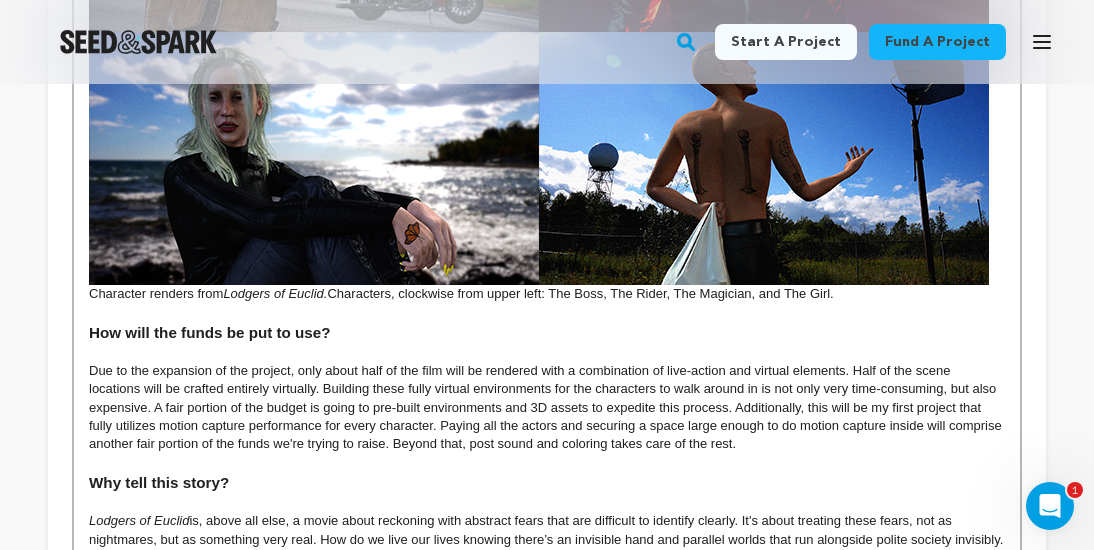 click on "Character renders from  Lodgers of Euclid.  Characters, clockwise from upper left: The Boss, The Rider, The Magician, and The Girl." at bounding box center (547, 294) 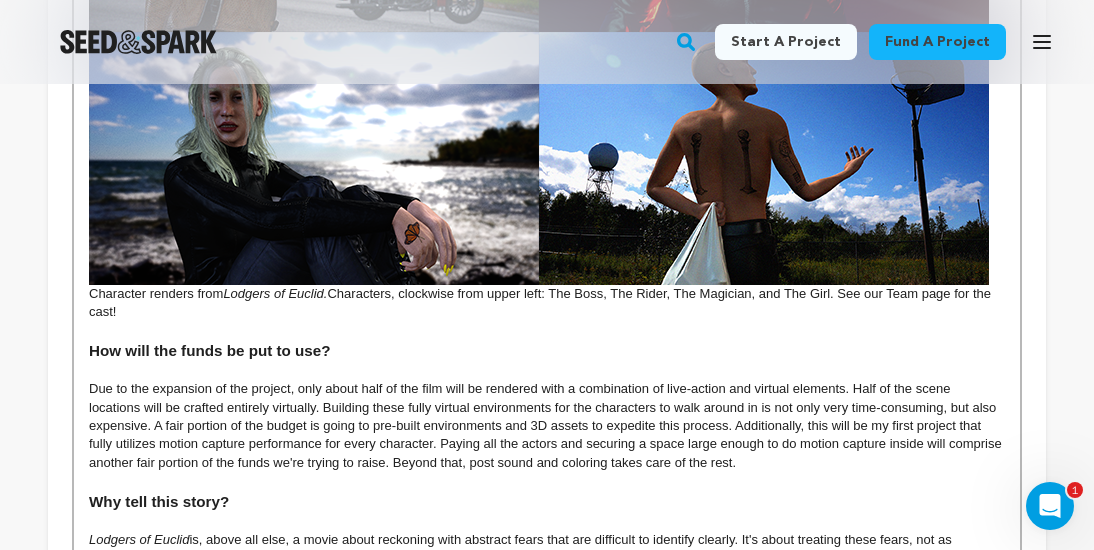 click on "Character renders from  Lodgers of Euclid.  Characters, clockwise from upper left: The Boss, The Rider, The Magician, and The Girl. See our Team page for the cast!" at bounding box center [547, 303] 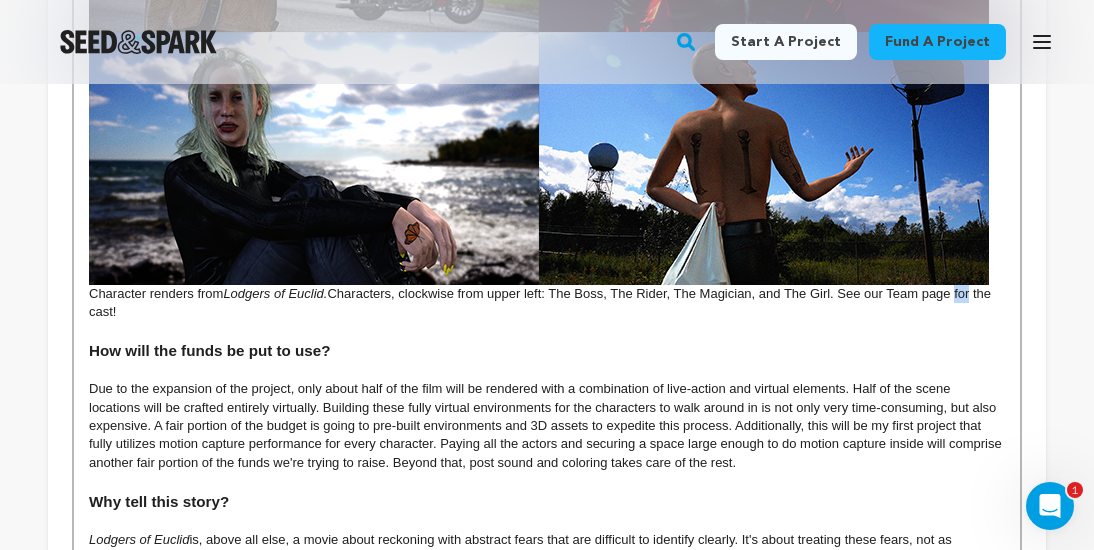 click on "Character renders from  Lodgers of Euclid.  Characters, clockwise from upper left: The Boss, The Rider, The Magician, and The Girl. See our Team page for the cast!" at bounding box center [547, 303] 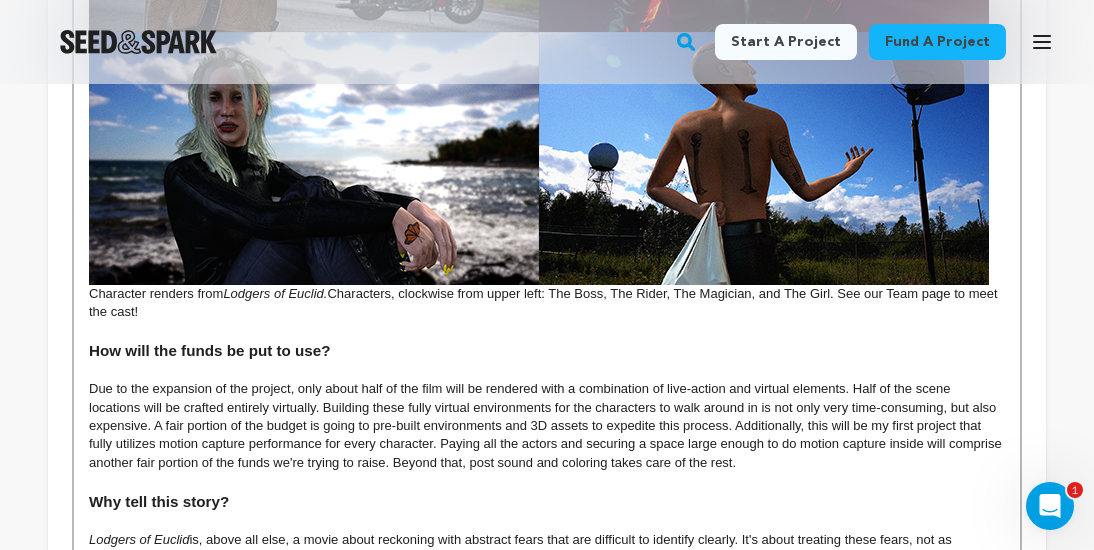 click on "Character renders from  Lodgers of Euclid.  Characters, clockwise from upper left: The Boss, The Rider, The Magician, and The Girl. See our Team page to meet the cast!" at bounding box center [547, 303] 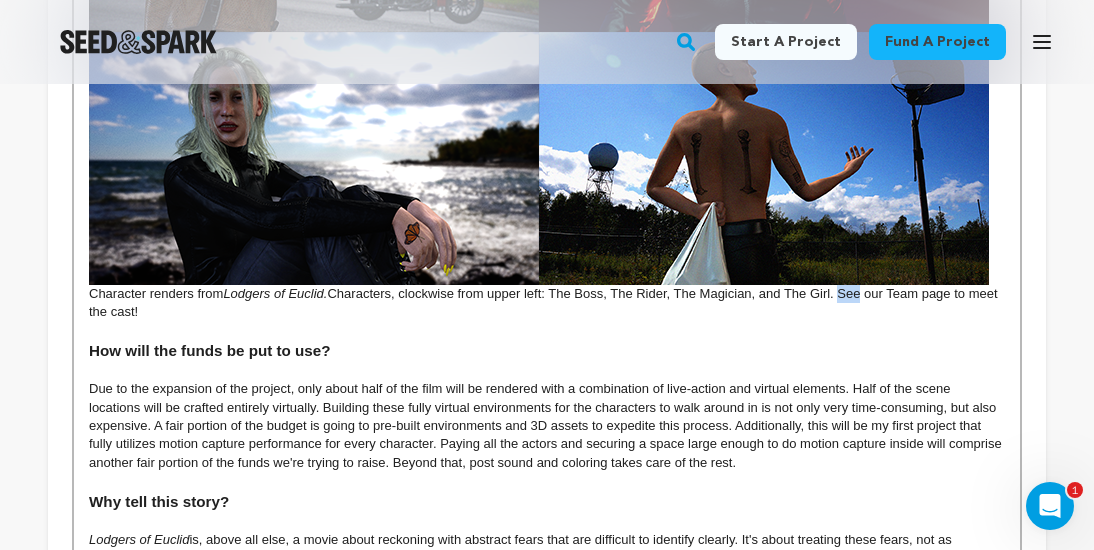 click on "Character renders from  Lodgers of Euclid.  Characters, clockwise from upper left: The Boss, The Rider, The Magician, and The Girl. See our Team page to meet the cast!" at bounding box center [547, 303] 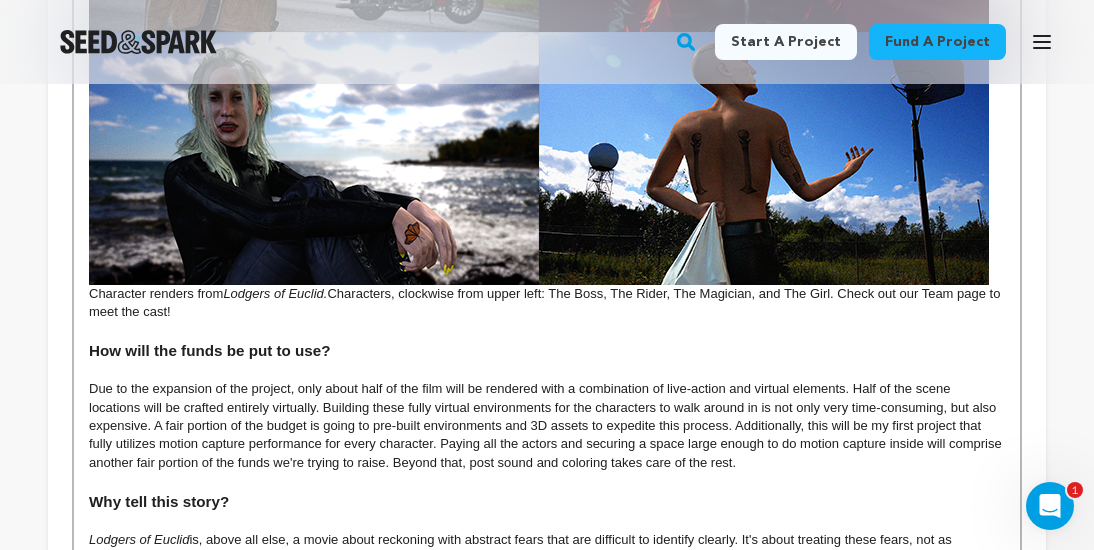 click on "Character renders from  Lodgers of Euclid.  Characters, clockwise from upper left: The Boss, The Rider, The Magician, and The Girl. Check out our Team page to meet the cast!" at bounding box center (547, 303) 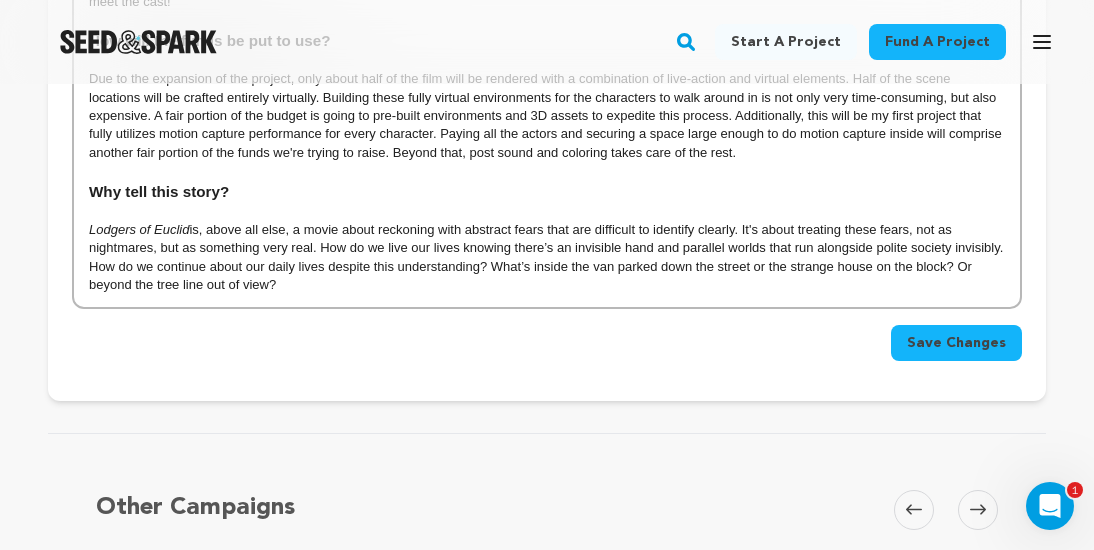 scroll, scrollTop: 2205, scrollLeft: 0, axis: vertical 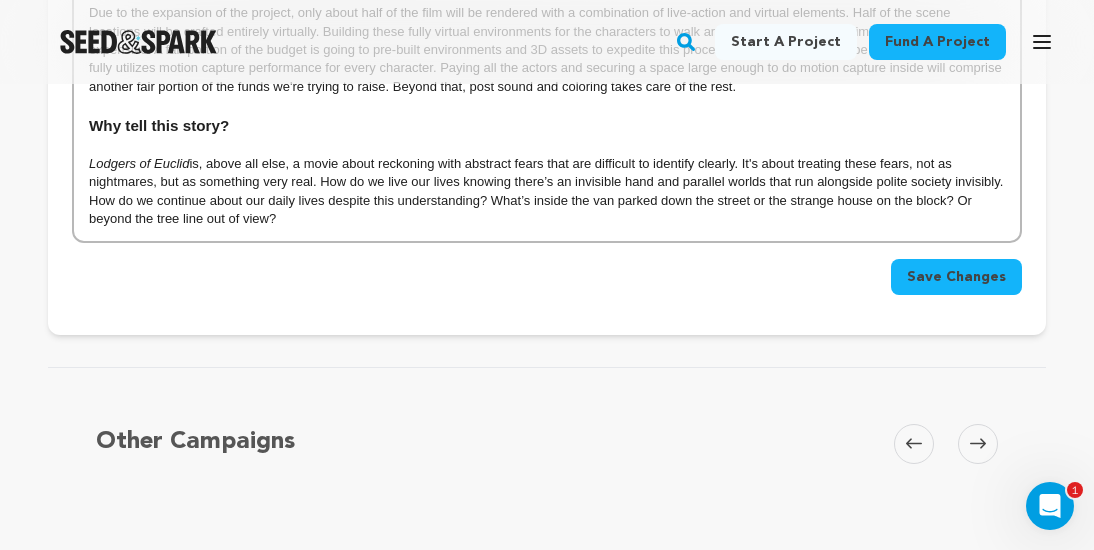 click on "Save Changes" at bounding box center (956, 277) 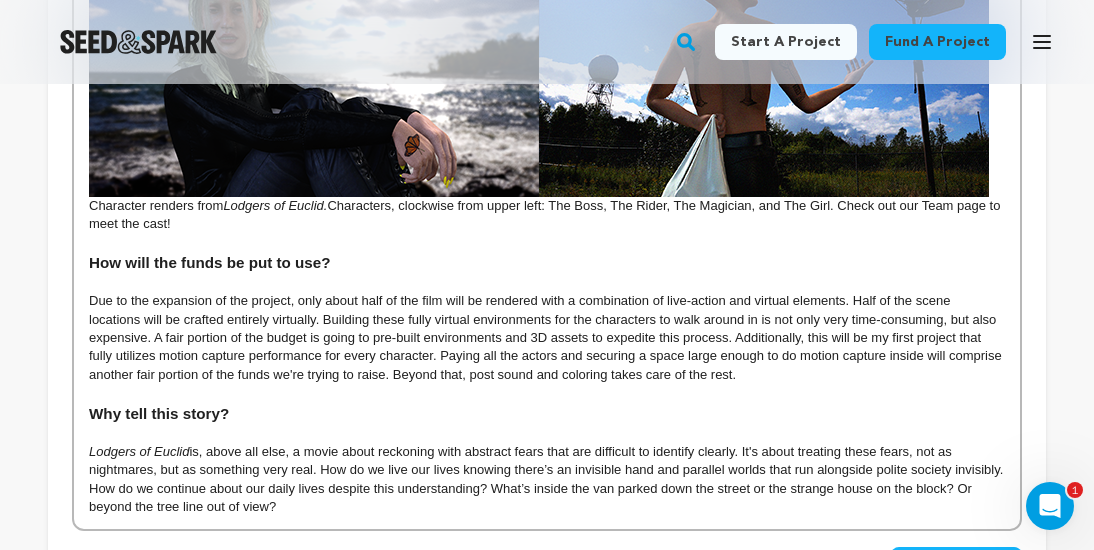 scroll, scrollTop: 1932, scrollLeft: 0, axis: vertical 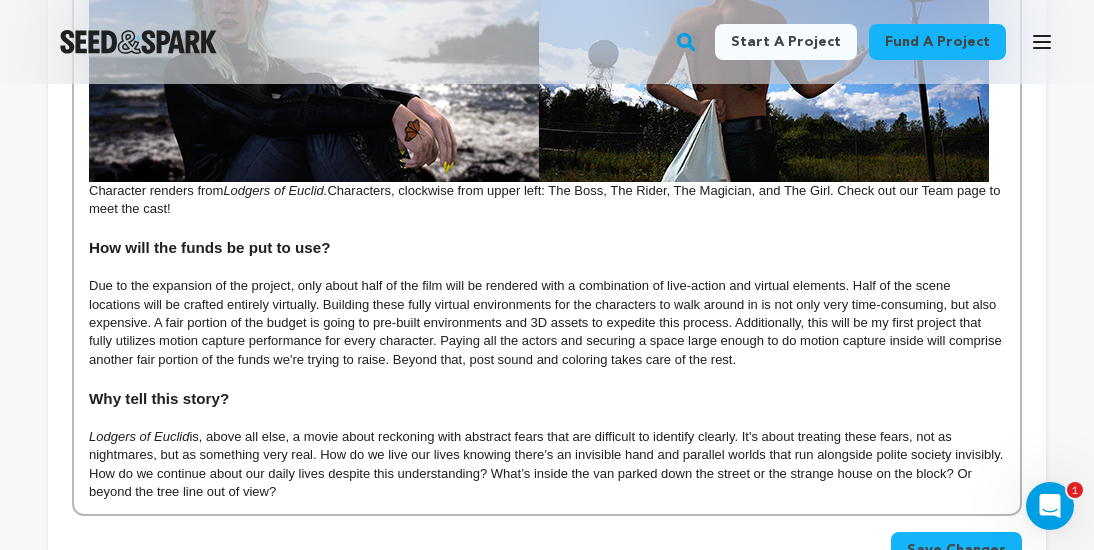 click at bounding box center [547, 378] 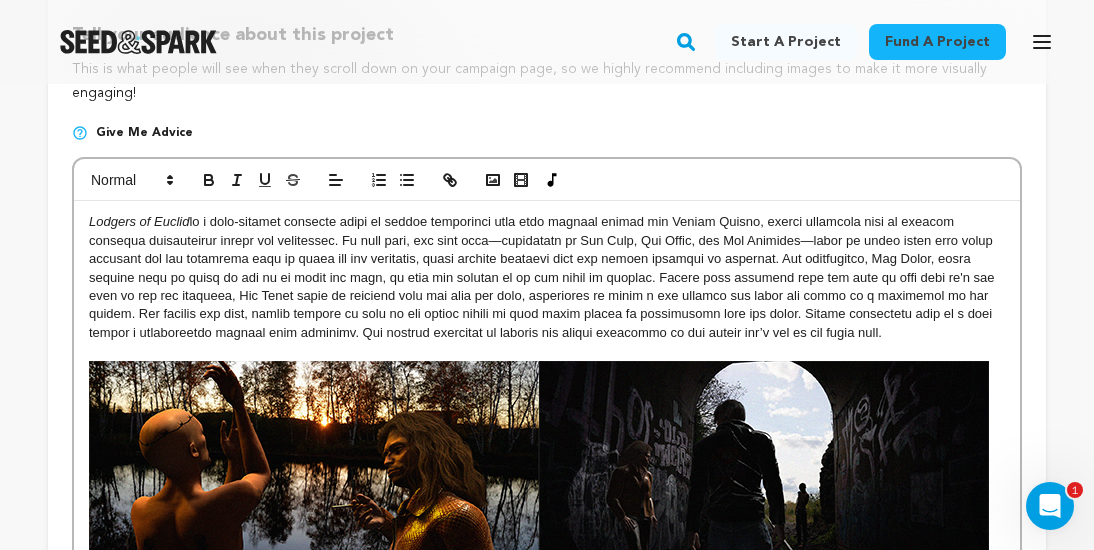 scroll, scrollTop: 457, scrollLeft: 0, axis: vertical 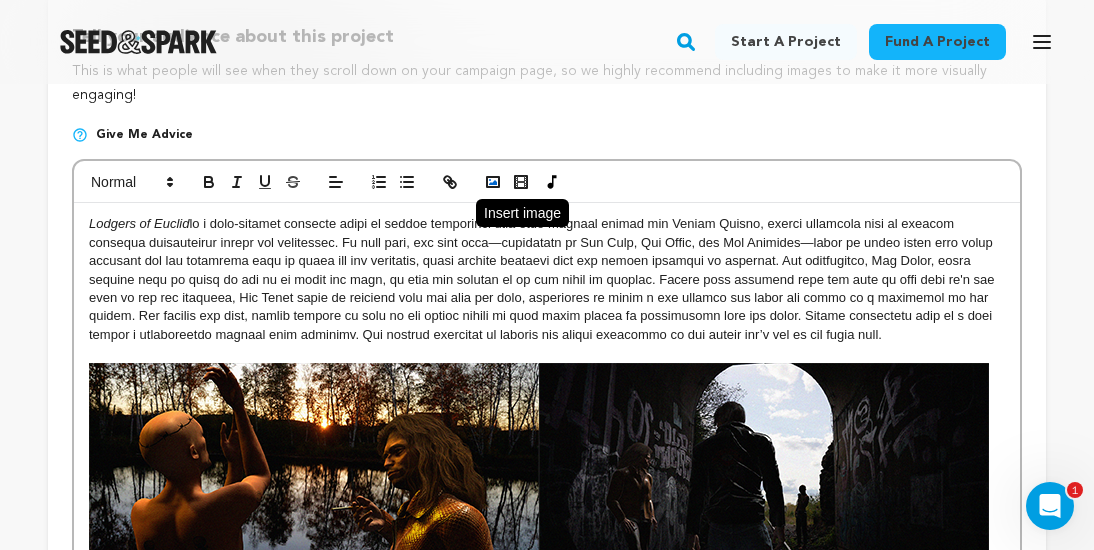 click 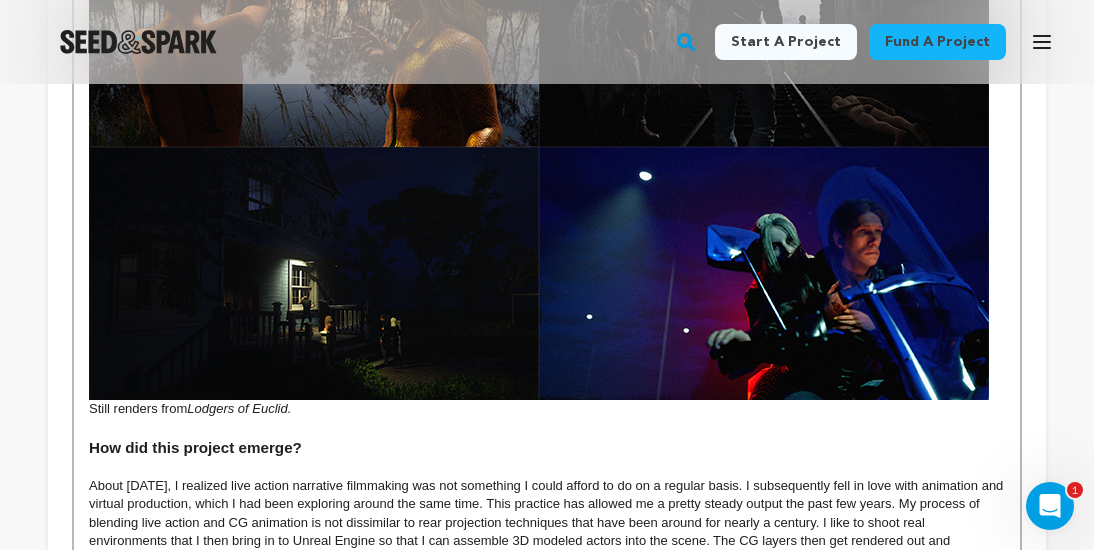 scroll, scrollTop: 943, scrollLeft: 0, axis: vertical 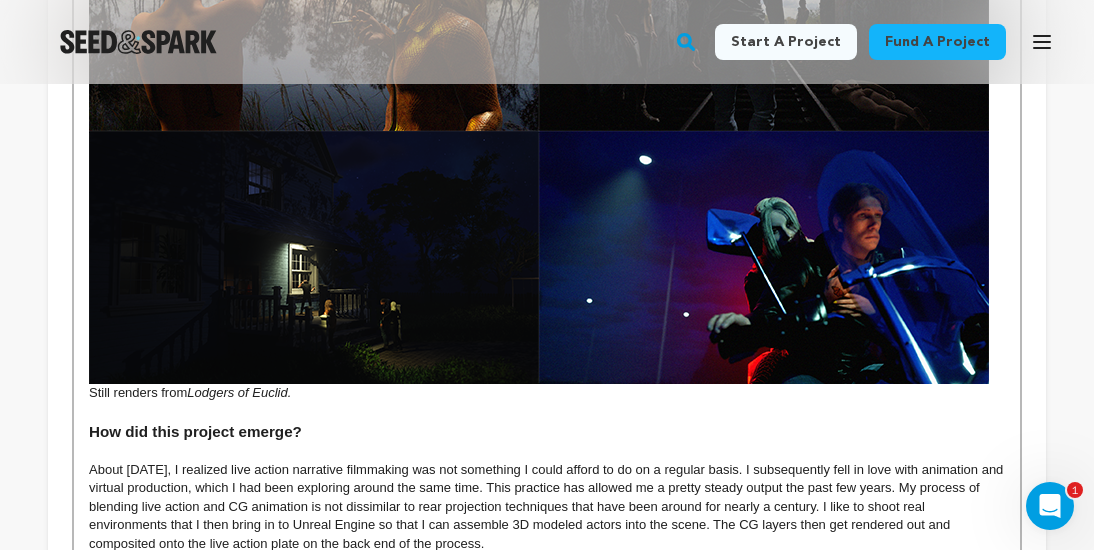 click on "Lodgers of Euclid." at bounding box center (239, 392) 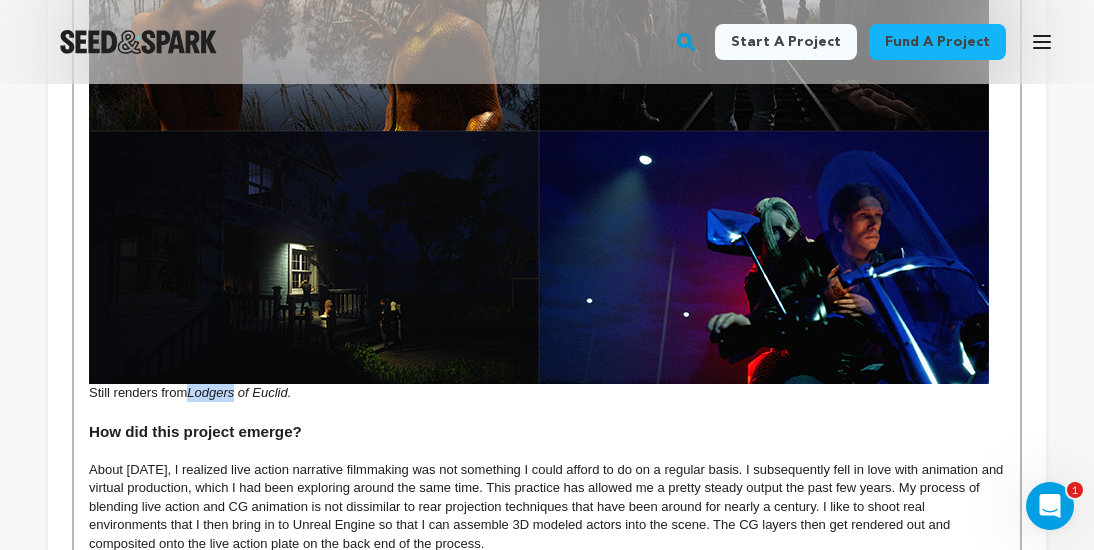 click on "Lodgers of Euclid." at bounding box center [239, 392] 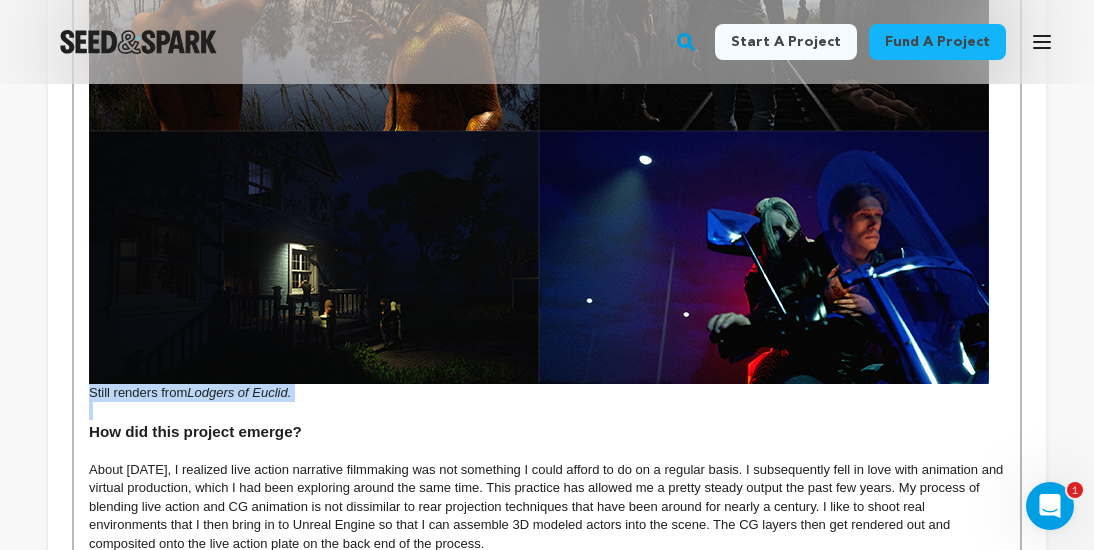 click on "Lodgers of Euclid." at bounding box center (239, 392) 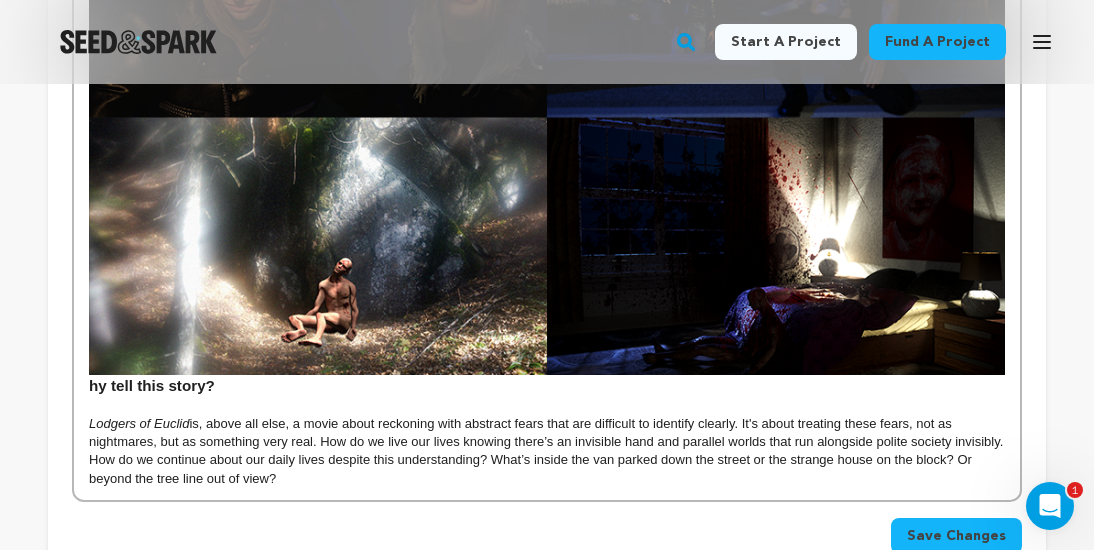 scroll, scrollTop: 2474, scrollLeft: 0, axis: vertical 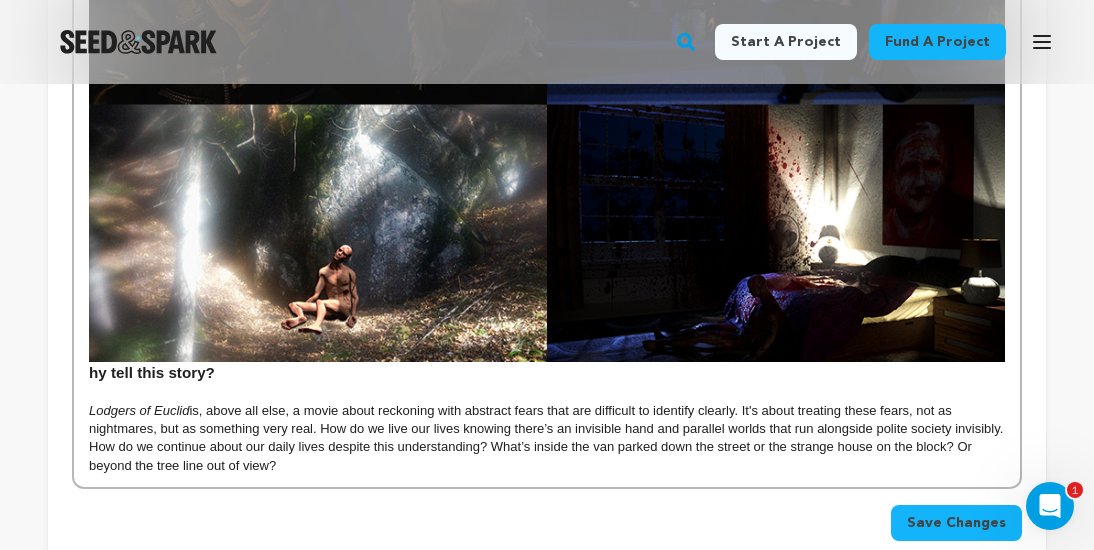 click on "Lodgers of Euclid Still renders from  Lodgers of Euclid.  How did this project emerge? About four years ago, I realized live action narrative filmmaking was not something I could afford to do on a regular basis. I subsequently fell in love with animation and virtual production, which I had been exploring around the same time. This practice has allowed me a pretty steady output the past few years. My process of blending live action and CG animation is not dissimilar to rear projection techniques that have been around for nearly a century. I like to shoot real environments that I then bring in to Unreal Engine so that I can assemble 3D modeled actors into the scene. The CG layers then get rendered out and composited onto the live action plate on the back end of the process. Lodgers of Euclid Character renders from  Lodgers of Euclid.  Characters, clockwise from upper left: The Boss, The Rider, The Magician, and The Girl. Check out our Team page to meet the cast! How will the funds be put to use?" at bounding box center (547, -664) 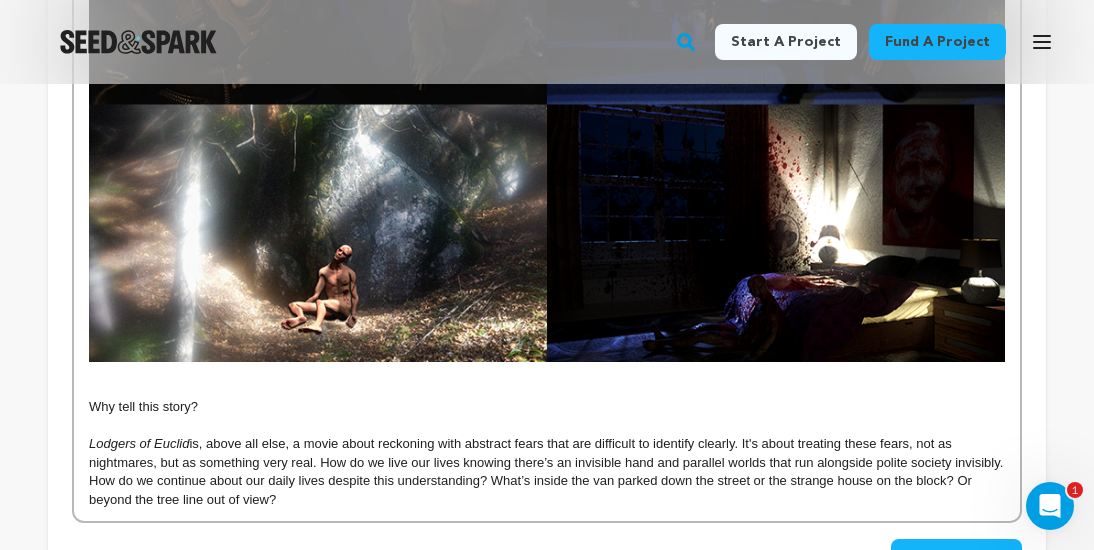 scroll, scrollTop: 407, scrollLeft: 0, axis: vertical 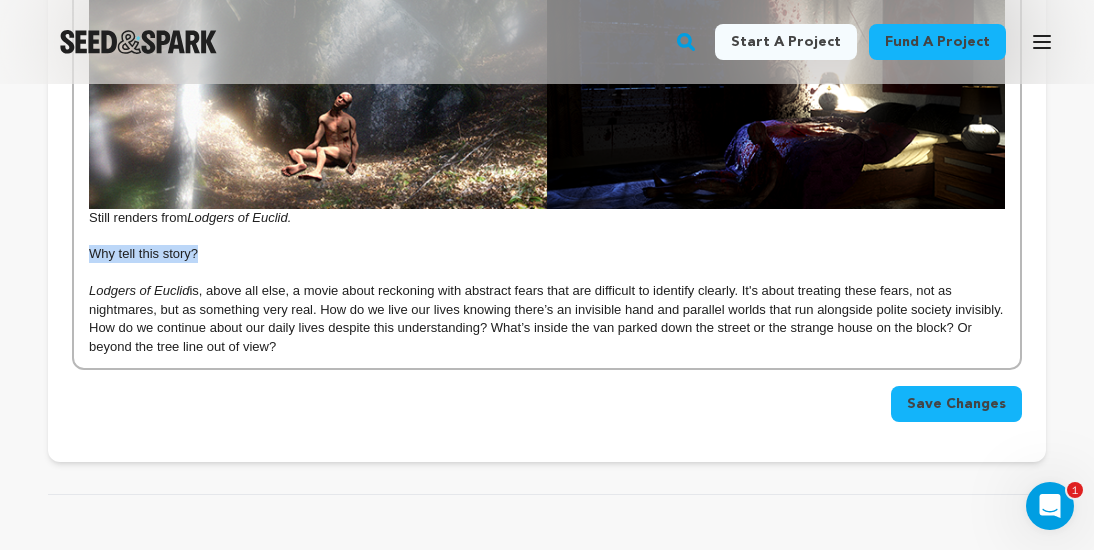 drag, startPoint x: 205, startPoint y: 259, endPoint x: 55, endPoint y: 256, distance: 150.03 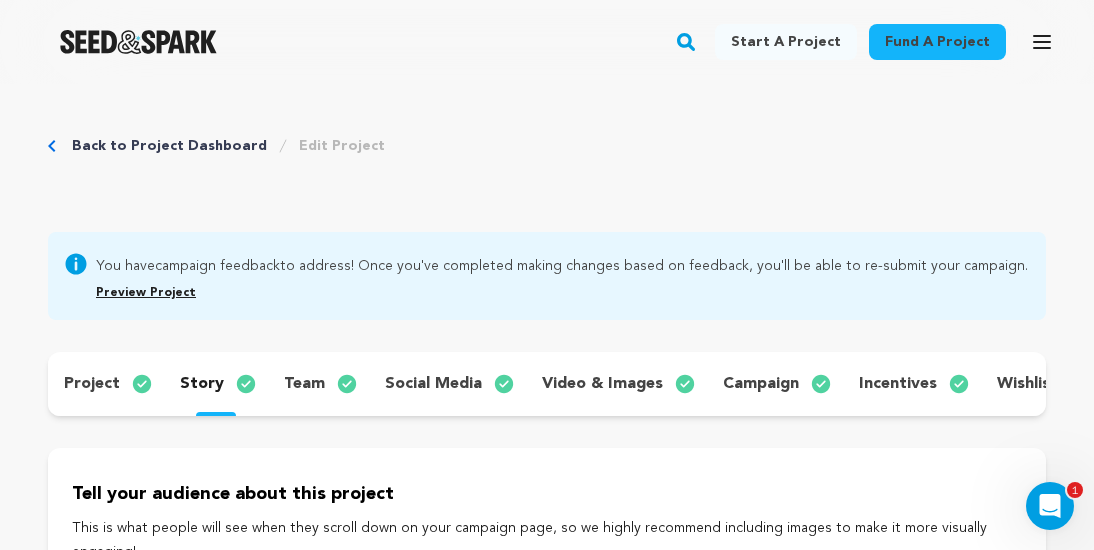 scroll, scrollTop: 226, scrollLeft: 0, axis: vertical 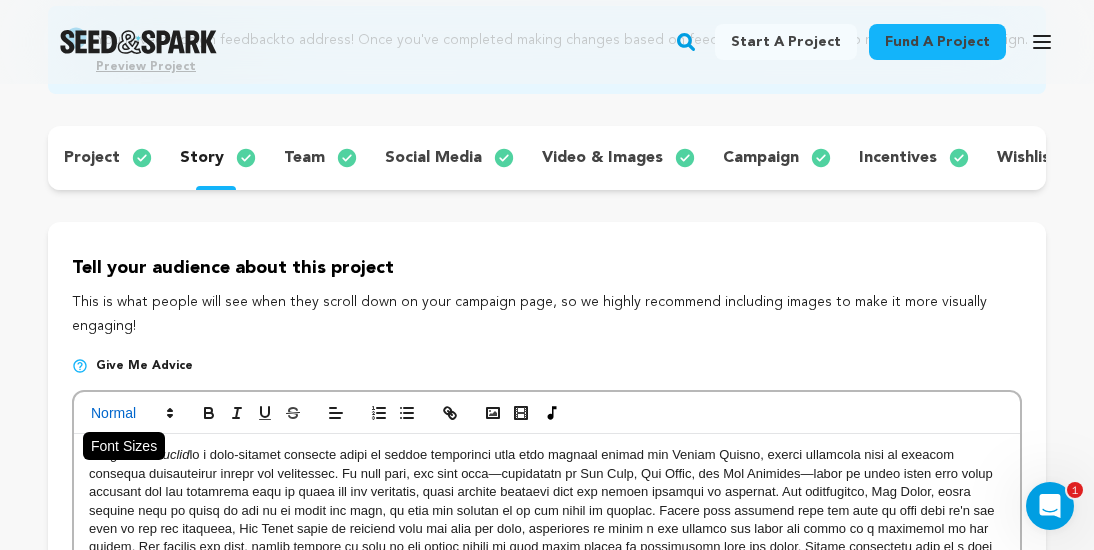 click at bounding box center [131, 413] 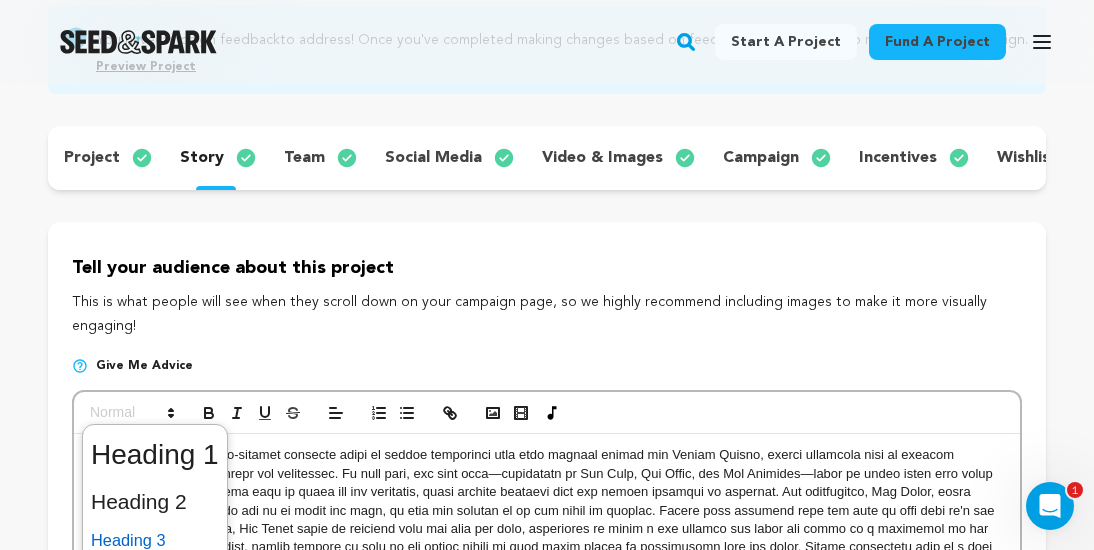 click at bounding box center [155, 540] 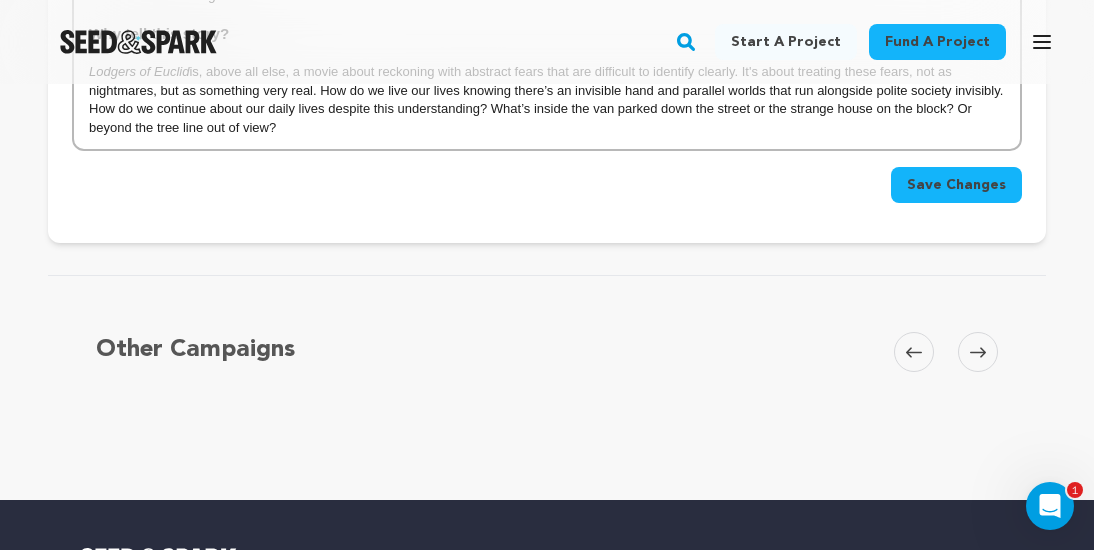 scroll, scrollTop: 2712, scrollLeft: 0, axis: vertical 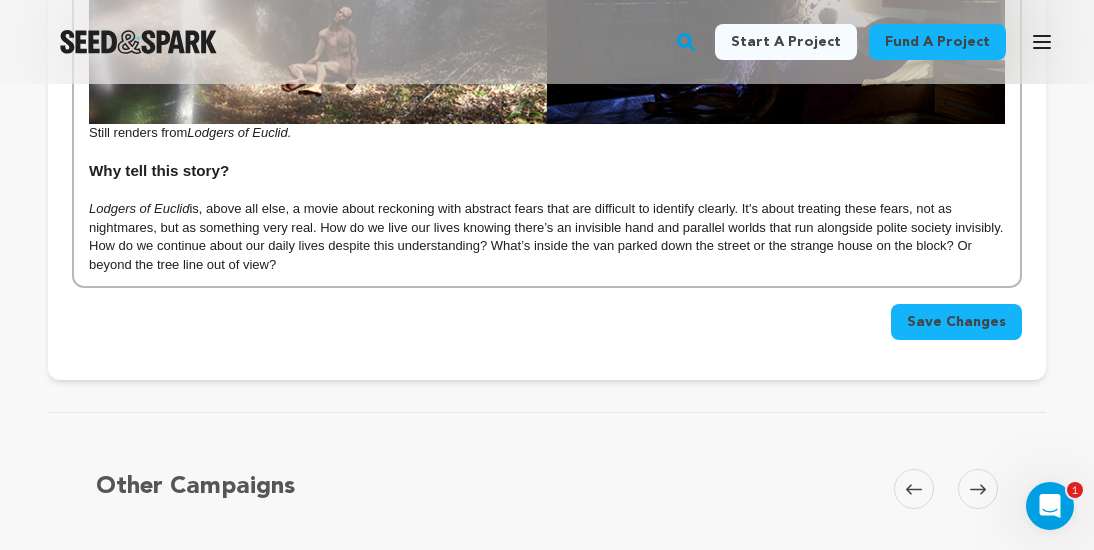 click on "Save Changes" at bounding box center (956, 322) 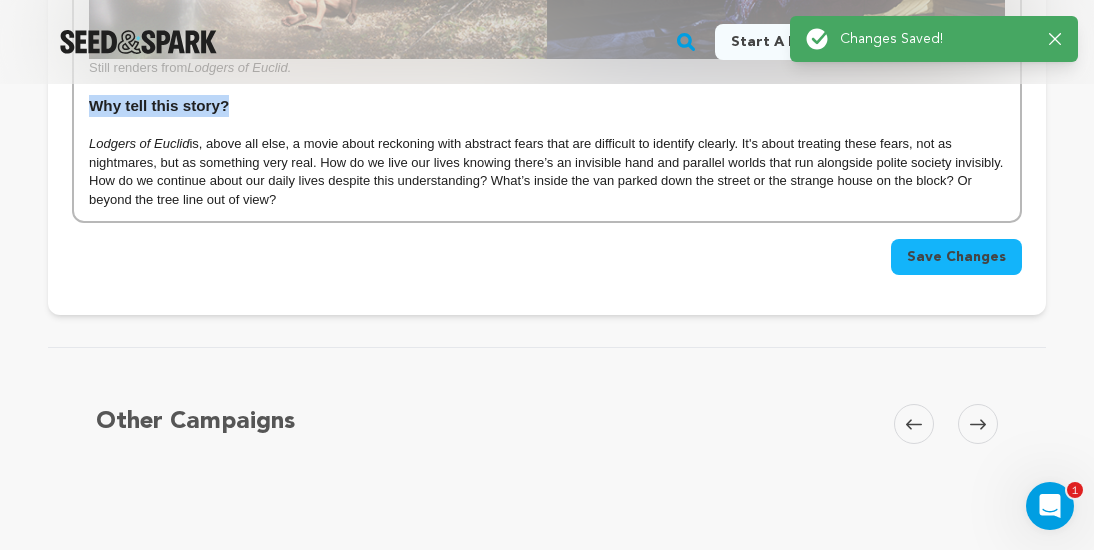 scroll, scrollTop: 2776, scrollLeft: 0, axis: vertical 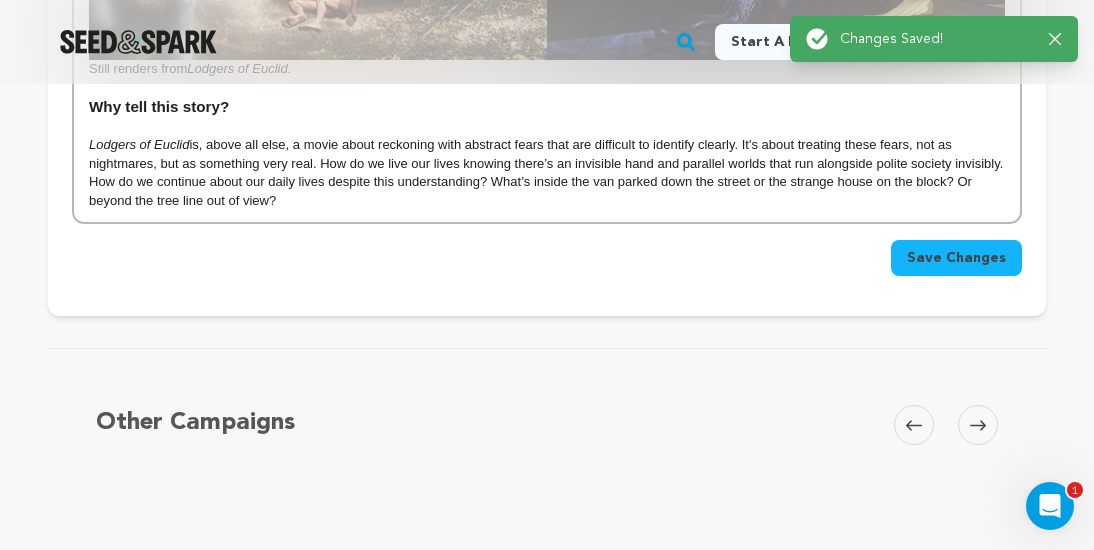 click on "Lodgers of Euclid  is, above all else, a movie about reckoning with abstract fears that are difficult to identify clearly. It's about treating these fears, not as nightmares, but as something very real. How do we live our lives knowing there’s an invisible hand and parallel worlds that run alongside polite society invisibly. How do we continue about our daily lives despite this understanding? What’s inside the van parked down the street or the strange house on the block? Or beyond the tree line out of view?" at bounding box center [547, 173] 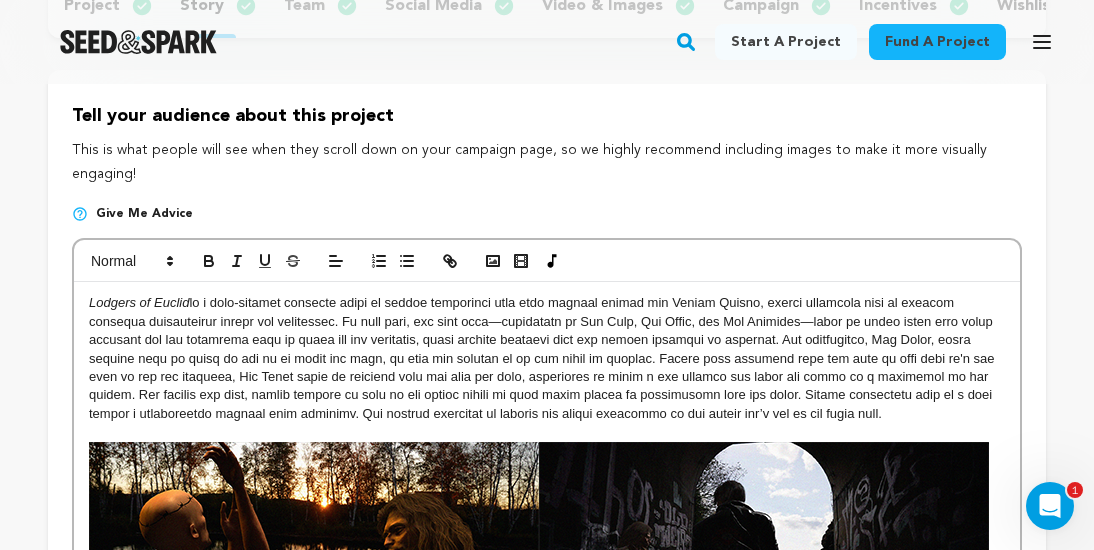 scroll, scrollTop: 381, scrollLeft: 0, axis: vertical 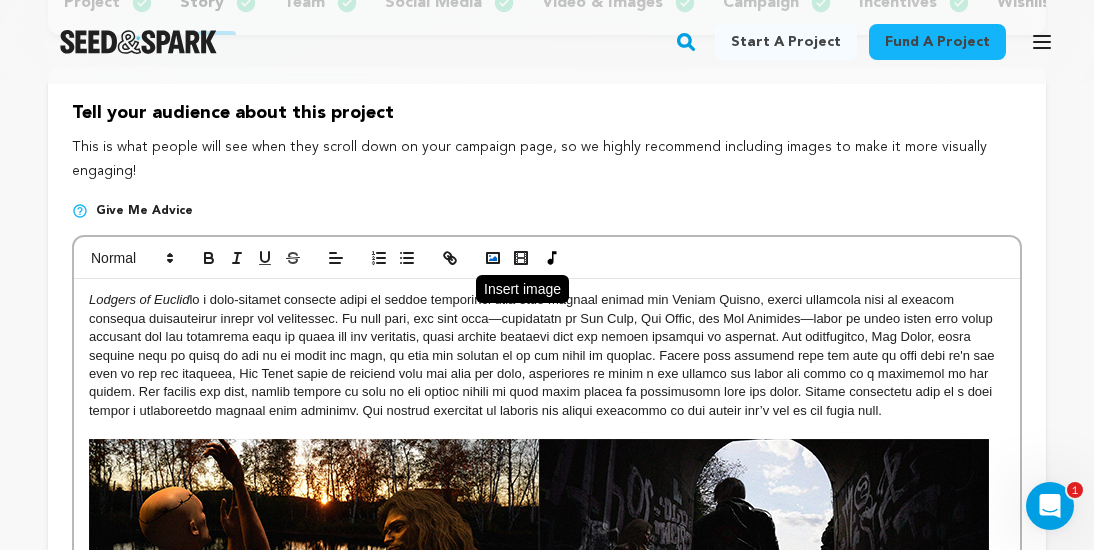 click at bounding box center [493, 258] 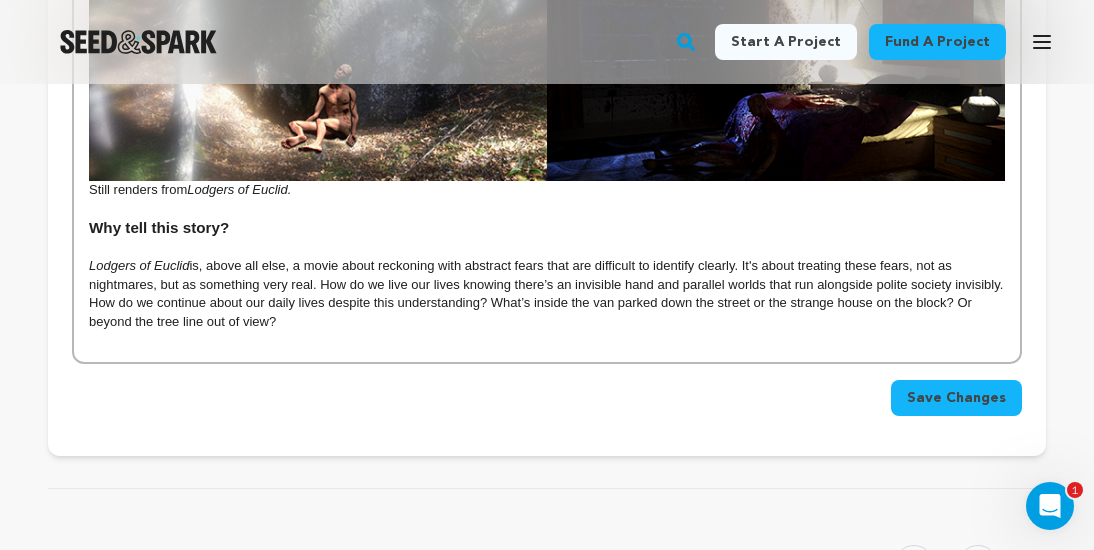scroll, scrollTop: 2657, scrollLeft: 0, axis: vertical 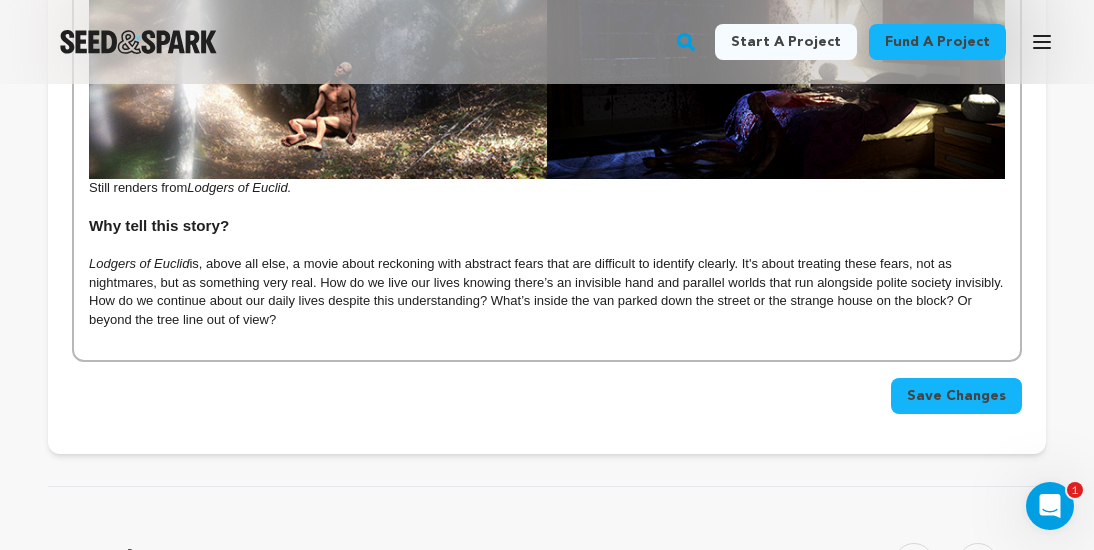 click on "Lodgers of Euclid Still renders from  Lodgers of Euclid.  How did this project emerge? About four years ago, I realized live action narrative filmmaking was not something I could afford to do on a regular basis. I subsequently fell in love with animation and virtual production, which I had been exploring around the same time. This practice has allowed me a pretty steady output the past few years. My process of blending live action and CG animation is not dissimilar to rear projection techniques that have been around for nearly a century. I like to shoot real environments that I then bring in to Unreal Engine so that I can assemble 3D modeled actors into the scene. The CG layers then get rendered out and composited onto the live action plate on the back end of the process. Lodgers of Euclid Character renders from  Lodgers of Euclid.  Characters, clockwise from upper left: The Boss, The Rider, The Magician, and The Girl. Check out our Team page to meet the cast! How will the funds be put to use?" at bounding box center [547, -819] 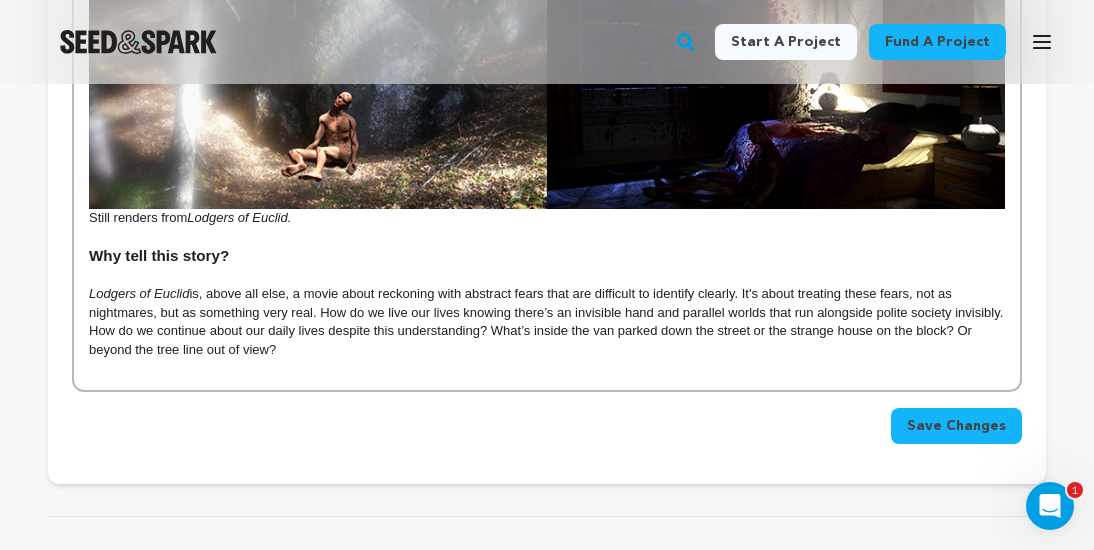 scroll, scrollTop: 2626, scrollLeft: 0, axis: vertical 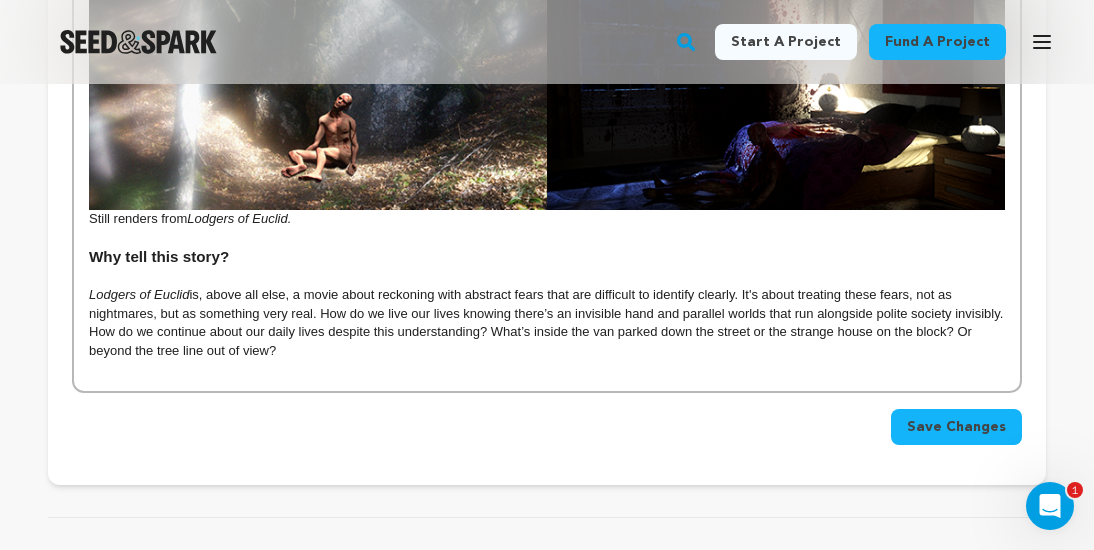 click on "Save Changes" at bounding box center (956, 427) 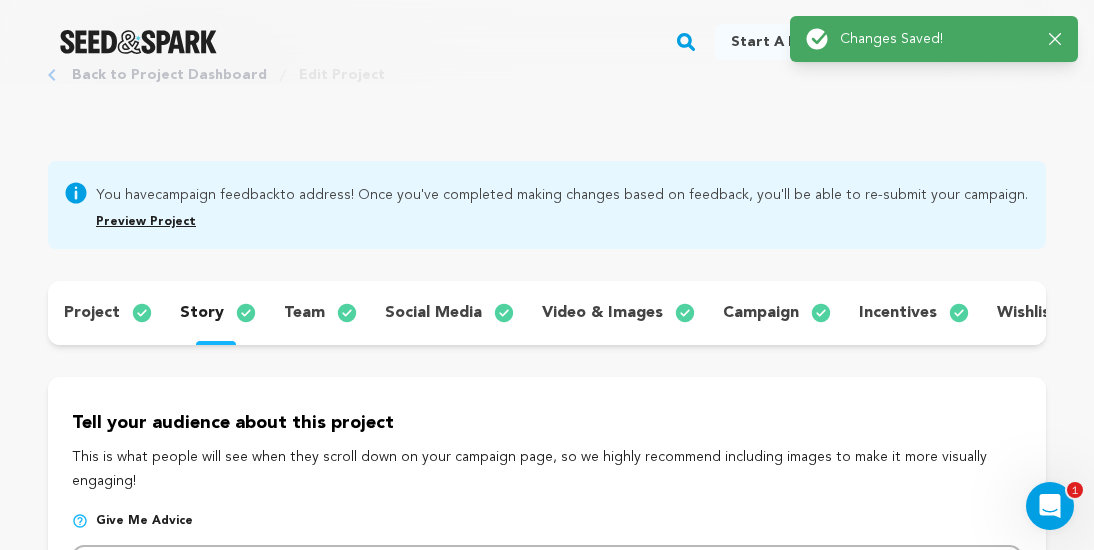 scroll, scrollTop: 0, scrollLeft: 0, axis: both 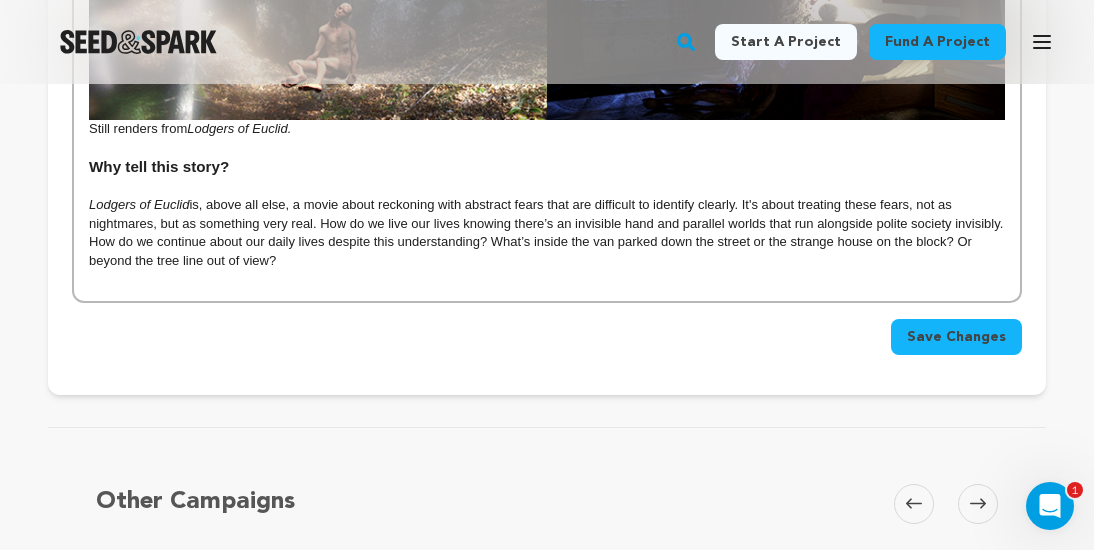 click on "Lodgers of Euclid Still renders from  Lodgers of Euclid.  How did this project emerge? About four years ago, I realized live action narrative filmmaking was not something I could afford to do on a regular basis. I subsequently fell in love with animation and virtual production, which I had been exploring around the same time. This practice has allowed me a pretty steady output the past few years. My process of blending live action and CG animation is not dissimilar to rear projection techniques that have been around for nearly a century. I like to shoot real environments that I then bring in to Unreal Engine so that I can assemble 3D modeled actors into the scene. The CG layers then get rendered out and composited onto the live action plate on the back end of the process. Lodgers of Euclid Character renders from  Lodgers of Euclid.  Characters, clockwise from upper left: The Boss, The Rider, The Magician, and The Girl. Check out our Team page to meet the cast! How will the funds be put to use?" at bounding box center (547, -878) 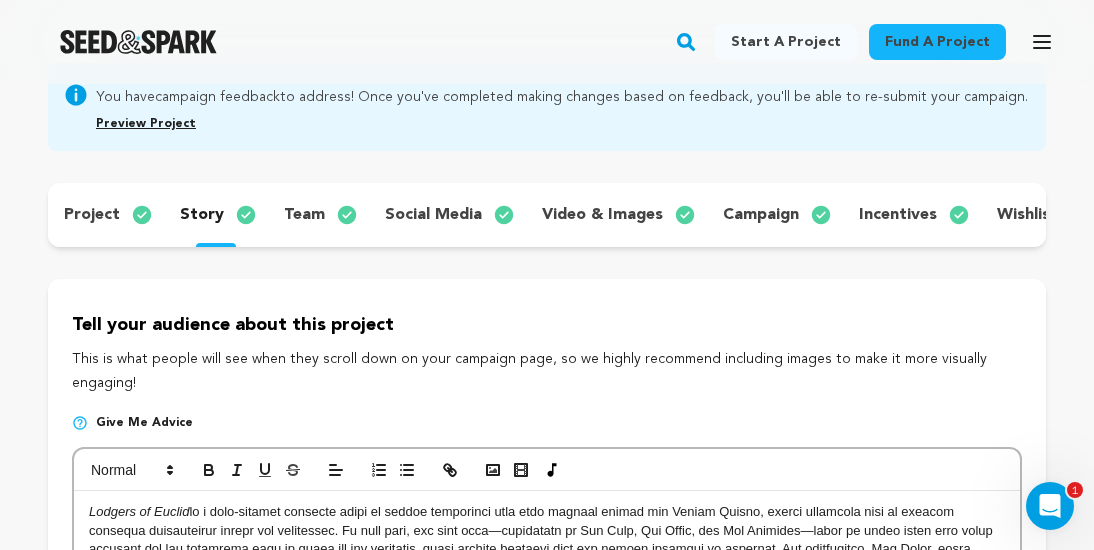 scroll, scrollTop: 171, scrollLeft: 0, axis: vertical 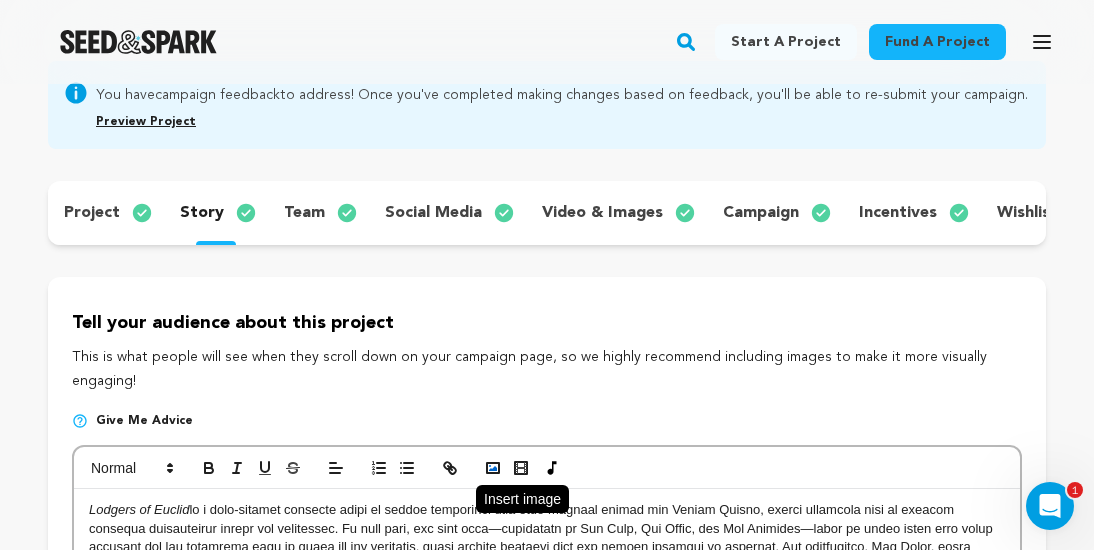 click 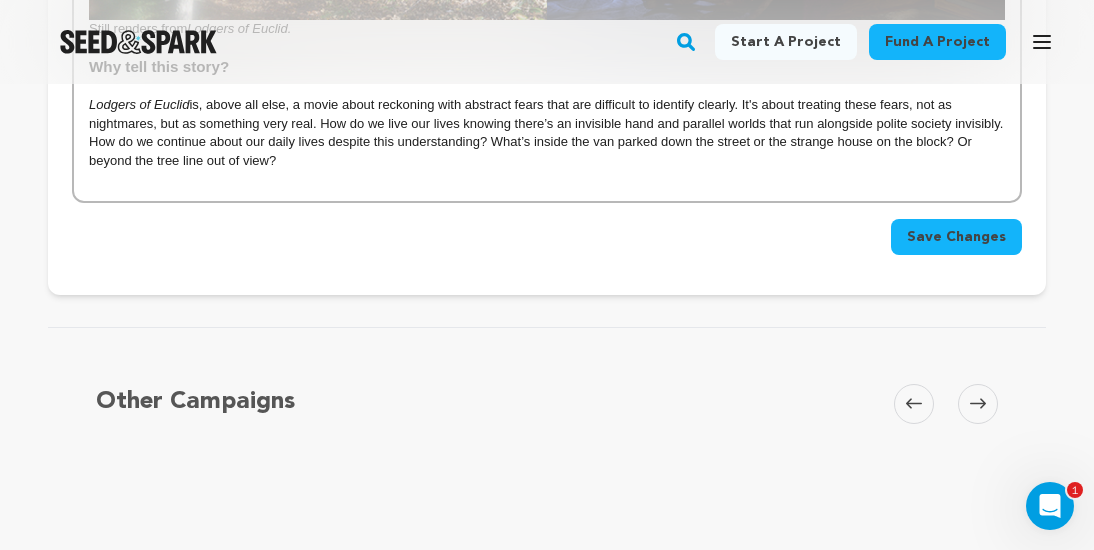 scroll, scrollTop: 2812, scrollLeft: 0, axis: vertical 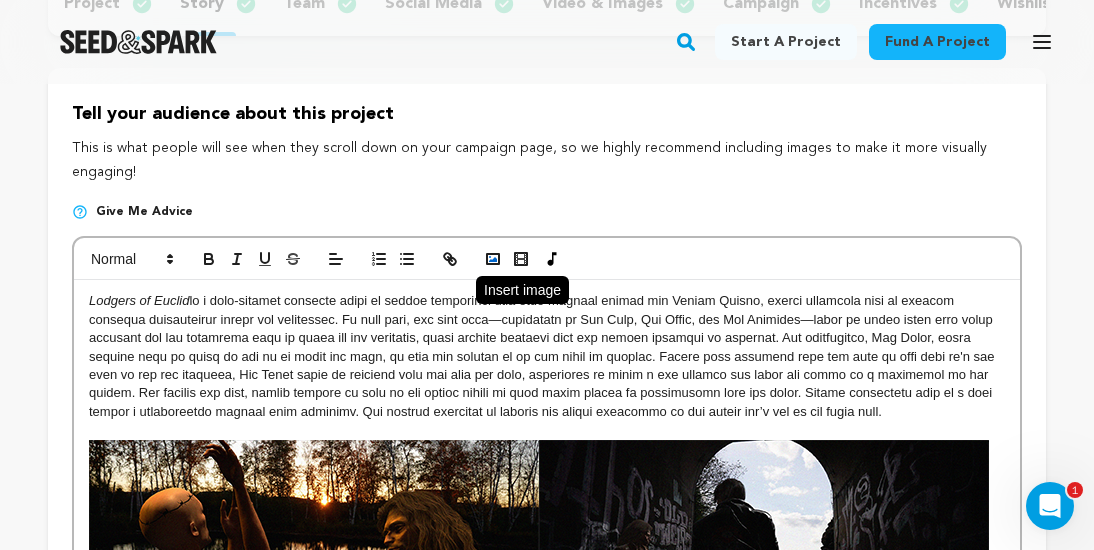 click 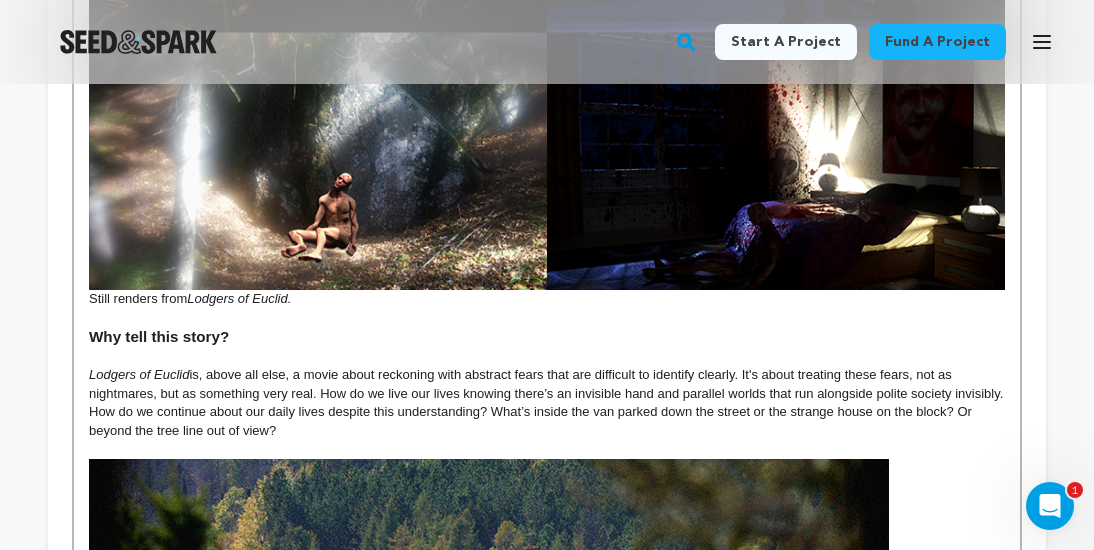 scroll, scrollTop: 2535, scrollLeft: 0, axis: vertical 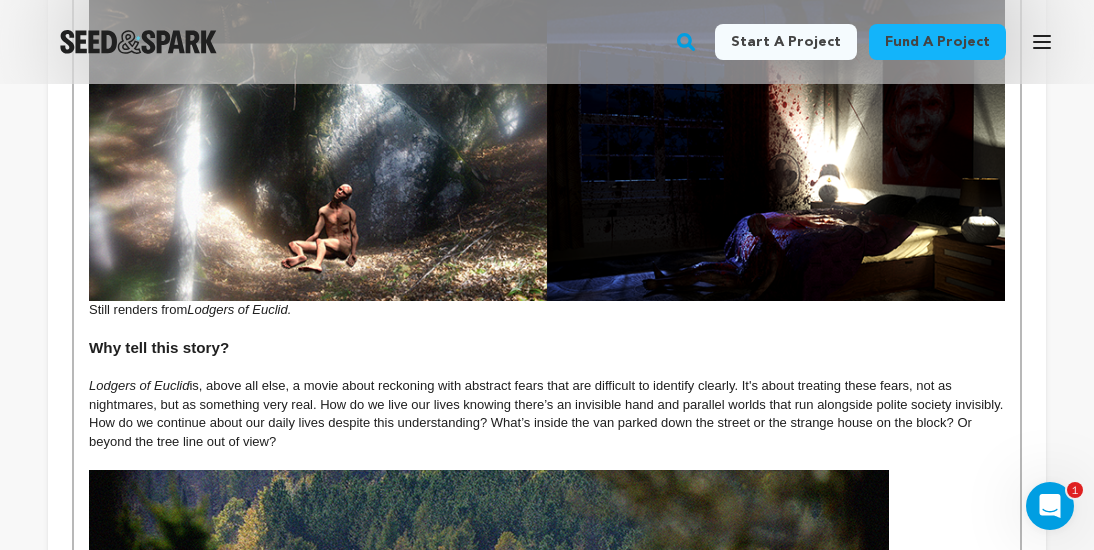 click on "Lodgers of Euclid." at bounding box center [239, 309] 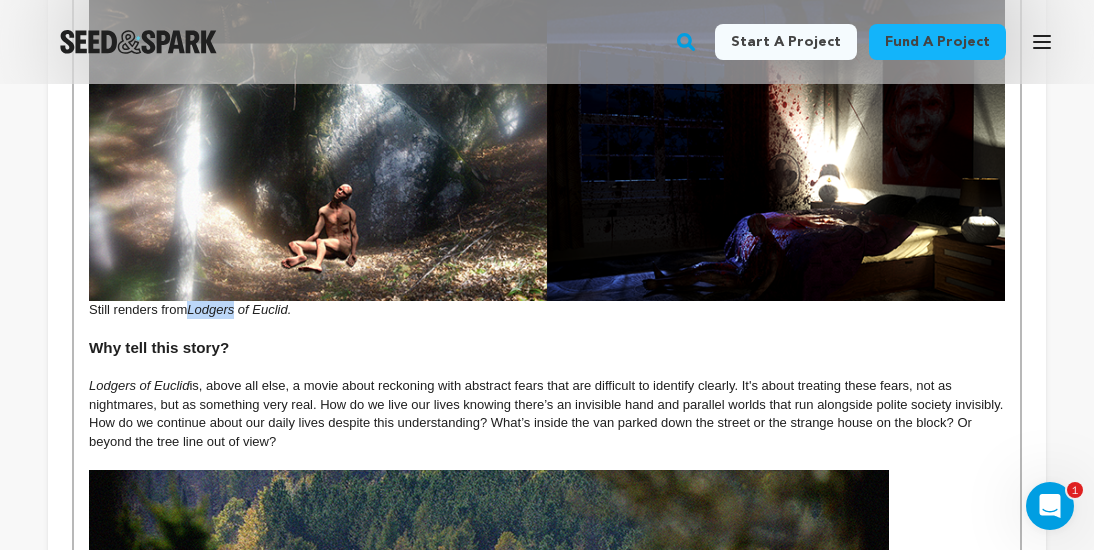 click on "Lodgers of Euclid." at bounding box center (239, 309) 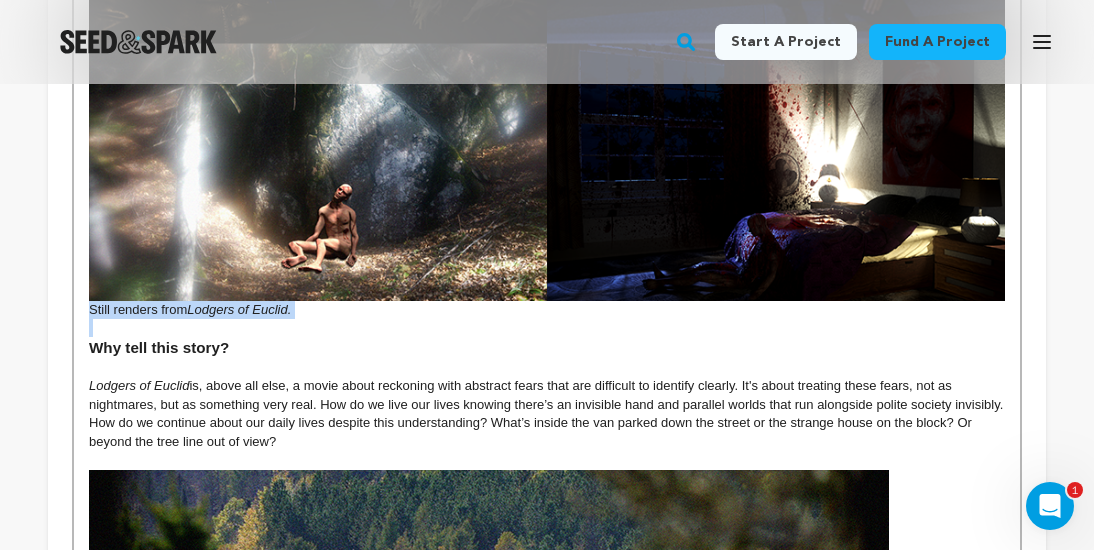click on "Lodgers of Euclid." at bounding box center (239, 309) 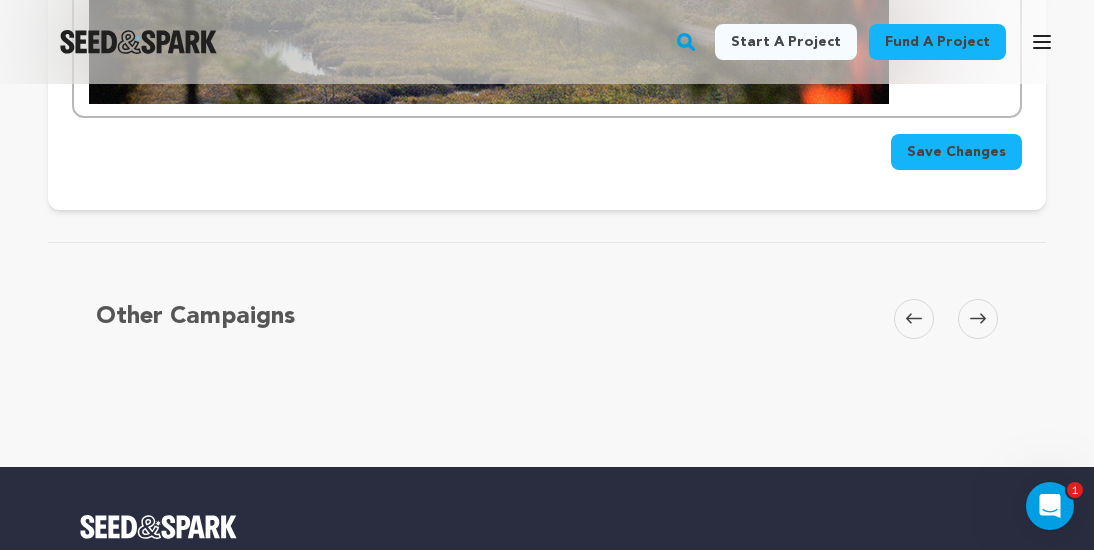 scroll, scrollTop: 3304, scrollLeft: 0, axis: vertical 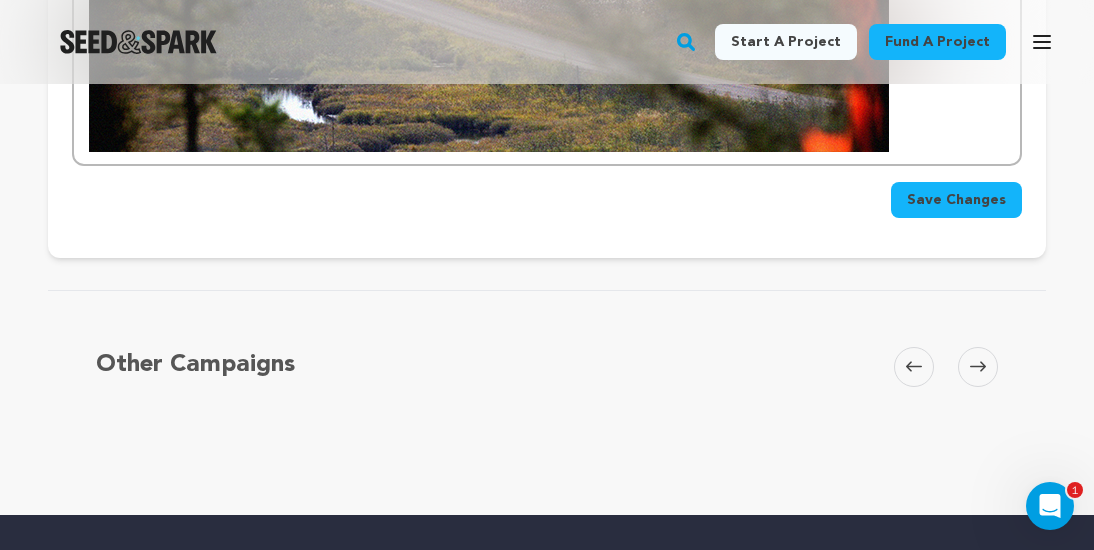 click at bounding box center [547, -74] 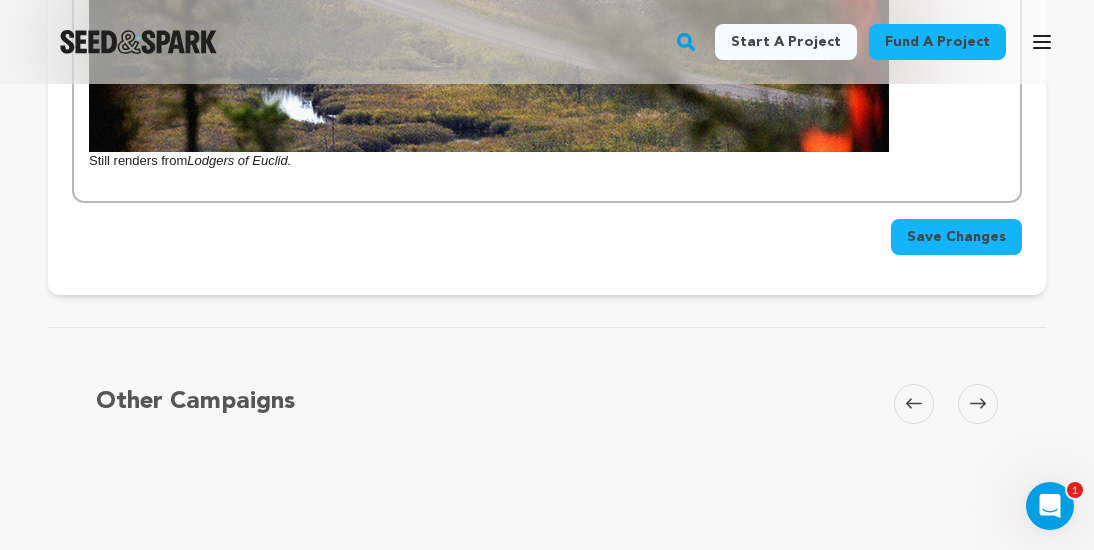 scroll, scrollTop: 407, scrollLeft: 0, axis: vertical 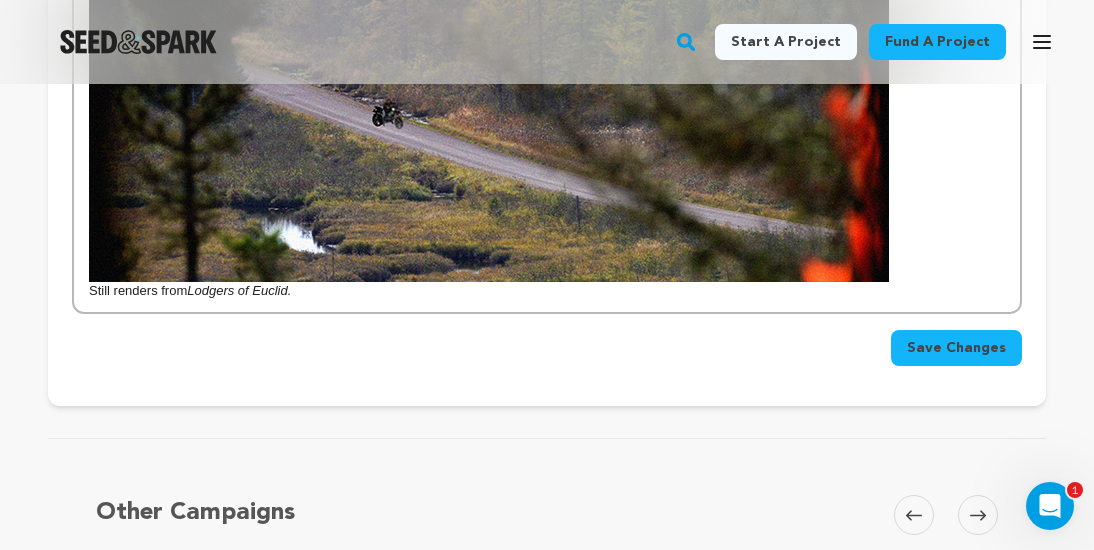 click on "Still renders from  Lodgers of Euclid." at bounding box center (547, 291) 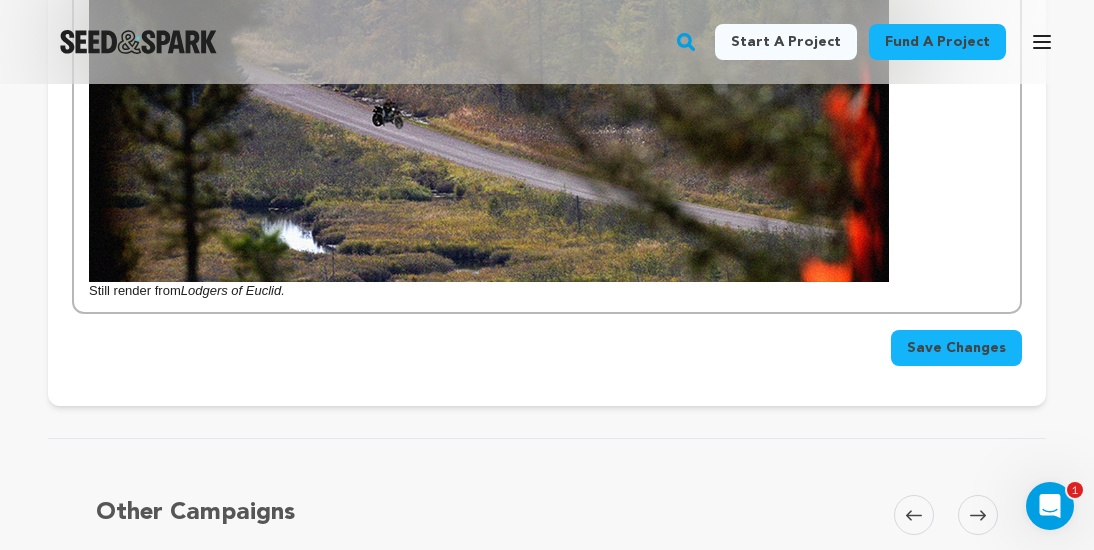 click on "Save Changes" at bounding box center (956, 348) 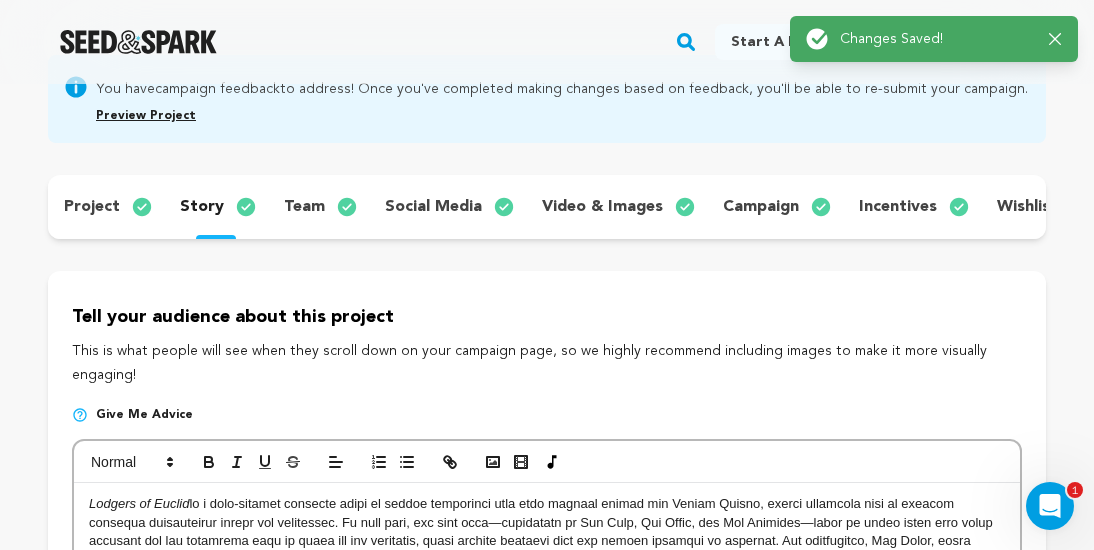 scroll, scrollTop: 0, scrollLeft: 0, axis: both 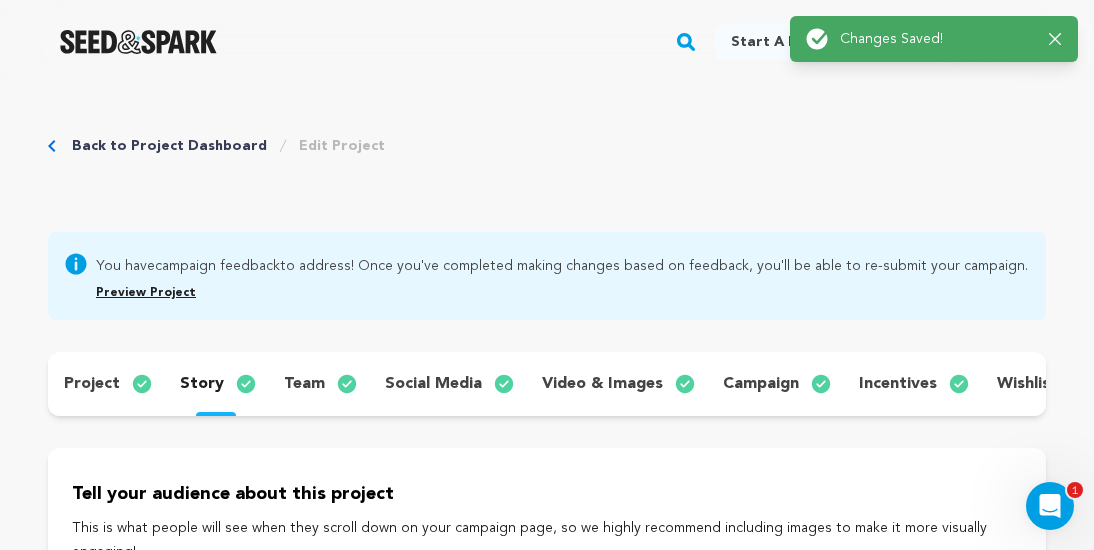 click on "Preview Project" at bounding box center (146, 293) 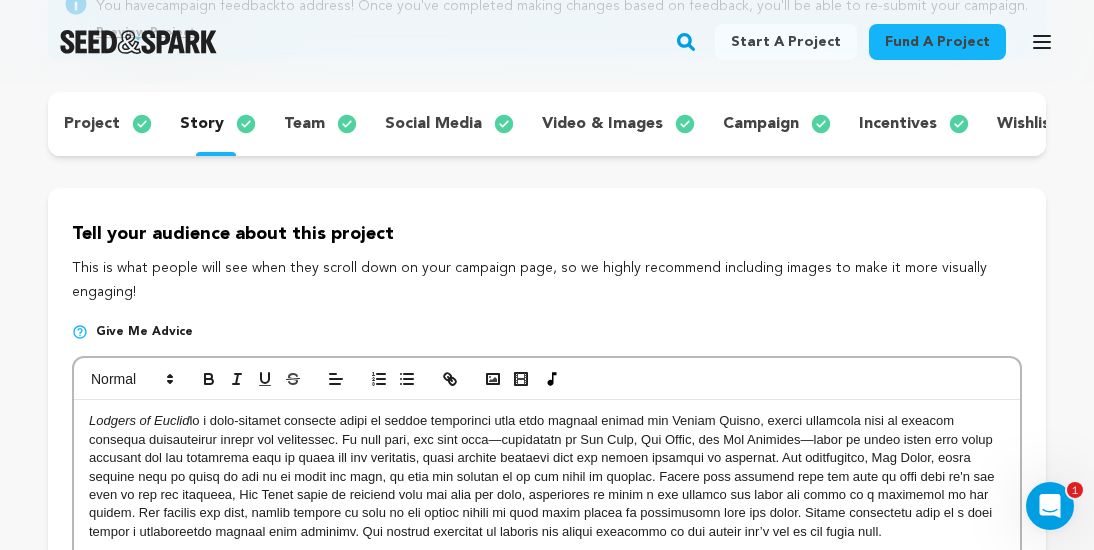 scroll, scrollTop: 234, scrollLeft: 0, axis: vertical 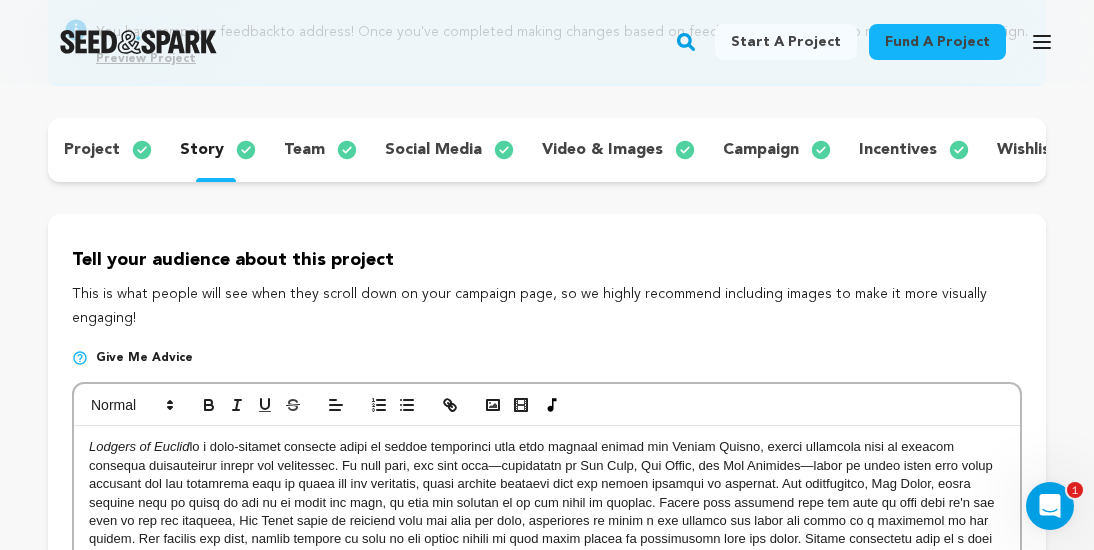 click on "team" at bounding box center [304, 150] 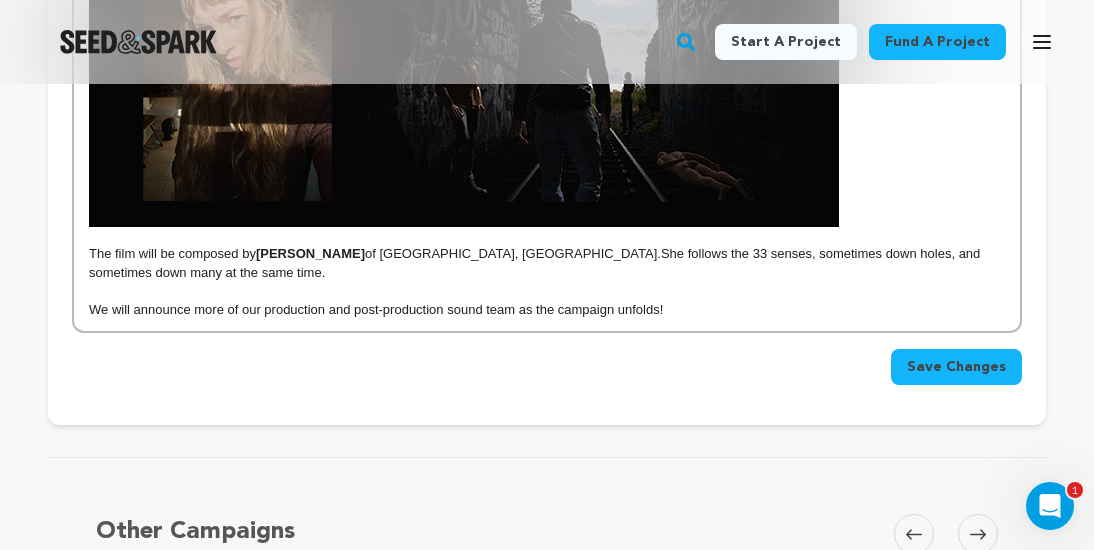 scroll, scrollTop: 3532, scrollLeft: 0, axis: vertical 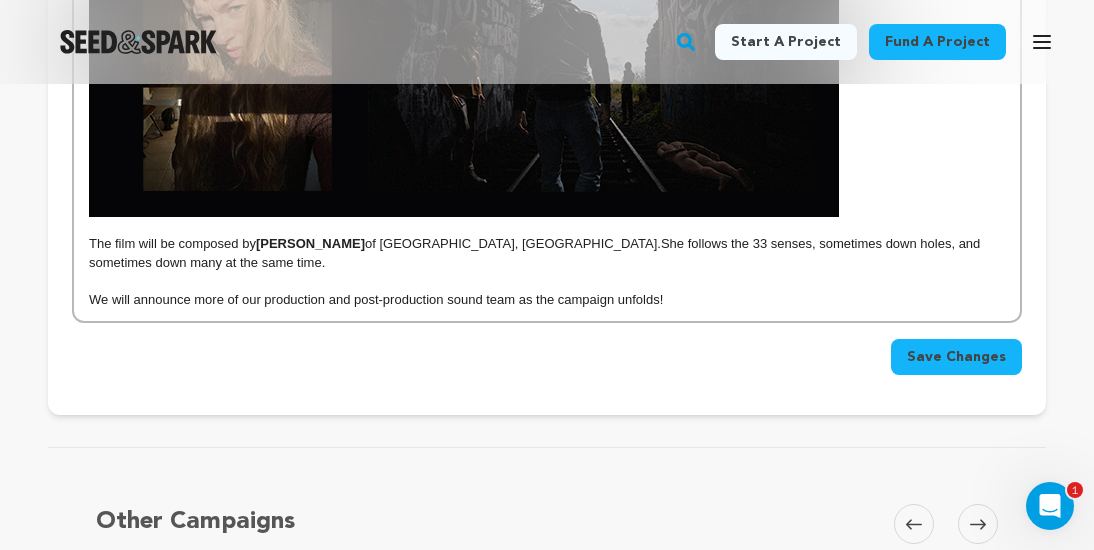 click on "Save Changes" at bounding box center [956, 357] 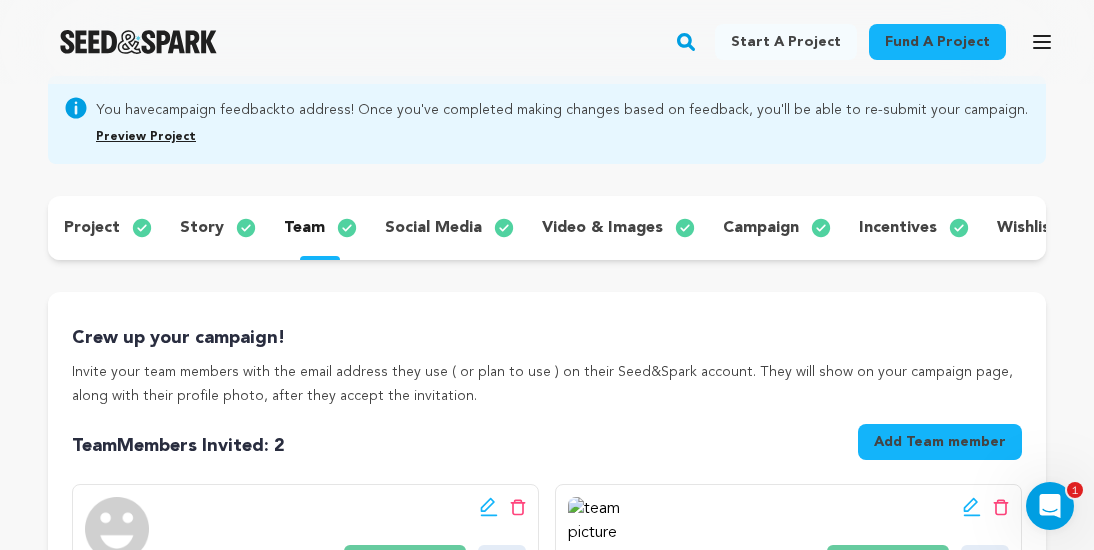 scroll, scrollTop: 0, scrollLeft: 0, axis: both 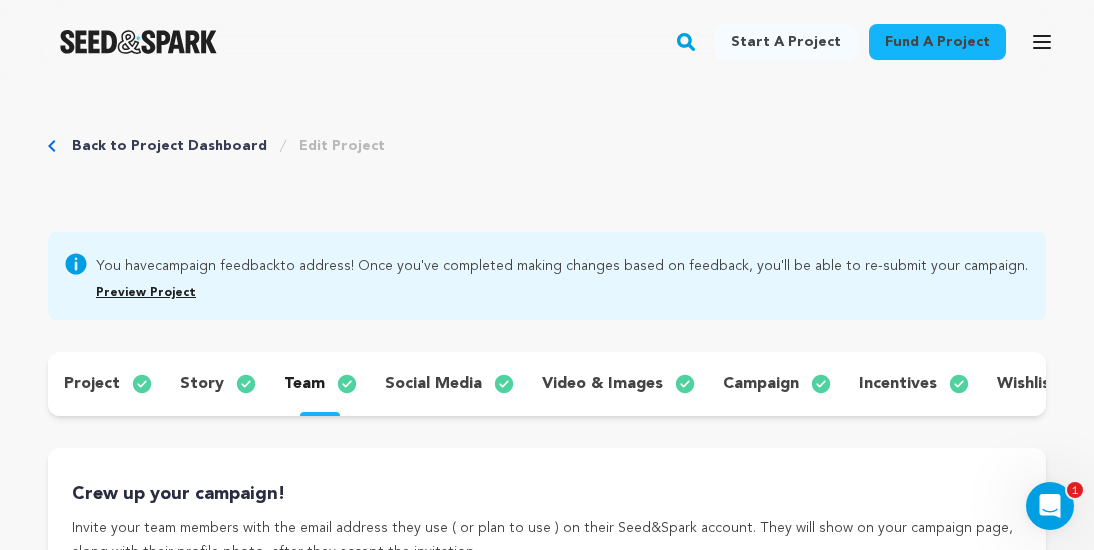 click on "Preview Project" at bounding box center [146, 293] 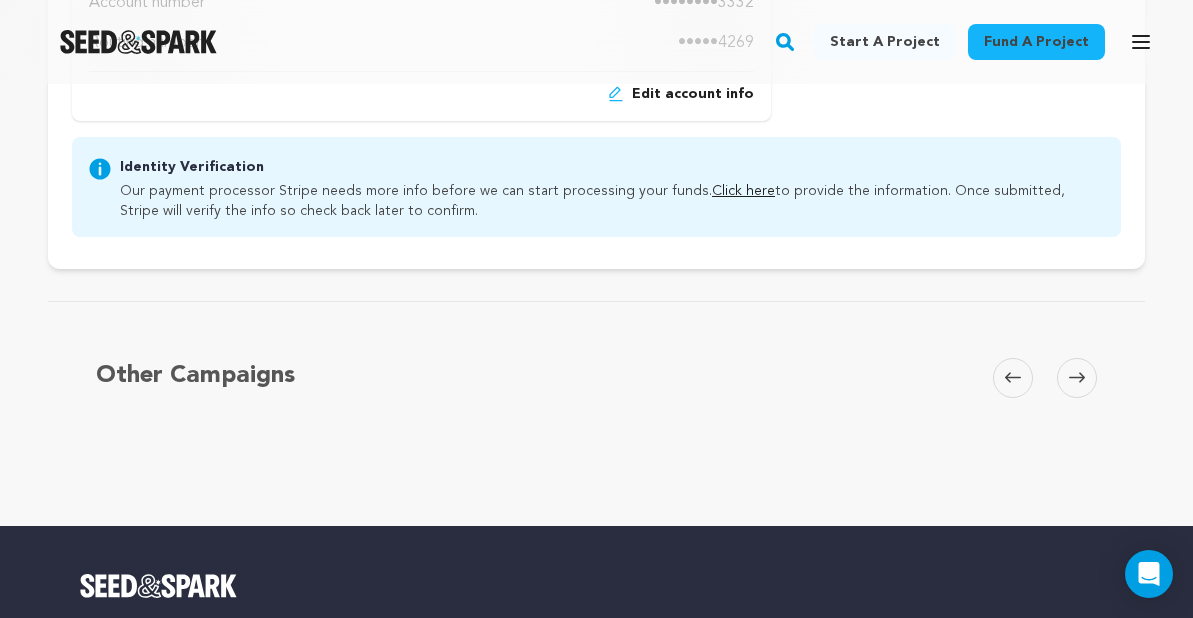 scroll, scrollTop: 581, scrollLeft: 0, axis: vertical 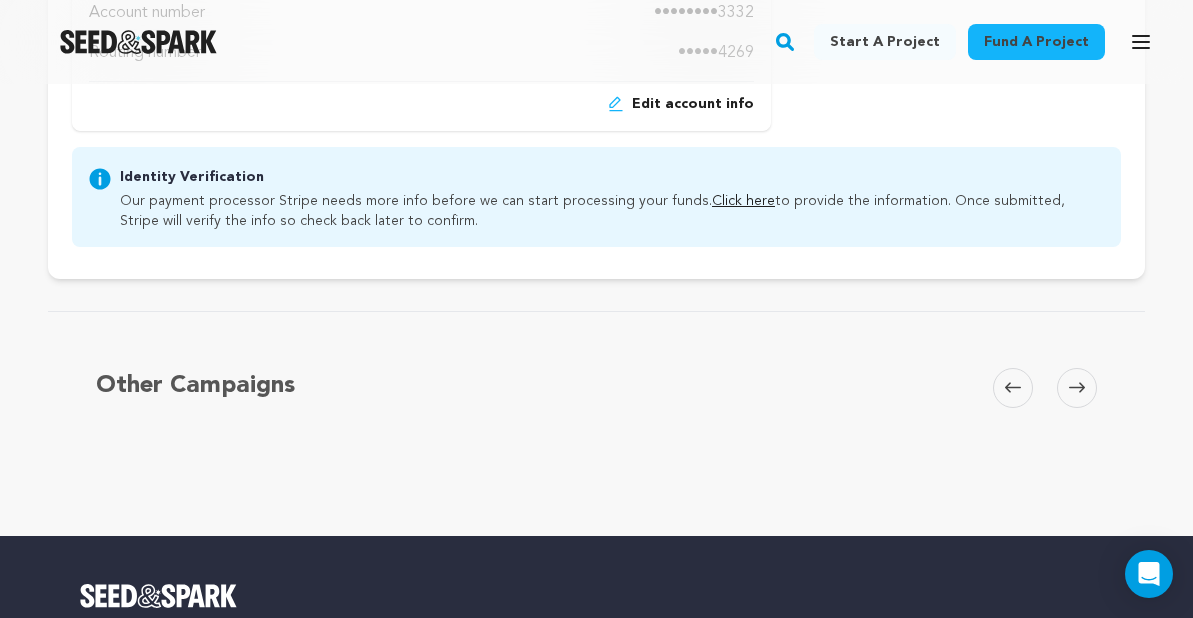 click on "Click here" at bounding box center [743, 201] 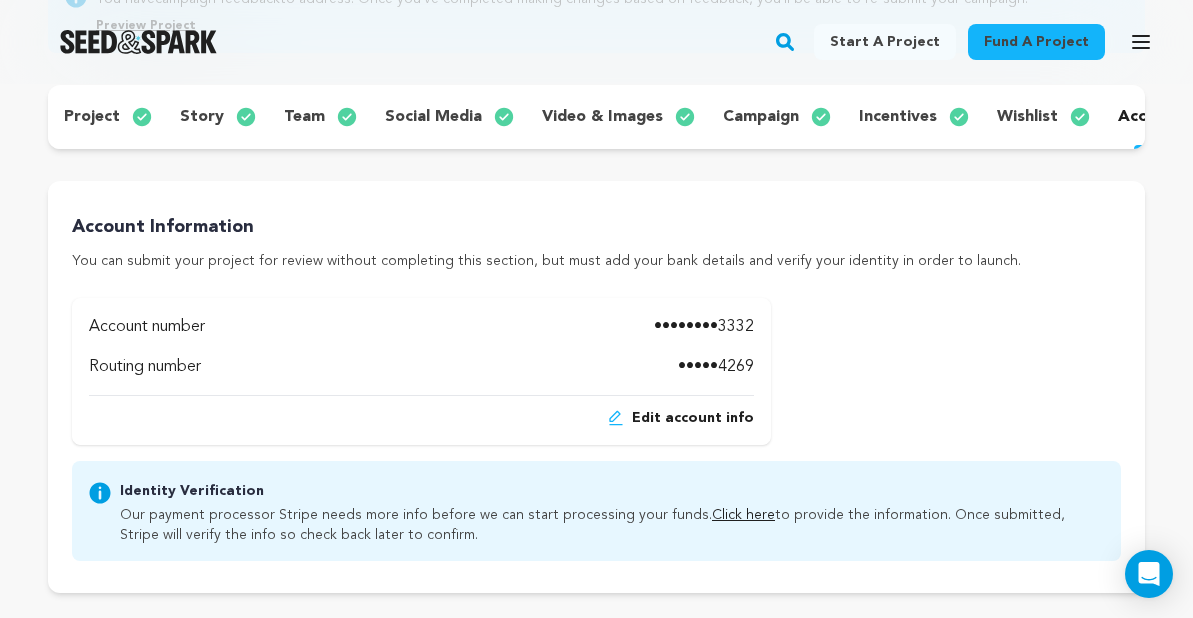 scroll, scrollTop: 268, scrollLeft: 0, axis: vertical 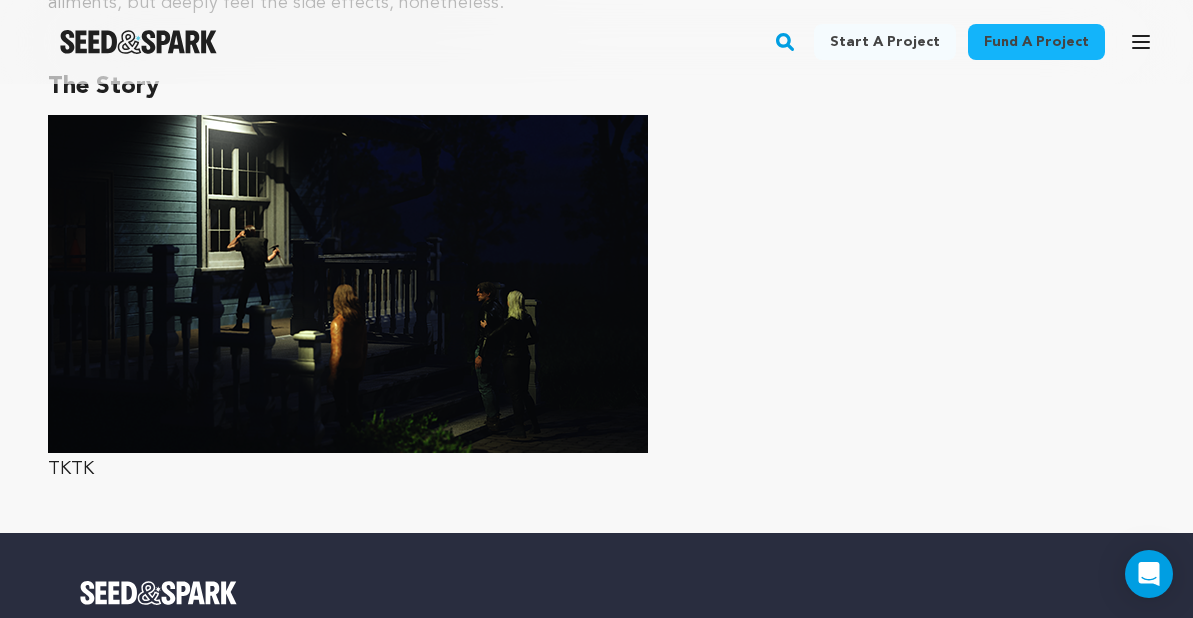 click at bounding box center (348, 284) 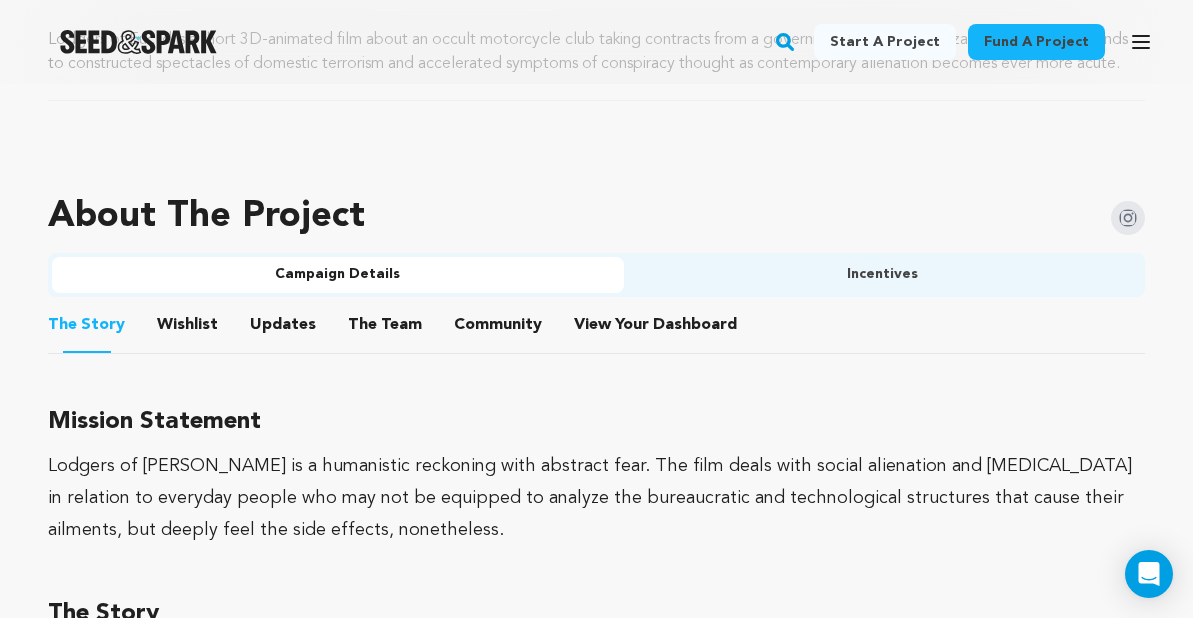 scroll, scrollTop: 1023, scrollLeft: 0, axis: vertical 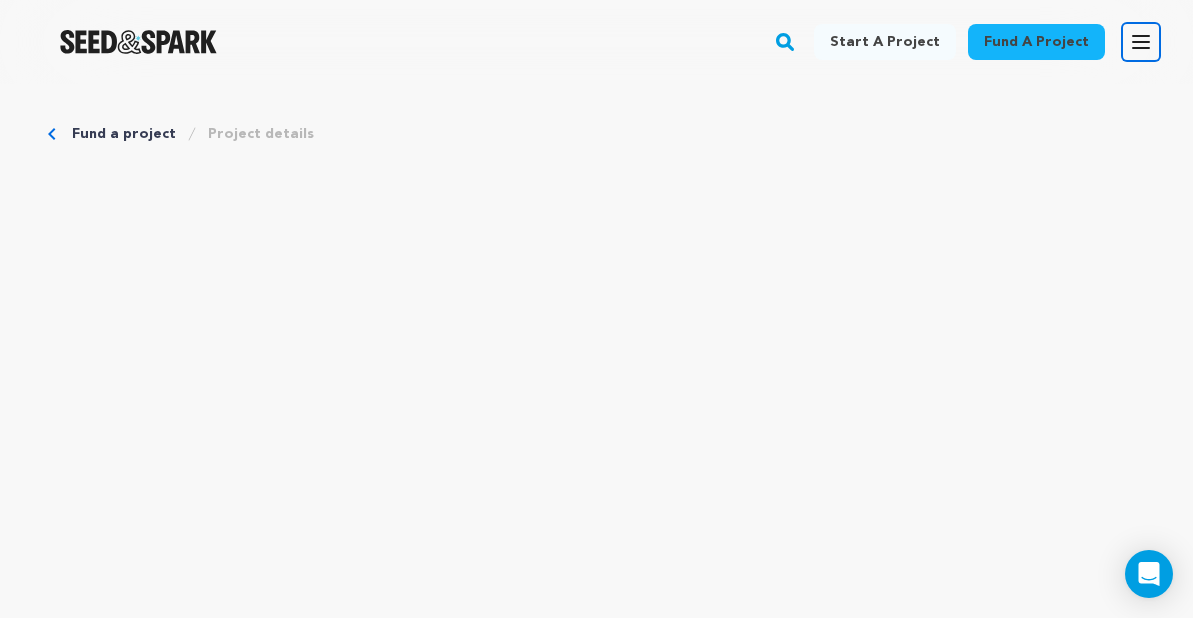 click 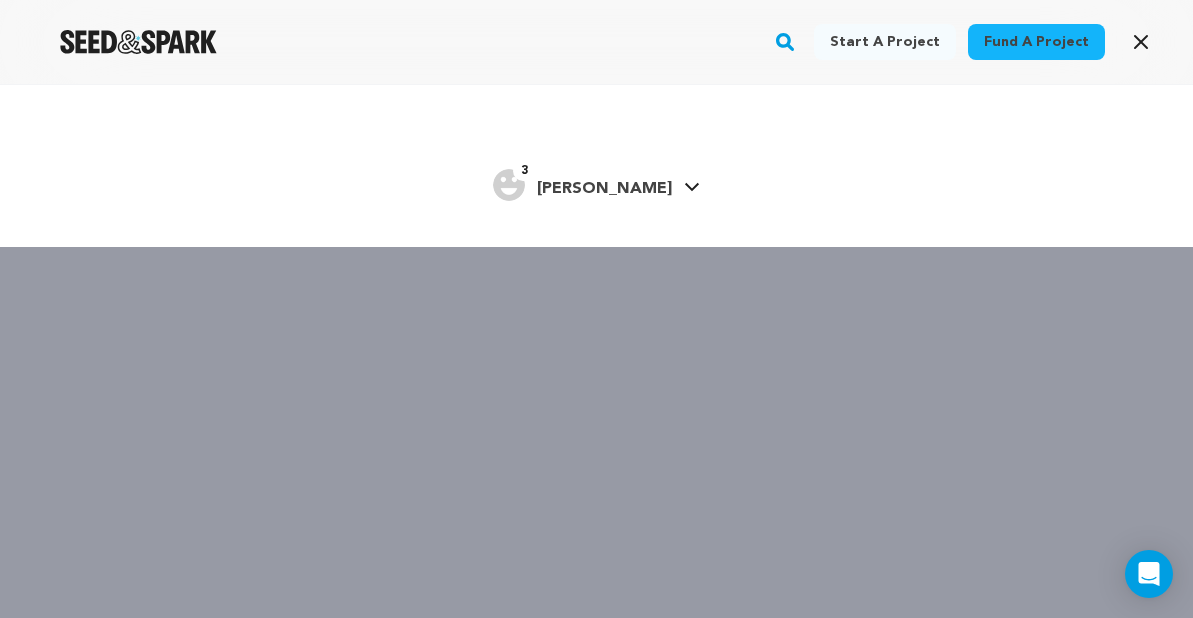 click on "[PERSON_NAME]" at bounding box center (604, 189) 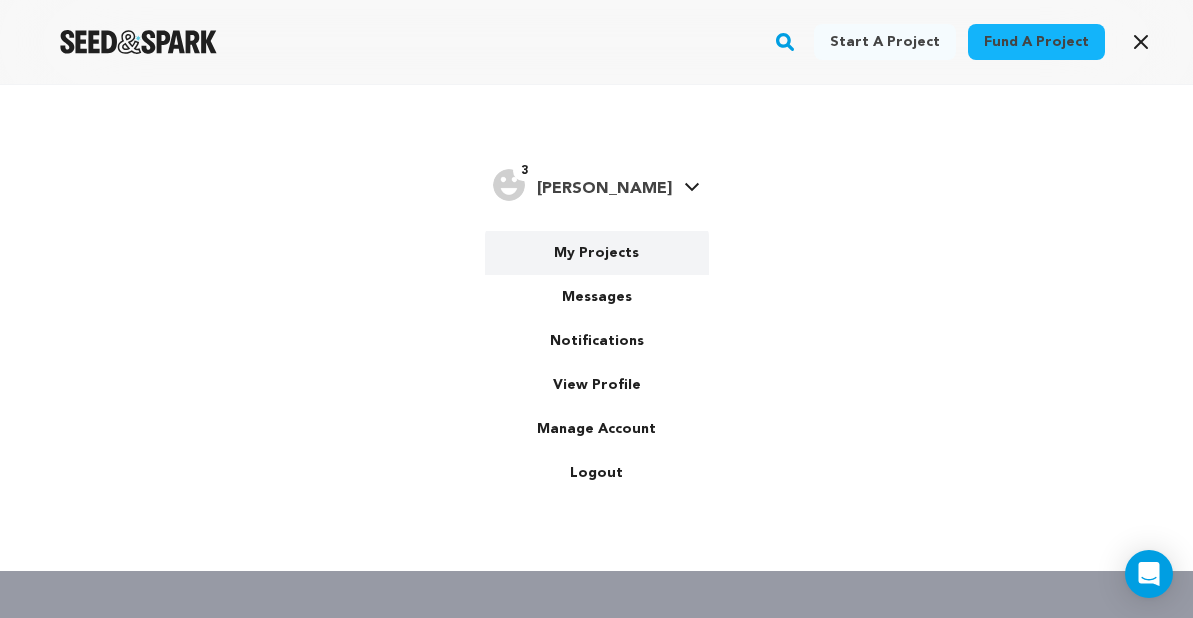 click on "My Projects" at bounding box center (597, 253) 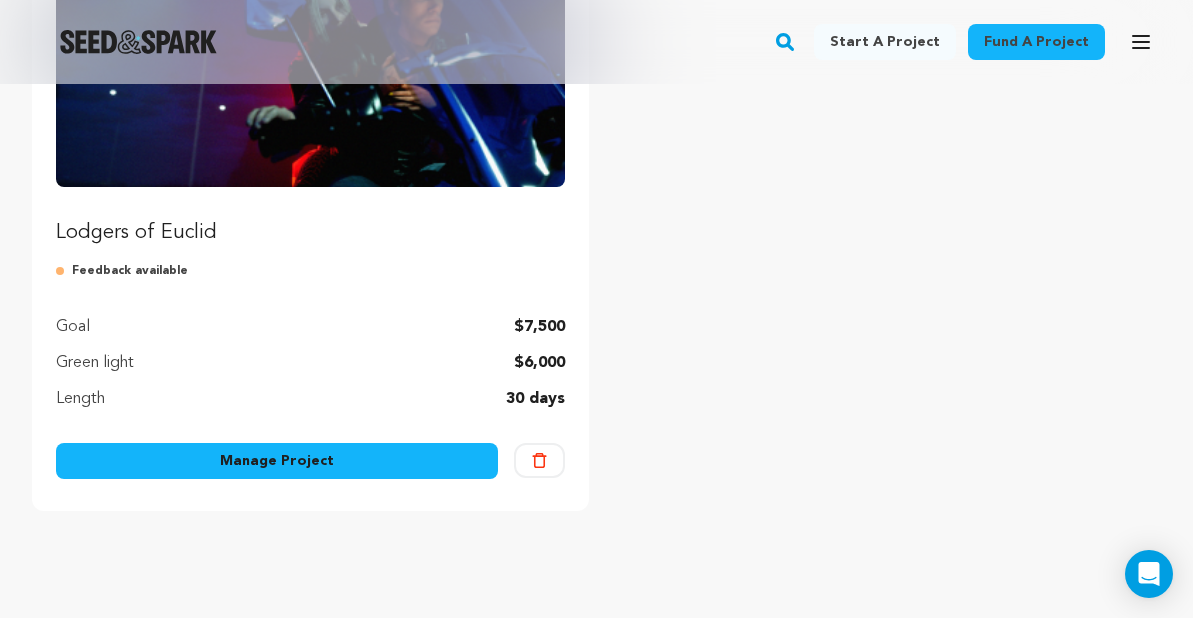 scroll, scrollTop: 441, scrollLeft: 0, axis: vertical 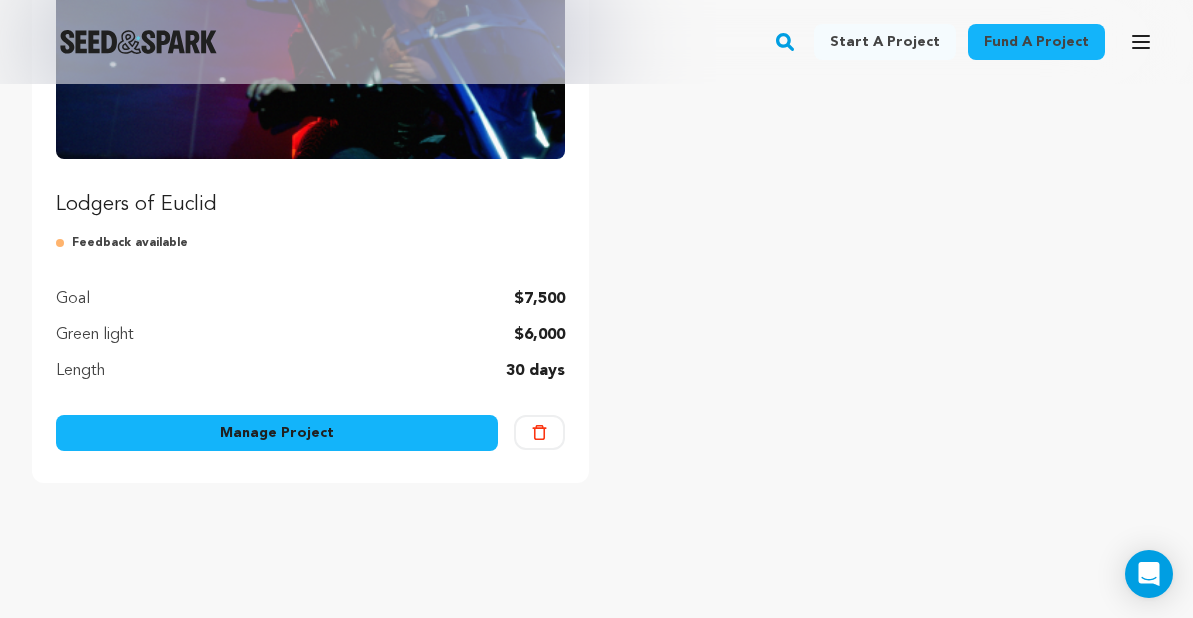 click on "Manage Project" at bounding box center [277, 433] 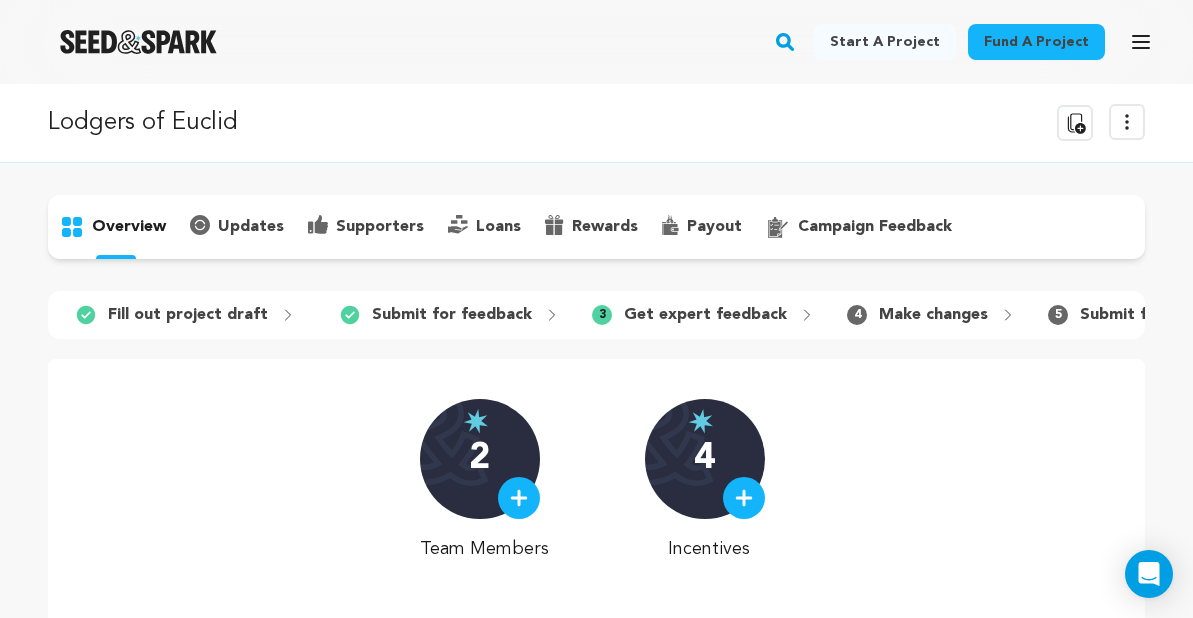 scroll, scrollTop: 96, scrollLeft: 0, axis: vertical 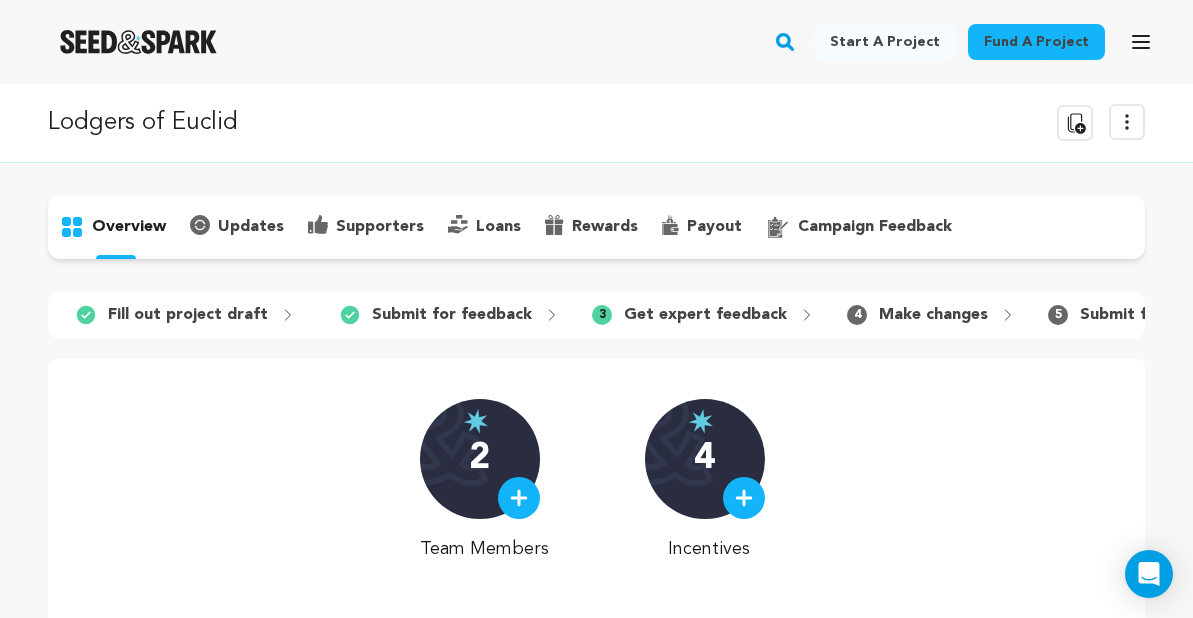 click 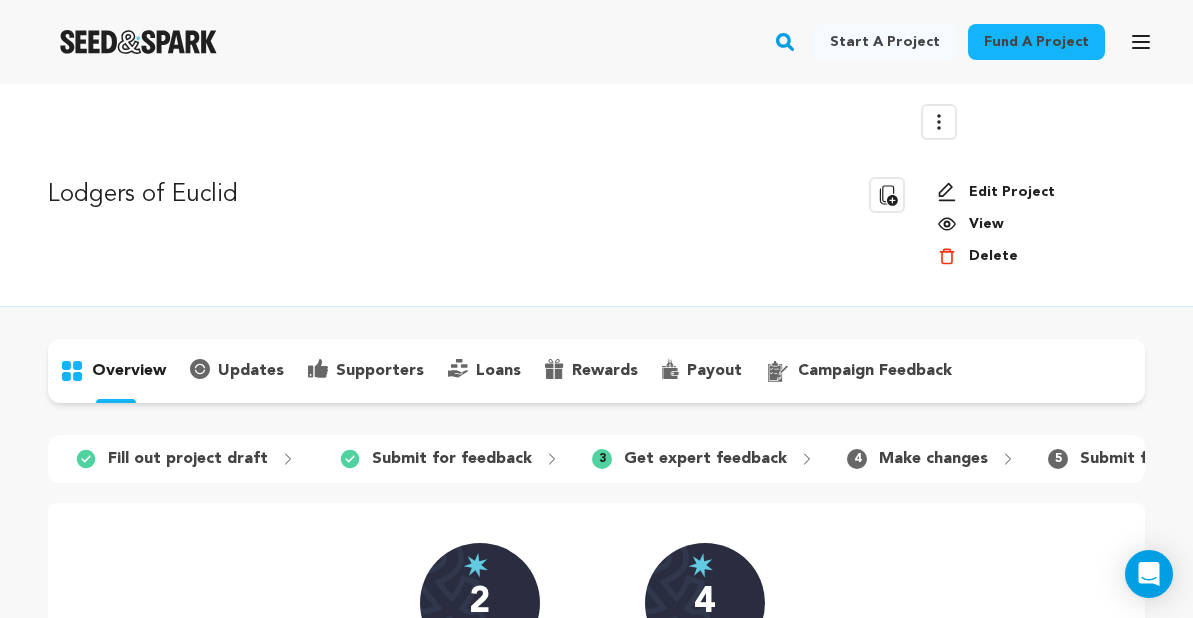 click on "Edit Project" at bounding box center [1033, 192] 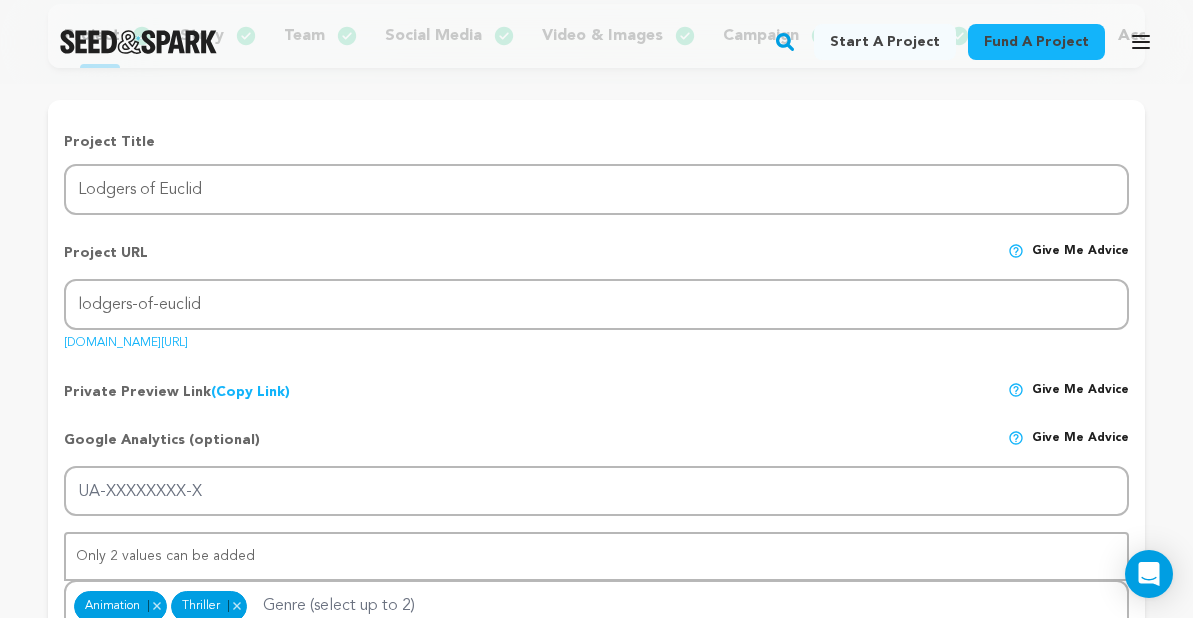 scroll, scrollTop: 0, scrollLeft: 0, axis: both 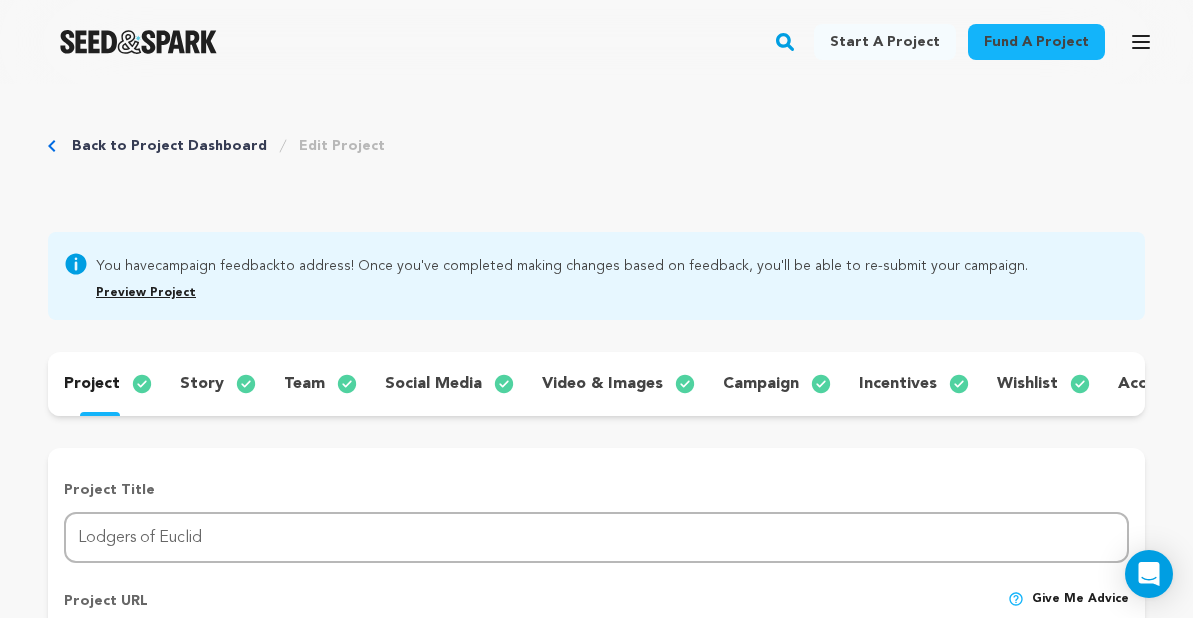 click on "story" at bounding box center (202, 384) 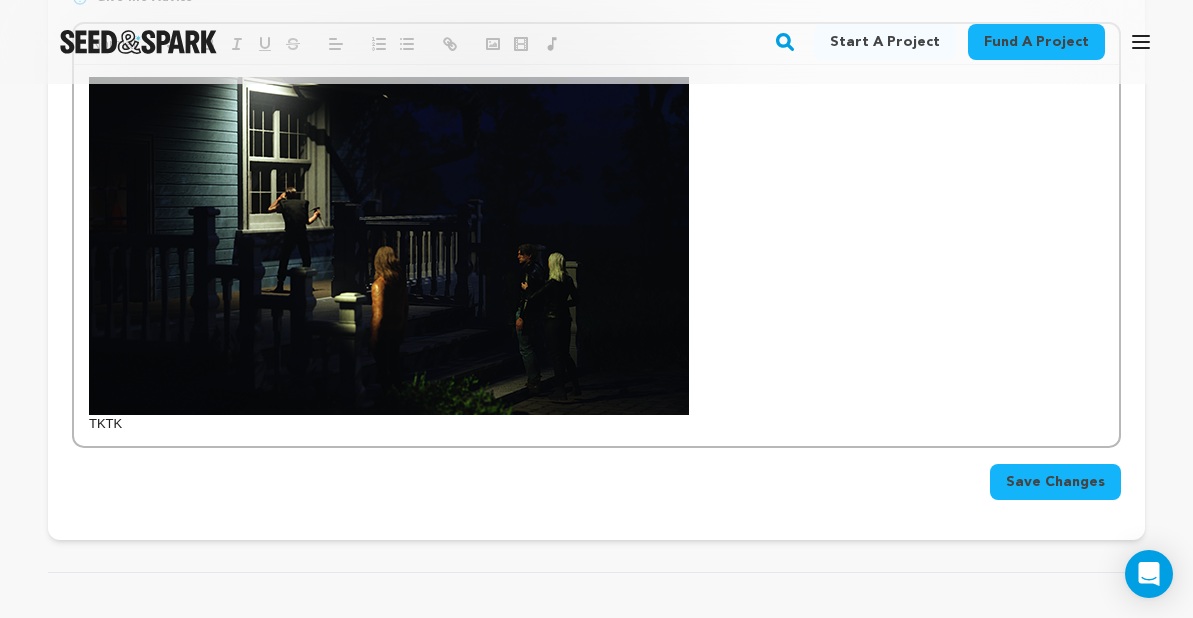 click at bounding box center (389, 246) 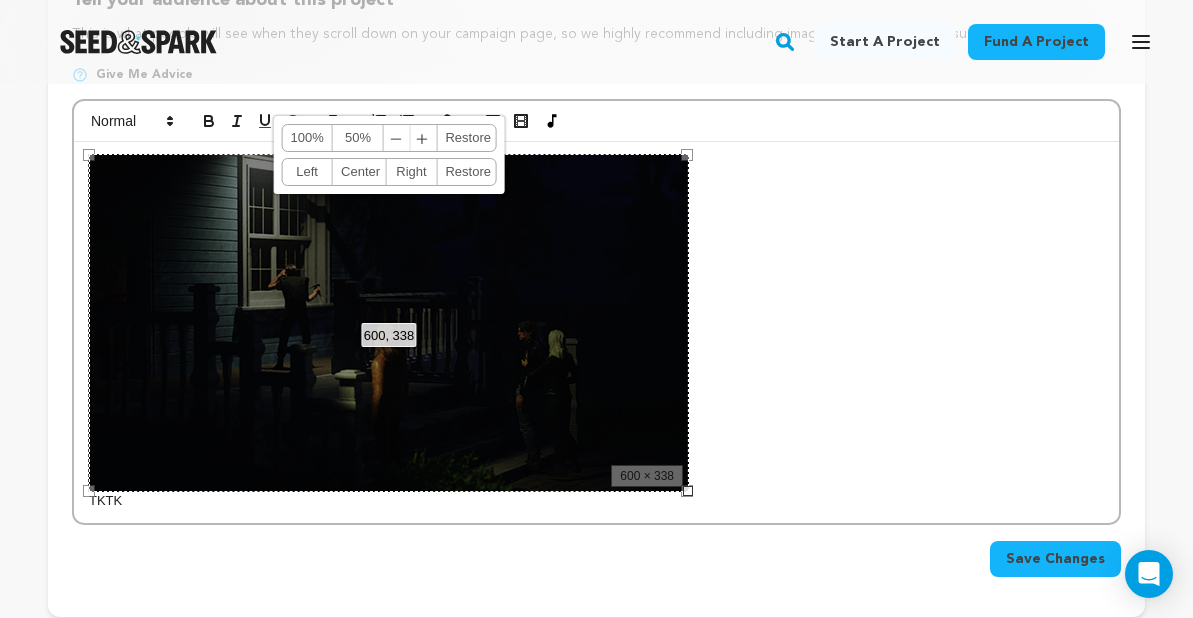 scroll, scrollTop: 485, scrollLeft: 0, axis: vertical 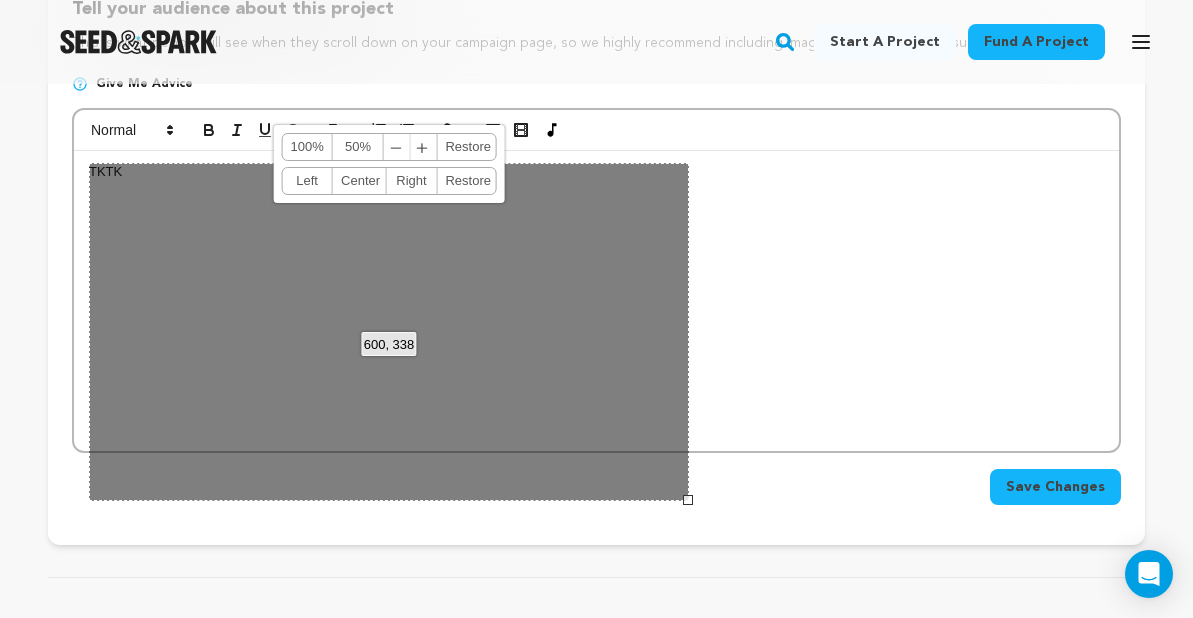 click on "600, 338
100%
50%
﹣
﹢
Restore
Left
Center
Right
Restore" at bounding box center [389, 332] 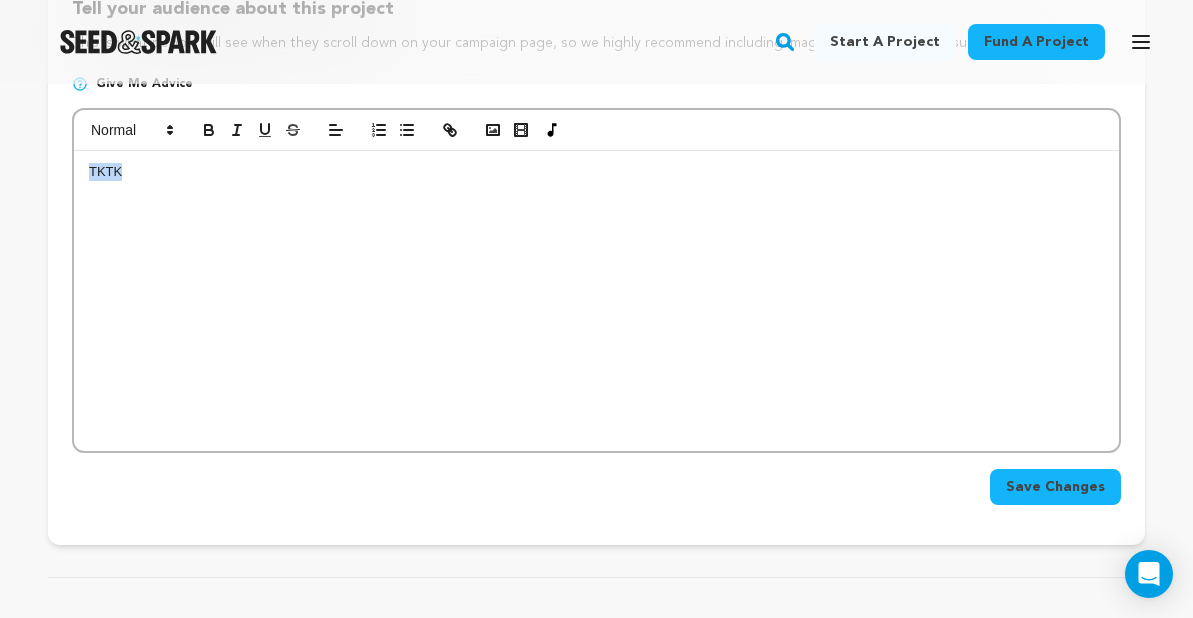 drag, startPoint x: 614, startPoint y: 311, endPoint x: 24, endPoint y: 154, distance: 610.53174 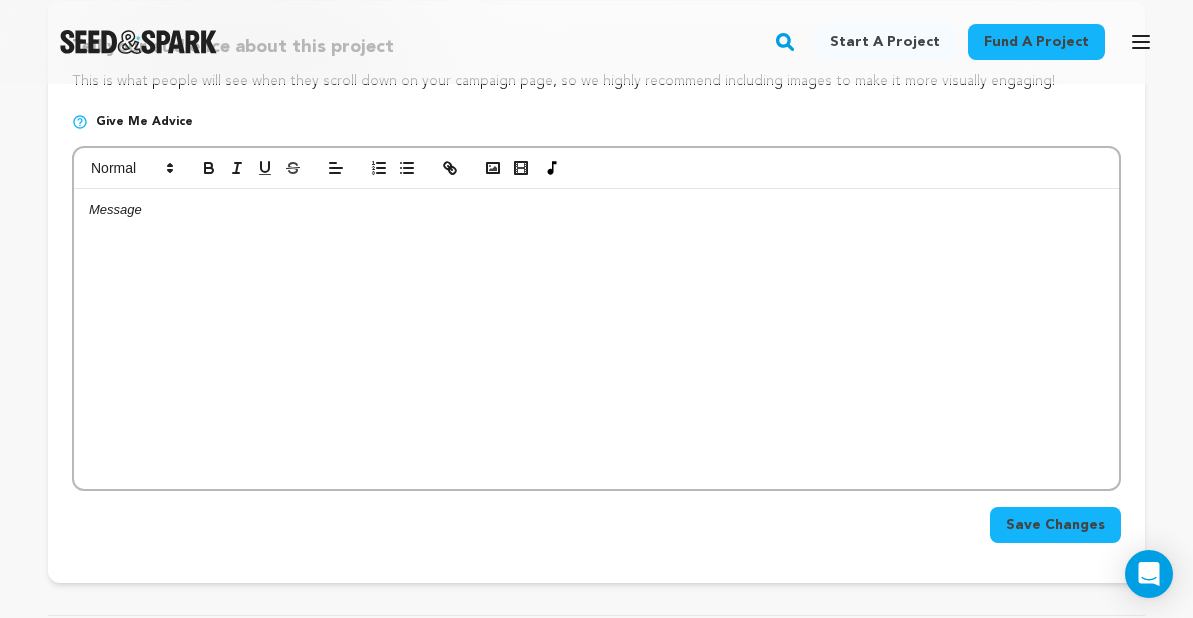 scroll, scrollTop: 441, scrollLeft: 0, axis: vertical 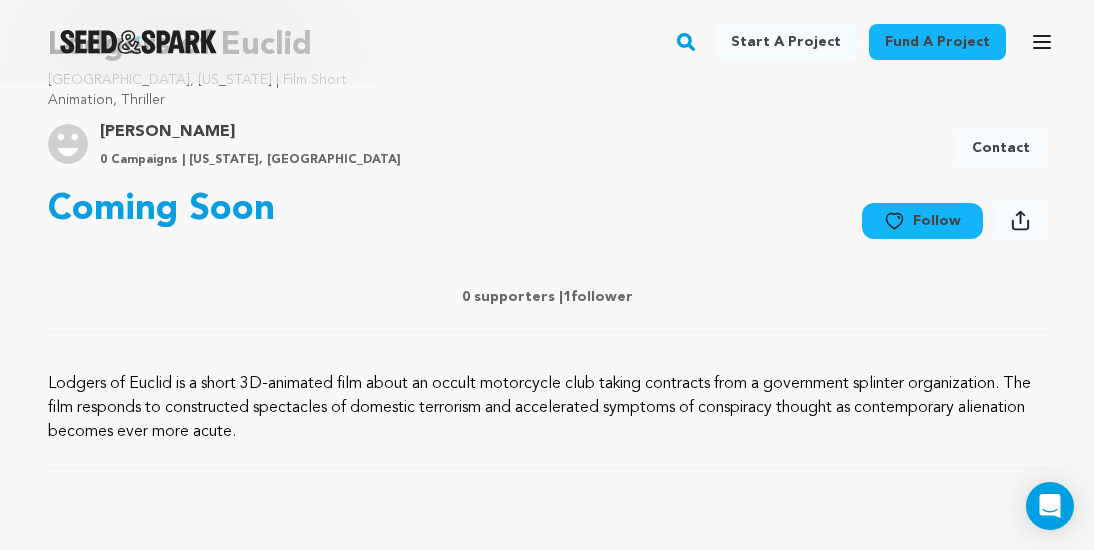 click on "Lodgers of Euclid is a short 3D-animated film about an occult motorcycle club taking contracts from a government splinter organization. The film responds to constructed spectacles of domestic terrorism and accelerated symptoms of conspiracy thought as contemporary alienation becomes ever more acute." at bounding box center (547, 408) 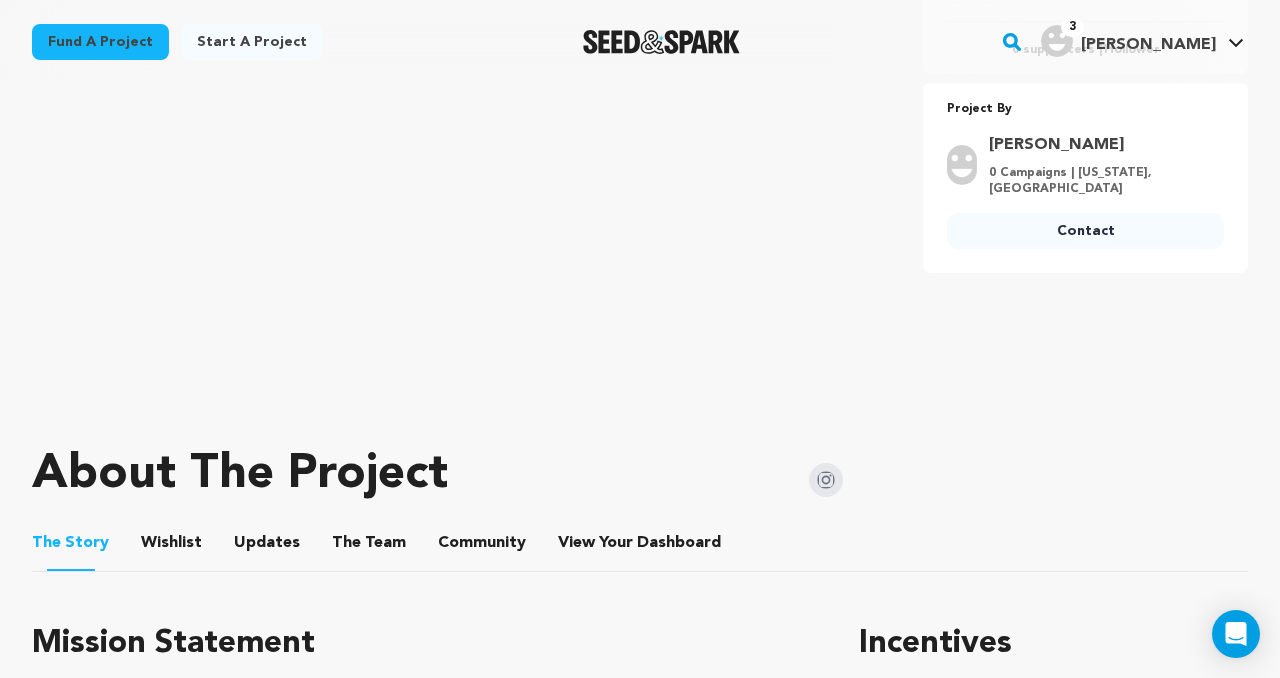 scroll, scrollTop: 558, scrollLeft: 0, axis: vertical 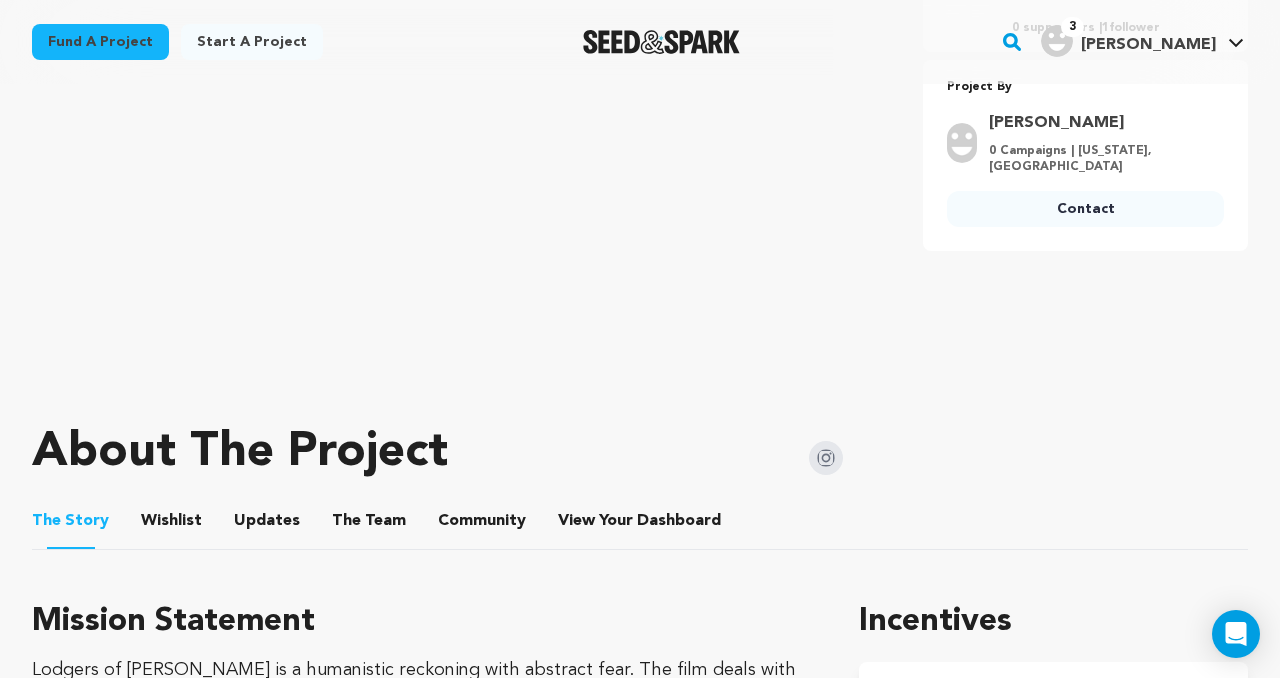 click on "The Team" at bounding box center (369, 525) 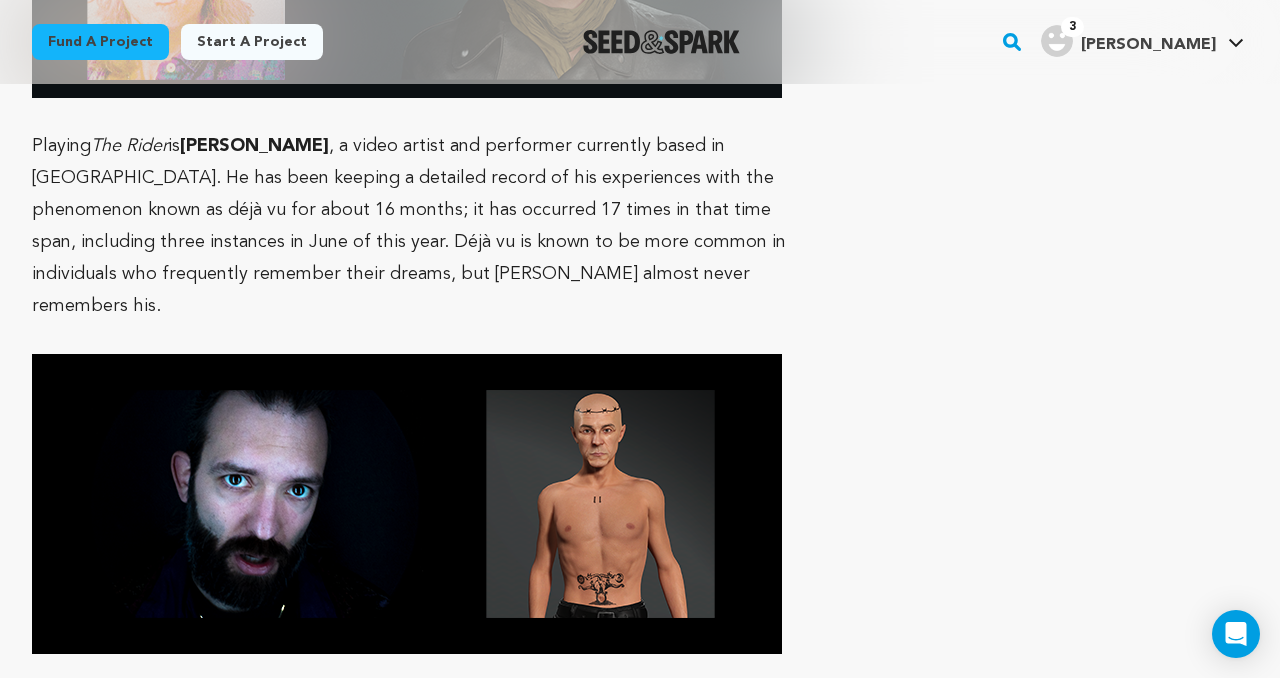 scroll, scrollTop: 2853, scrollLeft: 0, axis: vertical 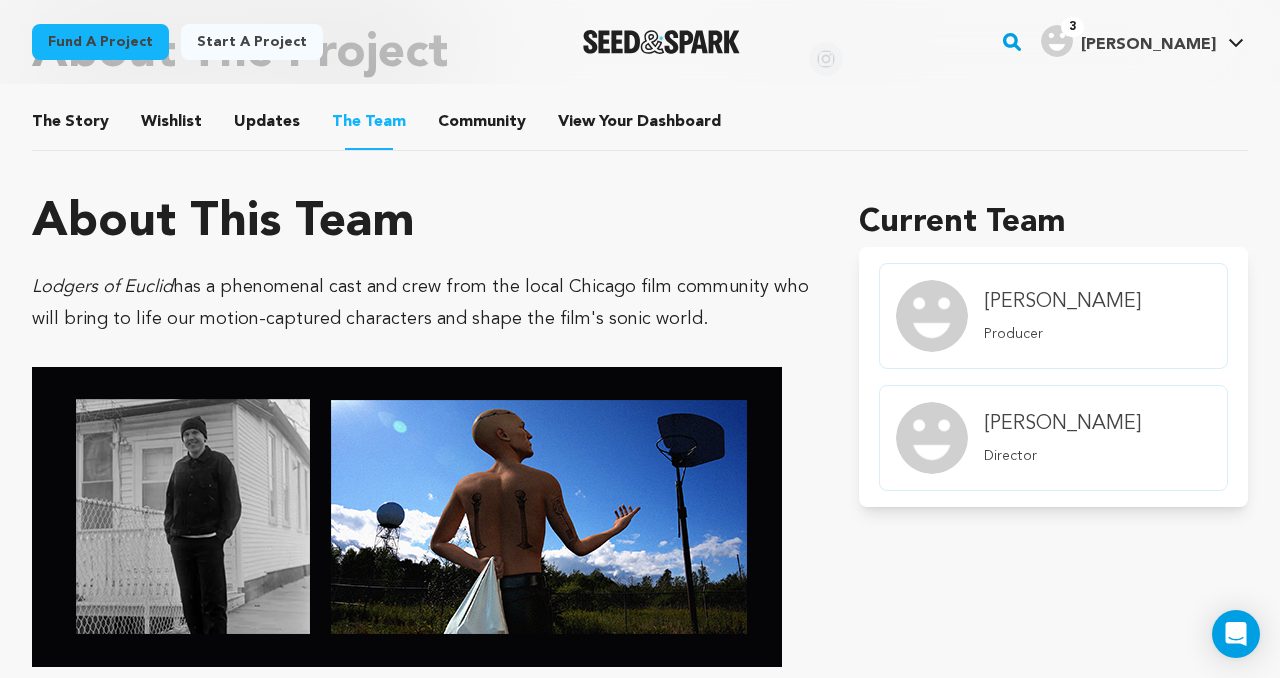 click on "The Story
The   Story
Wishlist
Wishlist
Updates
Updates
The Team
The   Team
Community
Community
View Your Dashboard
View   Your   Dashboard" at bounding box center [640, 122] 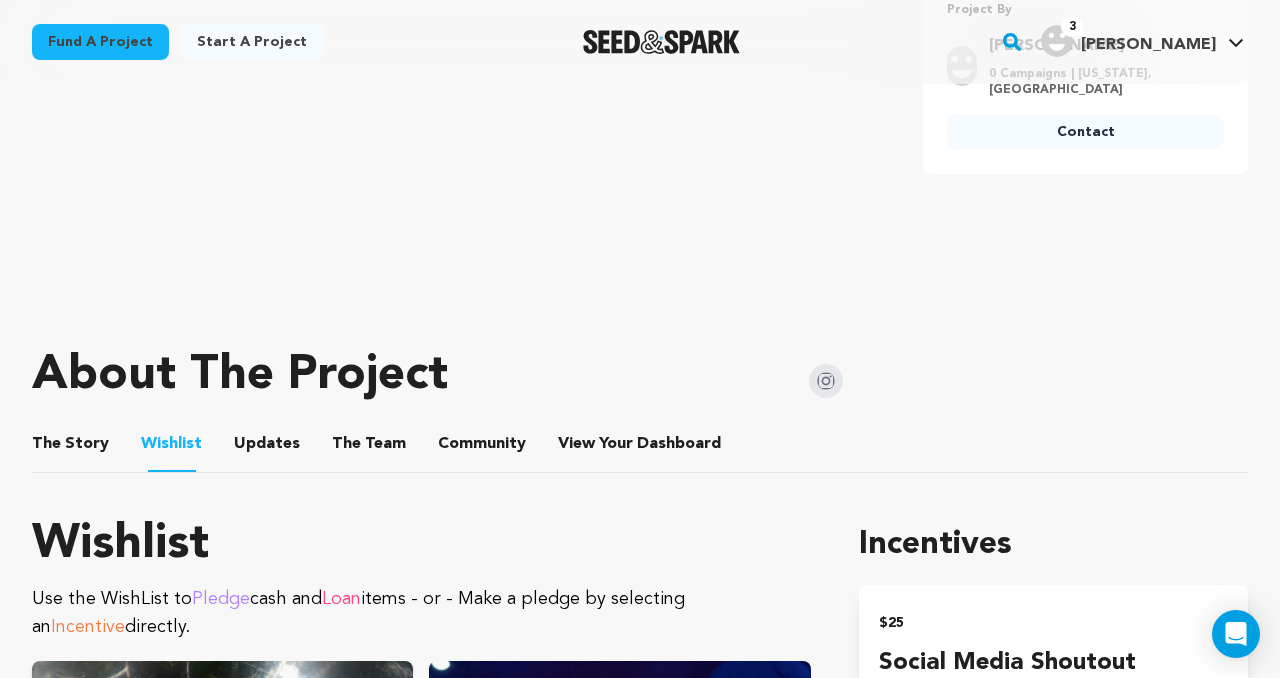 scroll, scrollTop: 0, scrollLeft: 0, axis: both 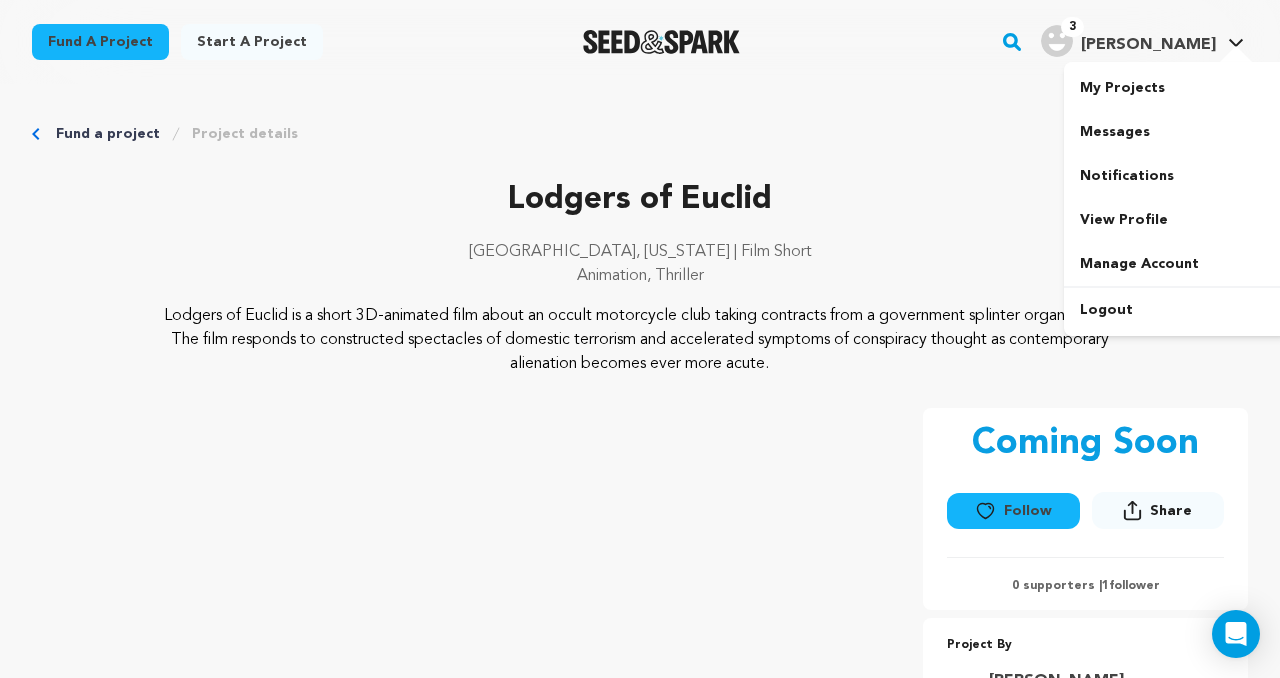 click on "3
Elise S.
Elise S." at bounding box center [1142, 42] 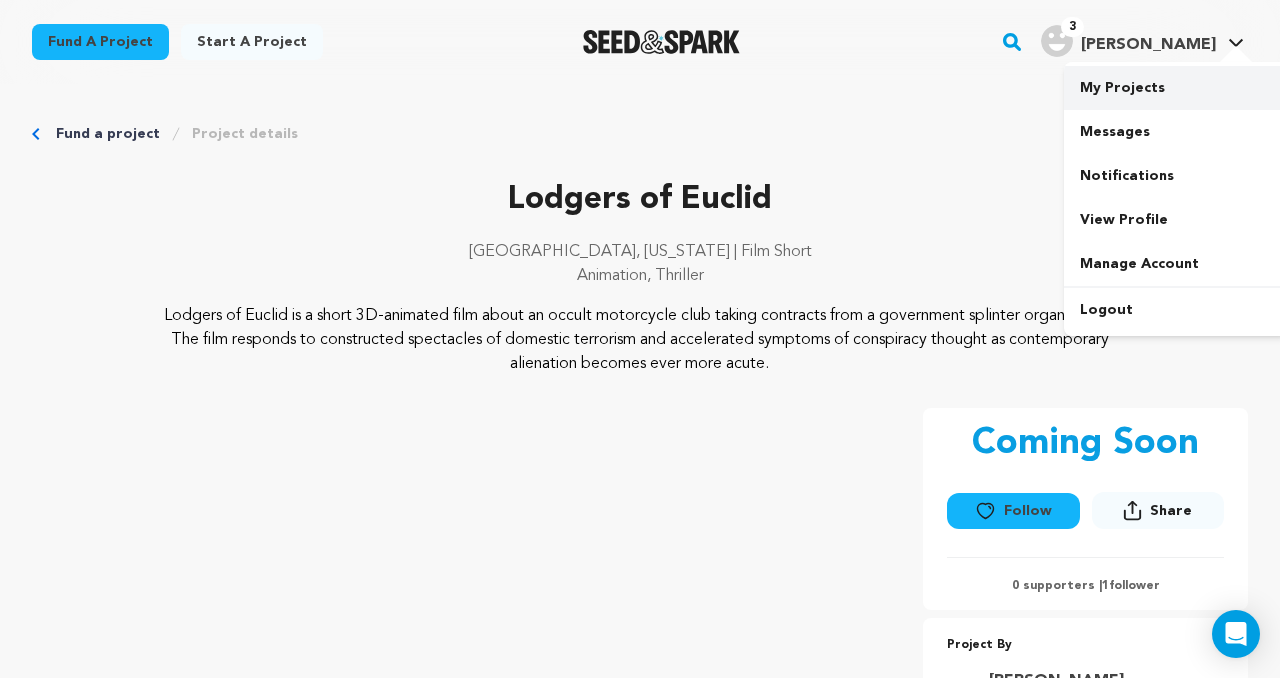 click on "My Projects" at bounding box center [1176, 88] 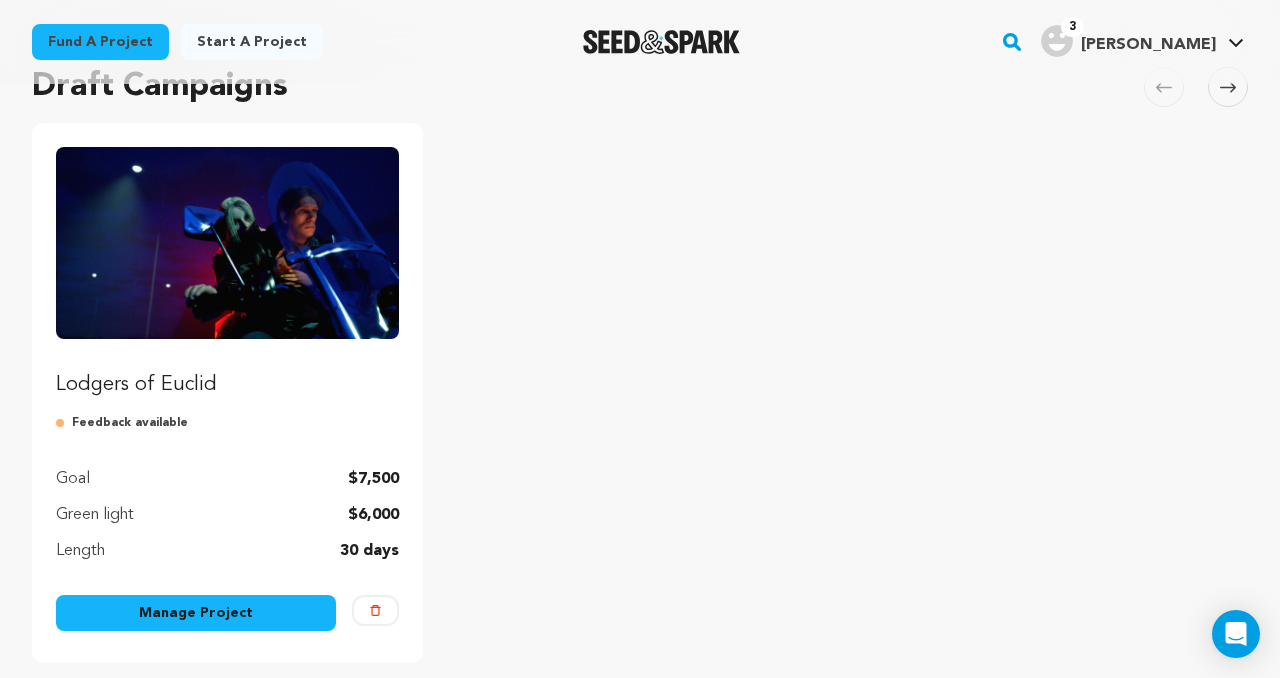 scroll, scrollTop: 175, scrollLeft: 0, axis: vertical 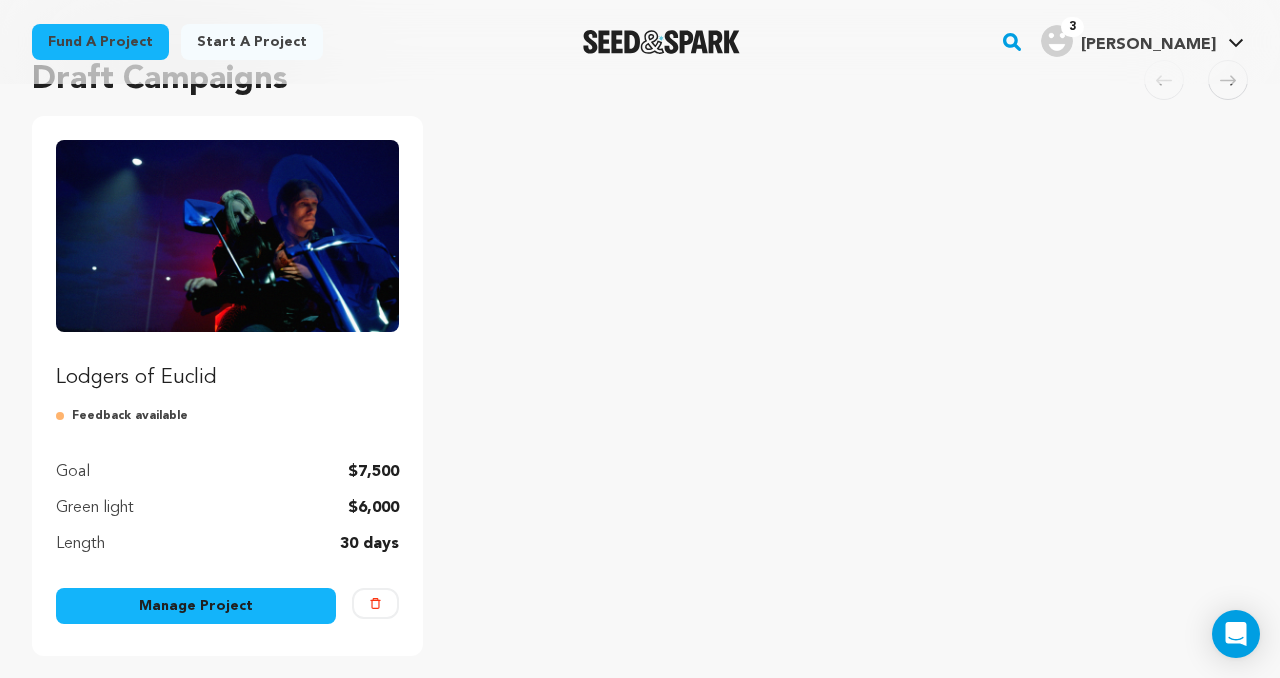 click on "Manage Project" at bounding box center [196, 606] 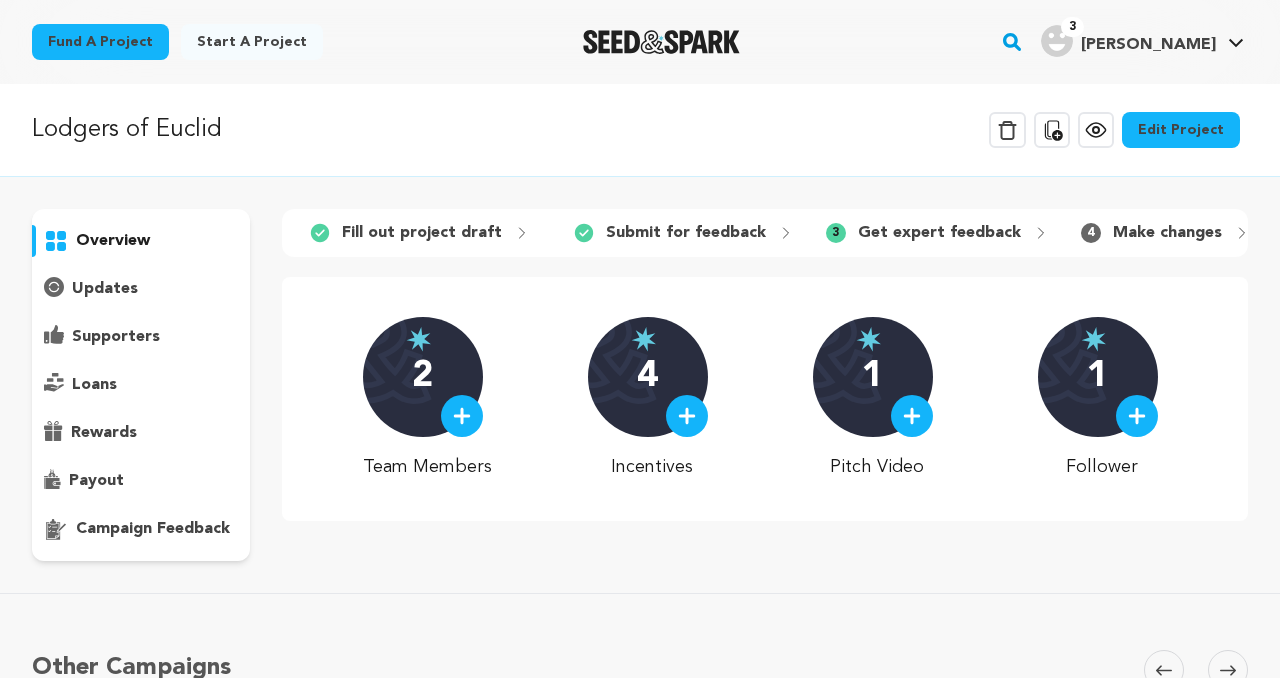 scroll, scrollTop: 0, scrollLeft: 0, axis: both 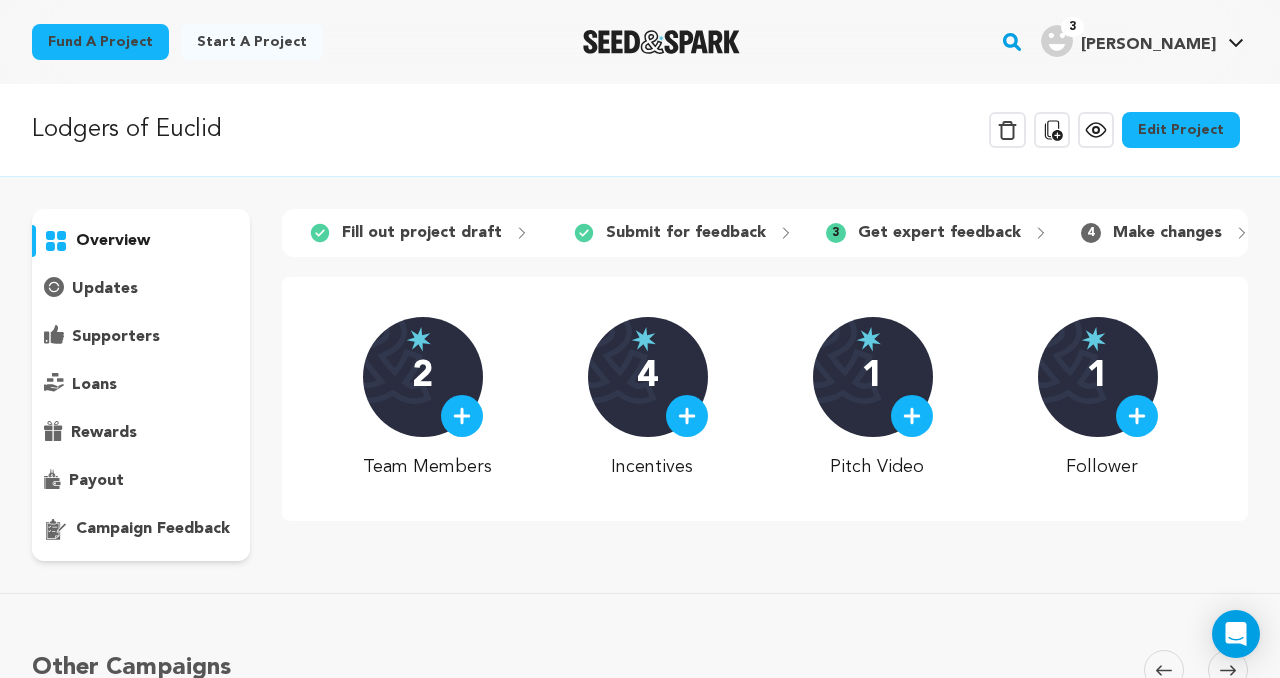click on "Edit Project" at bounding box center [1181, 130] 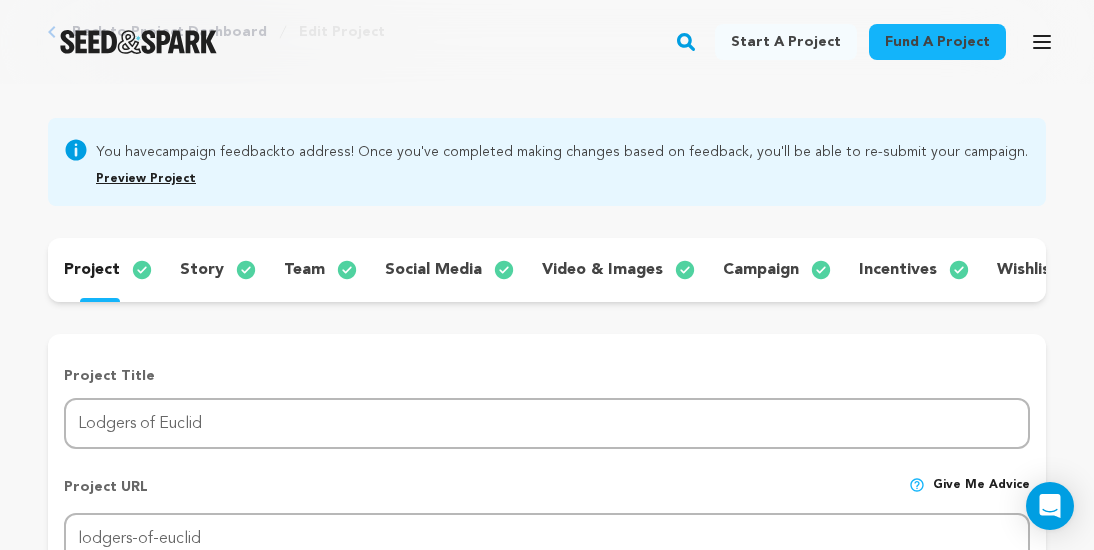 scroll, scrollTop: 129, scrollLeft: 0, axis: vertical 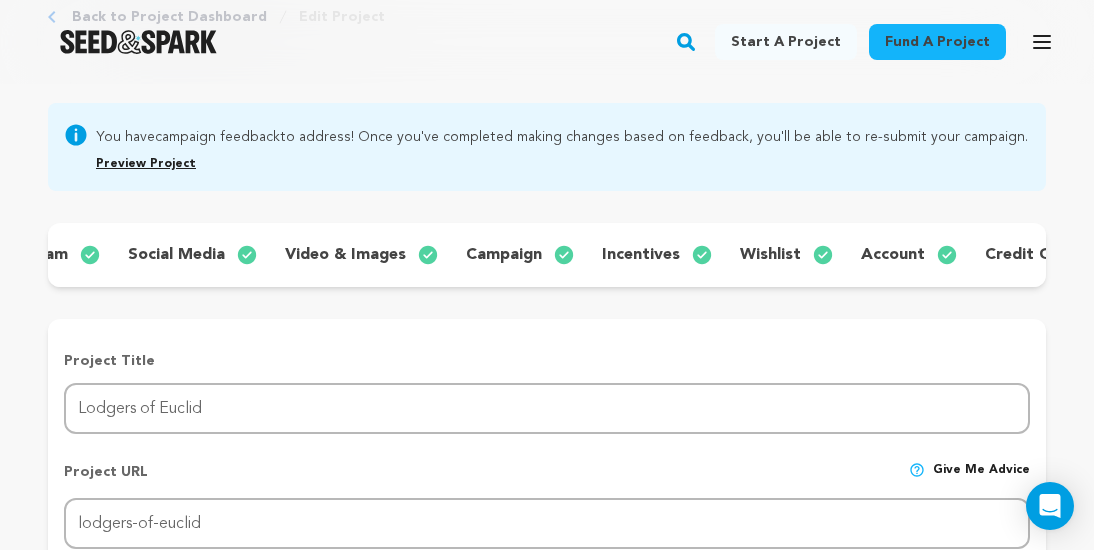 click on "wishlist" at bounding box center [770, 255] 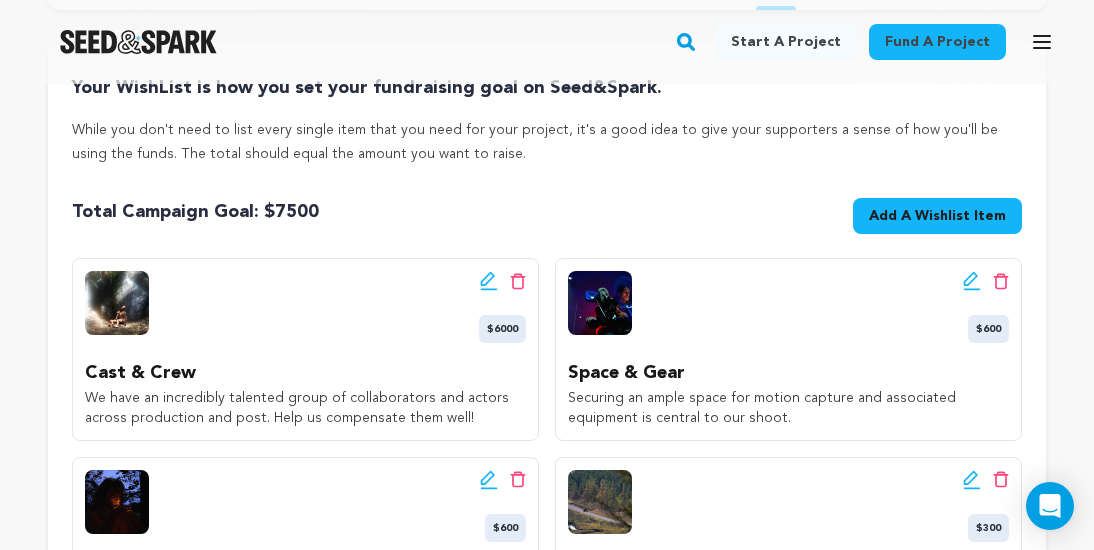scroll, scrollTop: 478, scrollLeft: 0, axis: vertical 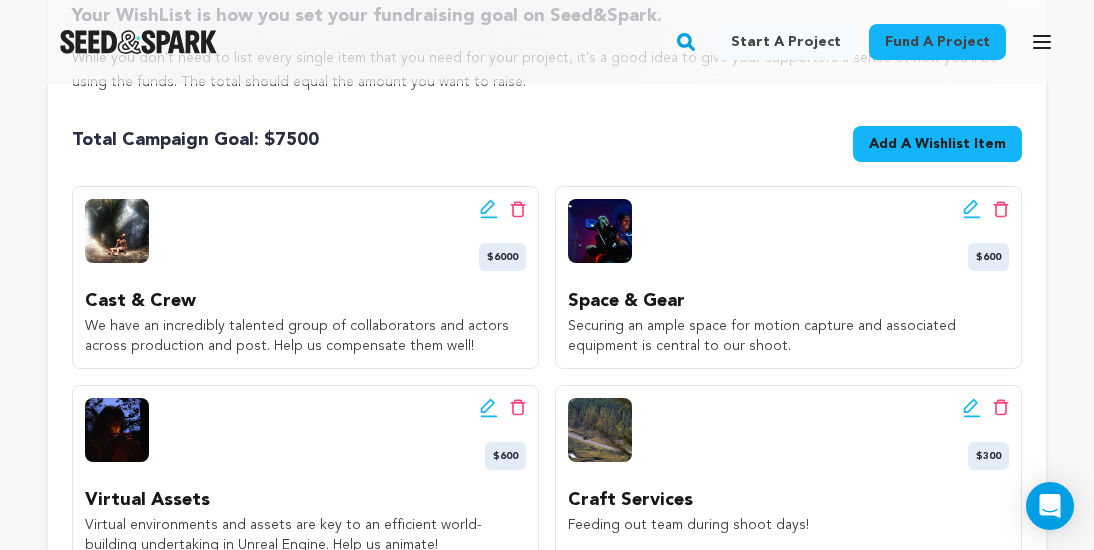 click 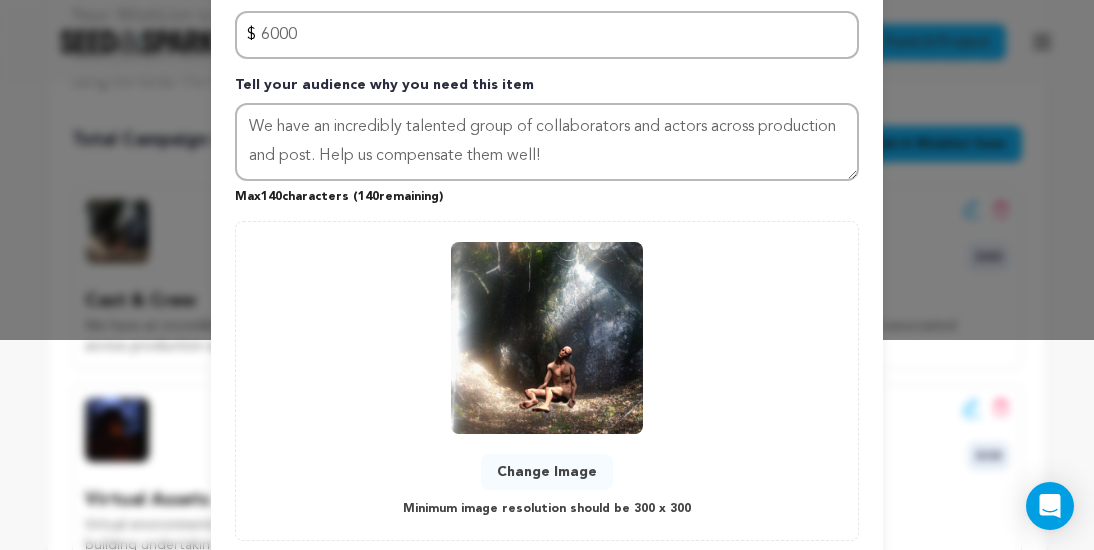 scroll, scrollTop: 333, scrollLeft: 0, axis: vertical 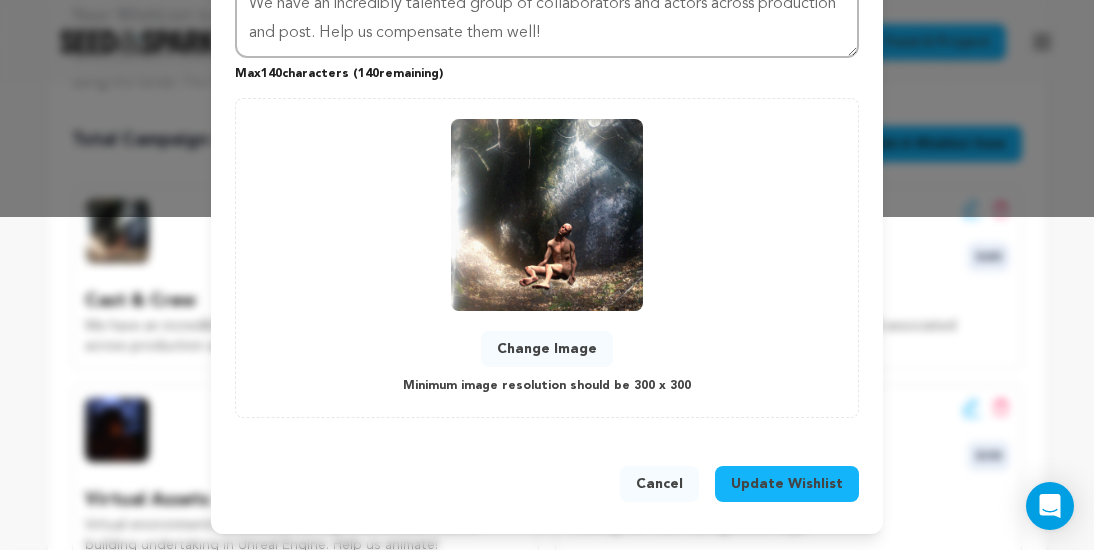 click on "Change Image" at bounding box center [547, 349] 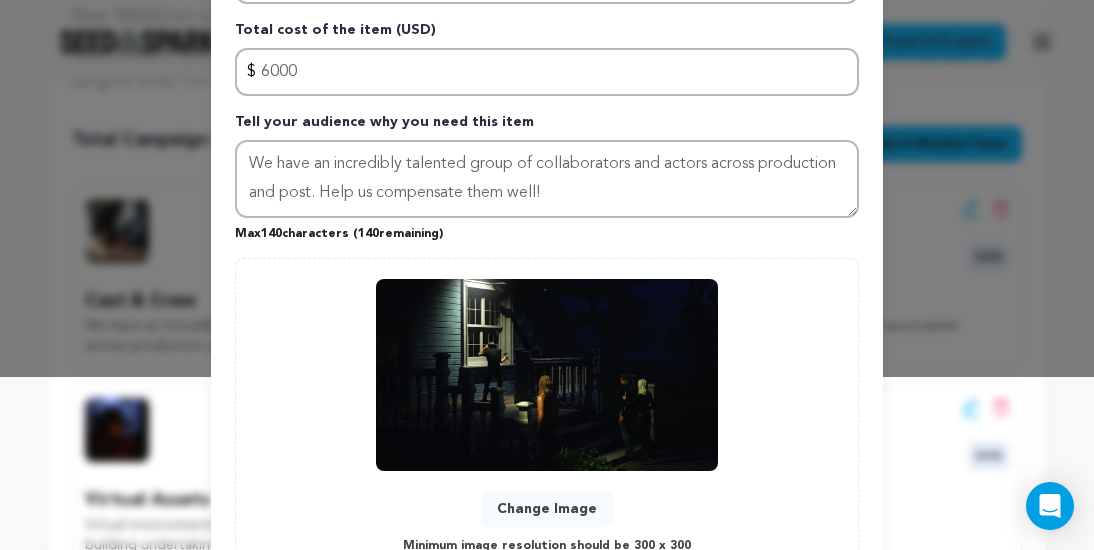 scroll, scrollTop: 333, scrollLeft: 0, axis: vertical 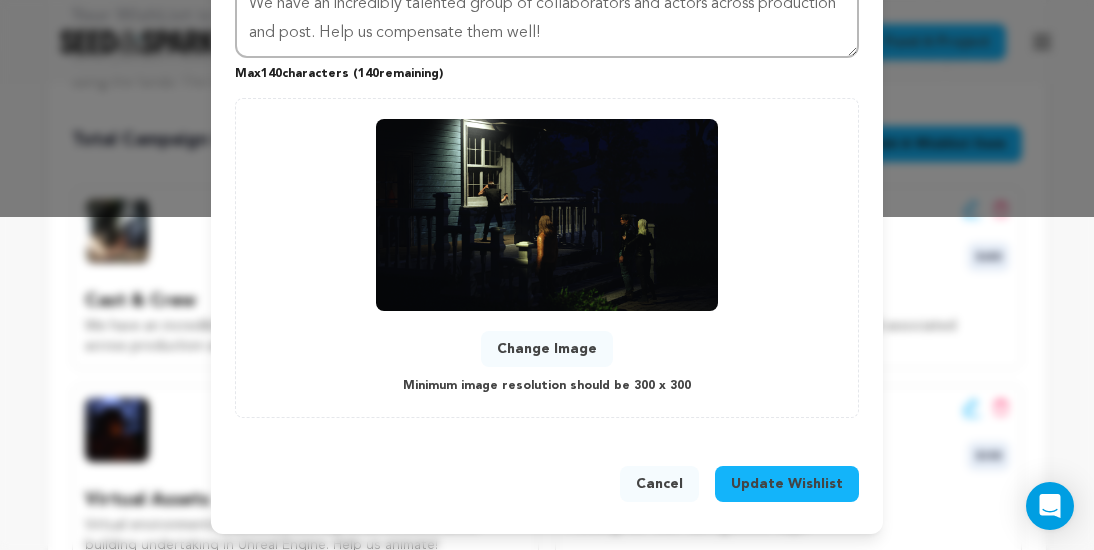 click on "Update Wishlist" at bounding box center (787, 484) 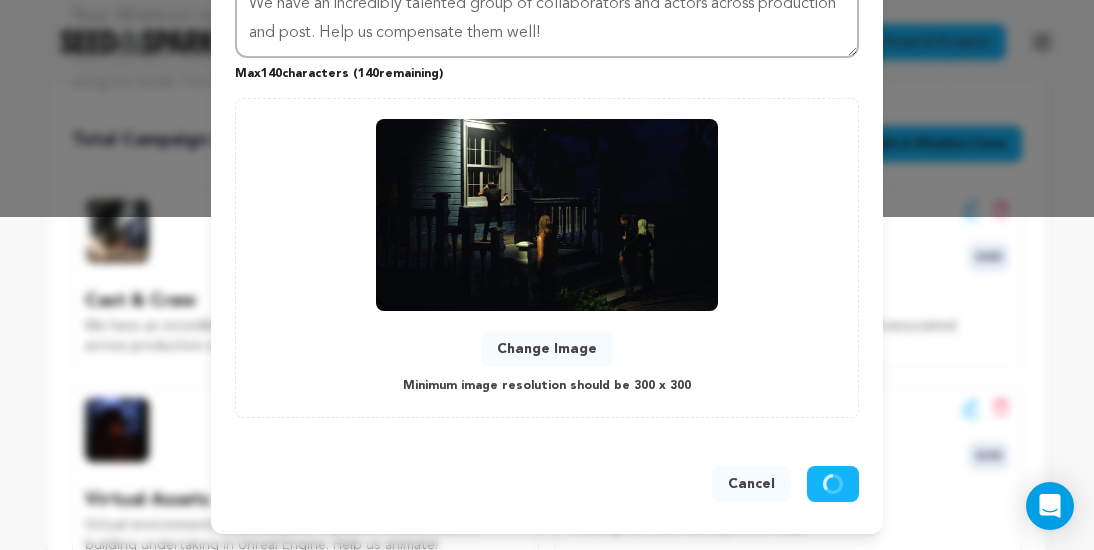 type 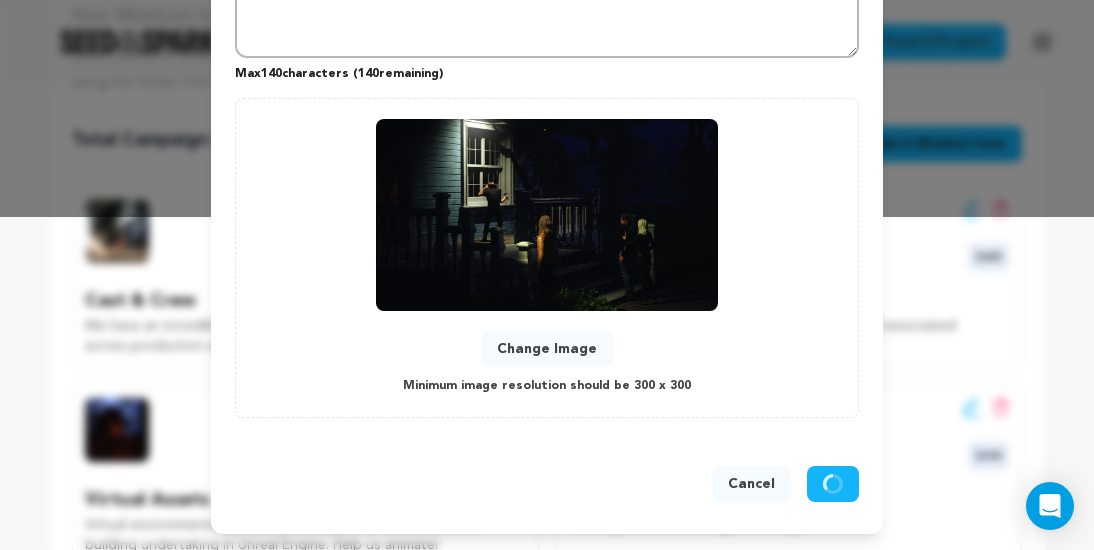 scroll, scrollTop: 129, scrollLeft: 0, axis: vertical 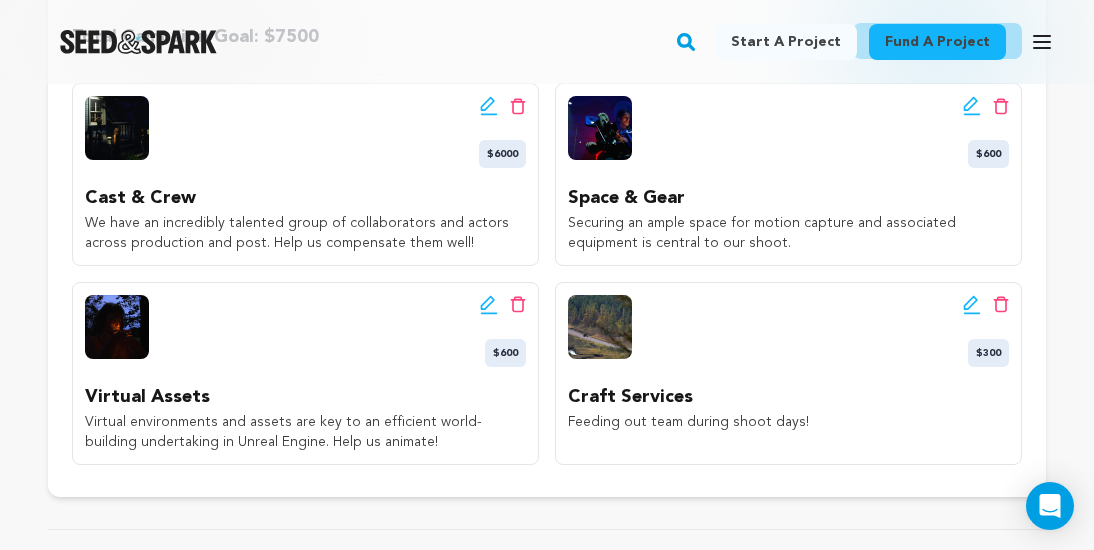 click 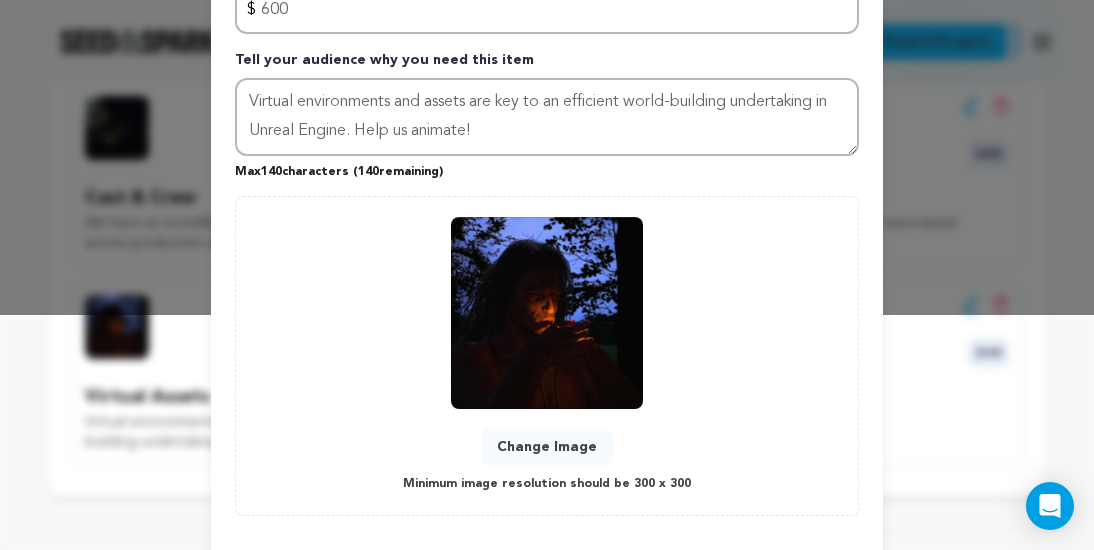 scroll, scrollTop: 277, scrollLeft: 0, axis: vertical 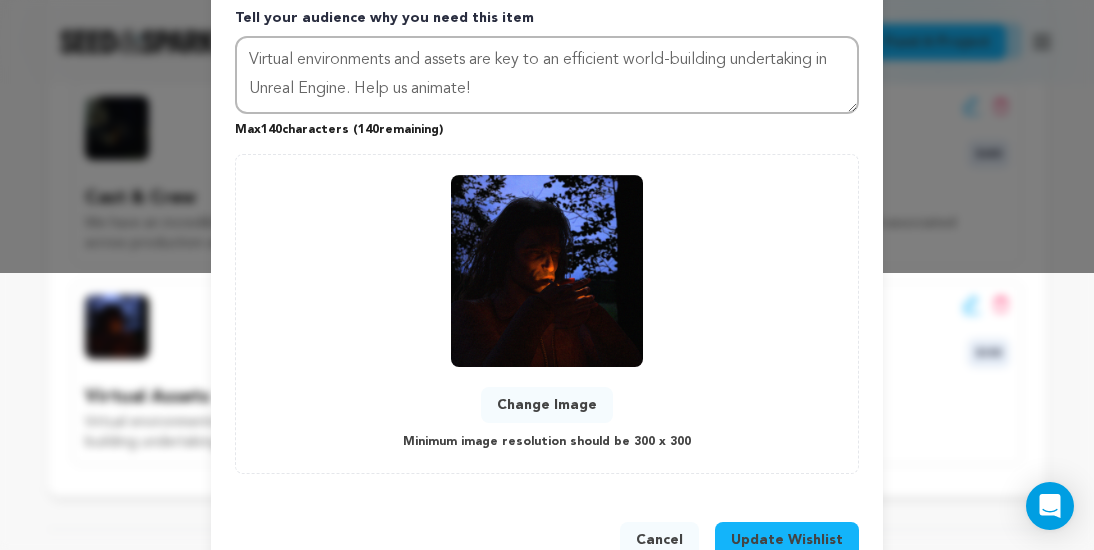 click on "Change Image" at bounding box center (547, 405) 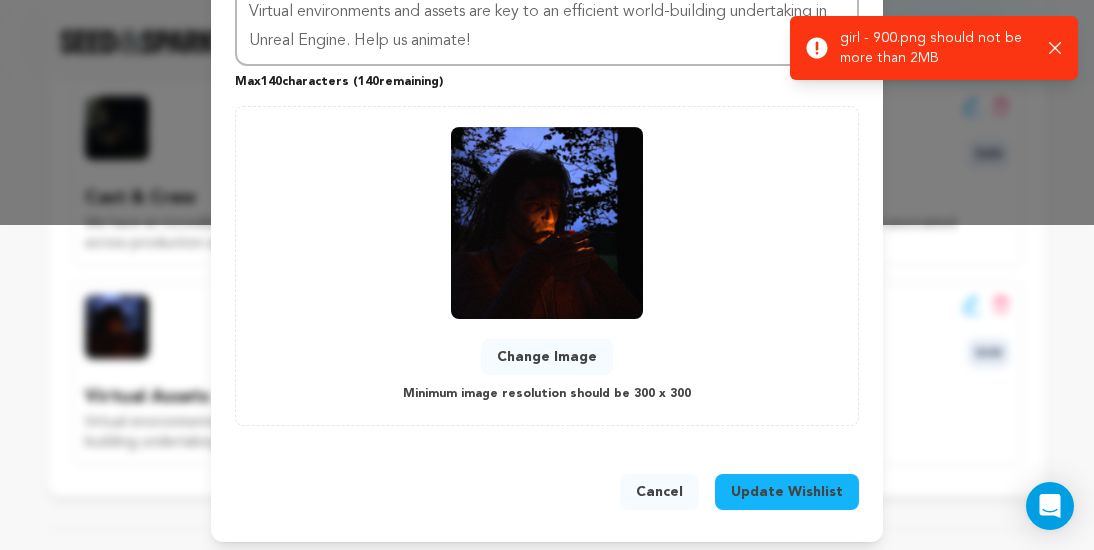 scroll, scrollTop: 333, scrollLeft: 0, axis: vertical 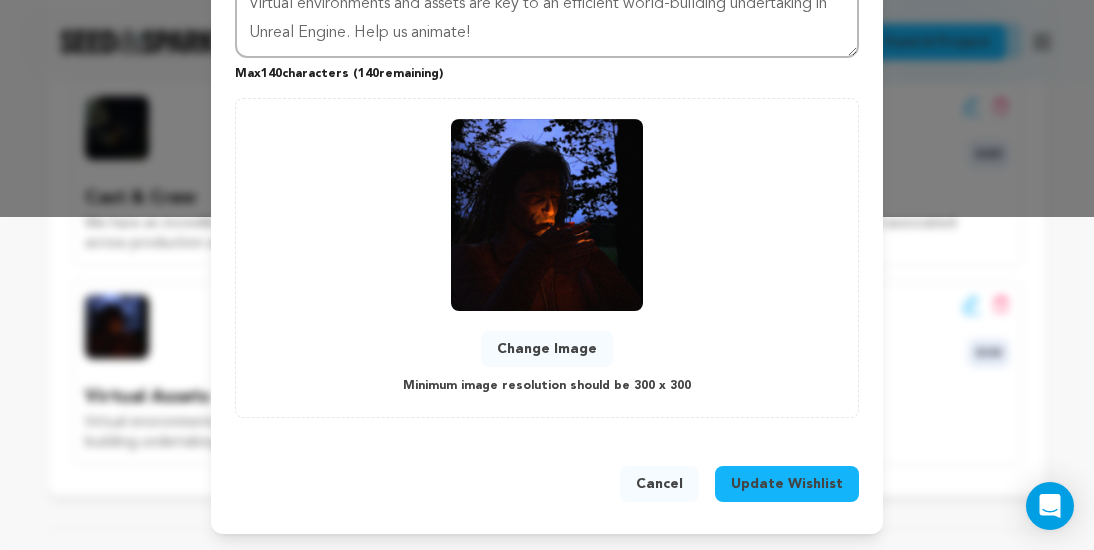 click on "Change Image" at bounding box center [547, 349] 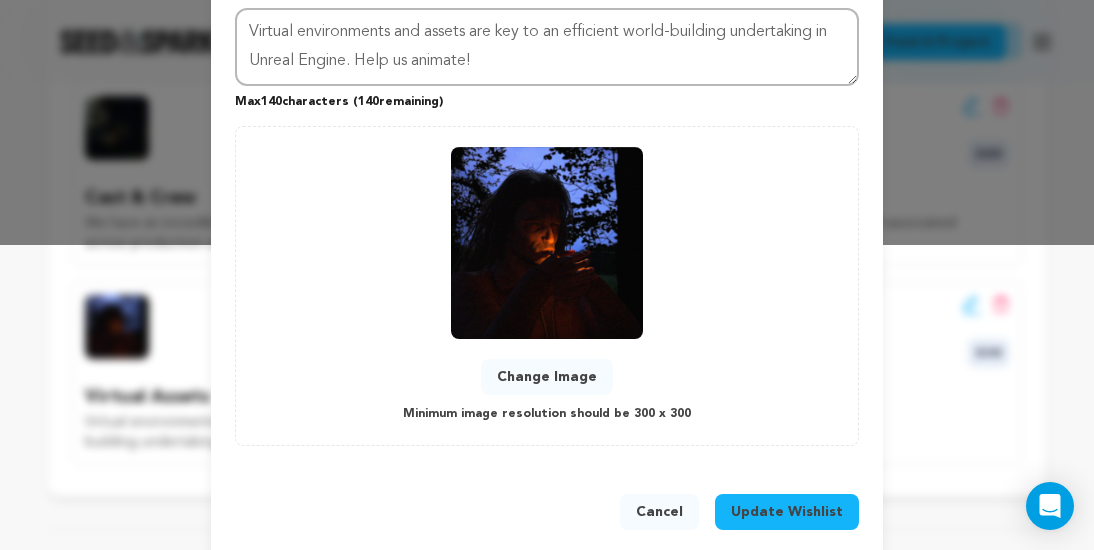 scroll, scrollTop: 333, scrollLeft: 0, axis: vertical 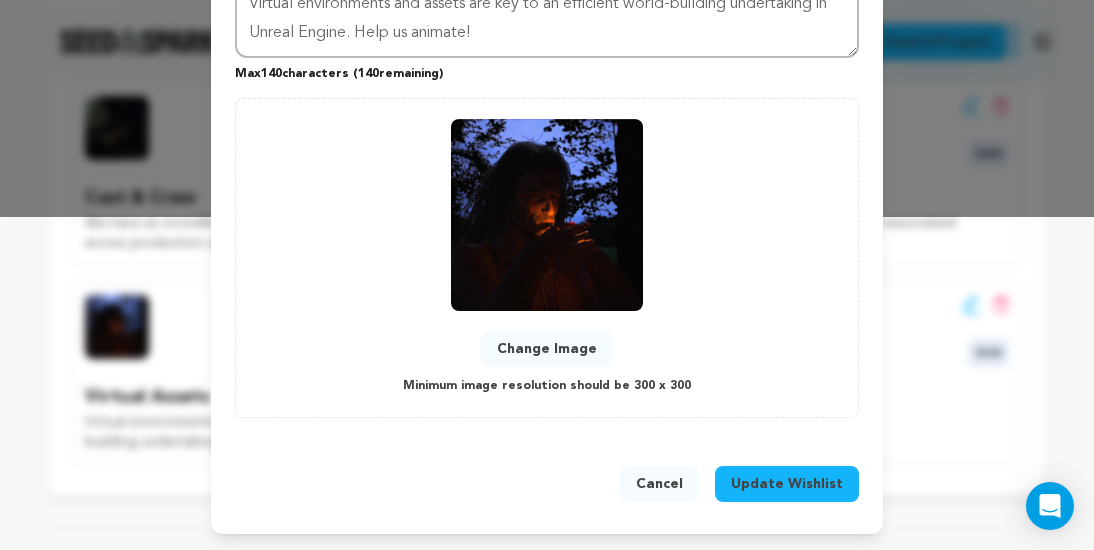 click on "Change Image" at bounding box center (547, 349) 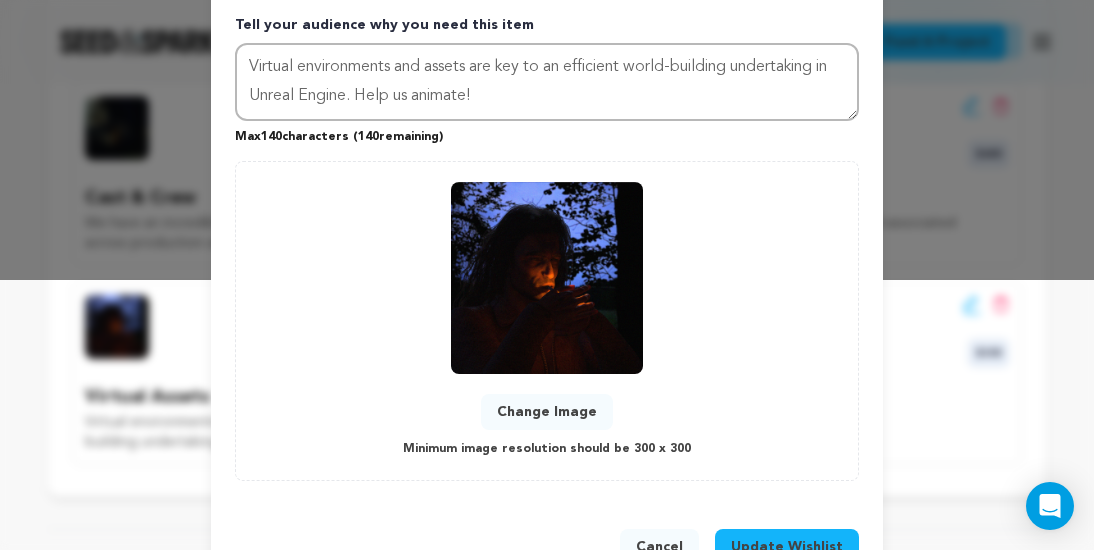 scroll, scrollTop: 287, scrollLeft: 0, axis: vertical 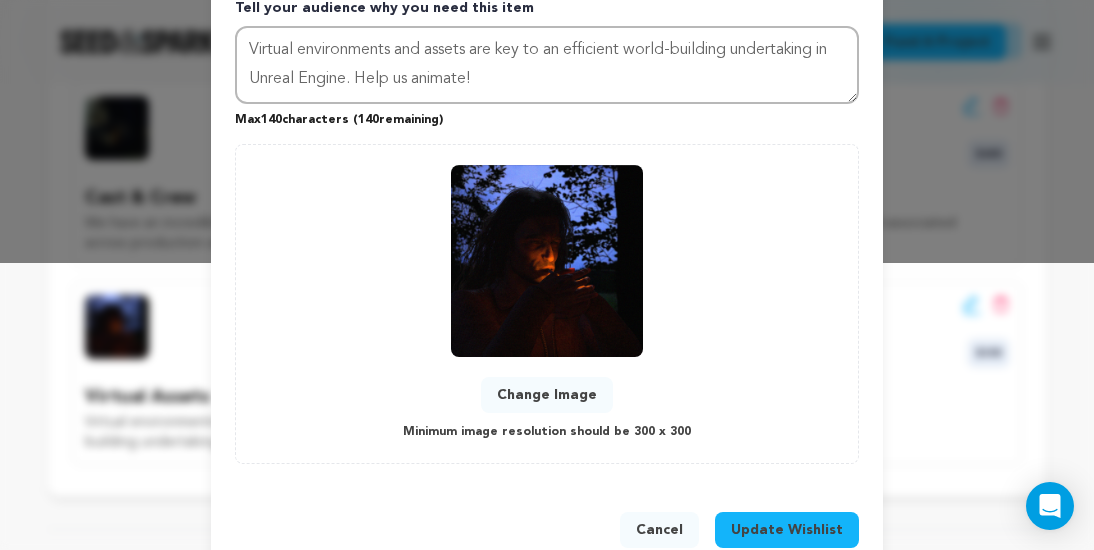 click on "Cancel" at bounding box center (659, 530) 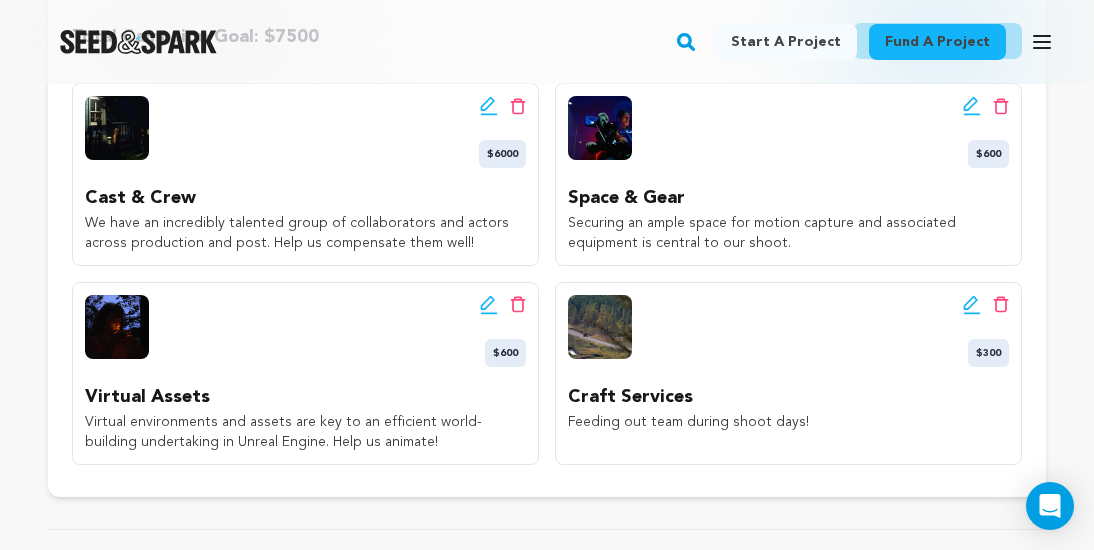 click 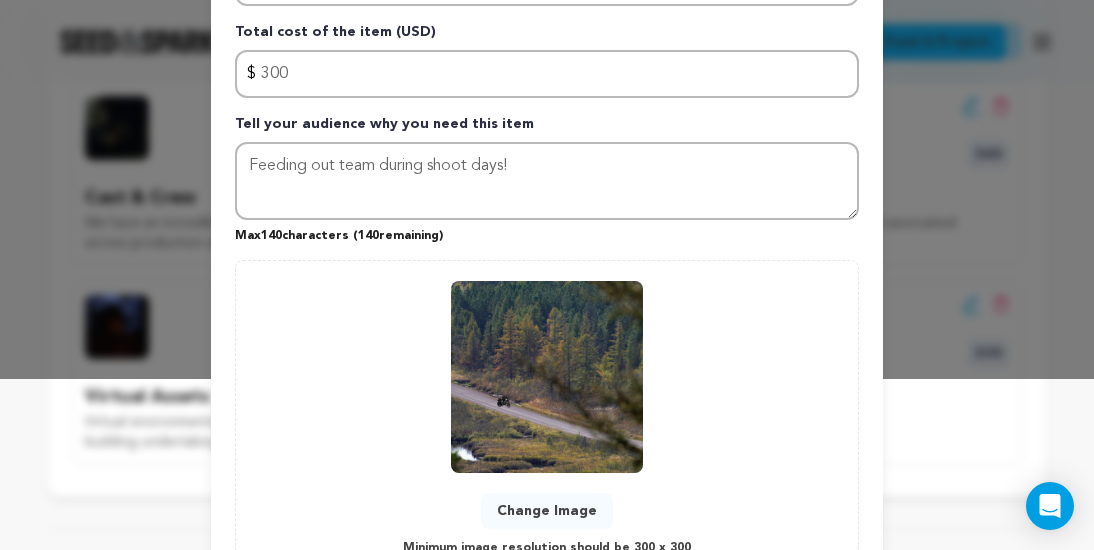 scroll, scrollTop: 203, scrollLeft: 0, axis: vertical 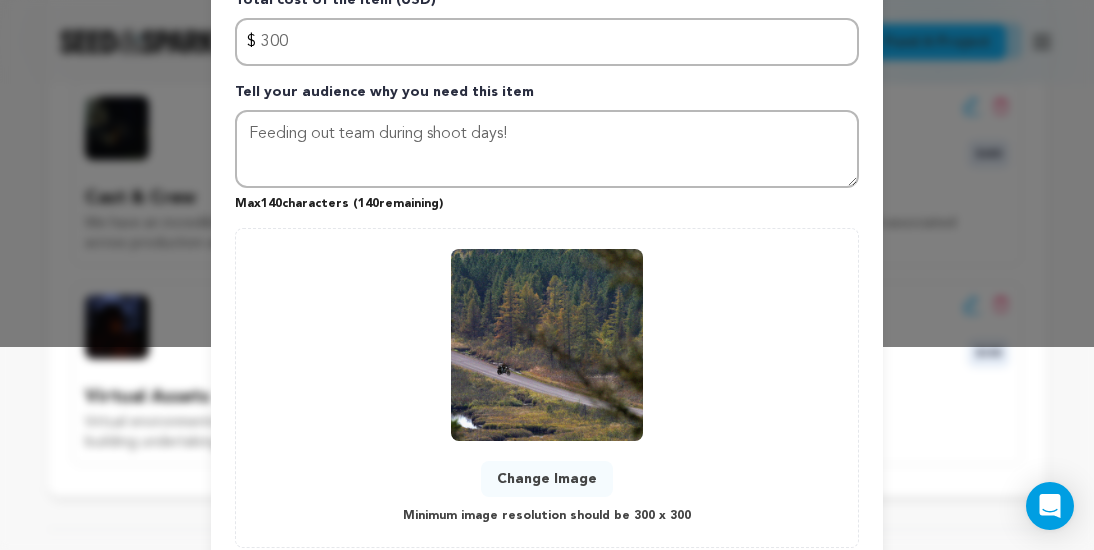click on "Change Image" at bounding box center (547, 479) 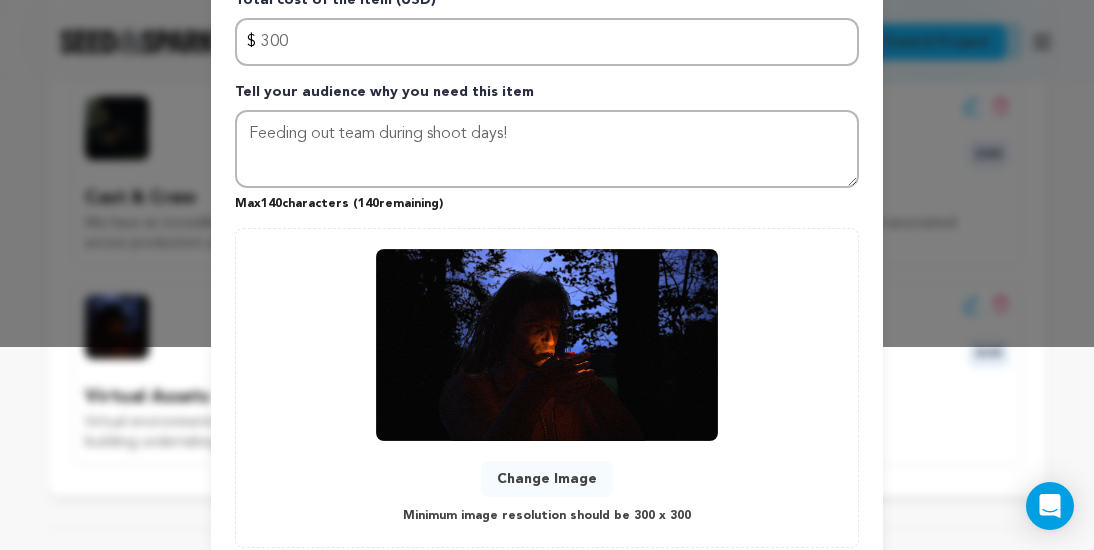 scroll, scrollTop: 333, scrollLeft: 0, axis: vertical 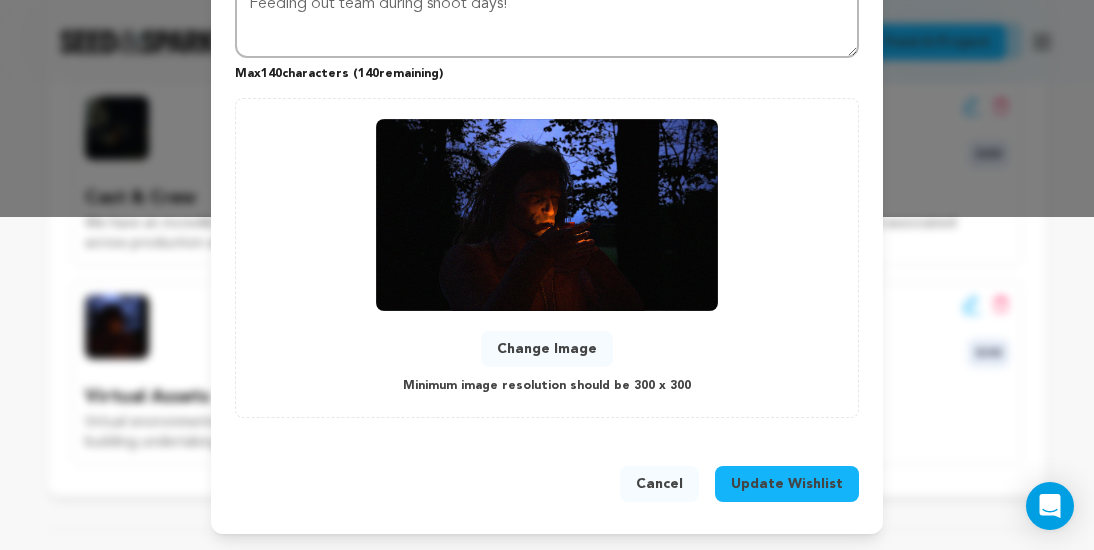 click on "Update Wishlist" at bounding box center (787, 484) 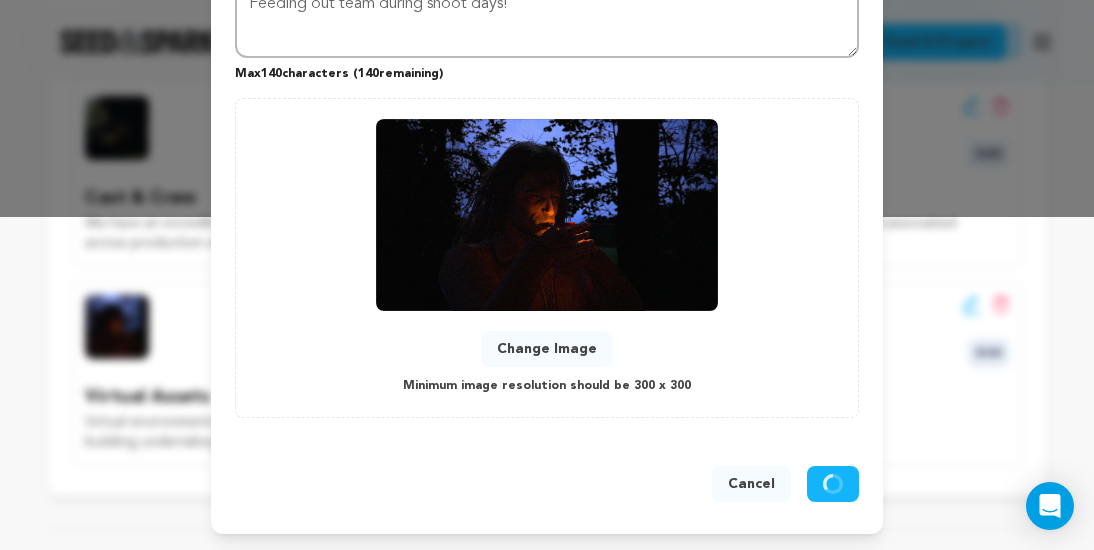type 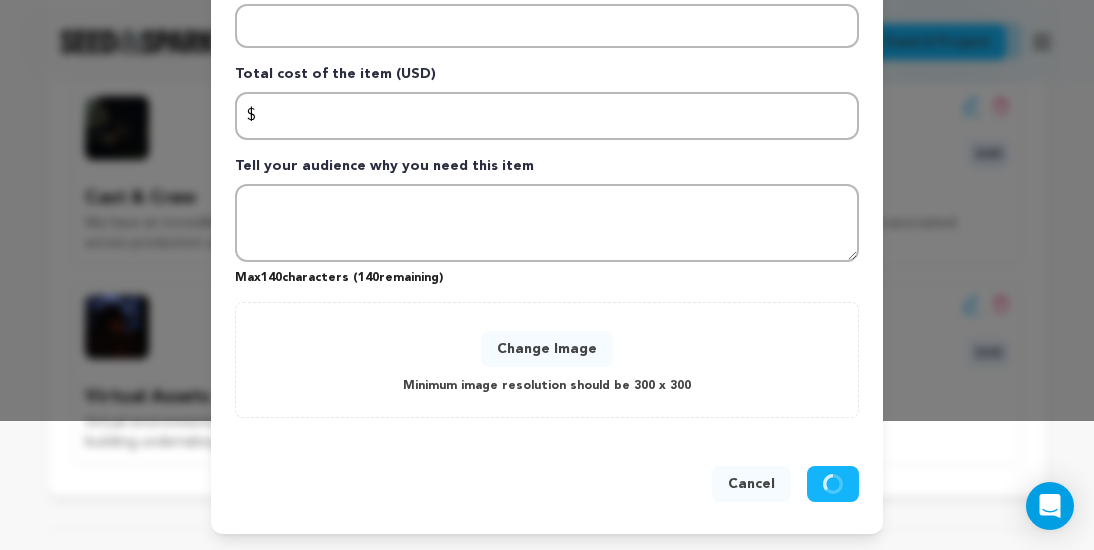 scroll, scrollTop: 129, scrollLeft: 0, axis: vertical 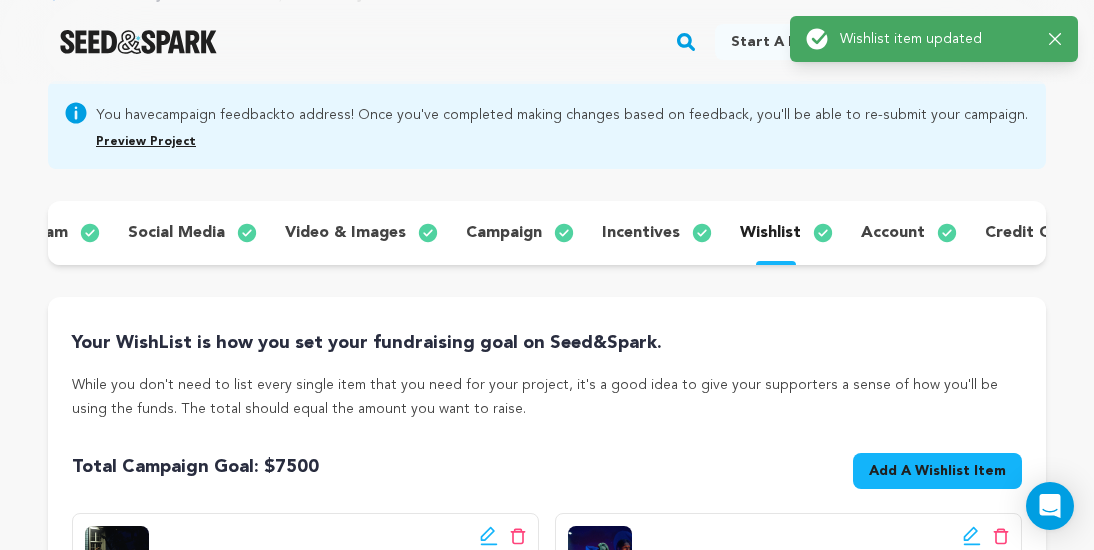 click on "Your WishList is how you set your fundraising goal on Seed&Spark.
While you don't need to list every single item that you need for your project, it's a good idea to give
your supporters a sense of how you'll be using the funds. The total should equal the amount you want to
raise.
Total Campaign Goal: $ 7500
Goal: $7,500
Add A Wishlist Item
New Wishlist Item" at bounding box center (547, 612) 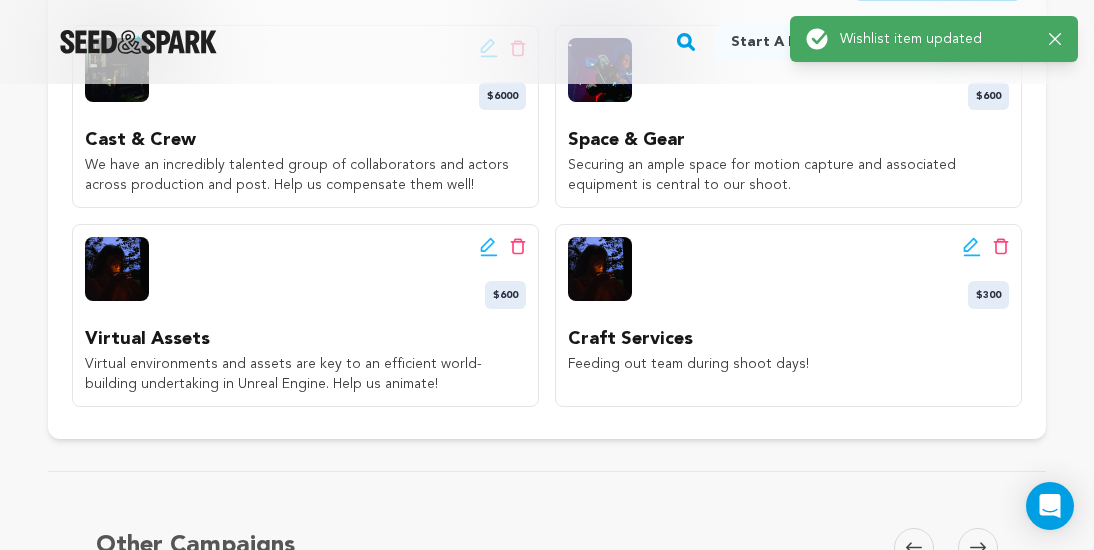 scroll, scrollTop: 624, scrollLeft: 0, axis: vertical 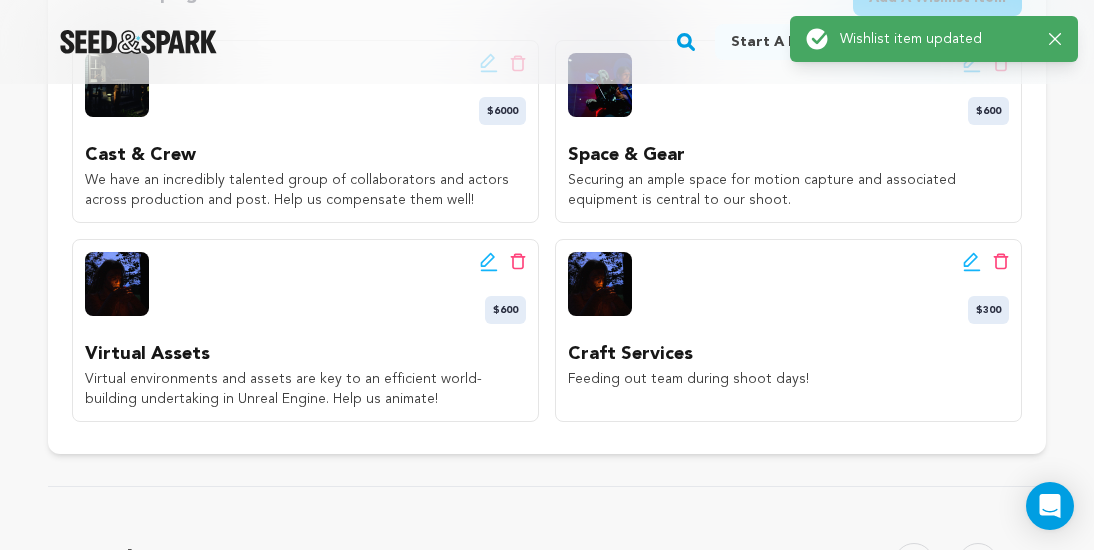 click 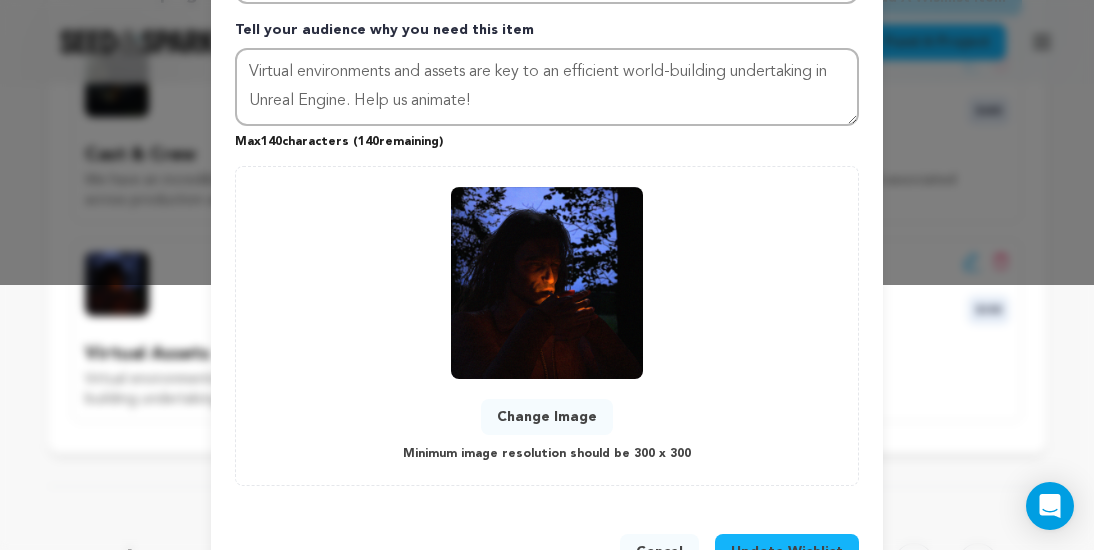 scroll, scrollTop: 266, scrollLeft: 0, axis: vertical 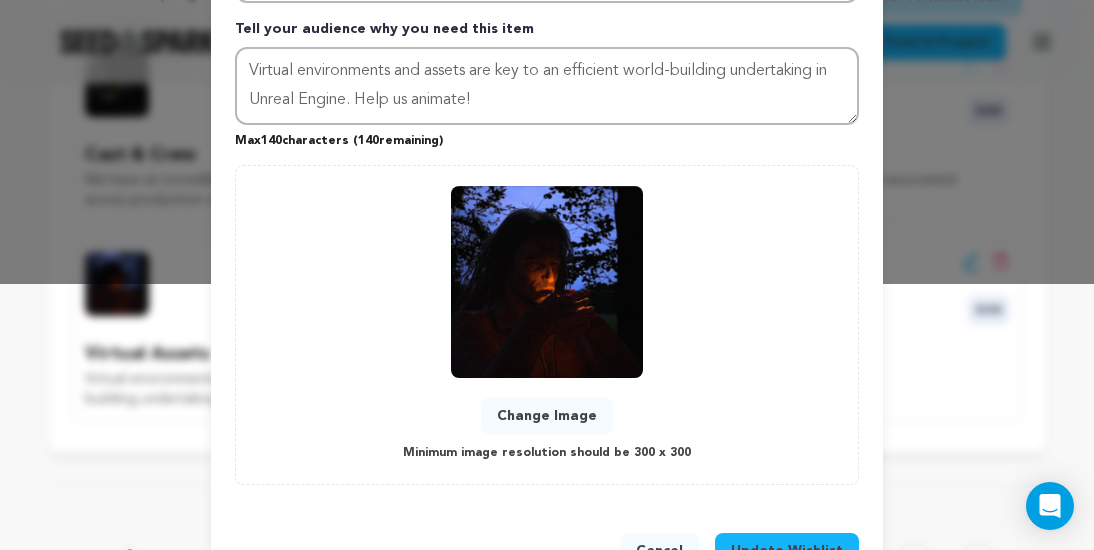 click on "Change Image" at bounding box center (547, 416) 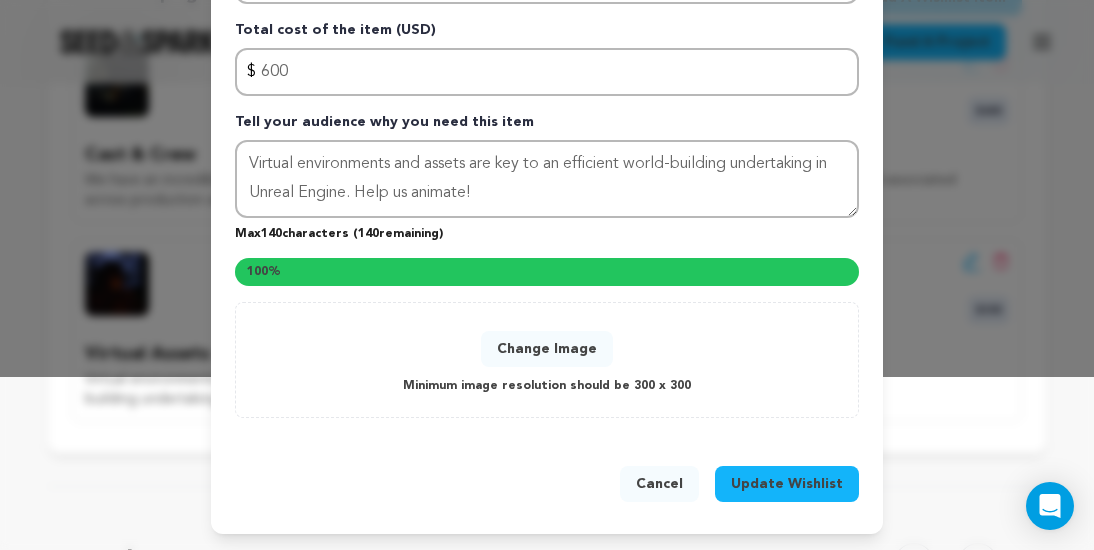 scroll, scrollTop: 266, scrollLeft: 0, axis: vertical 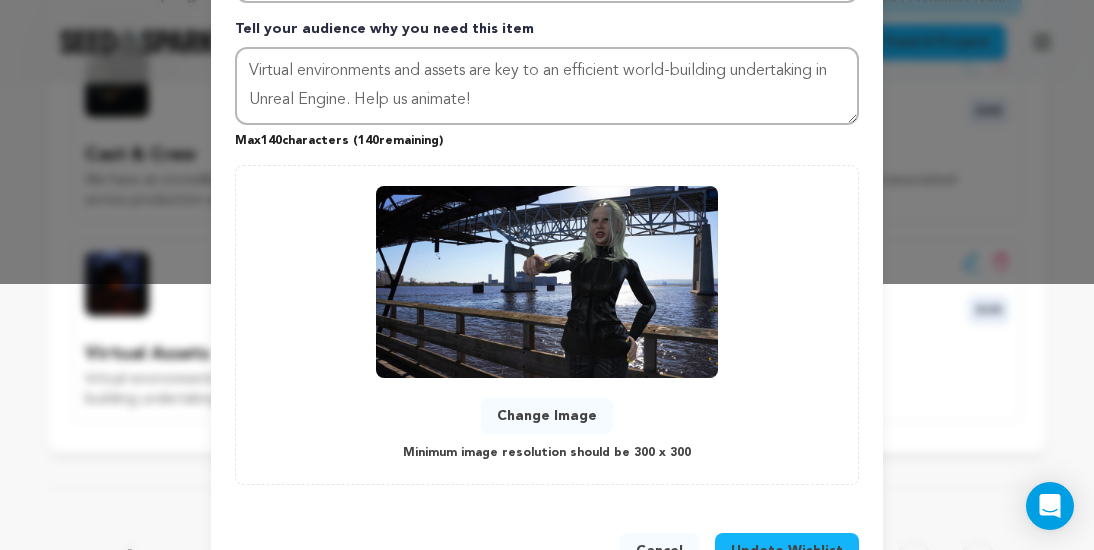 click on "Update Wishlist" at bounding box center [787, 551] 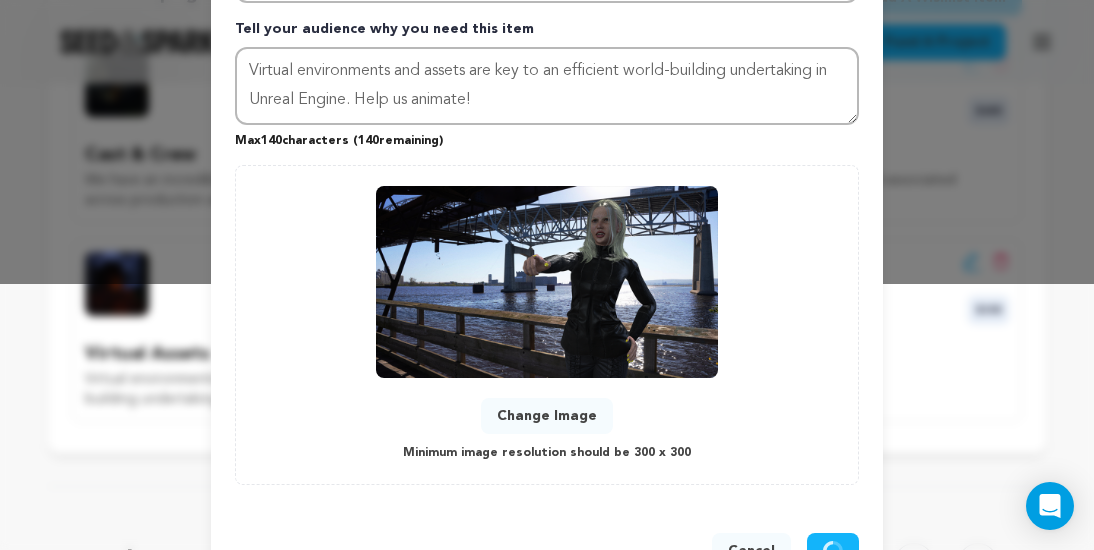 type 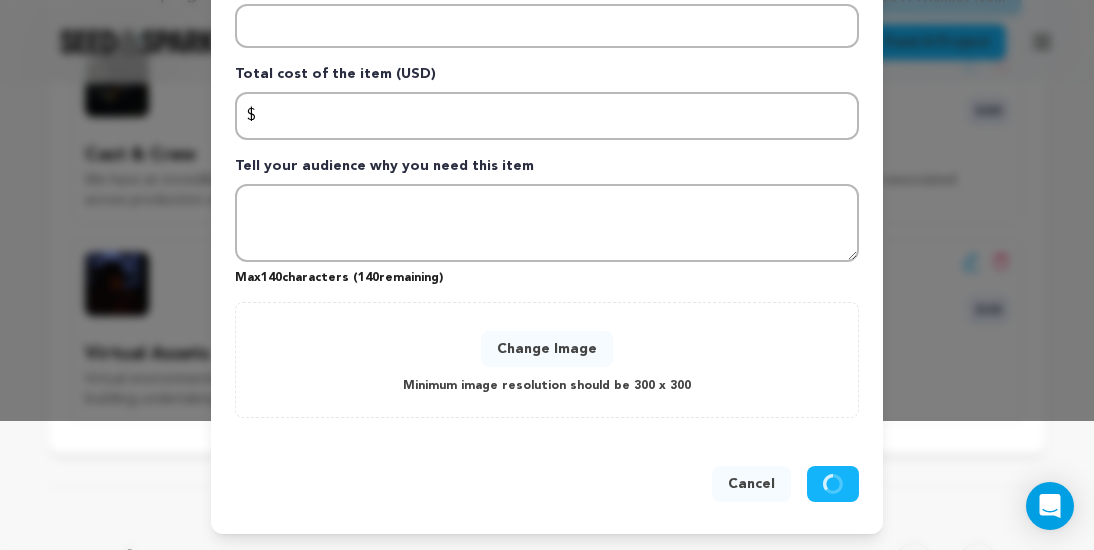 scroll, scrollTop: 129, scrollLeft: 0, axis: vertical 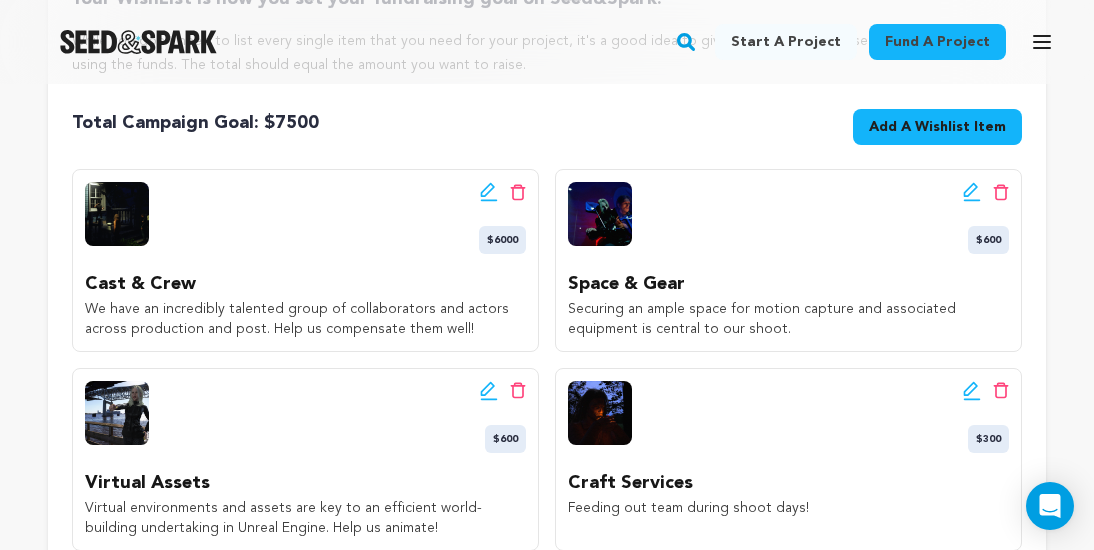 click 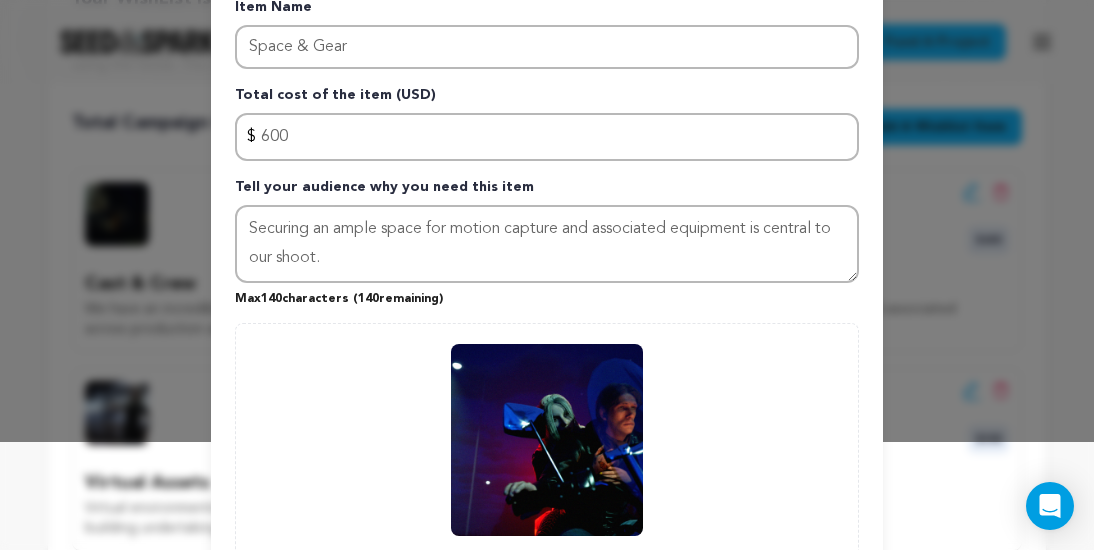 scroll, scrollTop: 172, scrollLeft: 0, axis: vertical 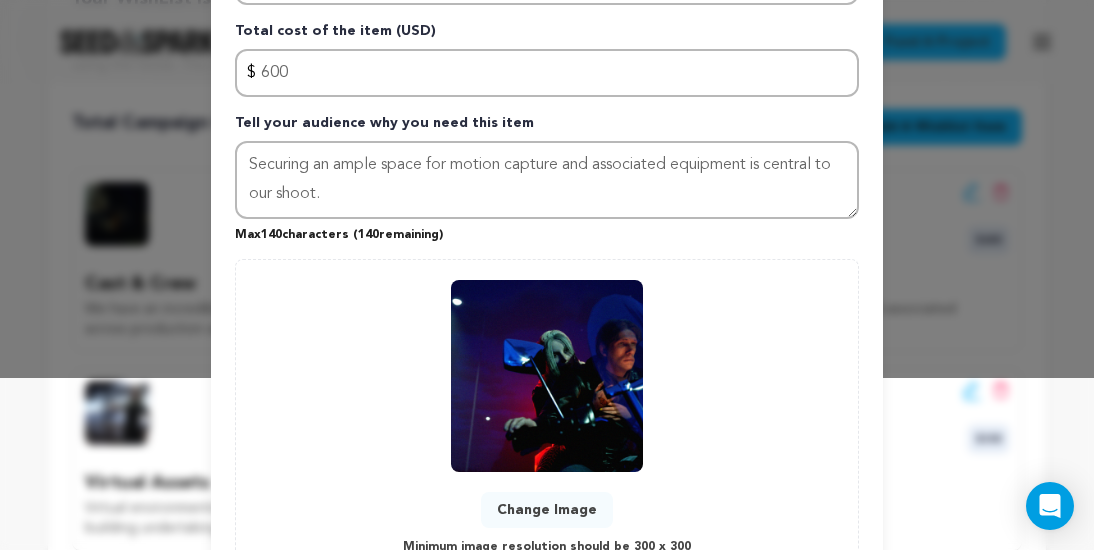 click on "Change Image" at bounding box center (547, 510) 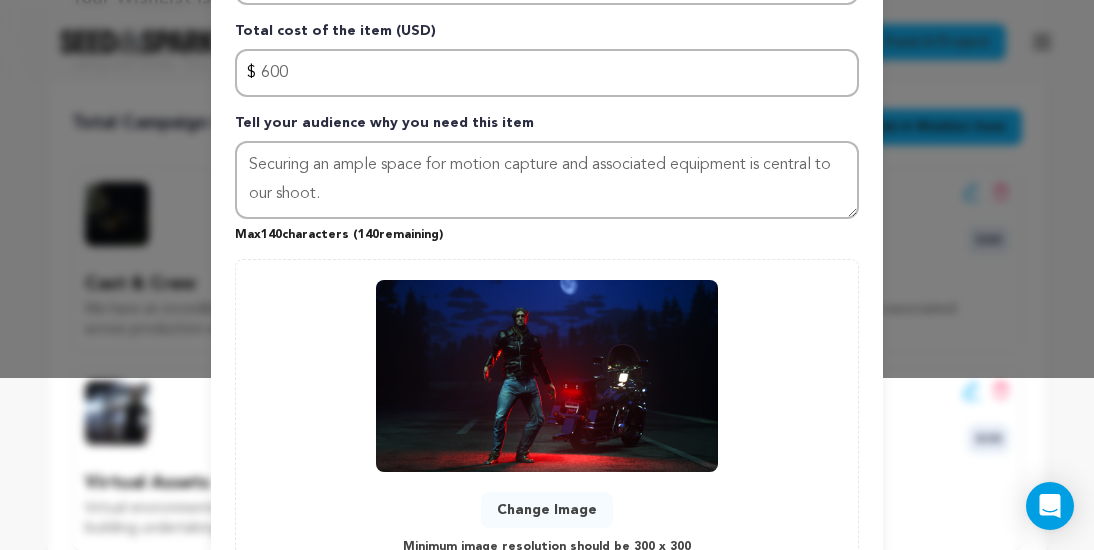 scroll, scrollTop: 333, scrollLeft: 0, axis: vertical 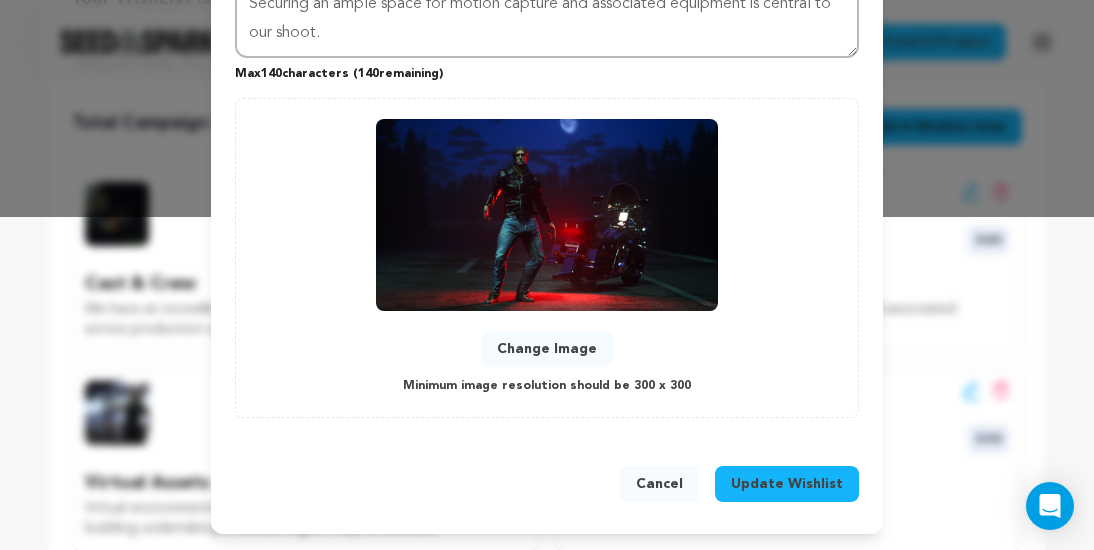 click on "Update Wishlist" at bounding box center (787, 484) 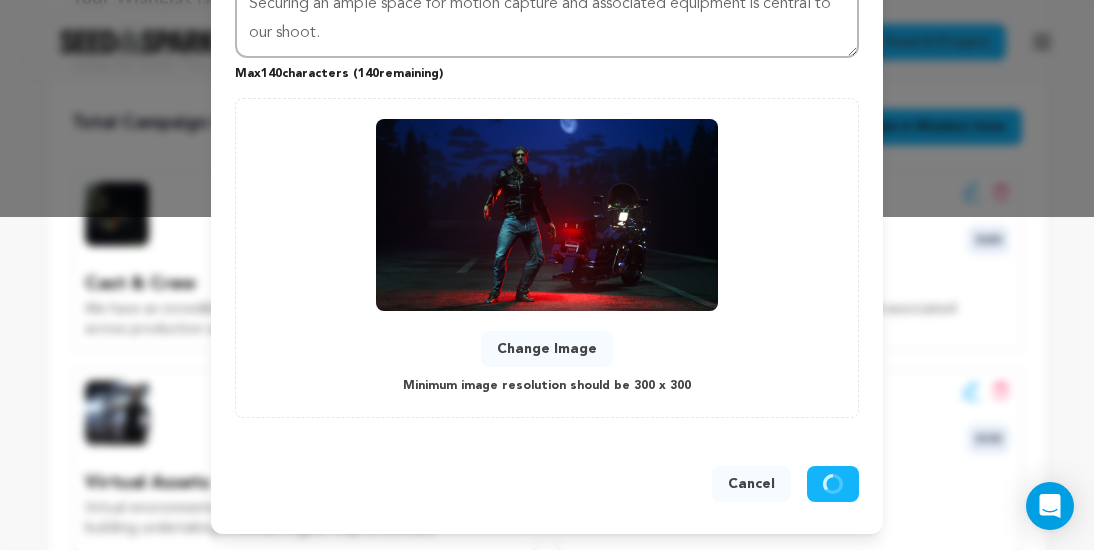 type 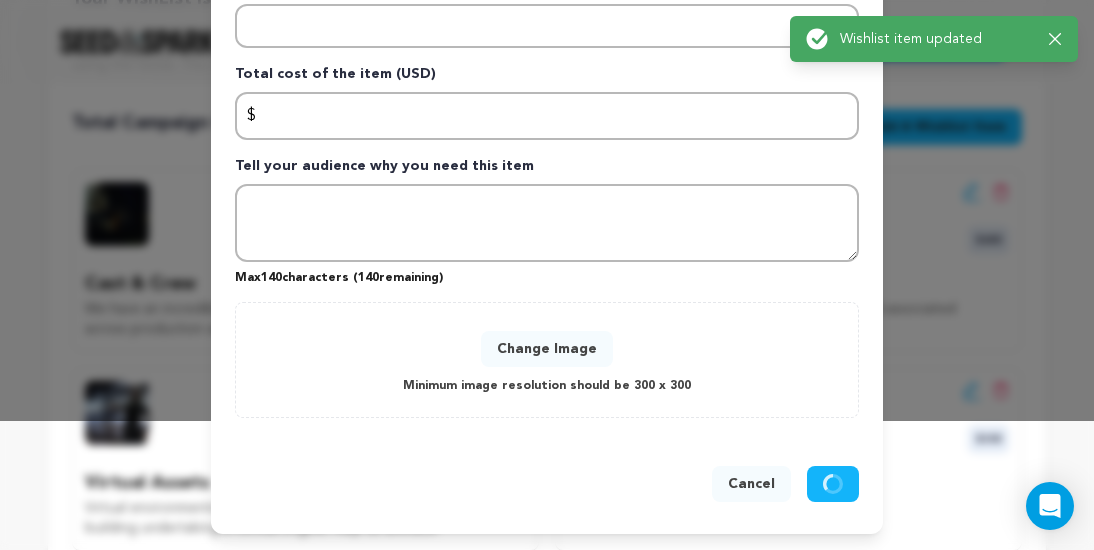 scroll, scrollTop: 129, scrollLeft: 0, axis: vertical 